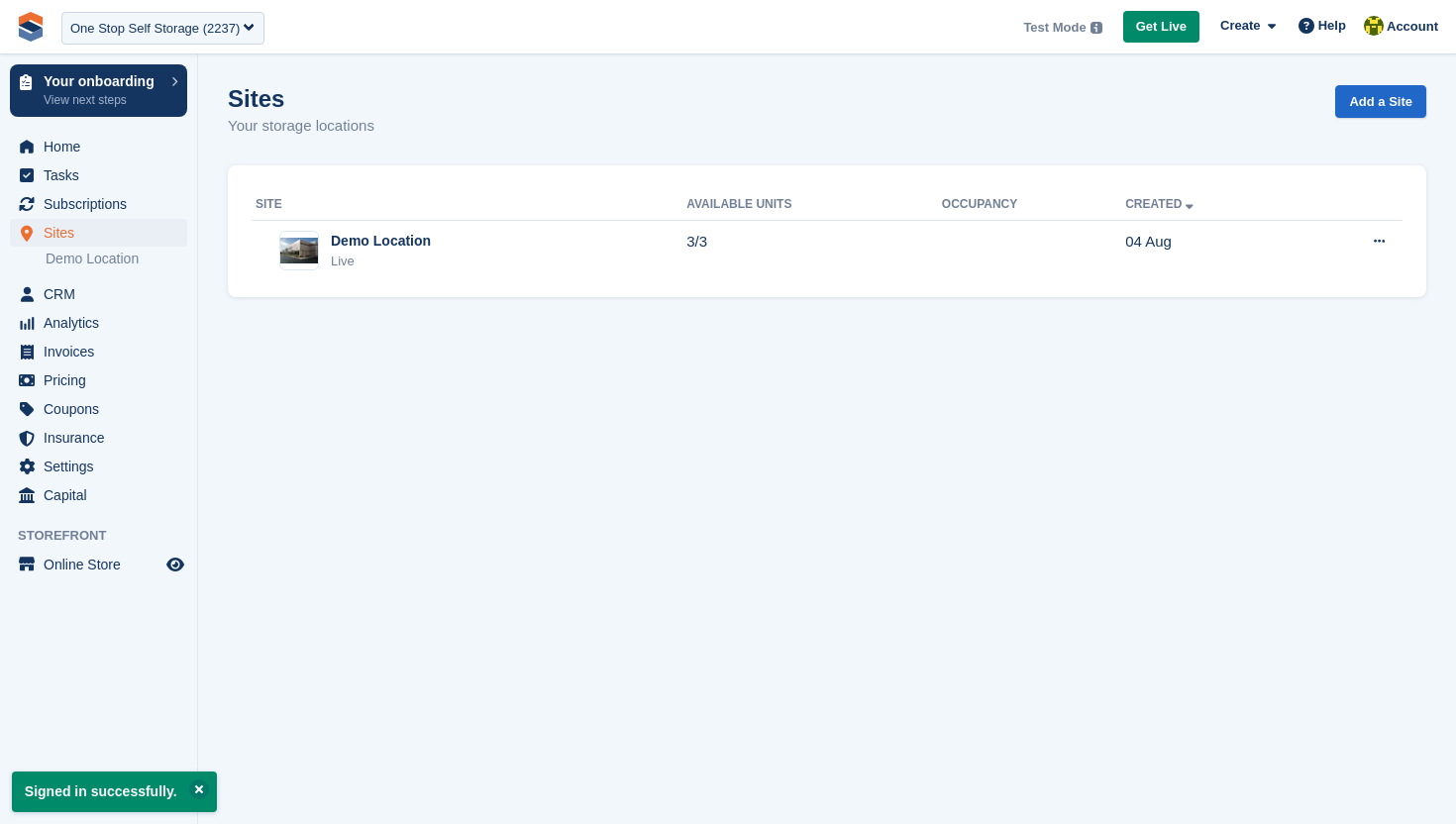 scroll, scrollTop: 0, scrollLeft: 0, axis: both 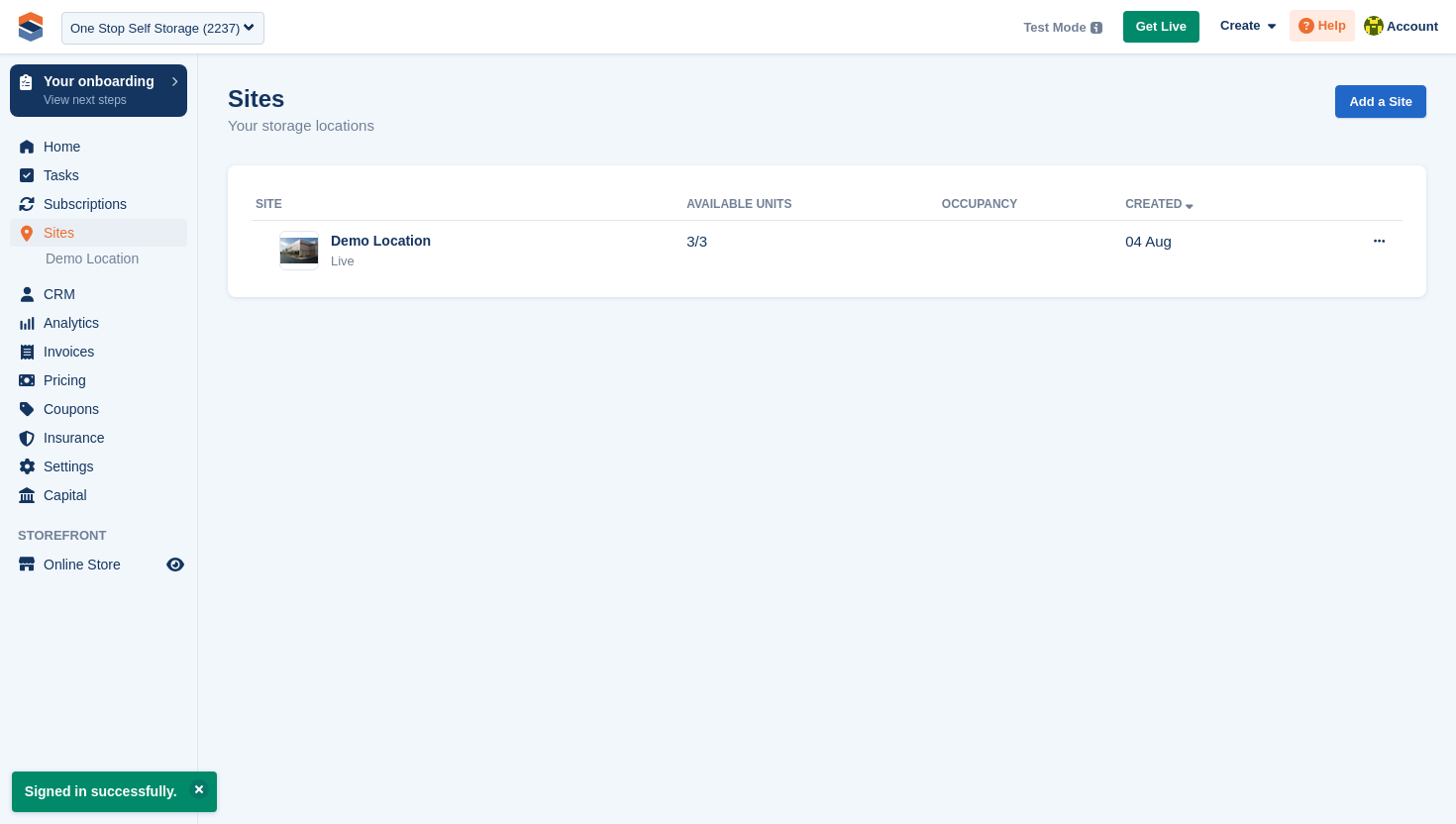 click on "Help" at bounding box center [1332, 26] 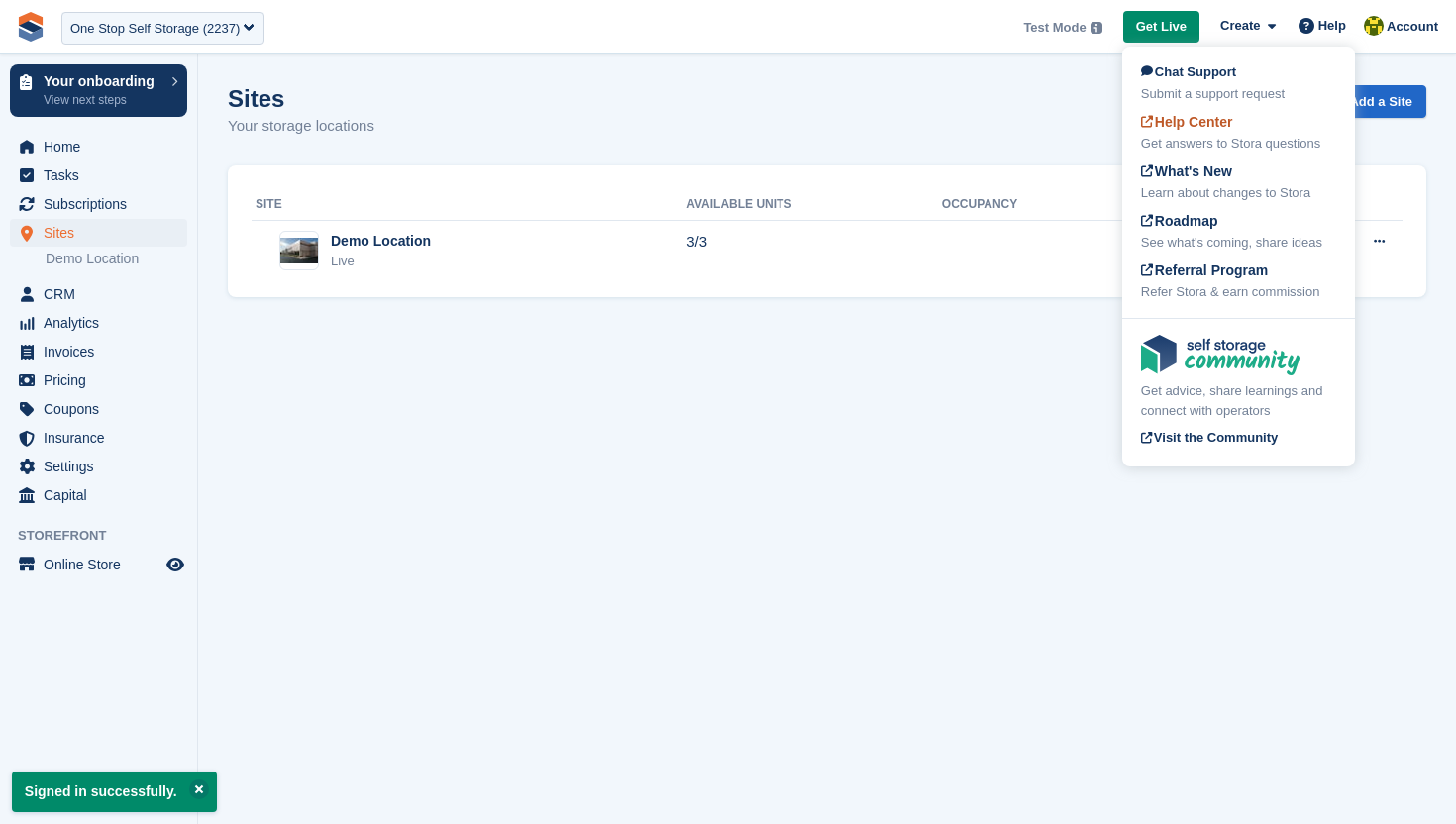 click on "Help Center" at bounding box center (1187, 122) 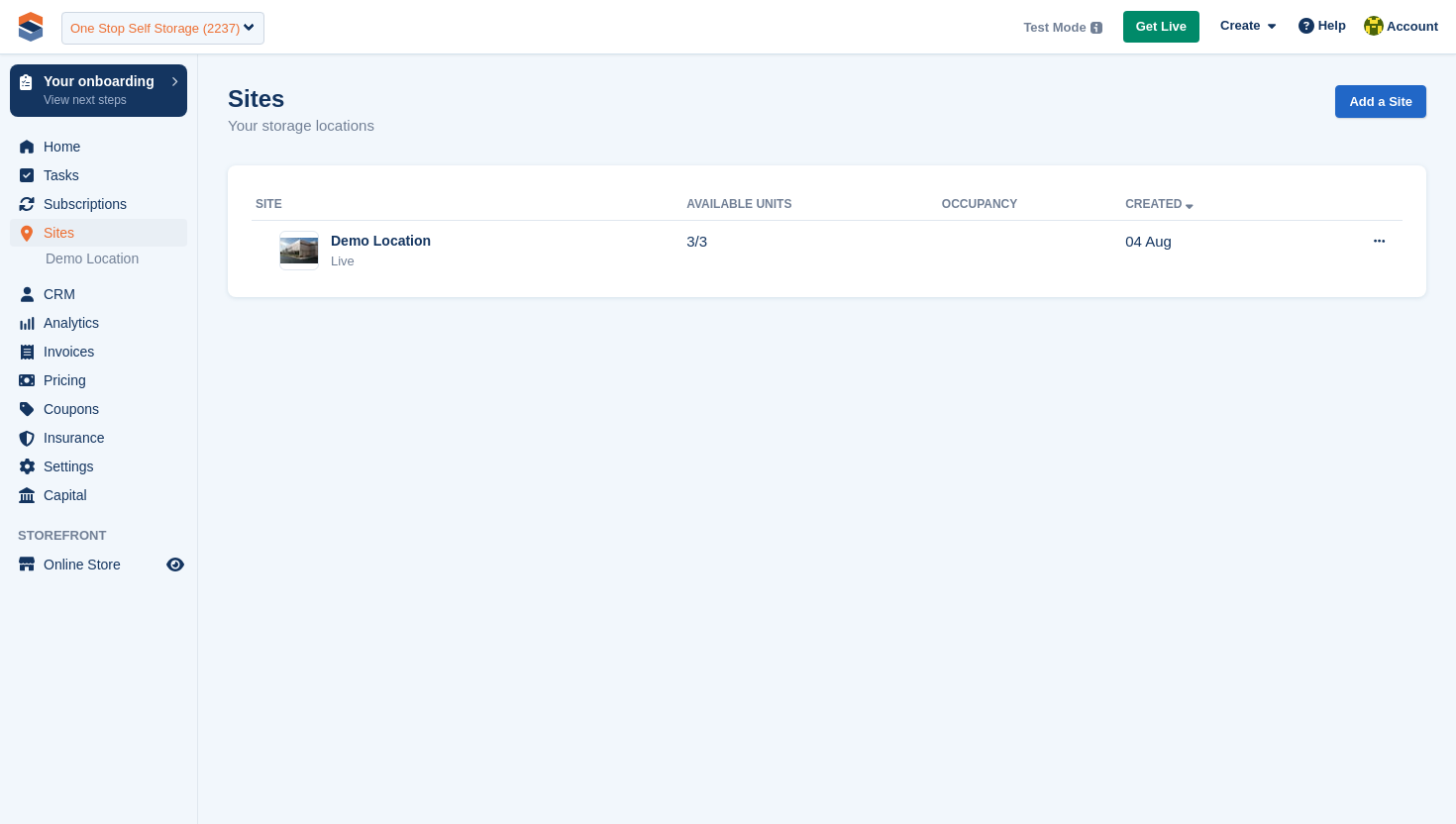 click on "One Stop Self Storage  (2237)" at bounding box center [155, 29] 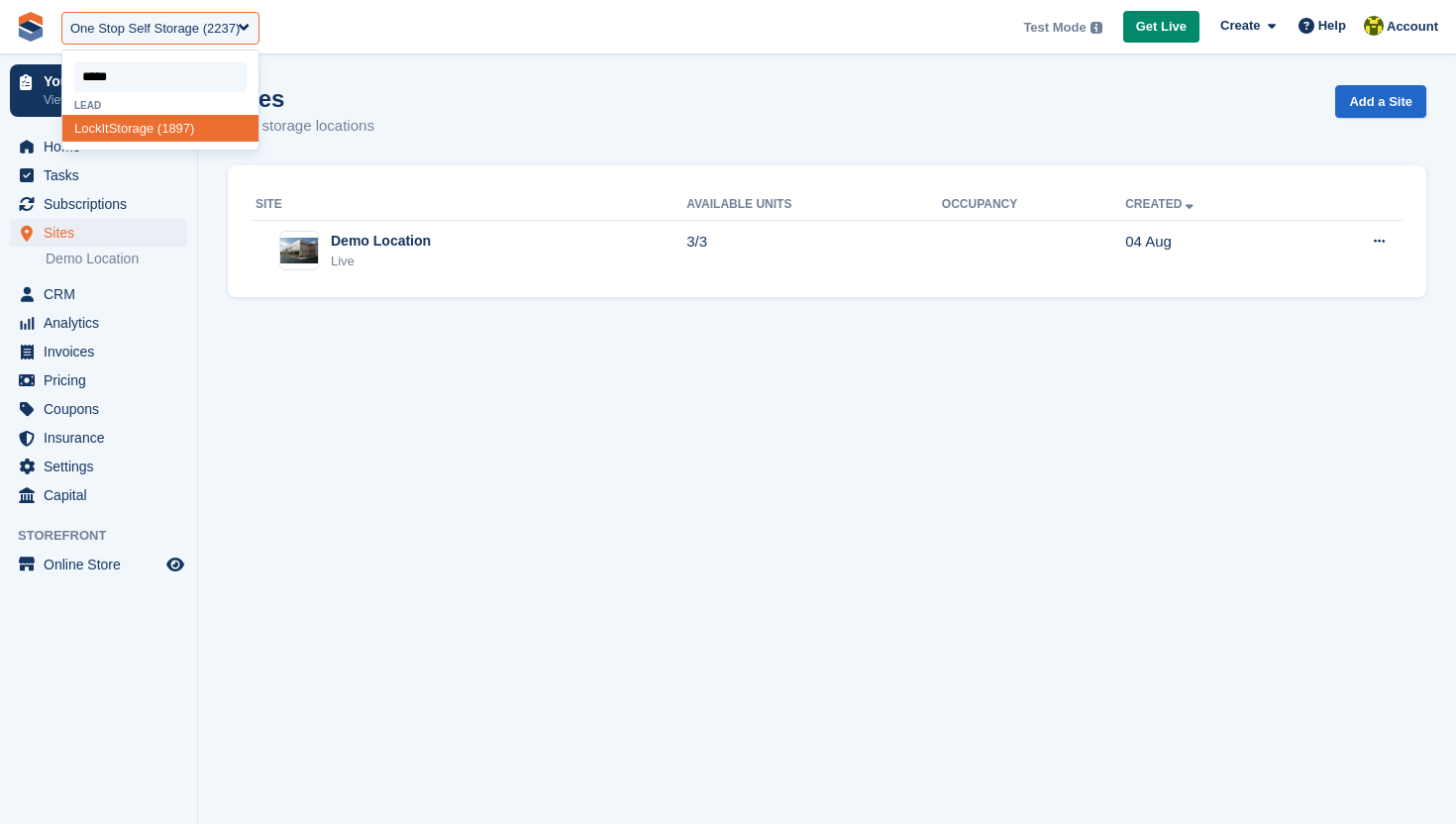 type on "******" 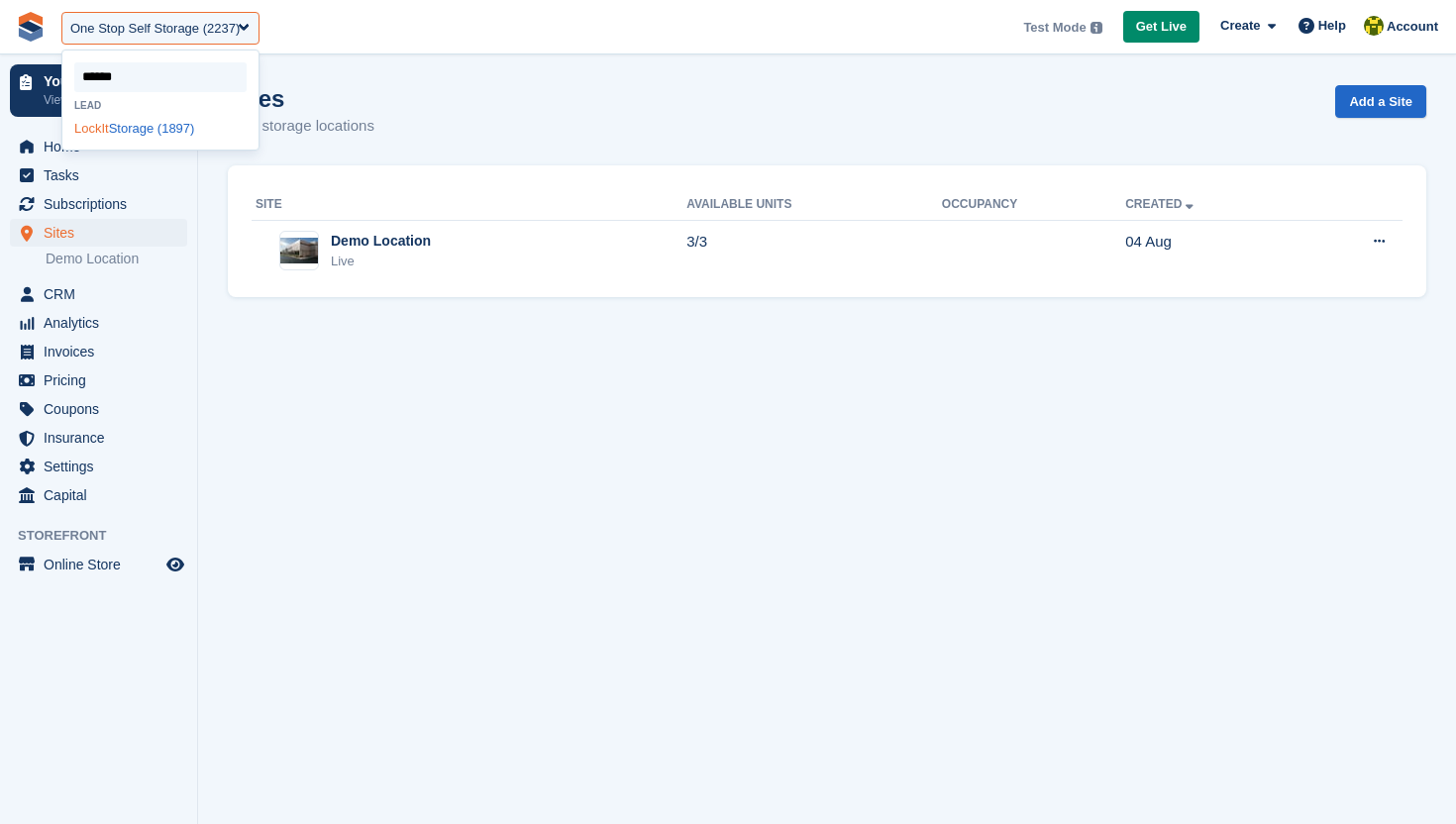 click on "LockIt Storage (1897)" at bounding box center [160, 128] 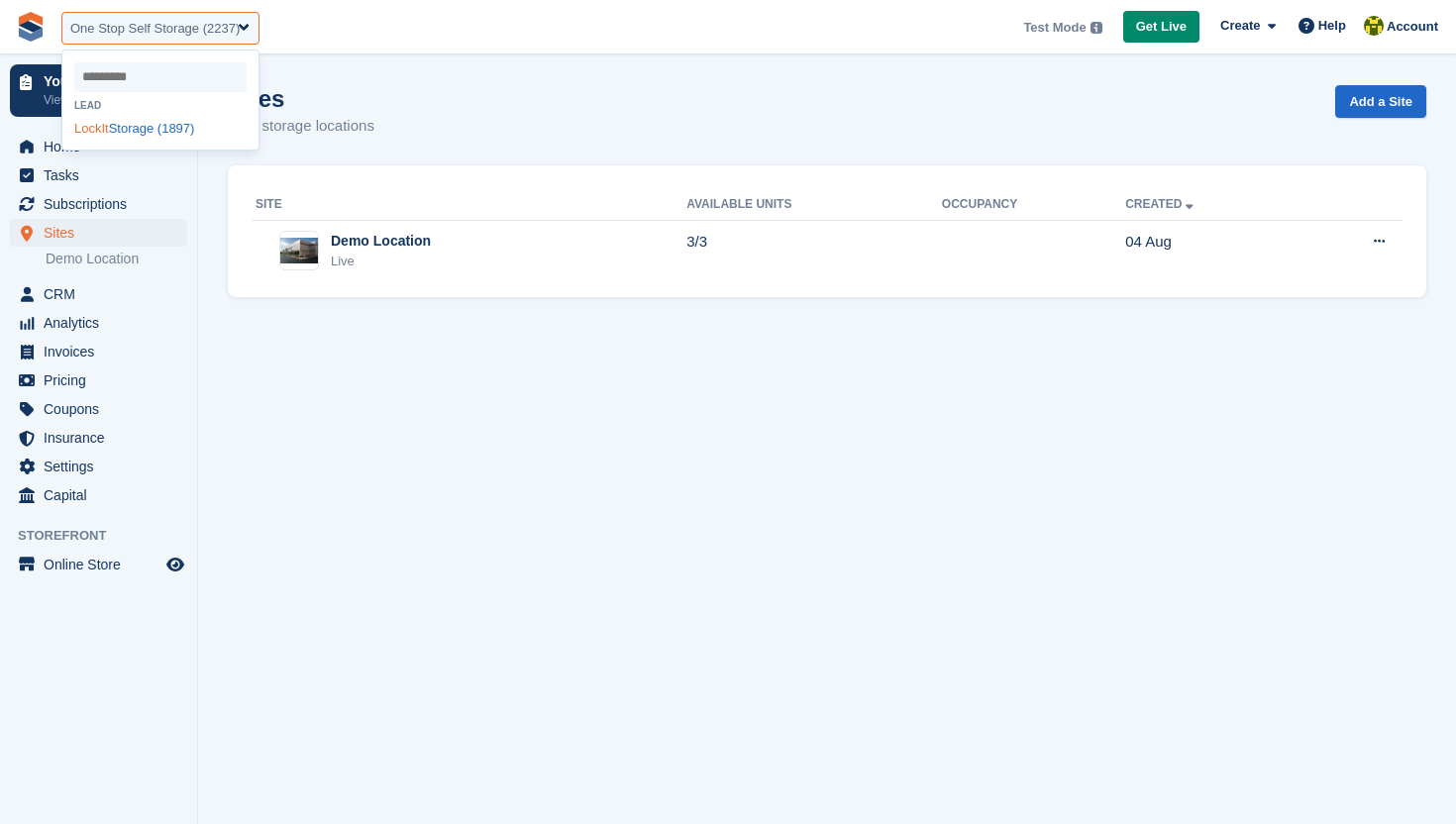 select on "****" 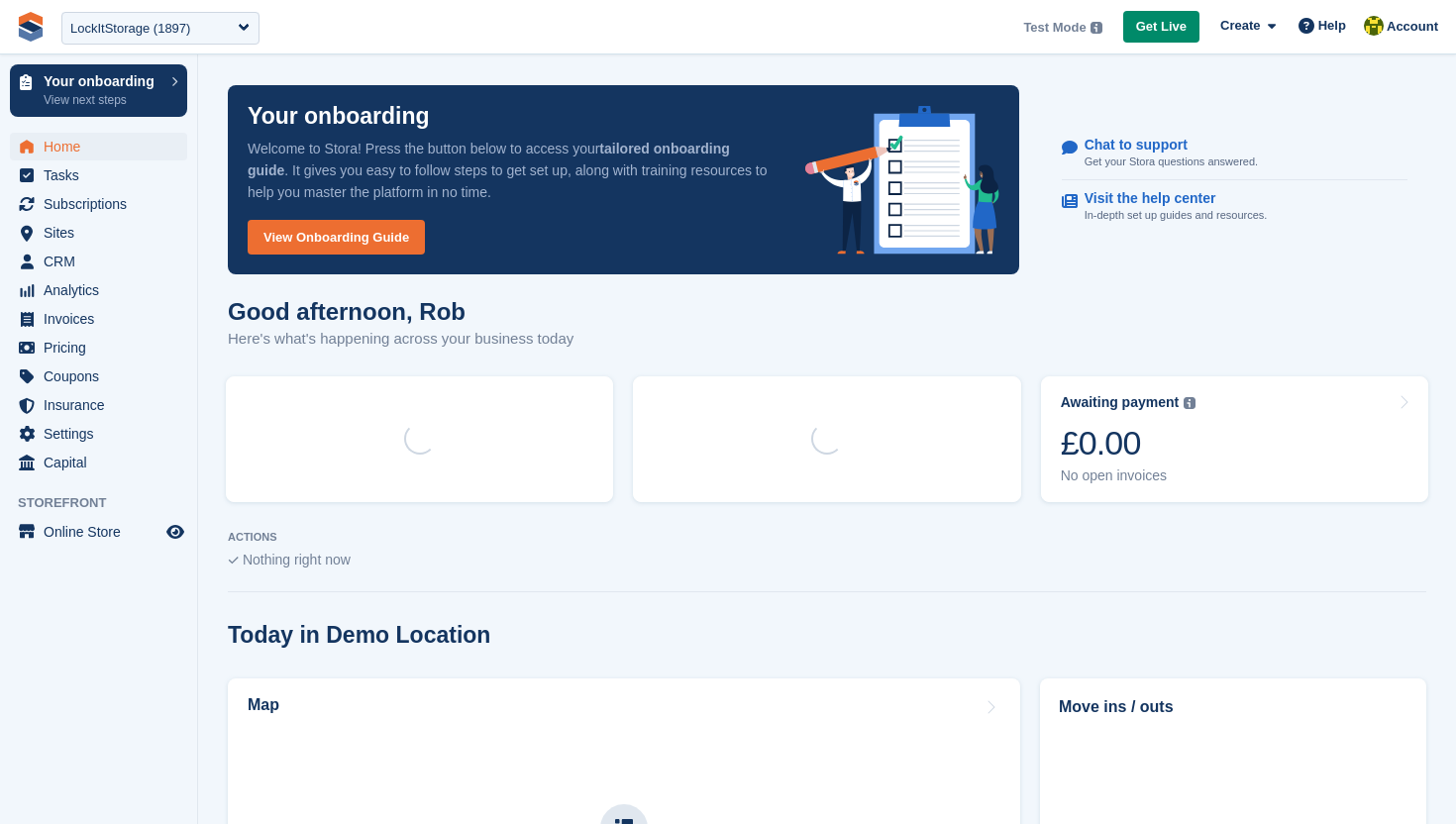 scroll, scrollTop: 0, scrollLeft: 0, axis: both 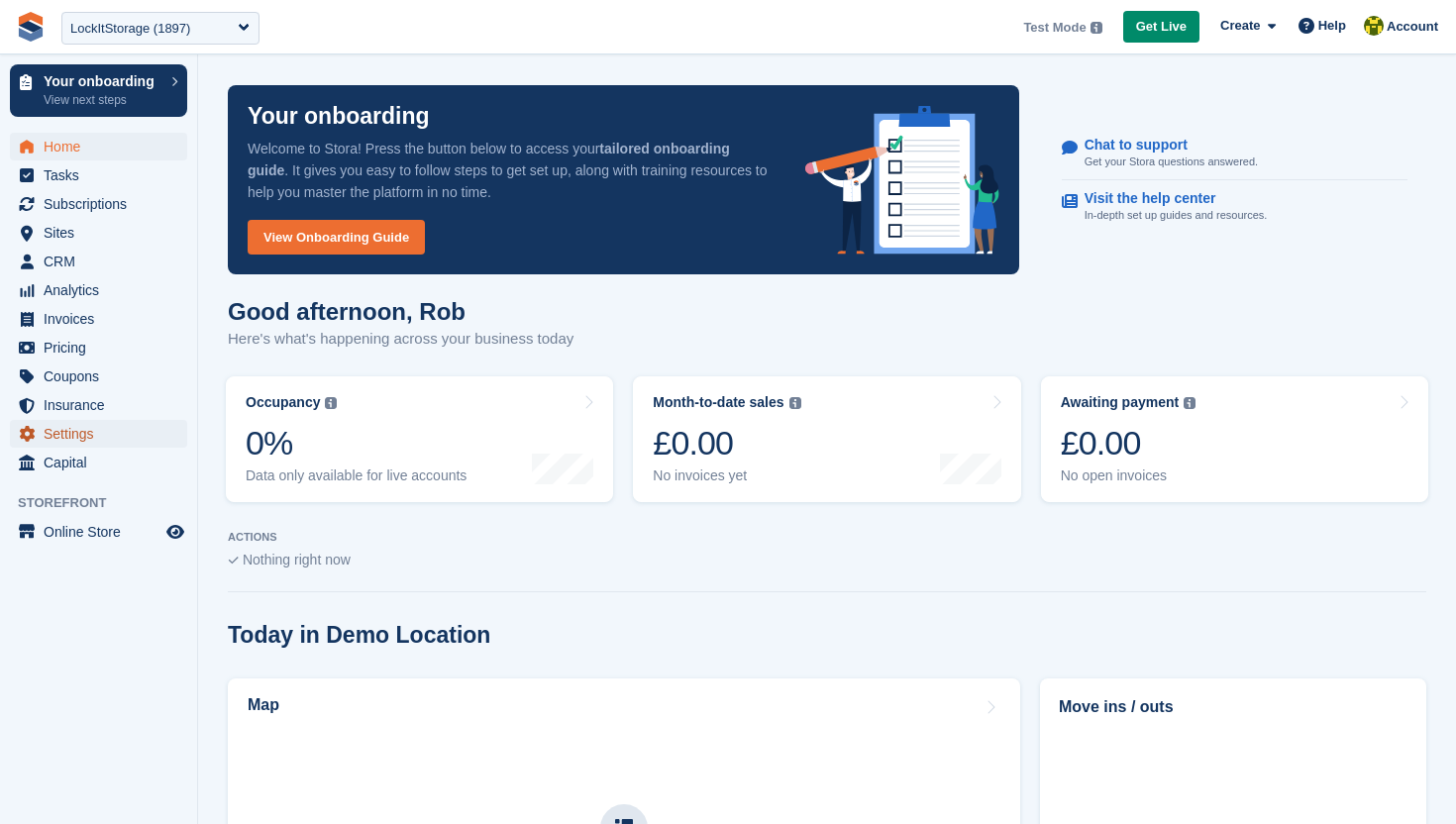 click on "Settings" at bounding box center [103, 434] 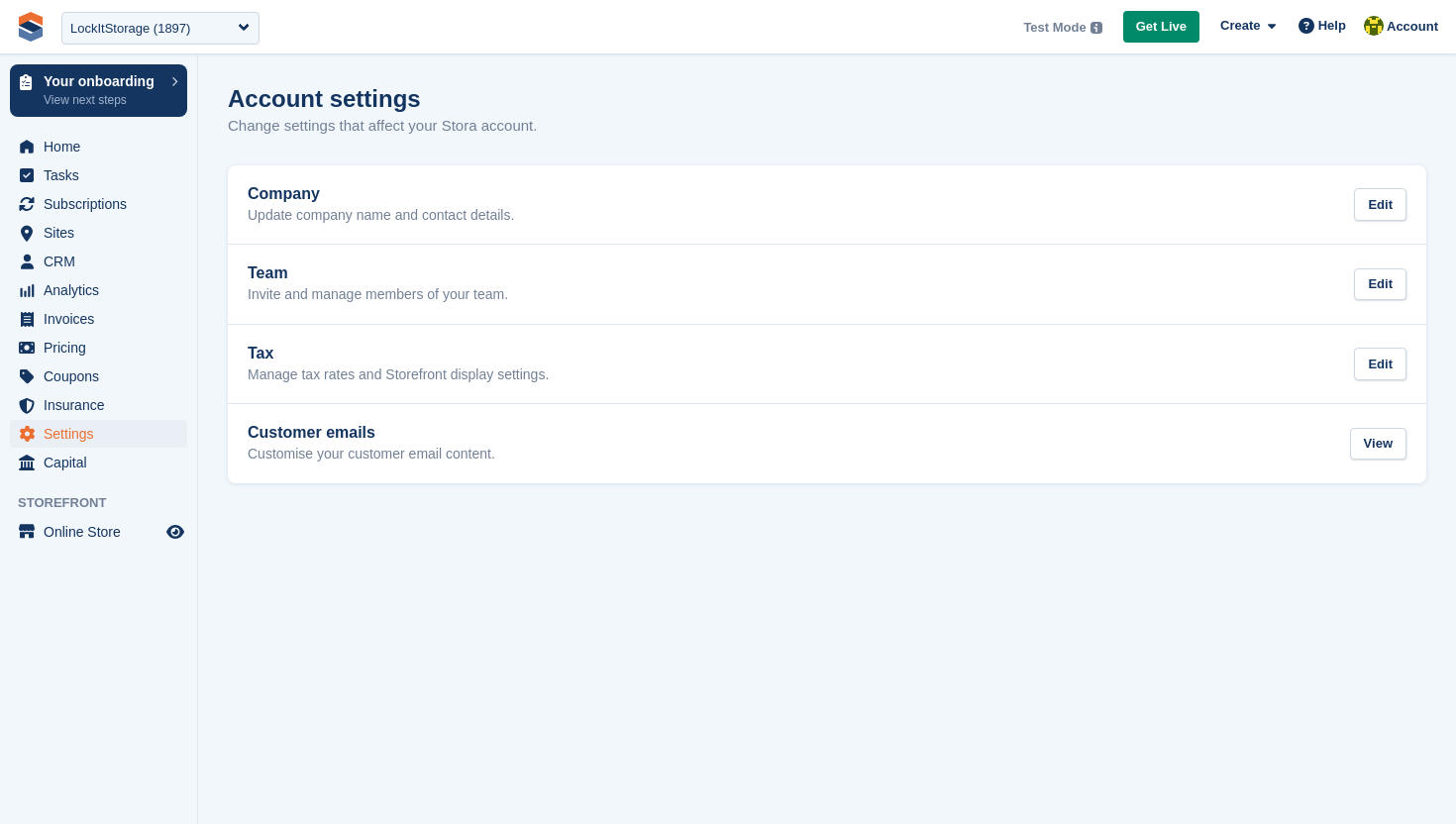 scroll, scrollTop: 0, scrollLeft: 0, axis: both 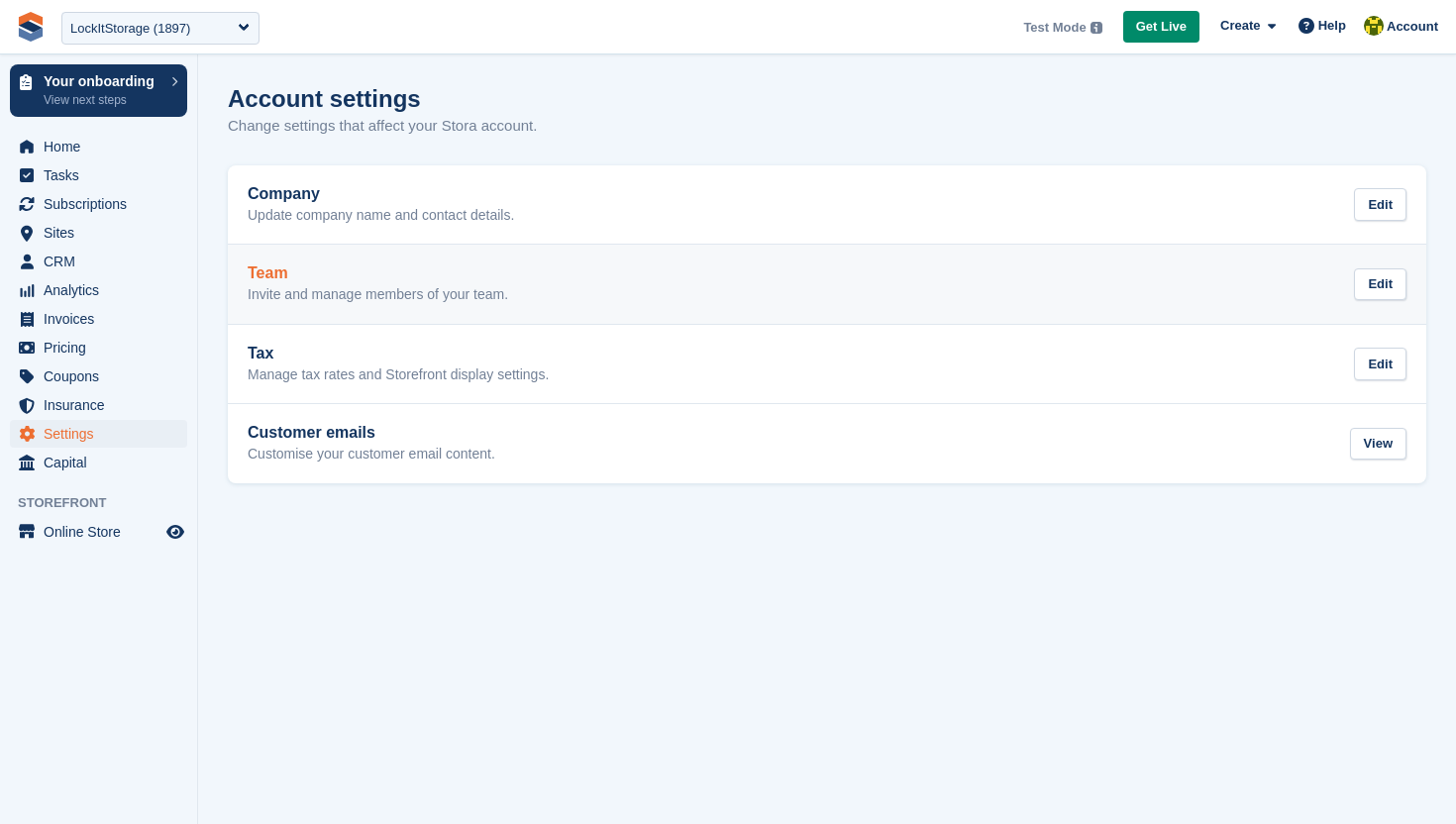 click on "Team
Invite and manage members of your team.
Edit" at bounding box center (827, 284) 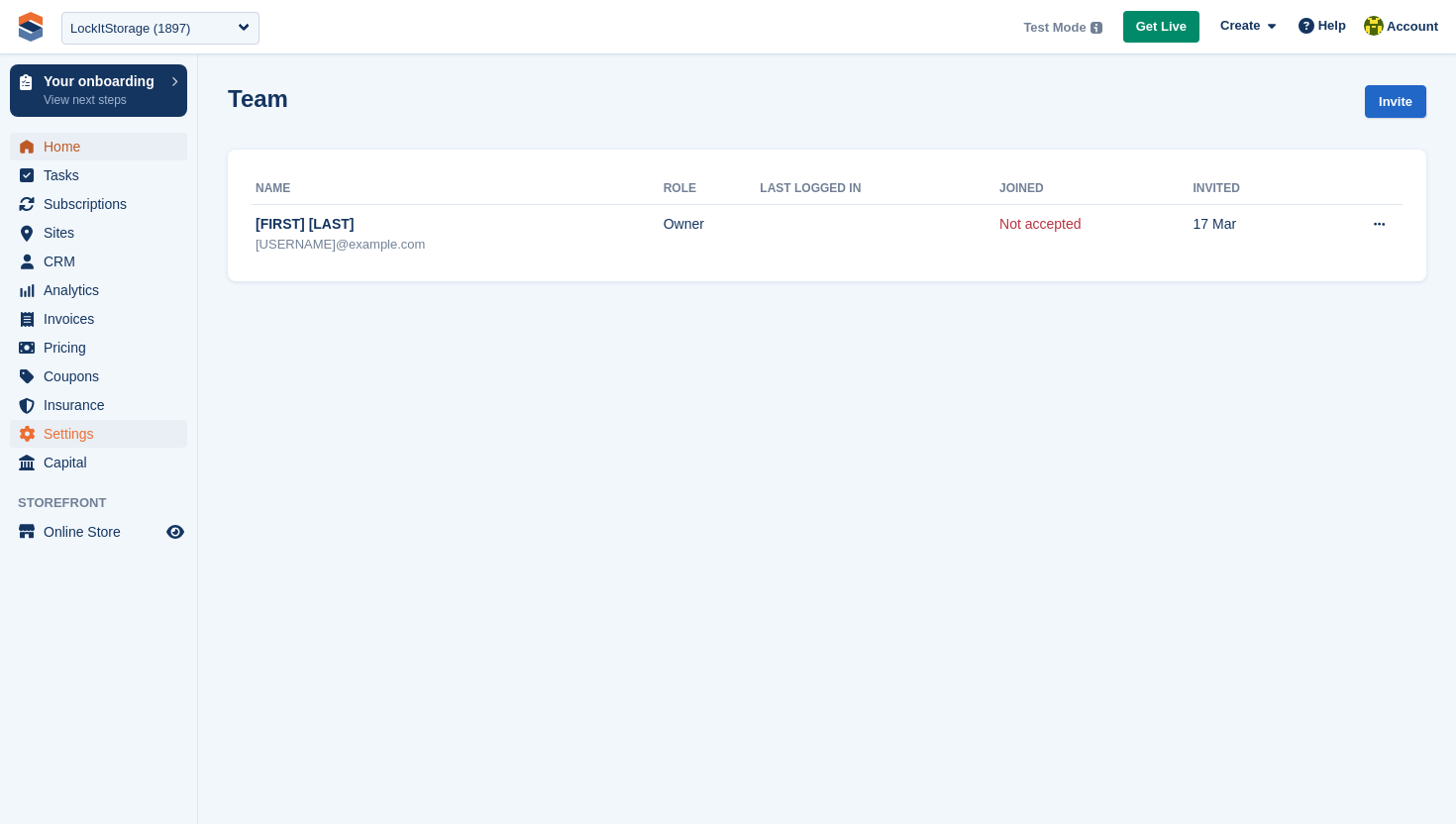 click on "Home" at bounding box center (103, 147) 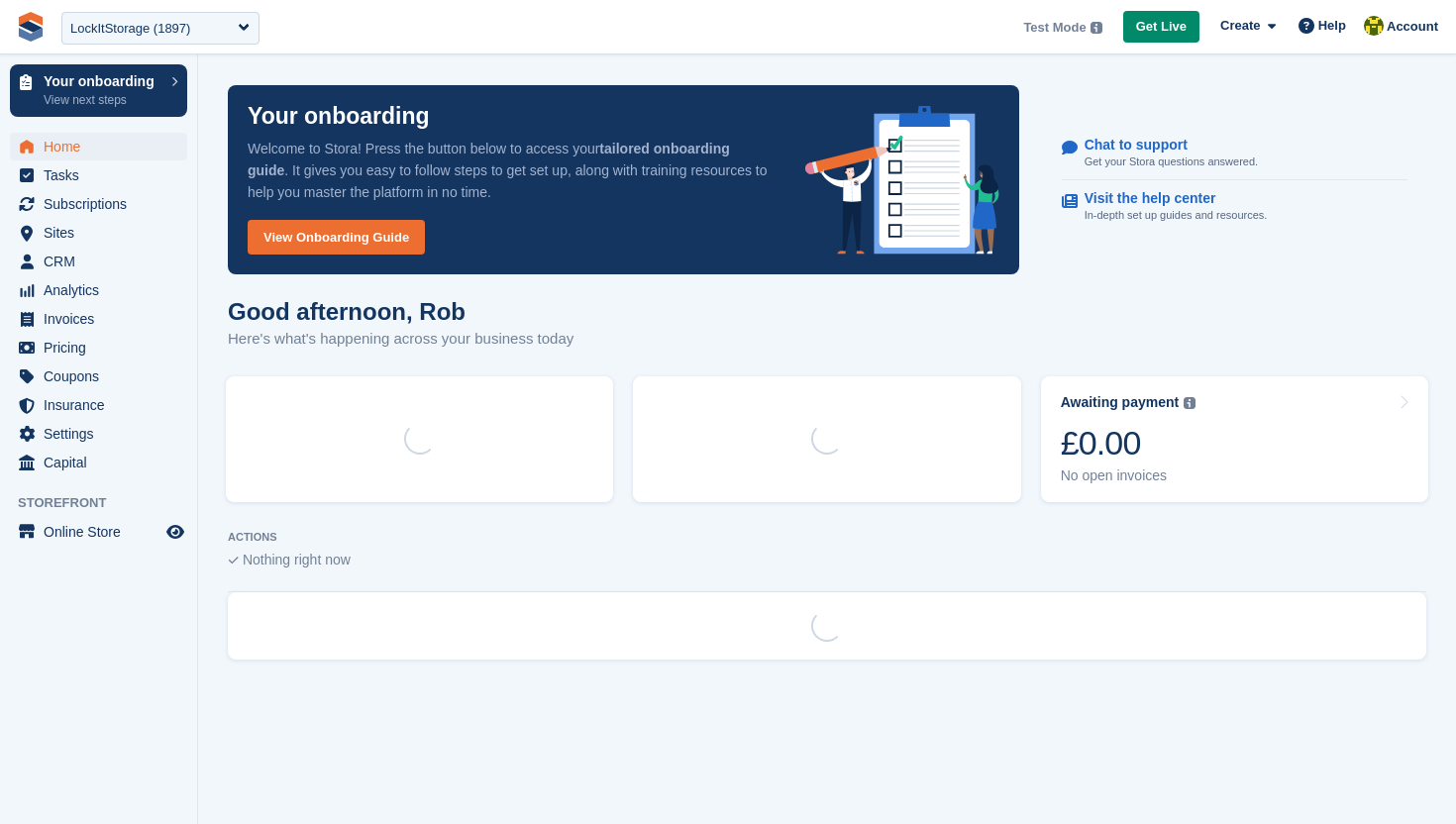 scroll, scrollTop: 0, scrollLeft: 0, axis: both 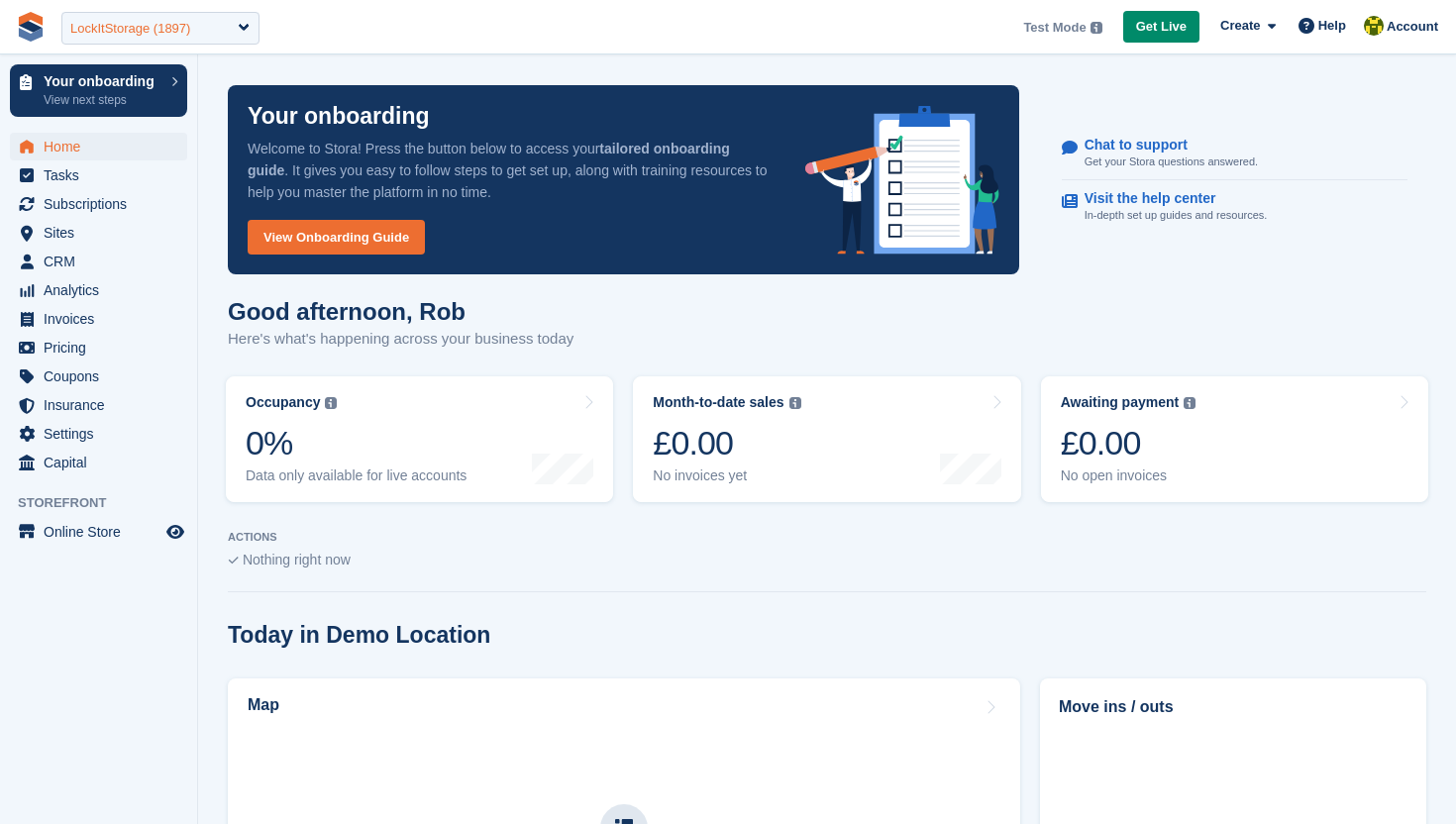 click on "LockItStorage (1897)" at bounding box center (160, 28) 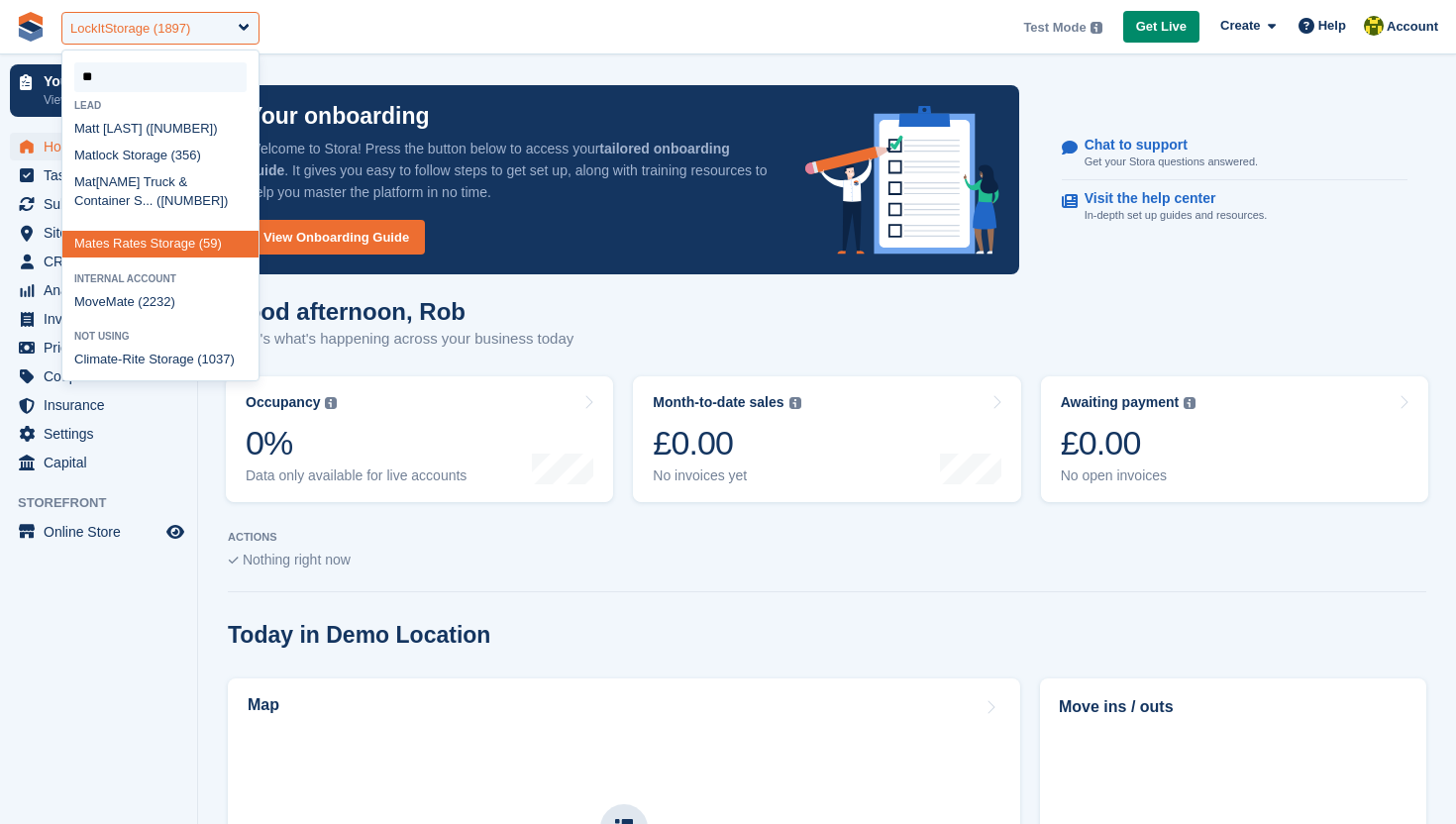 type on "*" 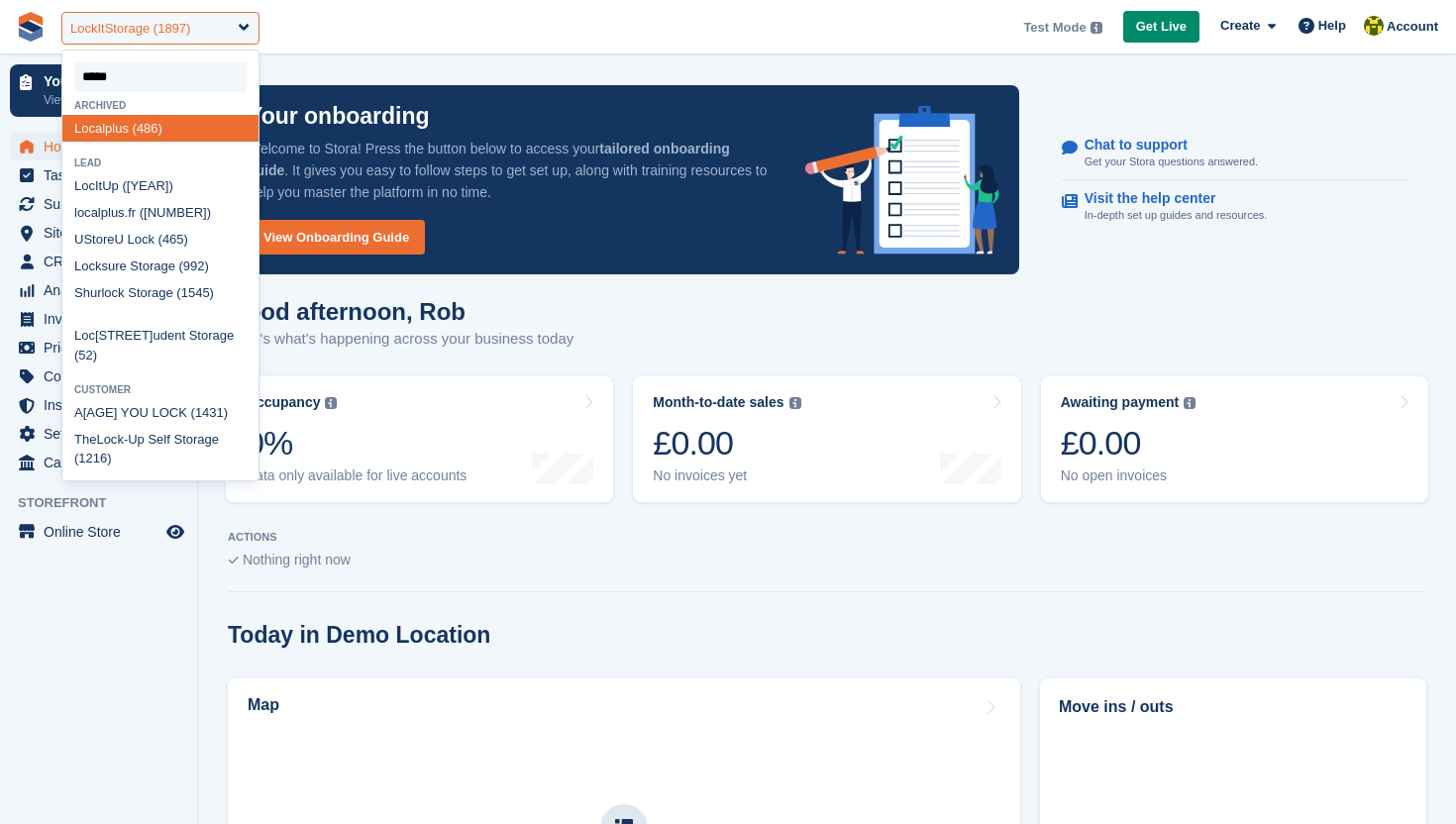 scroll, scrollTop: 0, scrollLeft: 0, axis: both 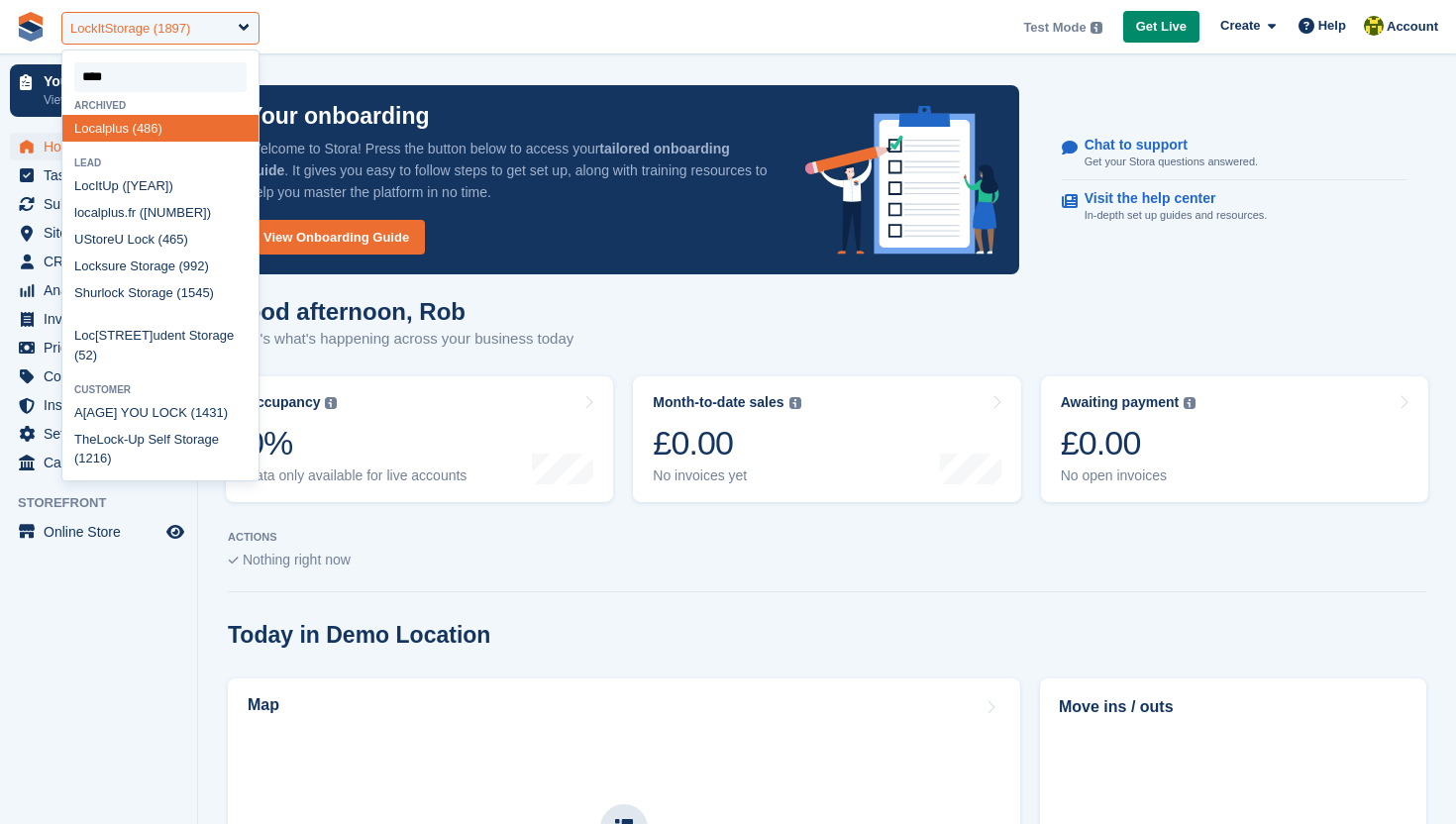 type on "*****" 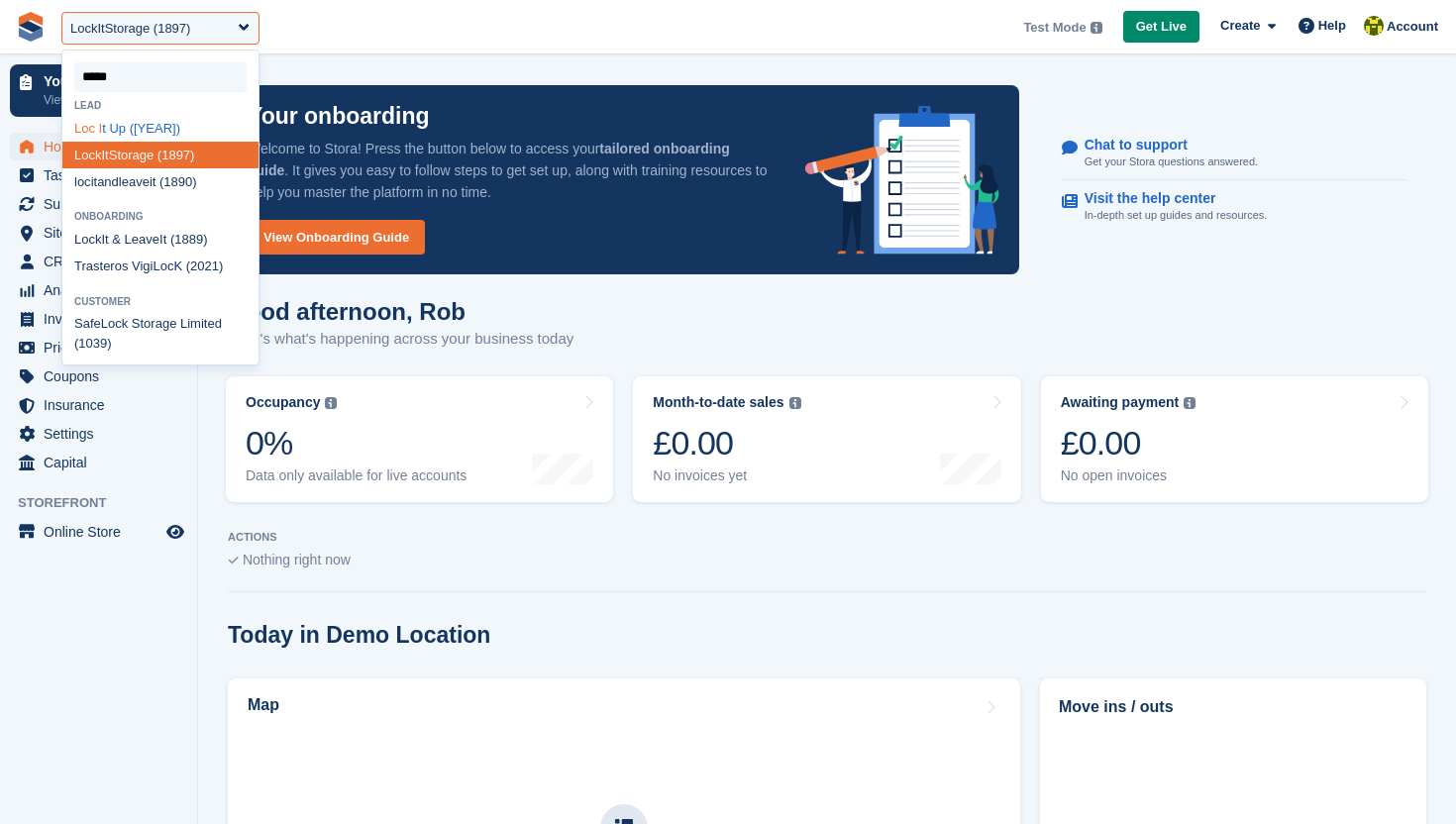 click on "Loc I t Up ([YEAR])" at bounding box center [160, 128] 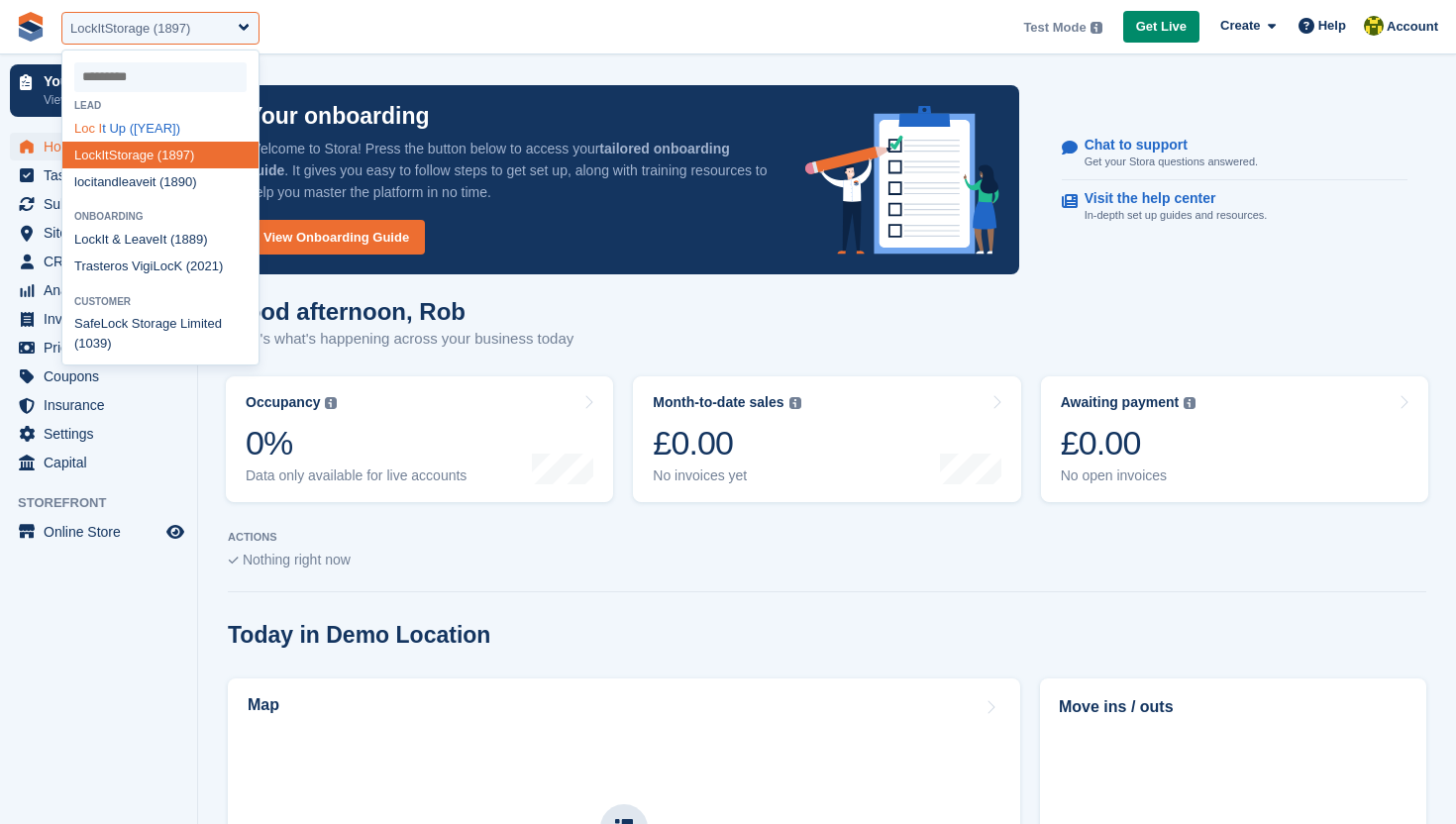 select on "****" 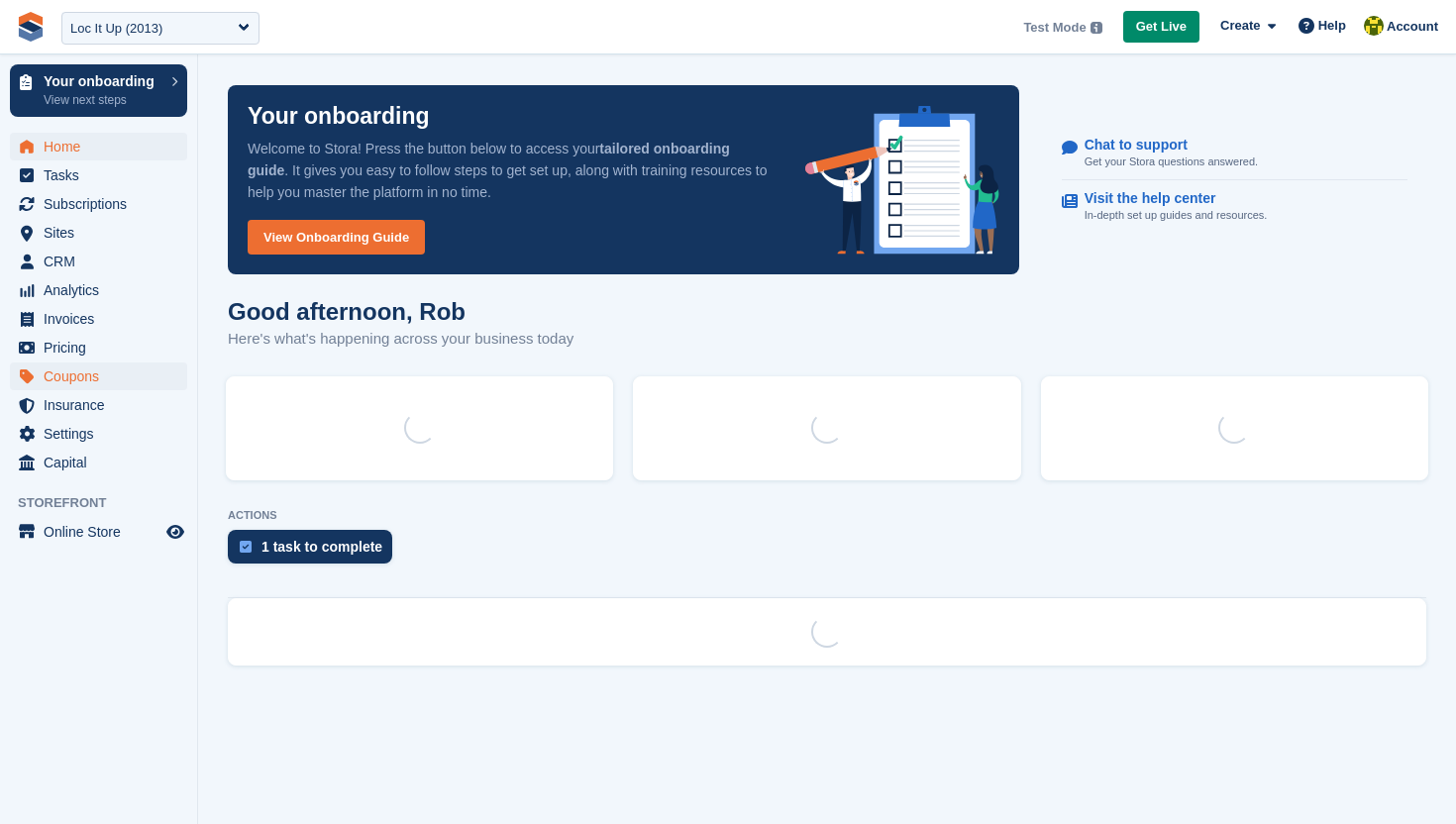 scroll, scrollTop: 0, scrollLeft: 0, axis: both 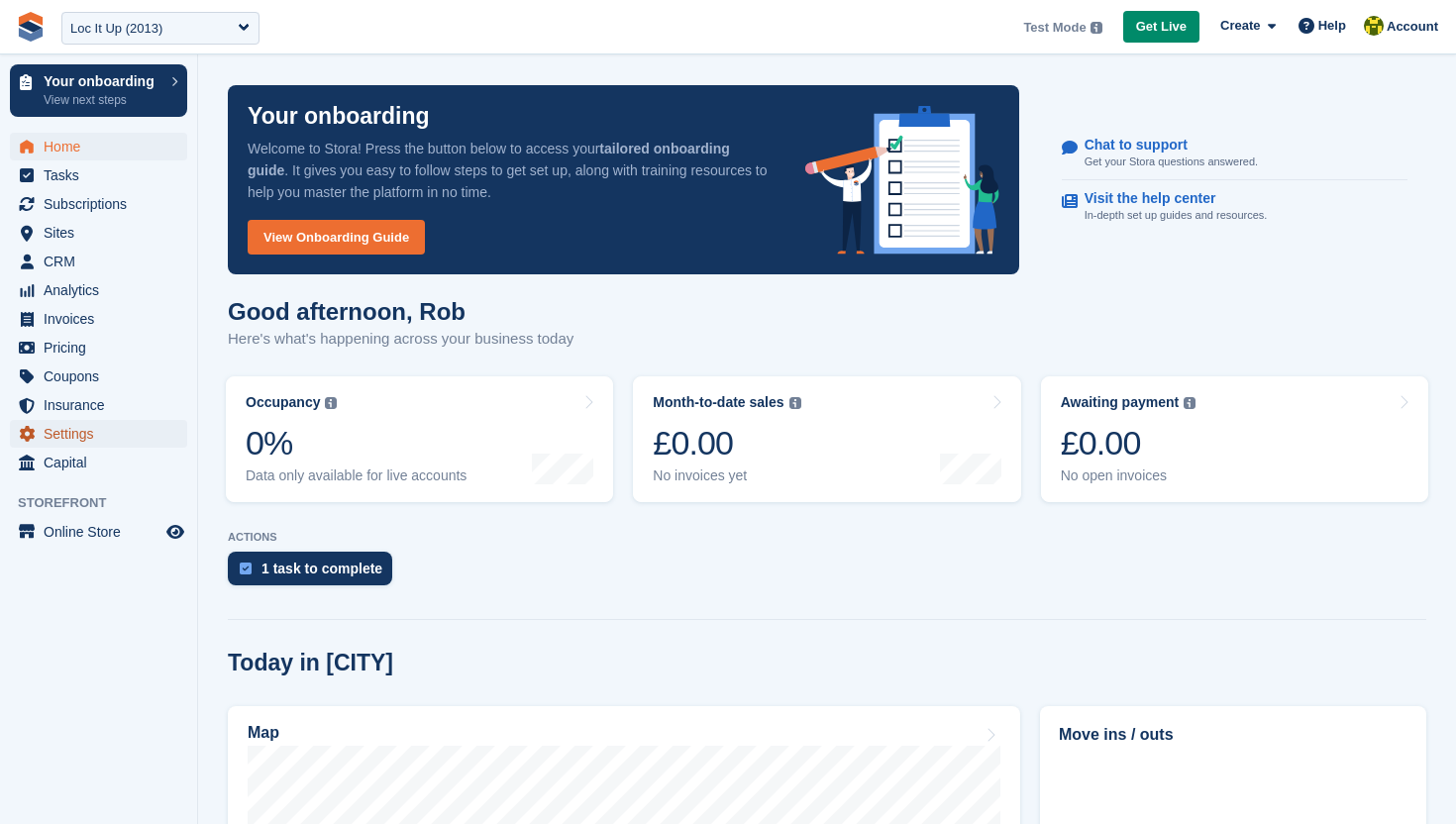 click on "Settings" at bounding box center [103, 434] 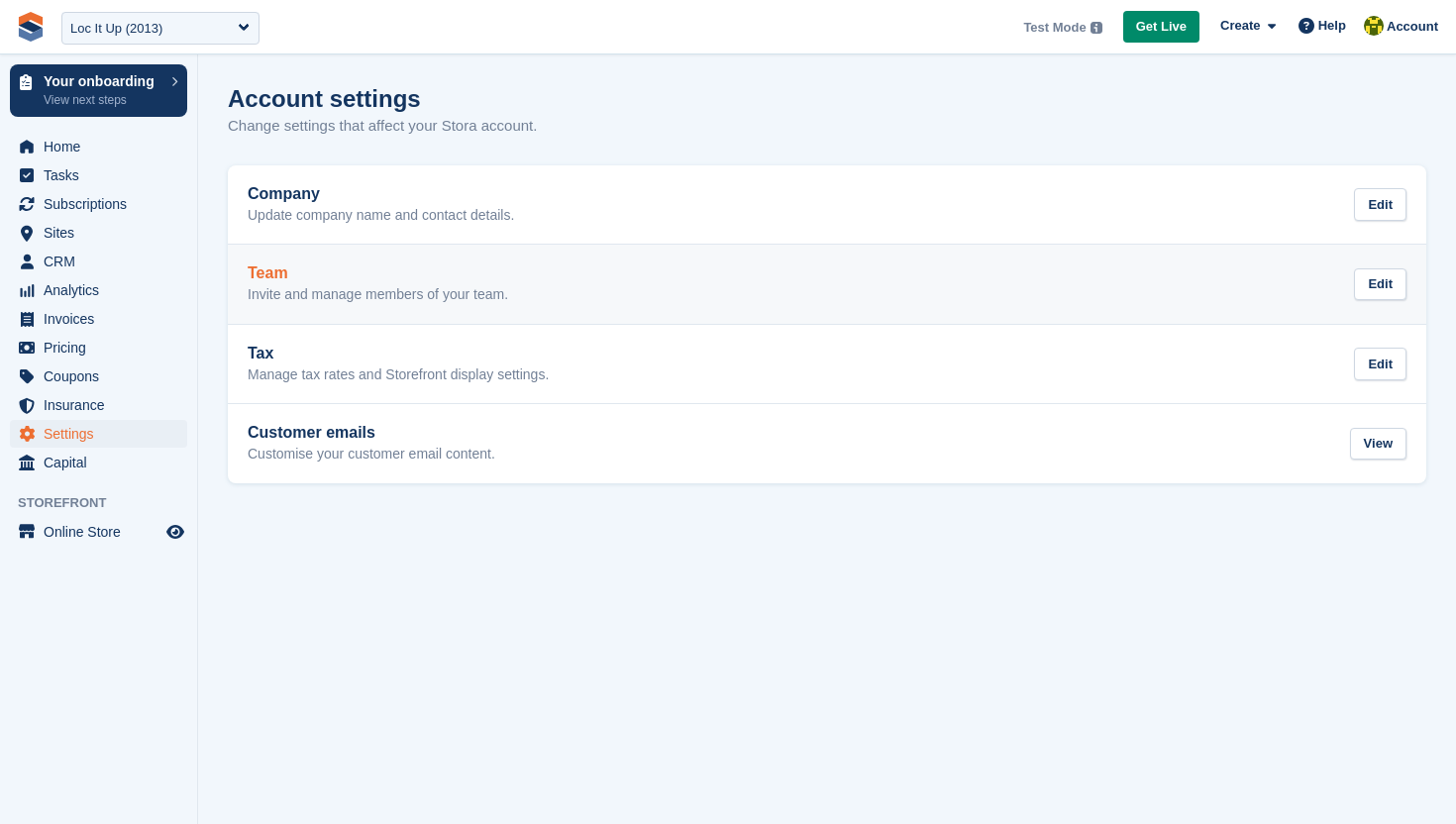 scroll, scrollTop: 0, scrollLeft: 0, axis: both 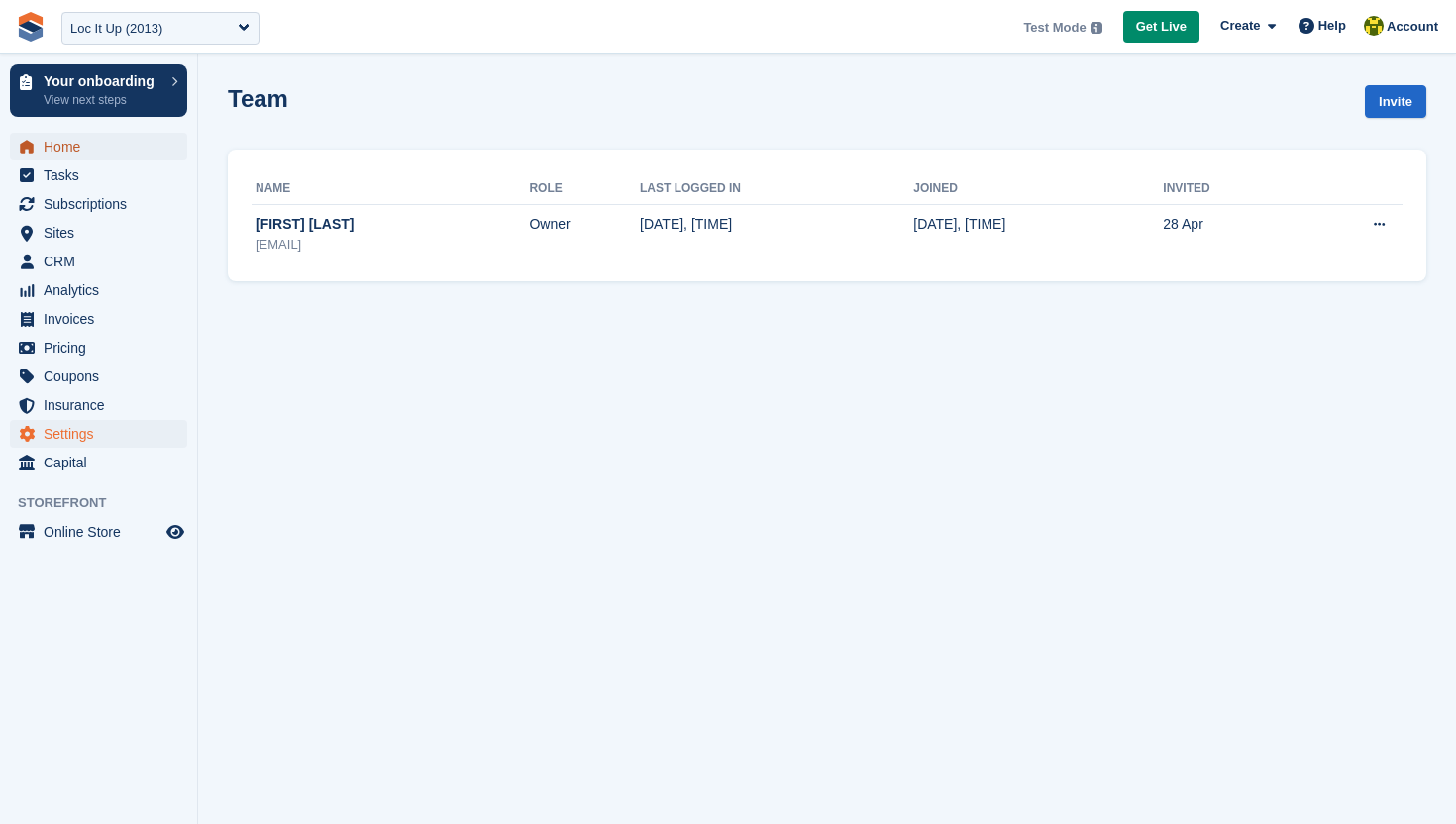 click on "Home" at bounding box center [103, 147] 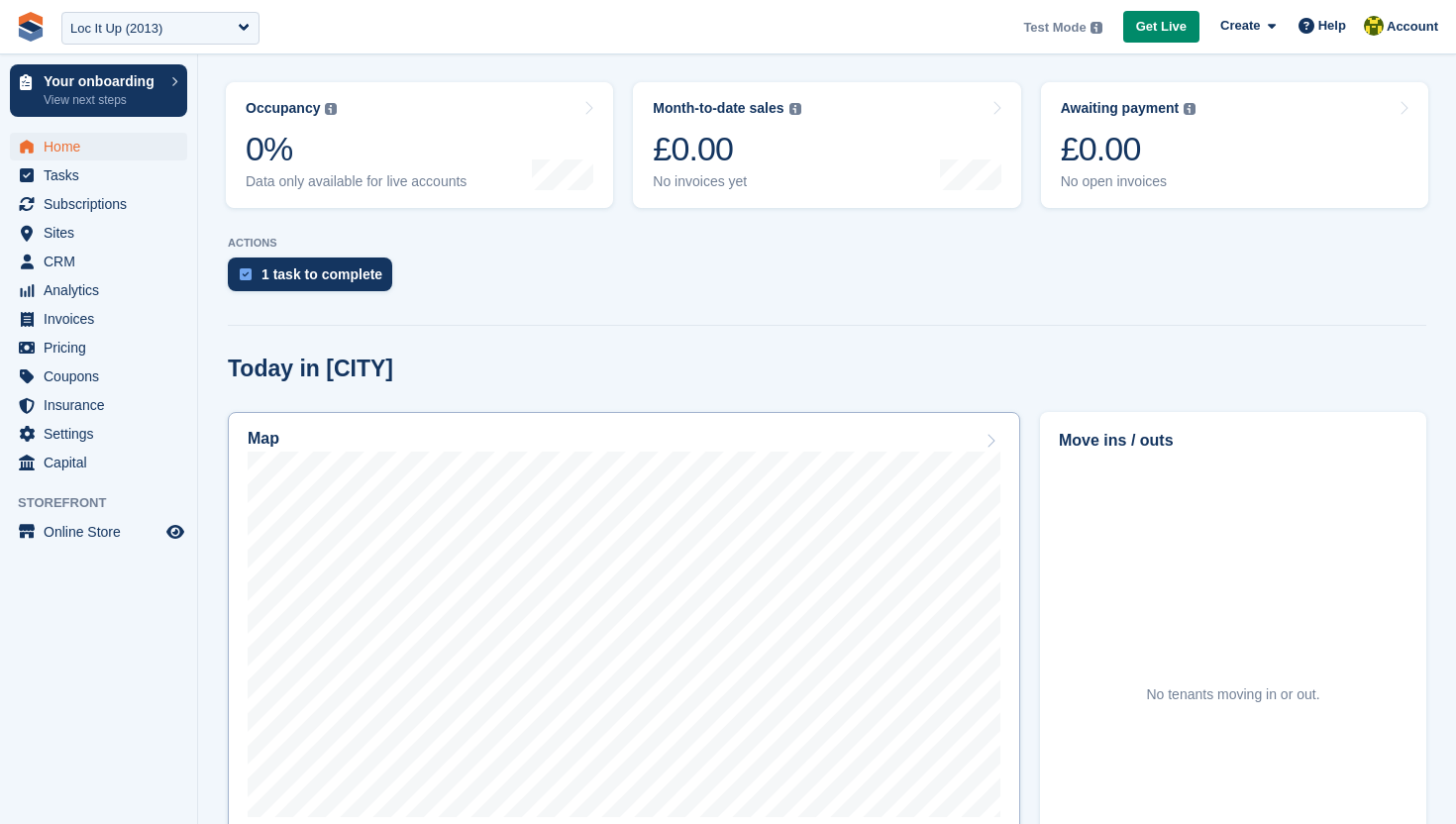 scroll, scrollTop: 0, scrollLeft: 0, axis: both 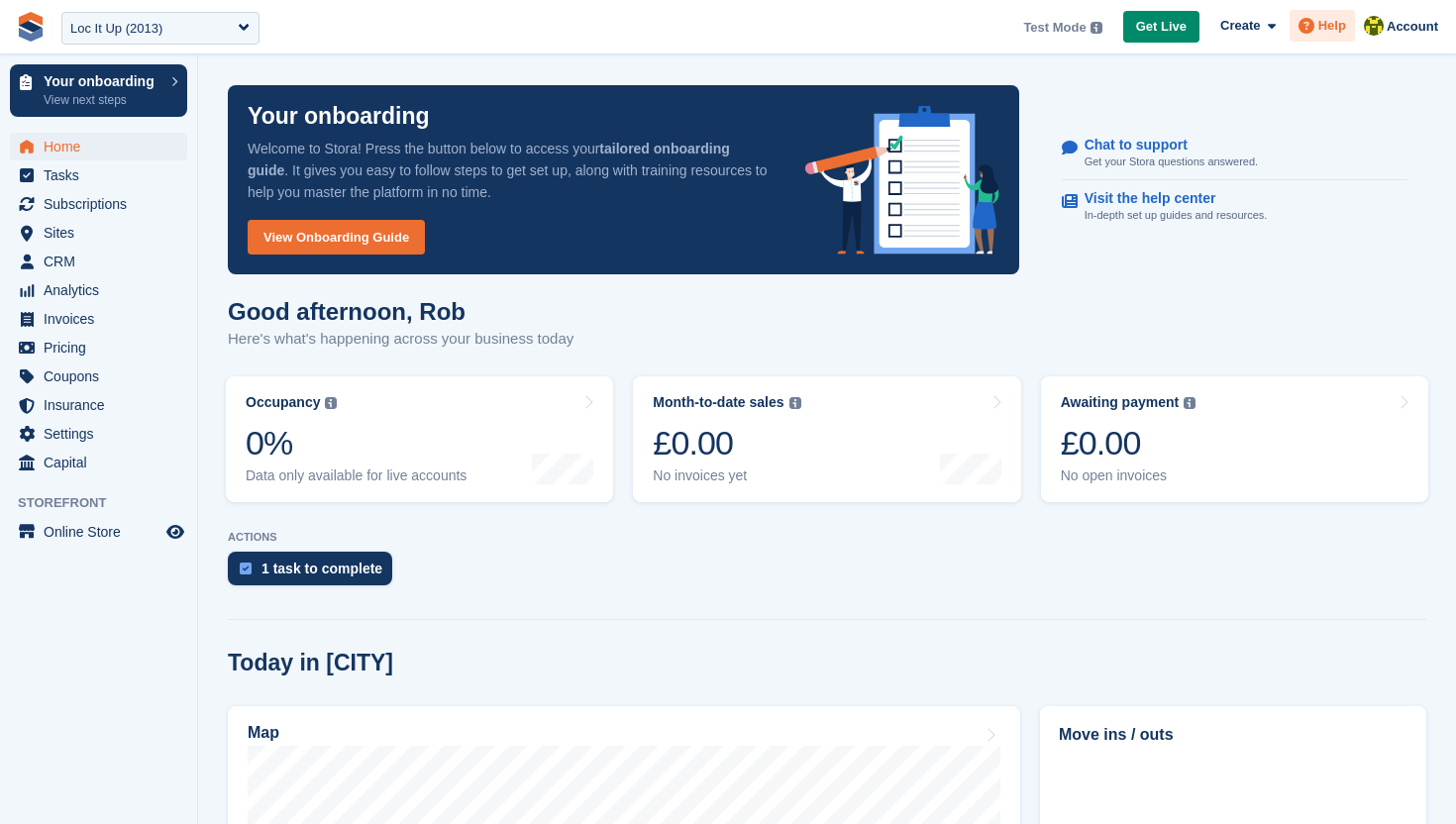 click on "Help" at bounding box center (1322, 26) 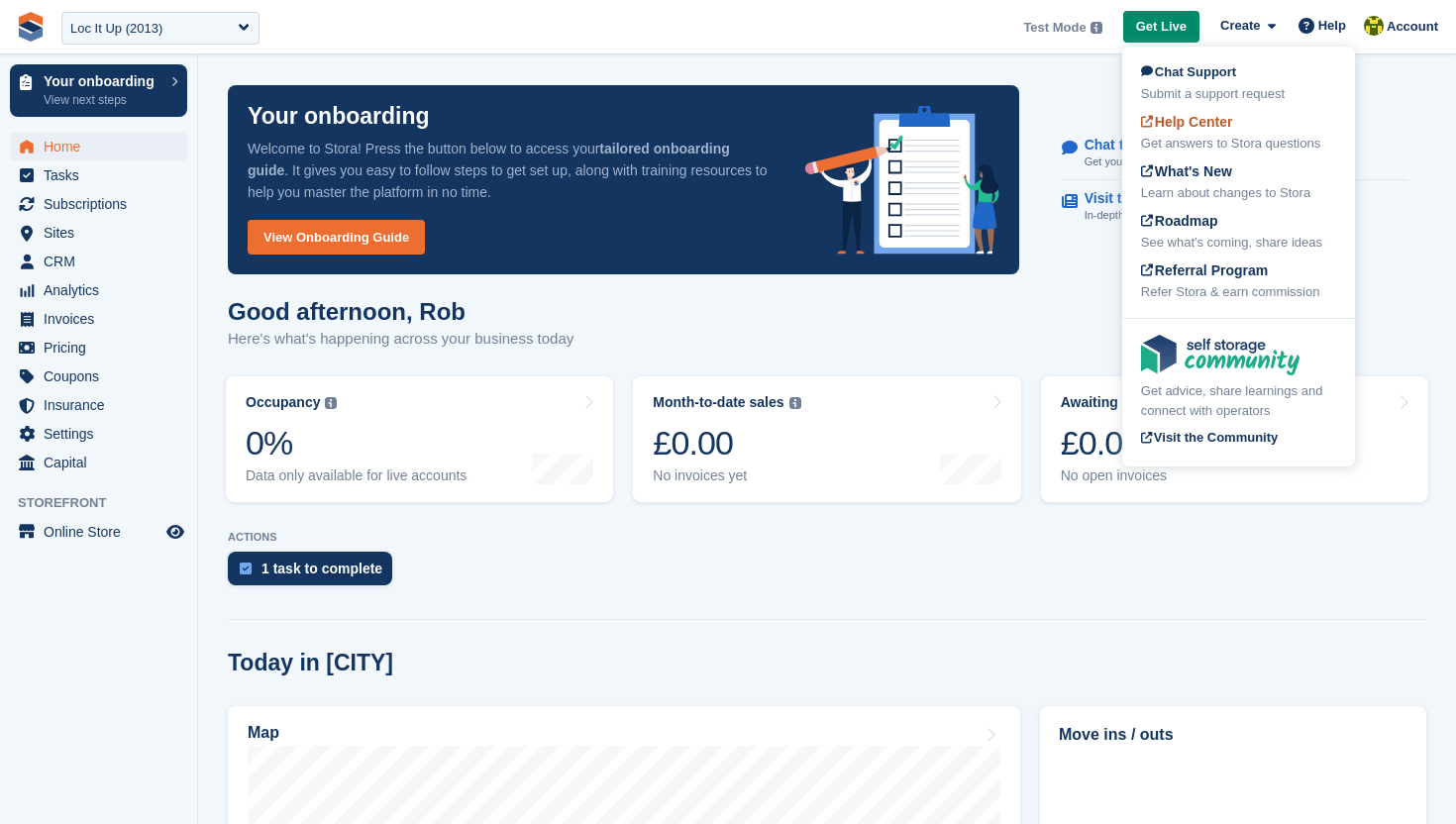 click on "Get answers to Stora questions" at bounding box center (1238, 144) 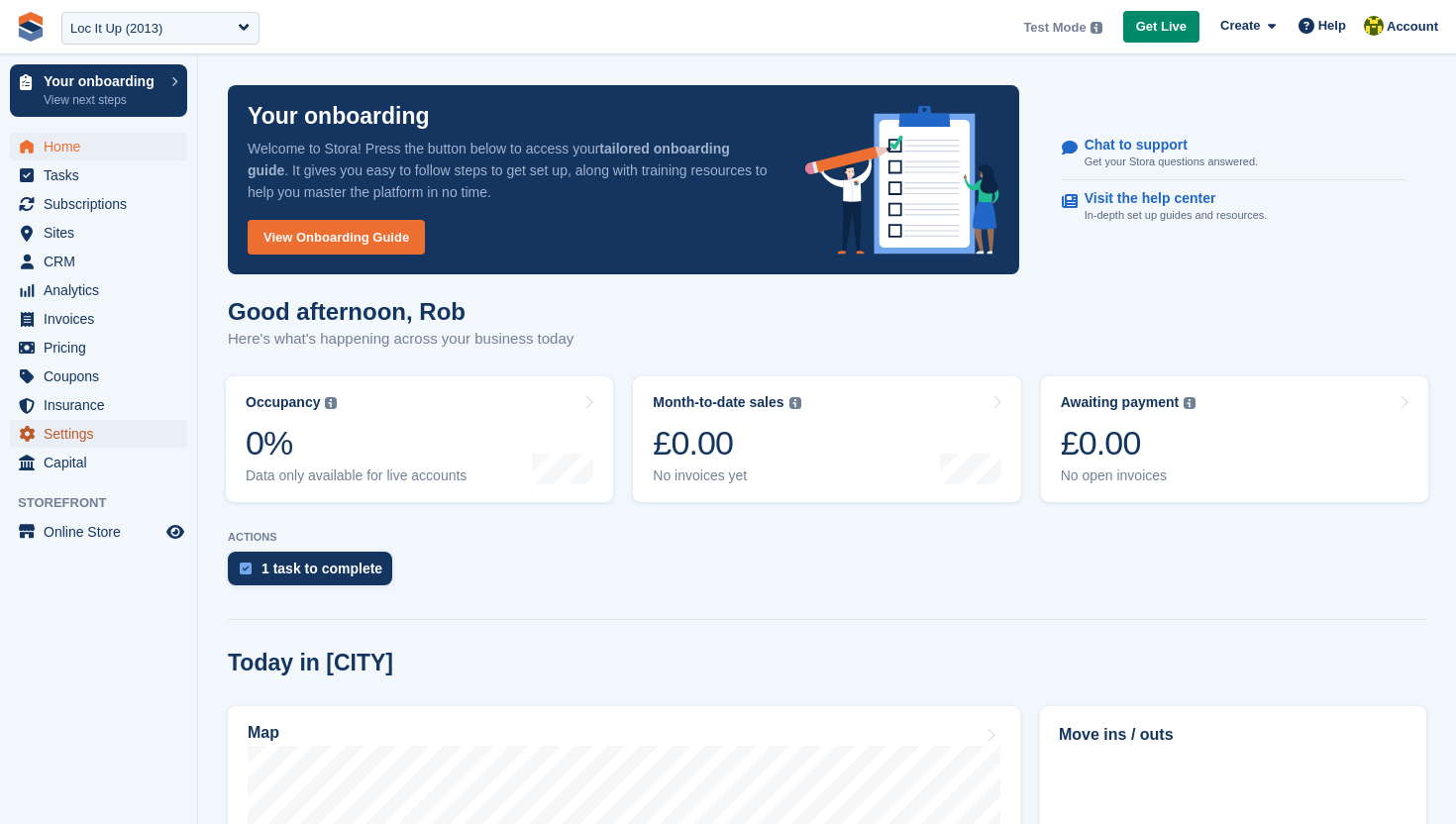 click on "Settings" at bounding box center (103, 434) 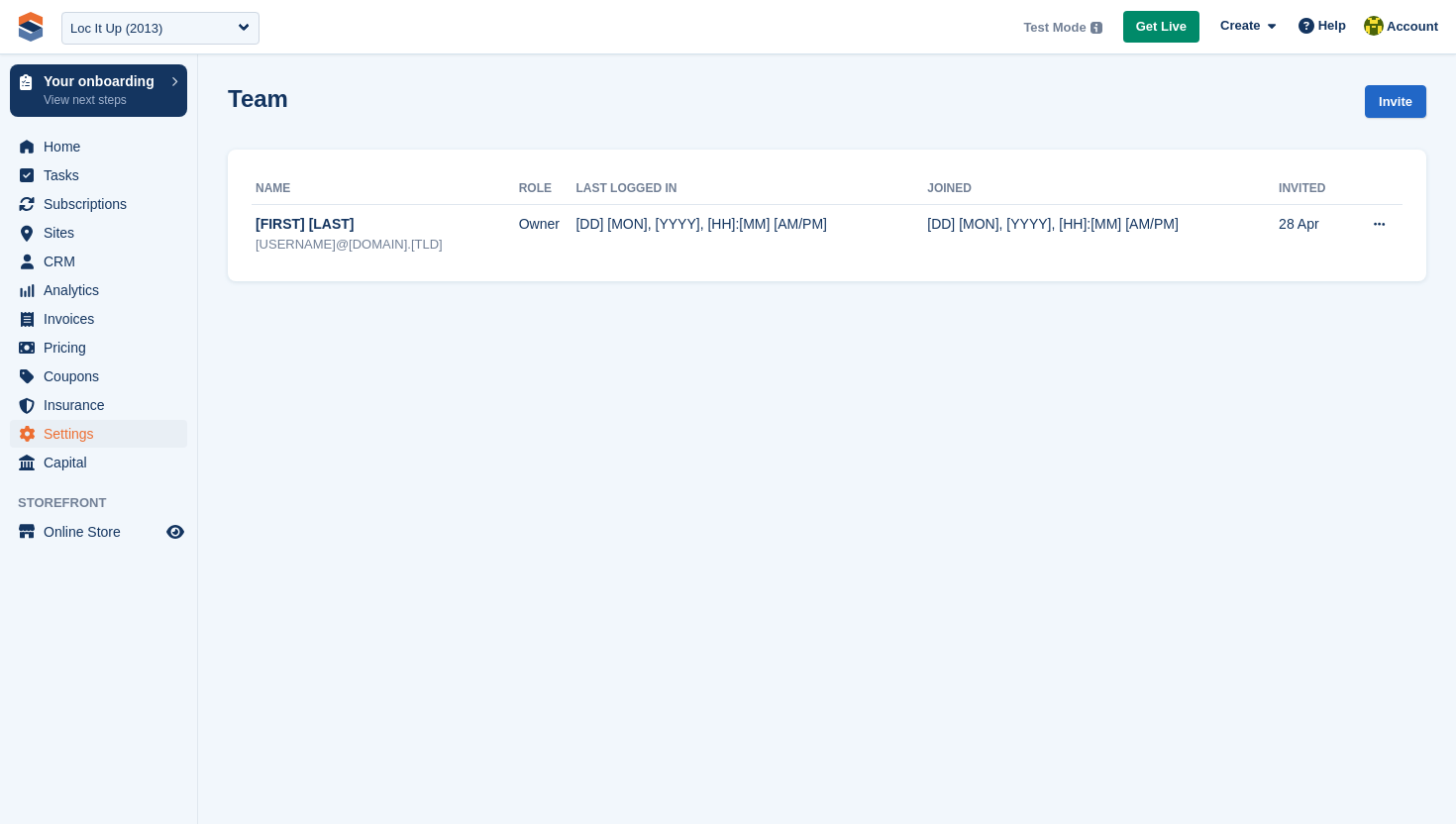 scroll, scrollTop: 0, scrollLeft: 0, axis: both 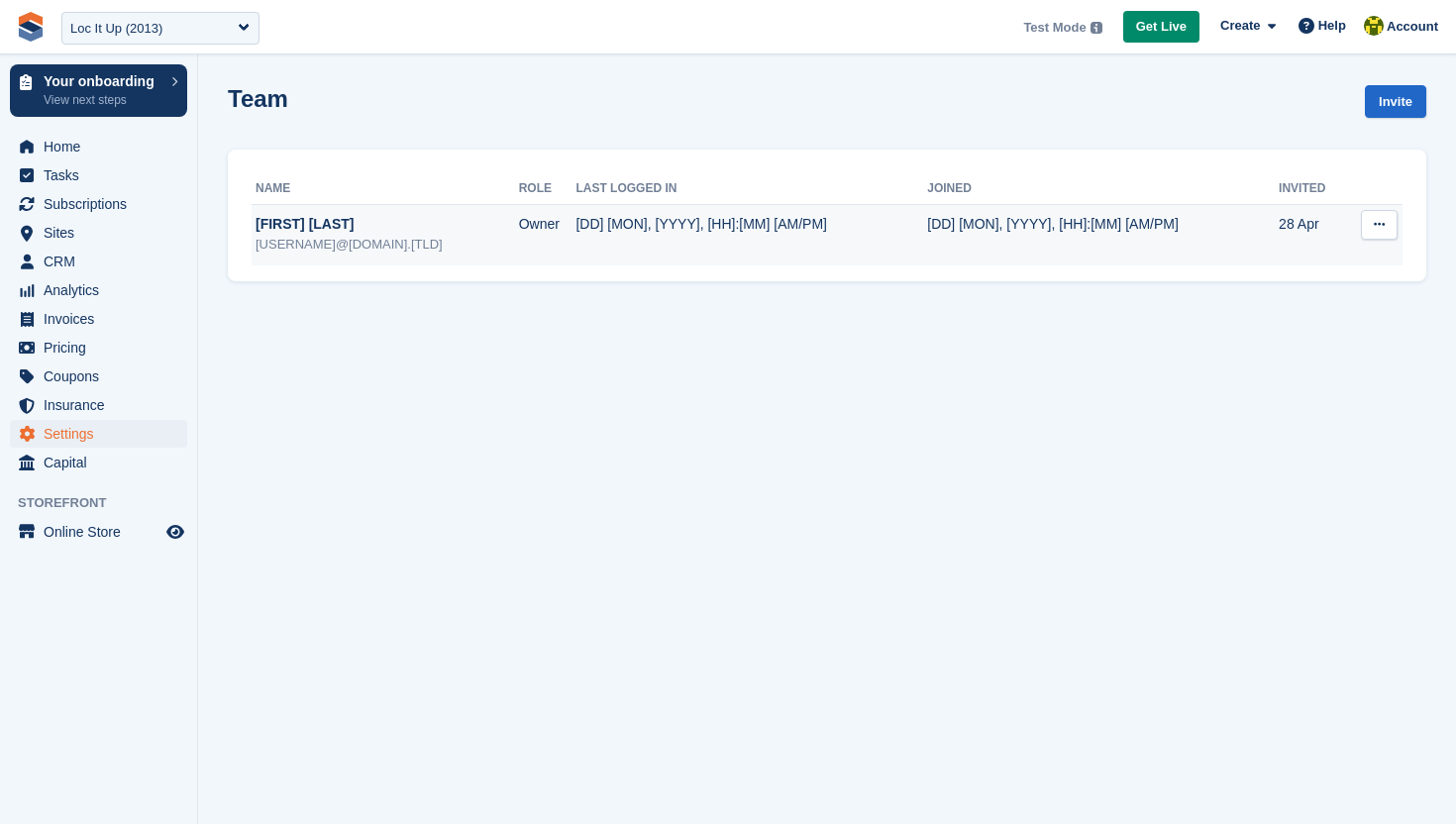click at bounding box center (1379, 225) 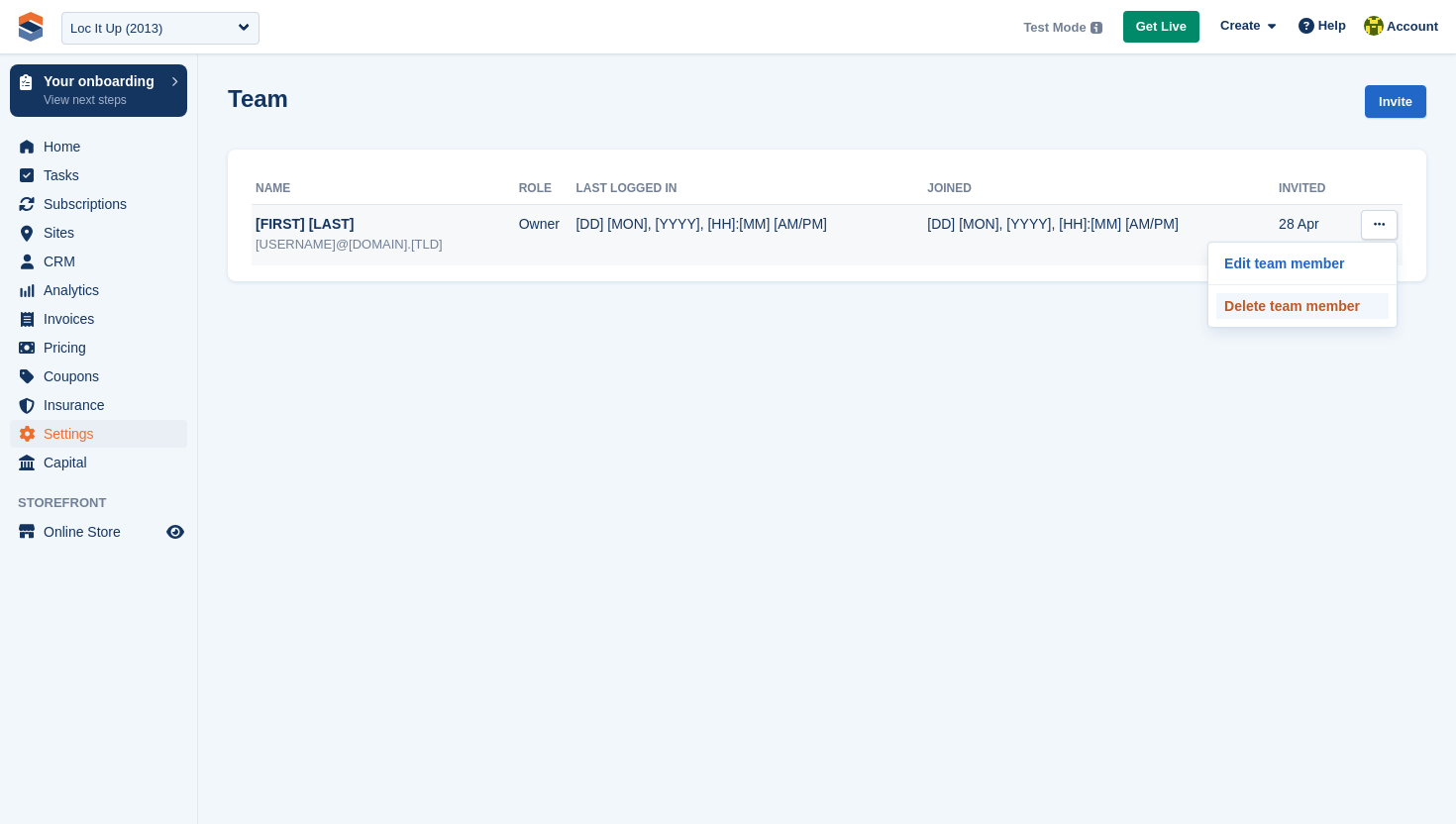 click on "Delete team member" at bounding box center (1302, 306) 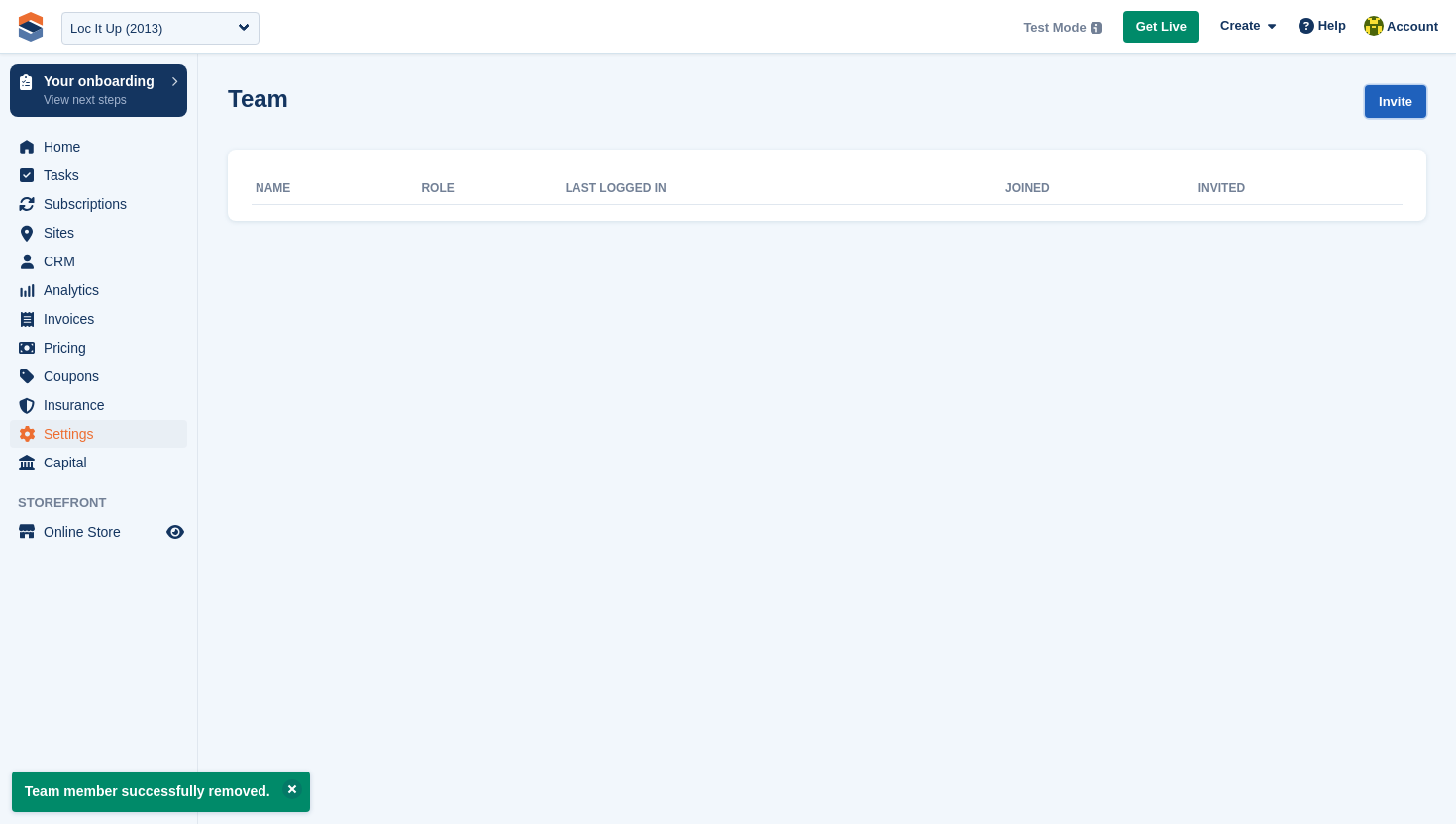 click on "Invite" at bounding box center [1396, 101] 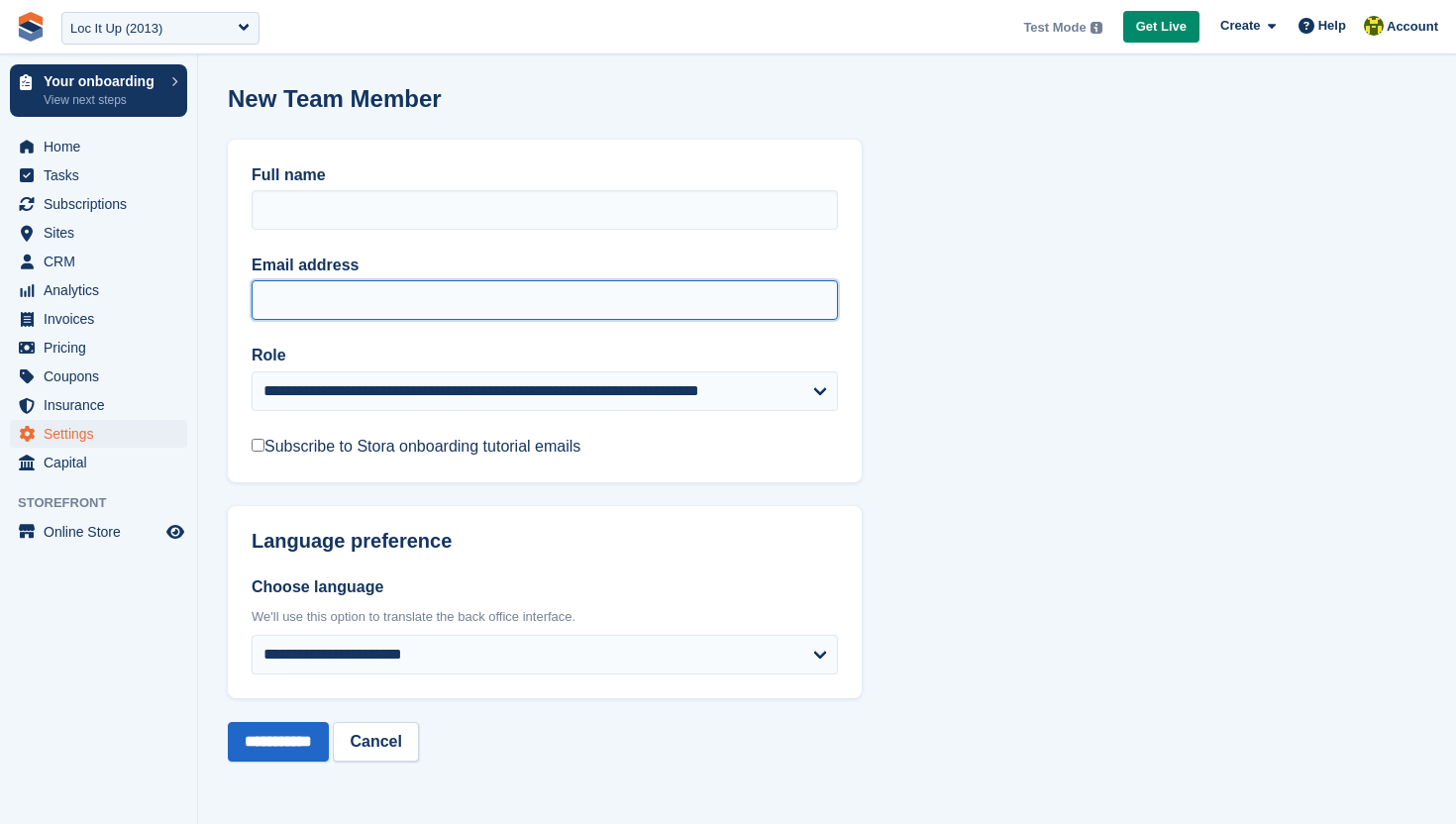 click on "Email address" at bounding box center [545, 300] 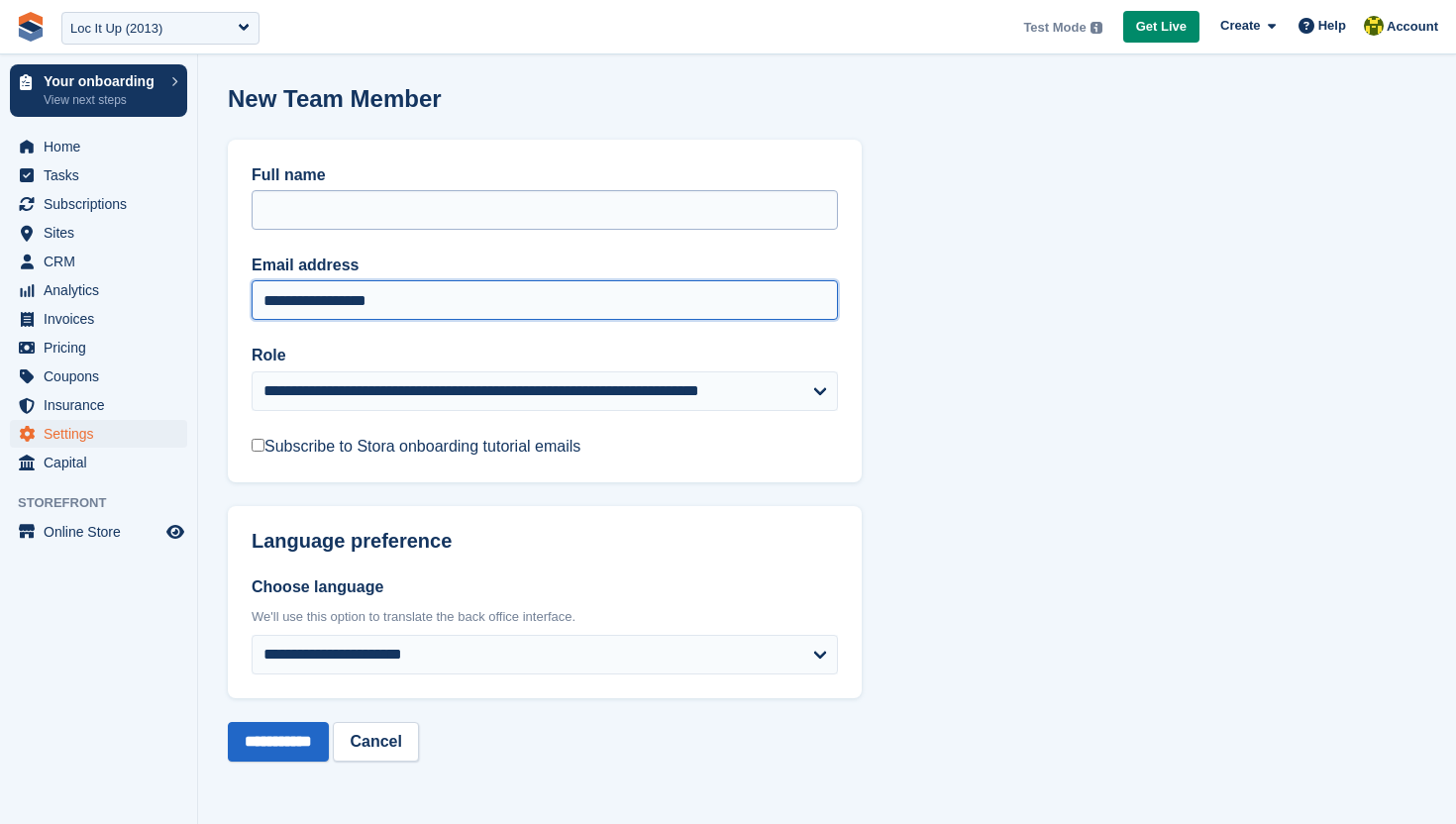 type on "**********" 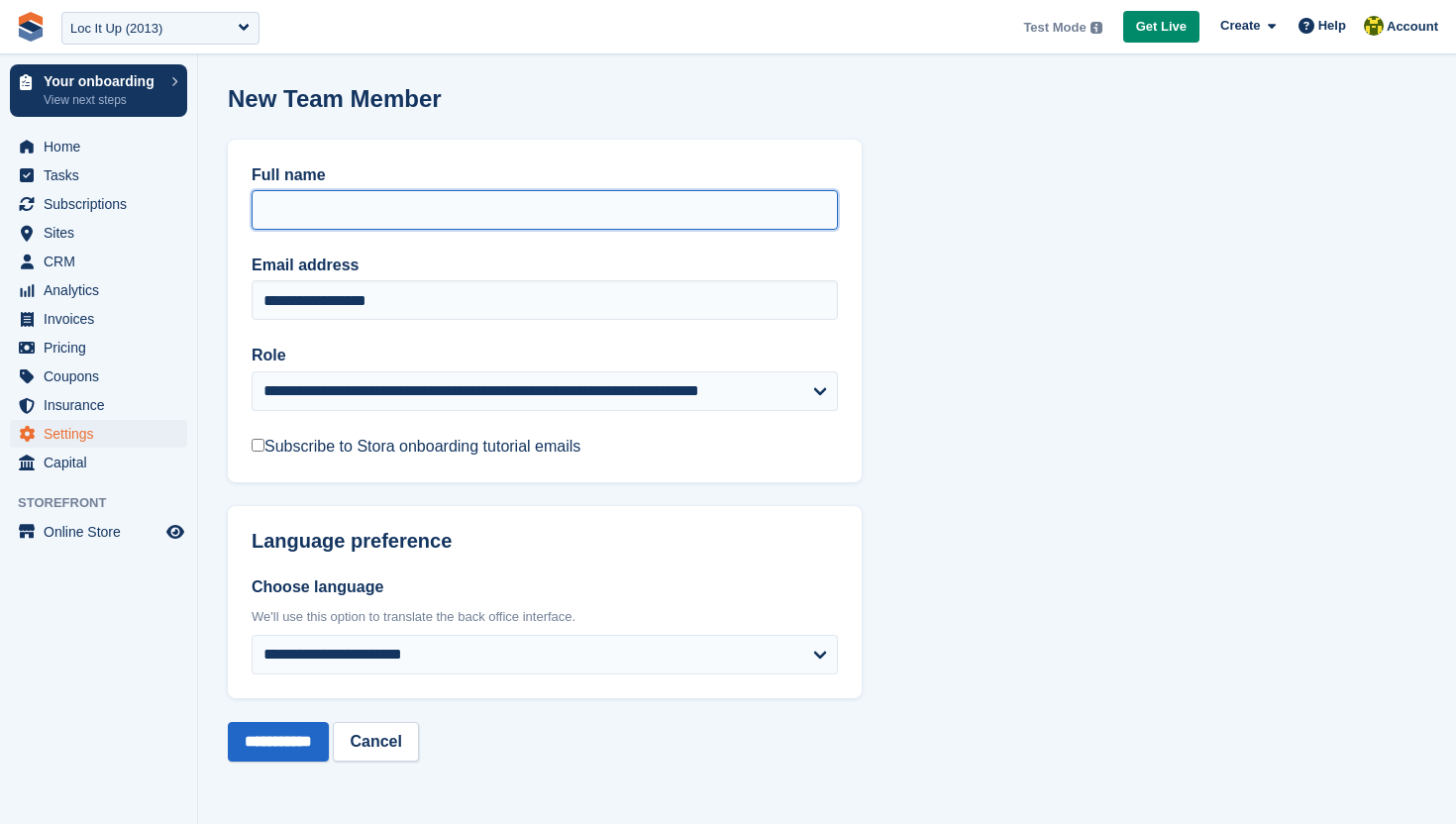 click on "Full name" at bounding box center [545, 210] 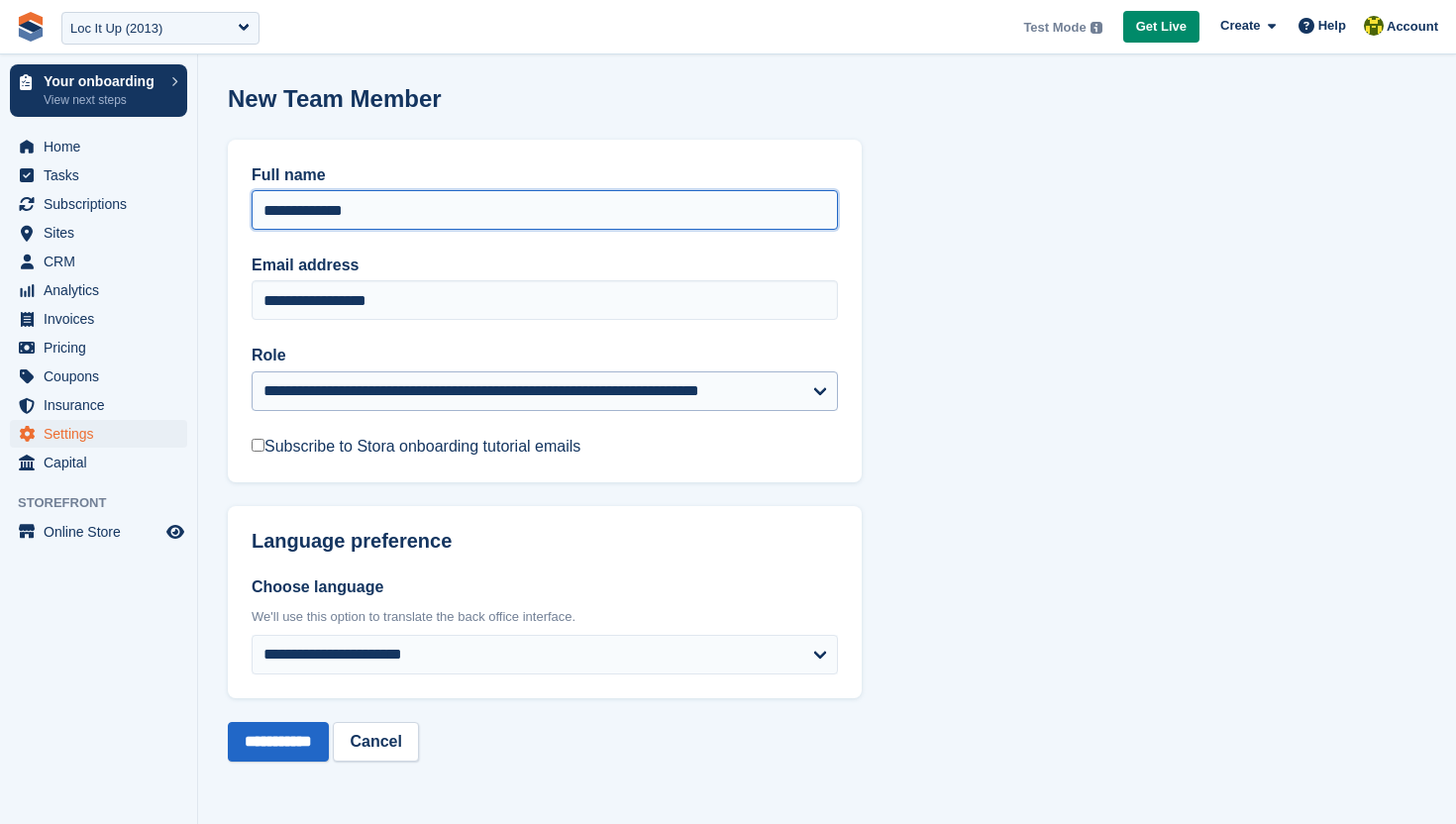 type on "**********" 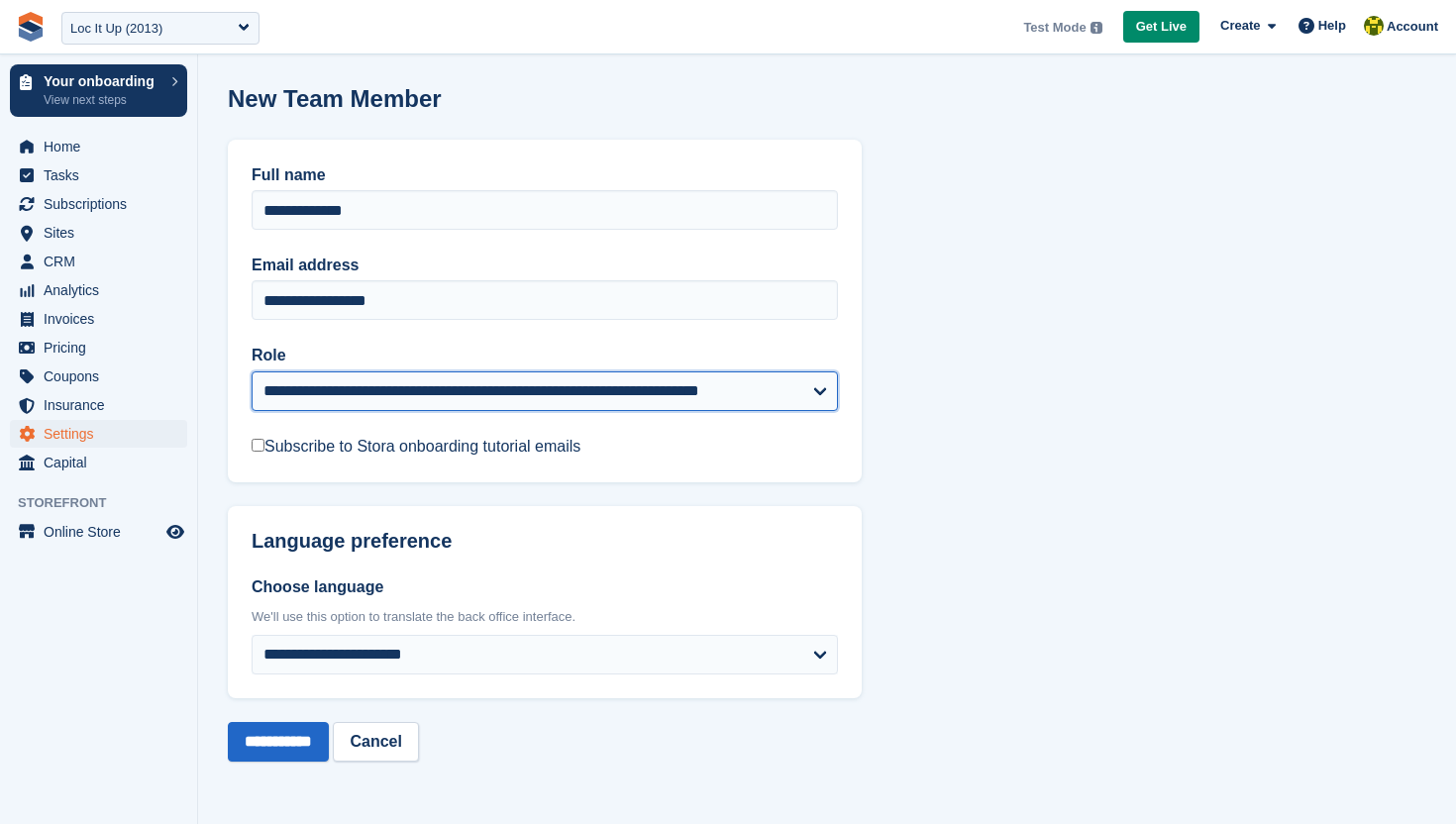 click on "**********" at bounding box center (545, 391) 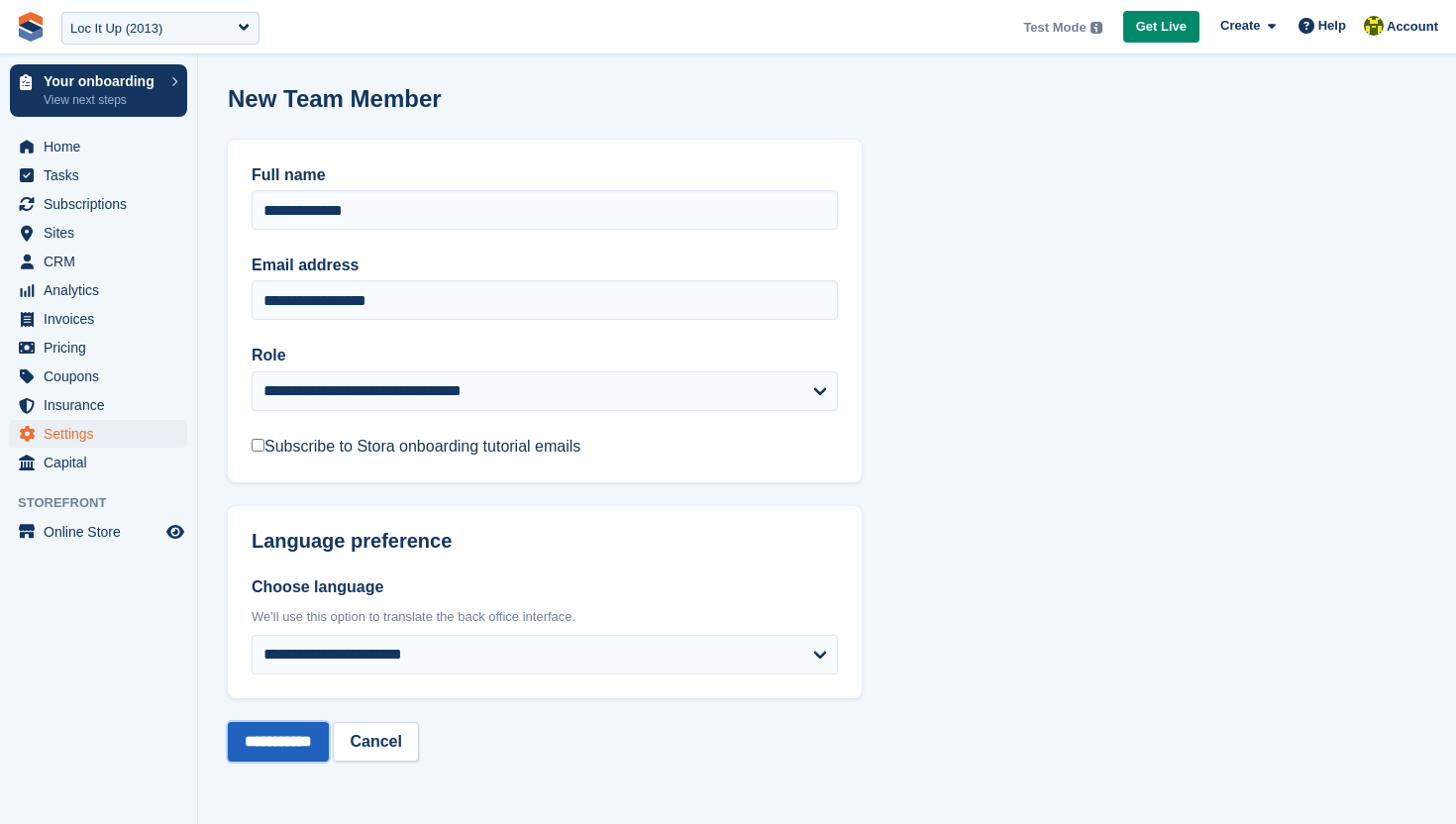 click on "**********" at bounding box center [278, 742] 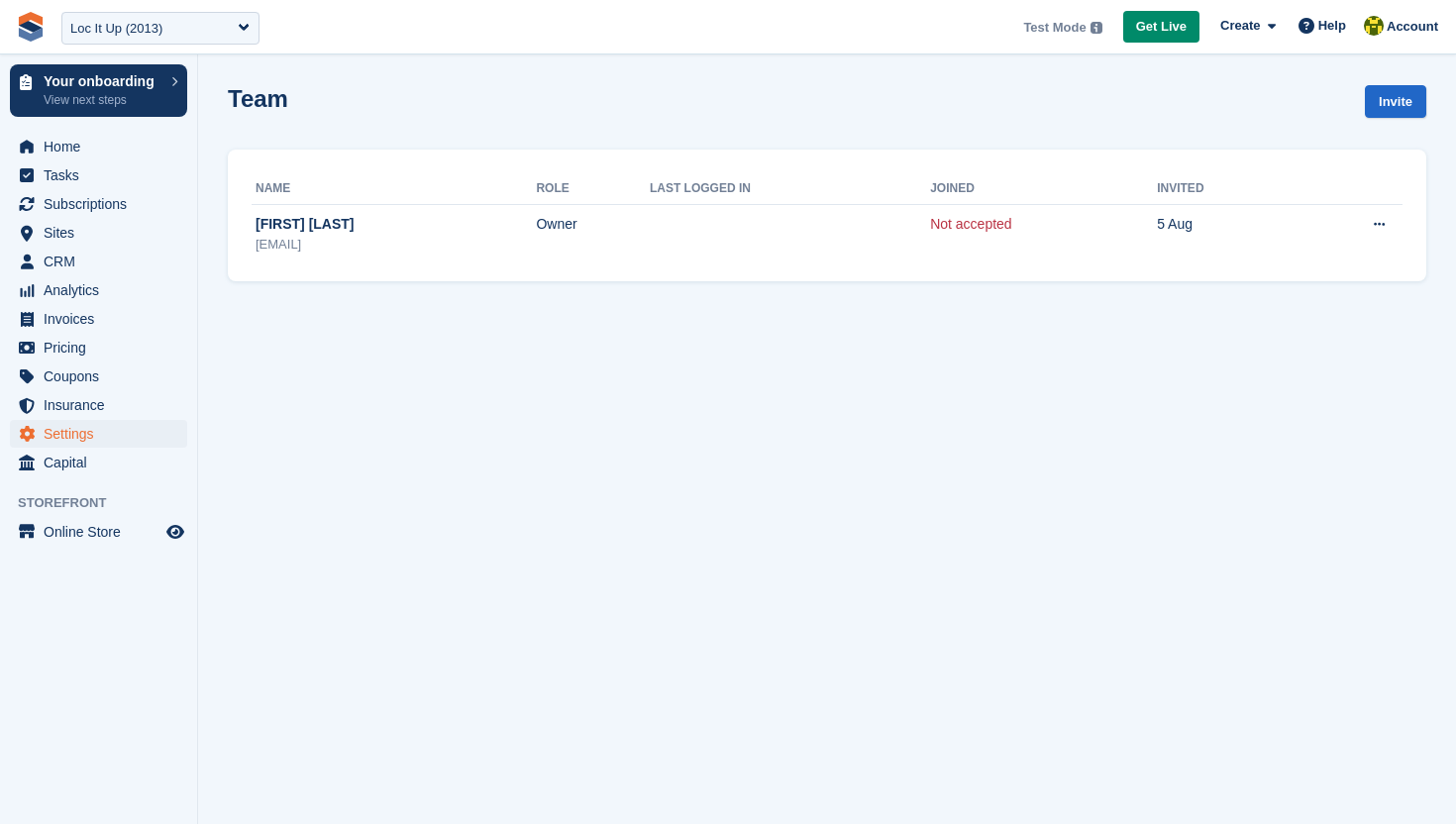 scroll, scrollTop: 0, scrollLeft: 0, axis: both 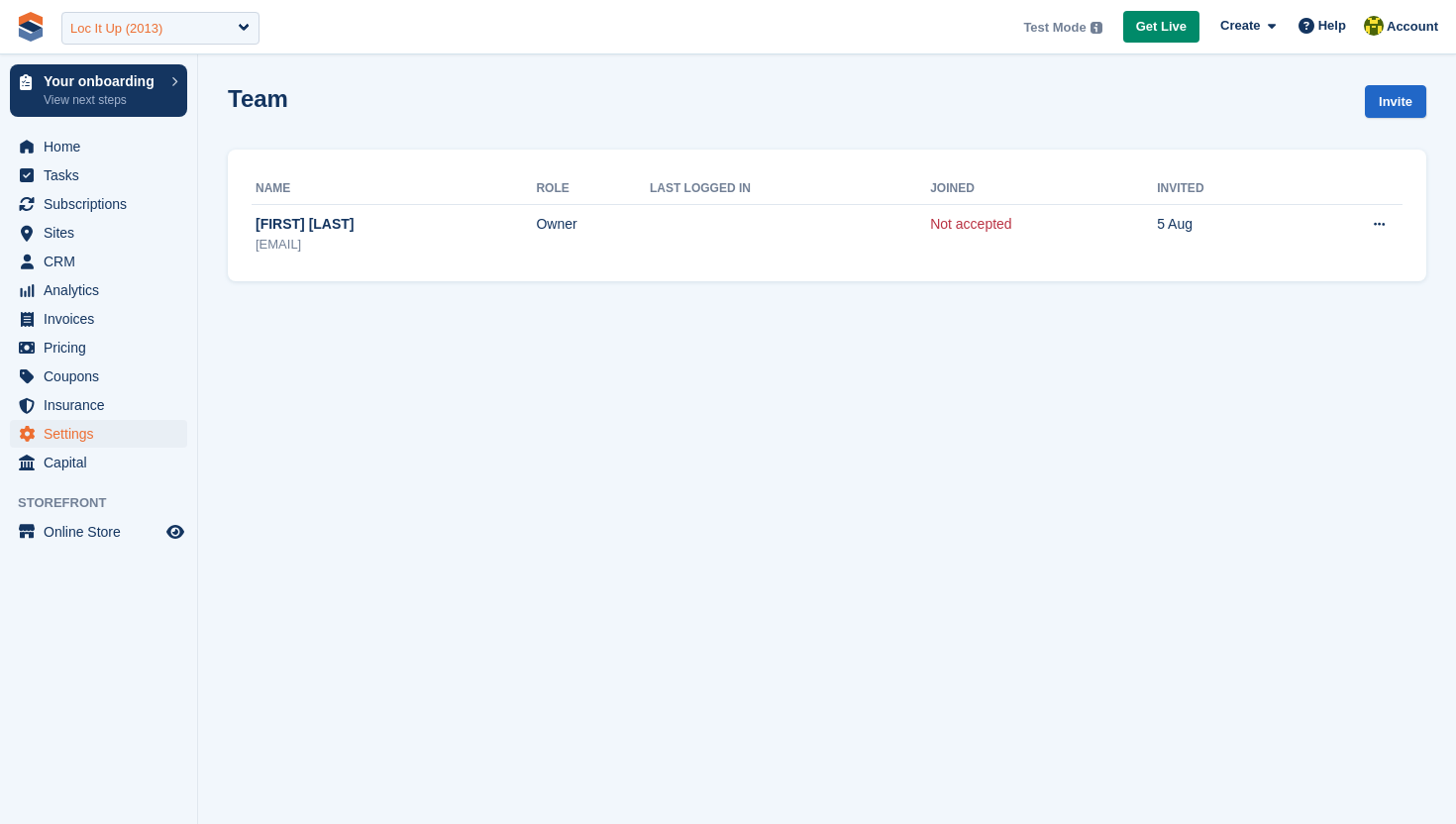 click on "**********" at bounding box center (160, 27) 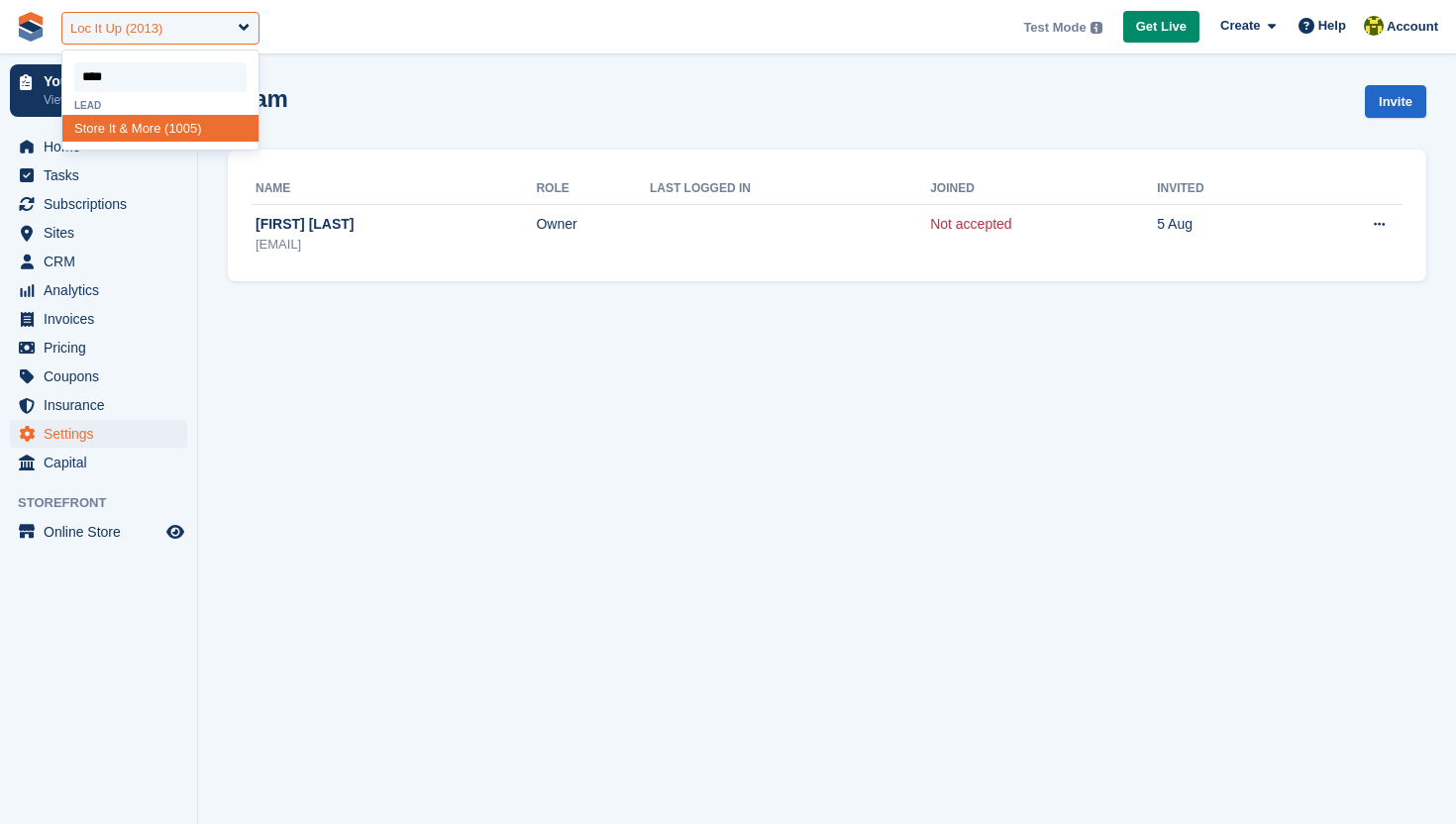 type on "***" 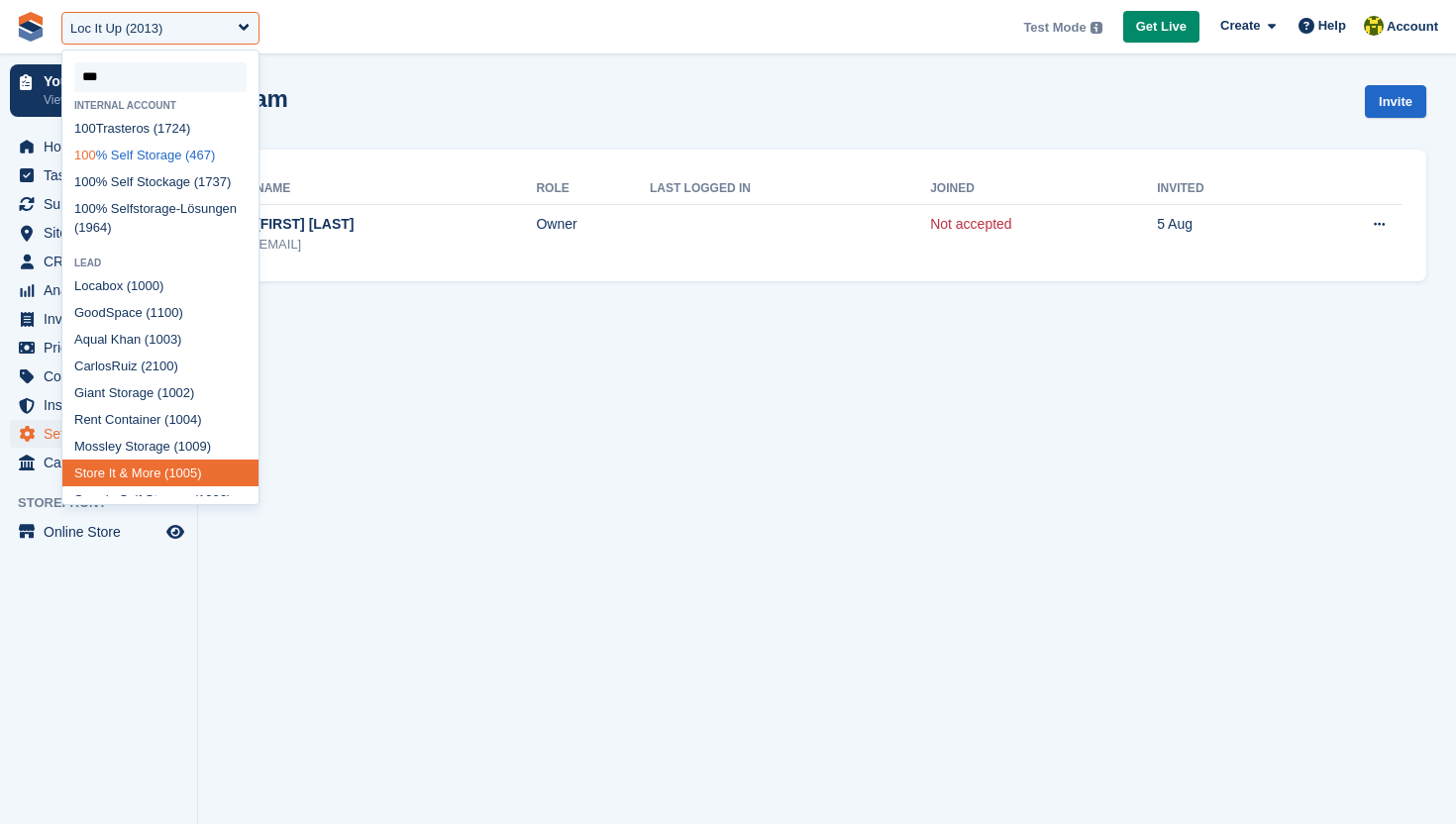 click on "100 % Self Storage (467)" at bounding box center [160, 154] 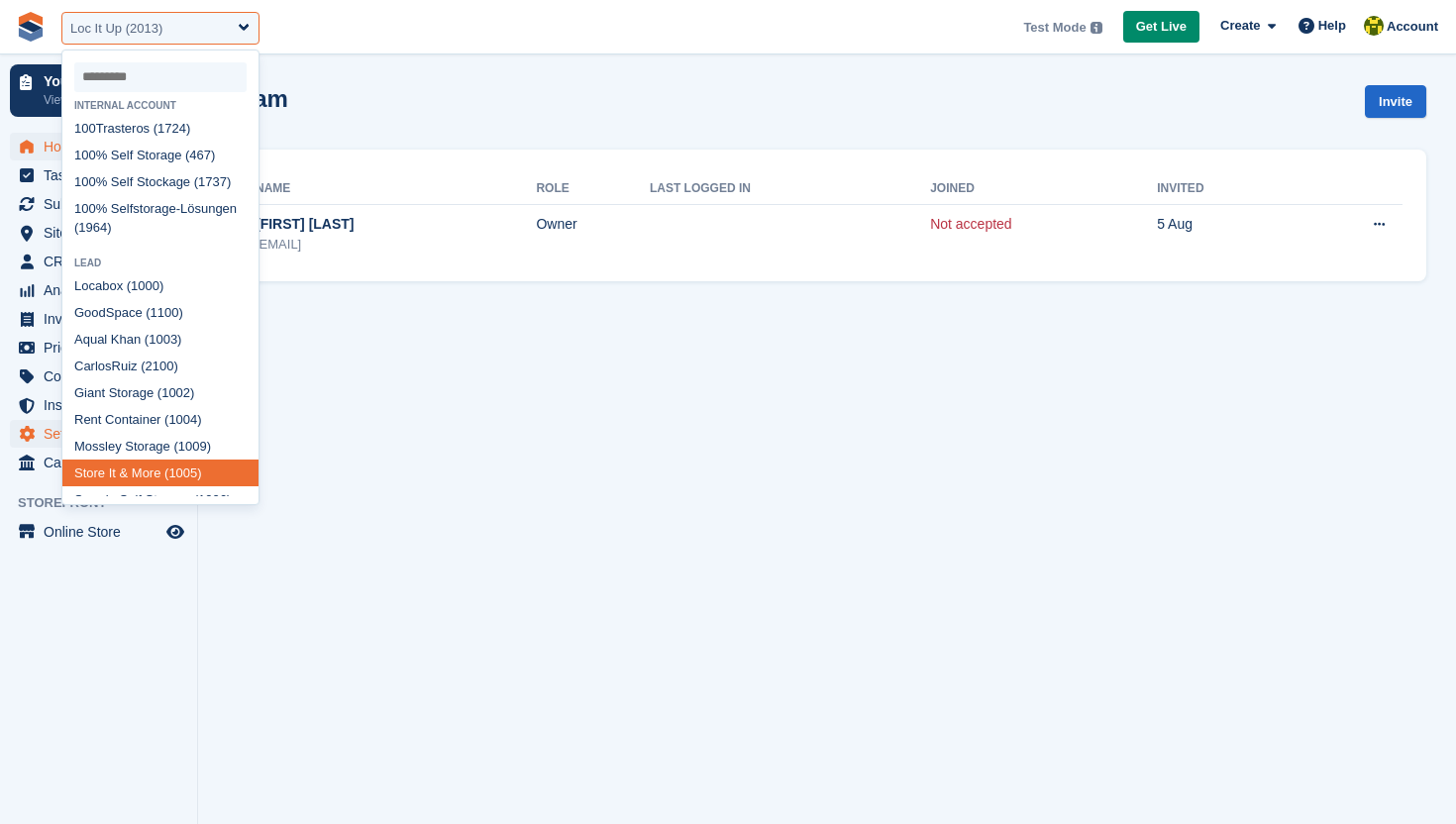 select on "***" 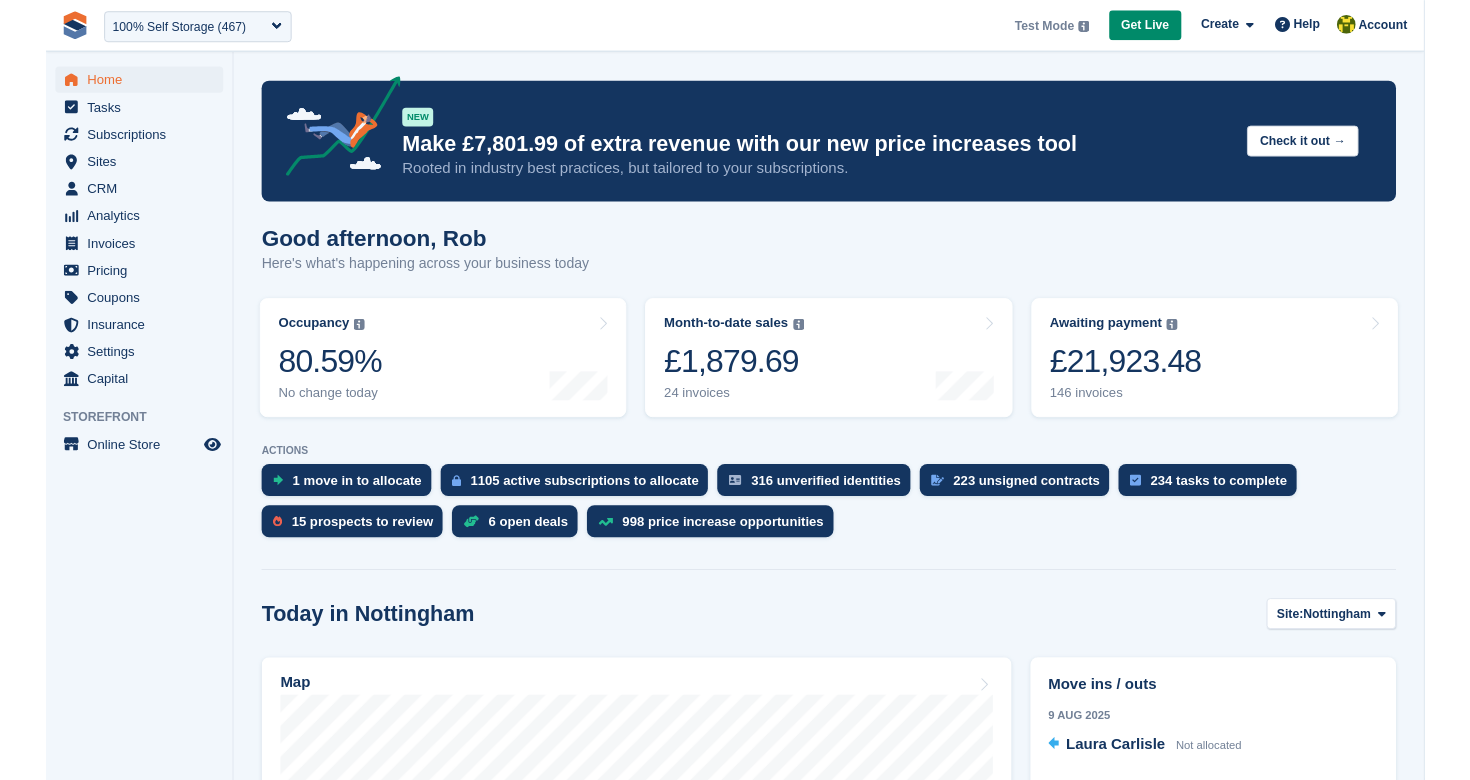 scroll, scrollTop: 0, scrollLeft: 0, axis: both 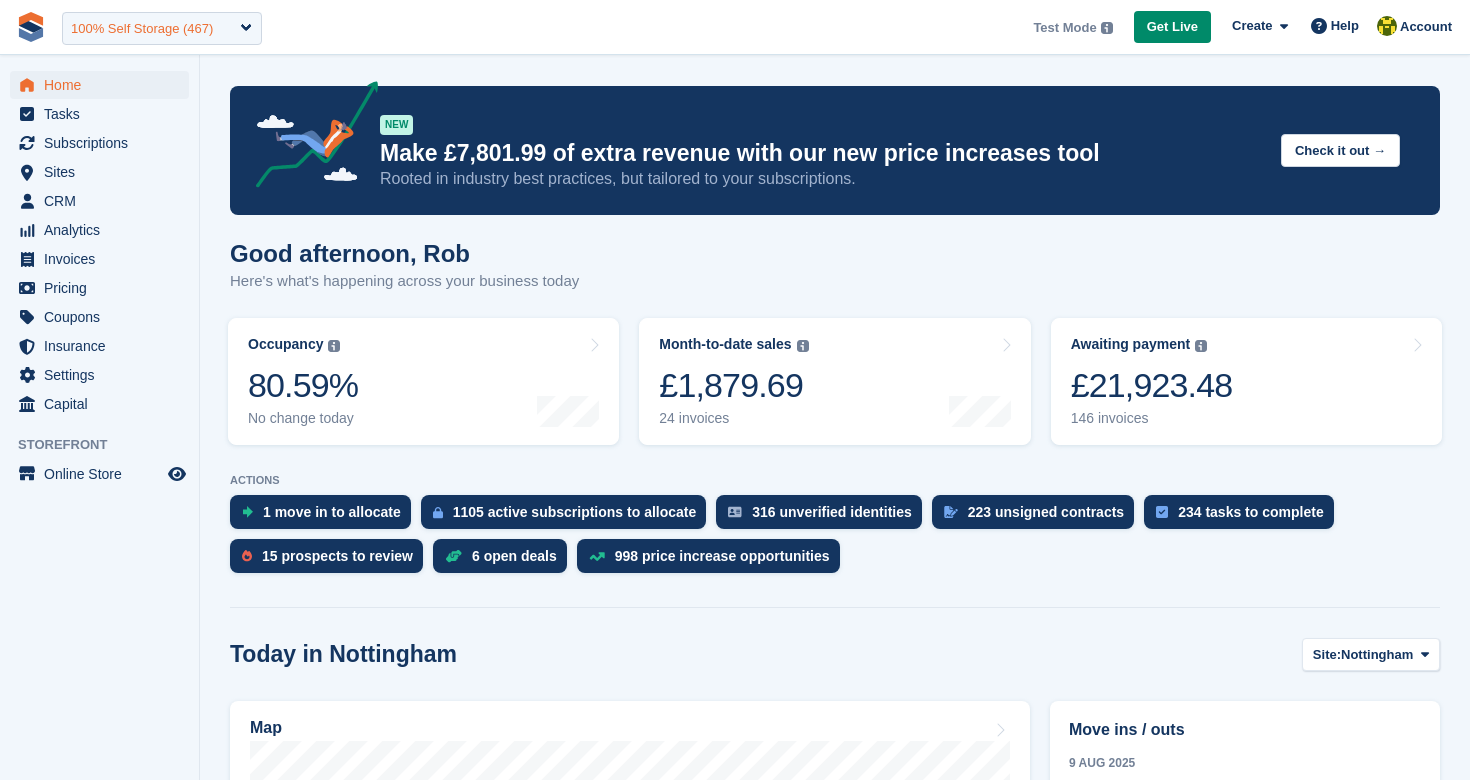 click on "100% Self Storage (467)" at bounding box center (142, 29) 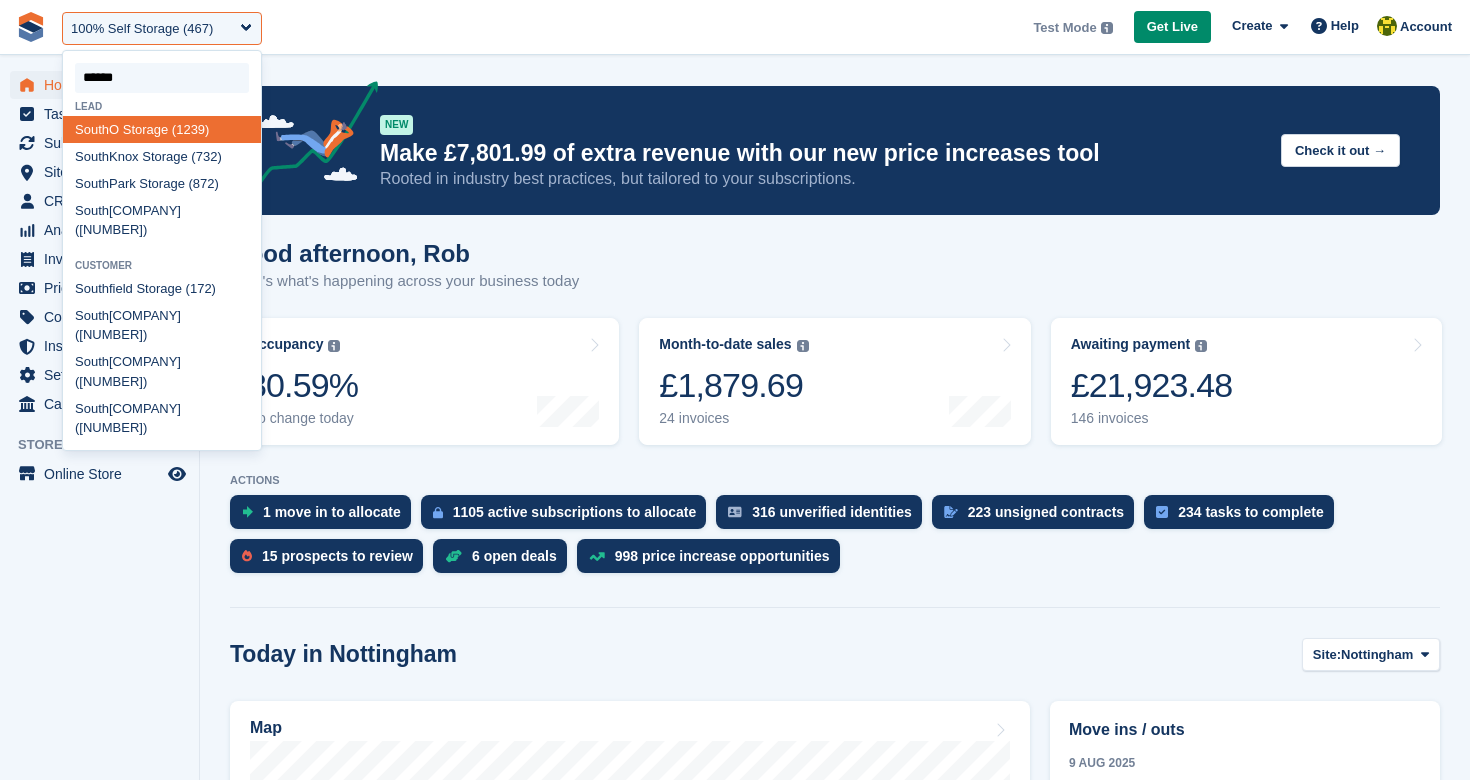 type on "*******" 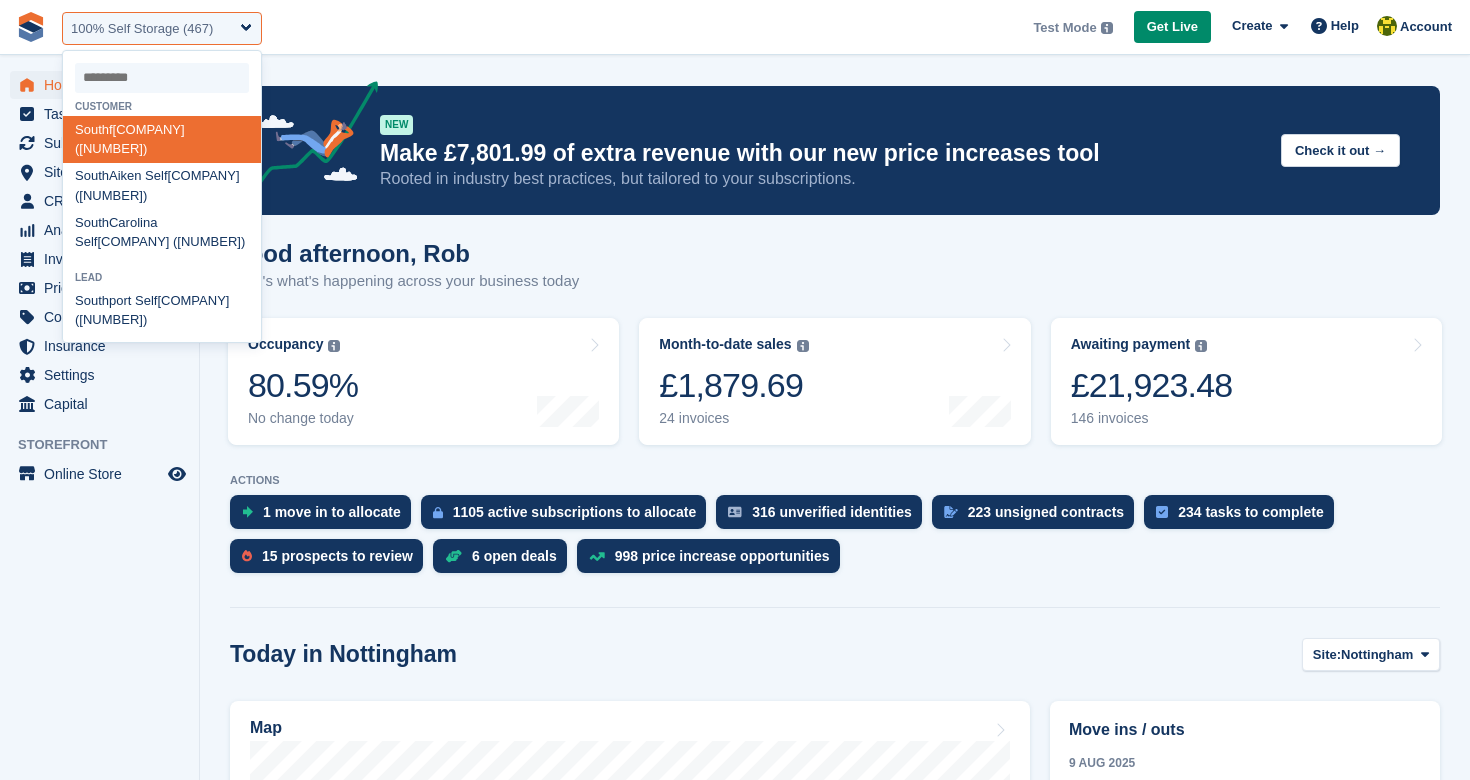 select on "***" 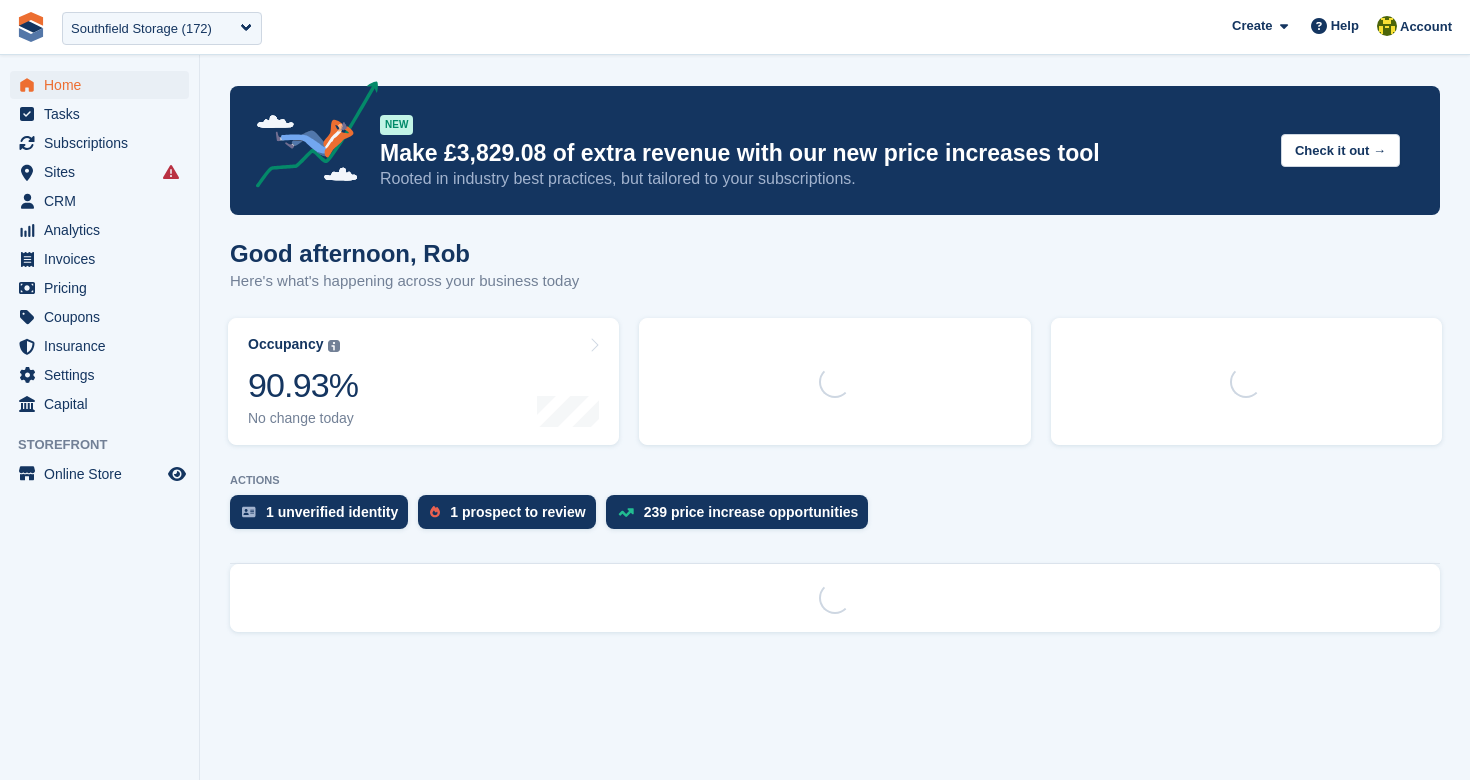 scroll, scrollTop: 0, scrollLeft: 0, axis: both 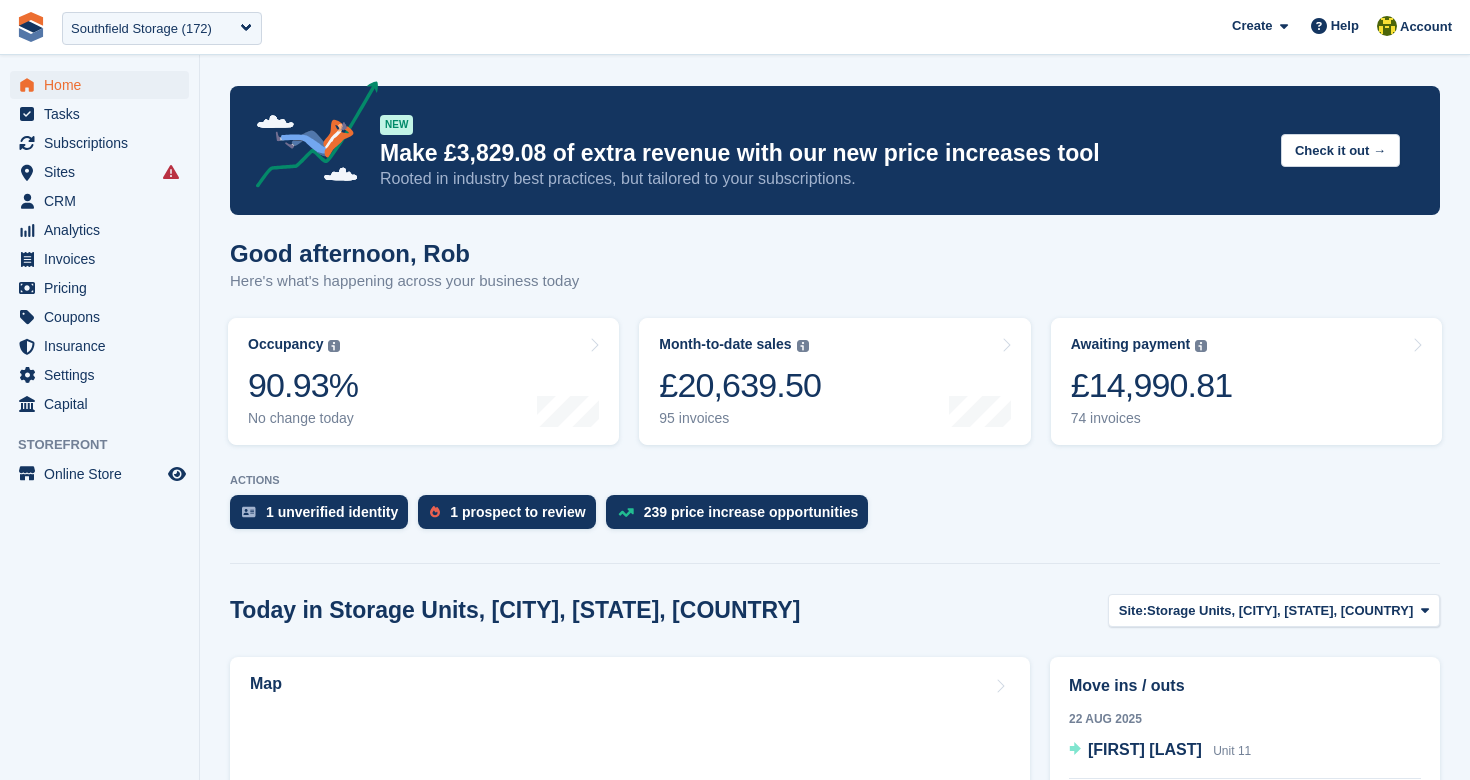 click at bounding box center (177, 474) 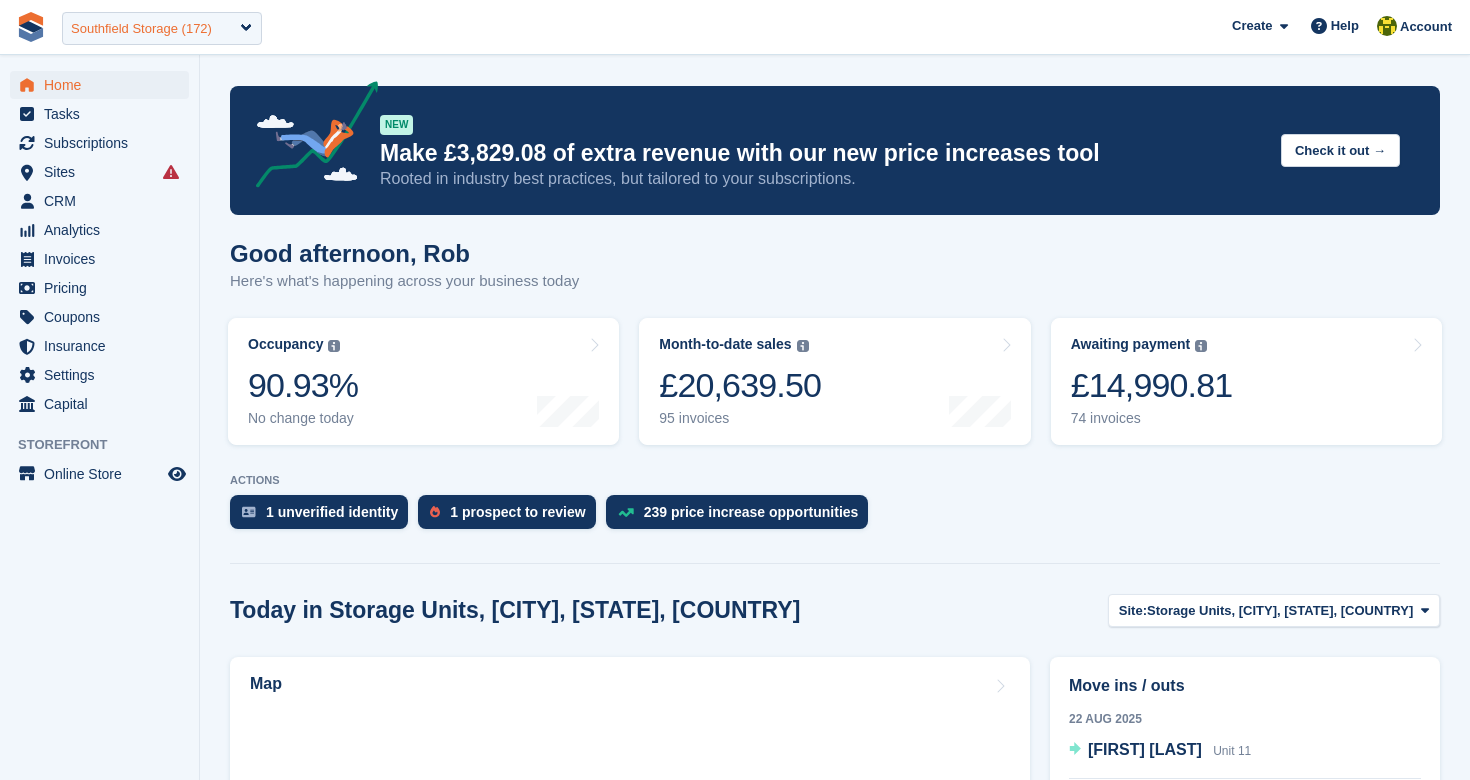 click on "Southfield Storage (172)" at bounding box center (162, 28) 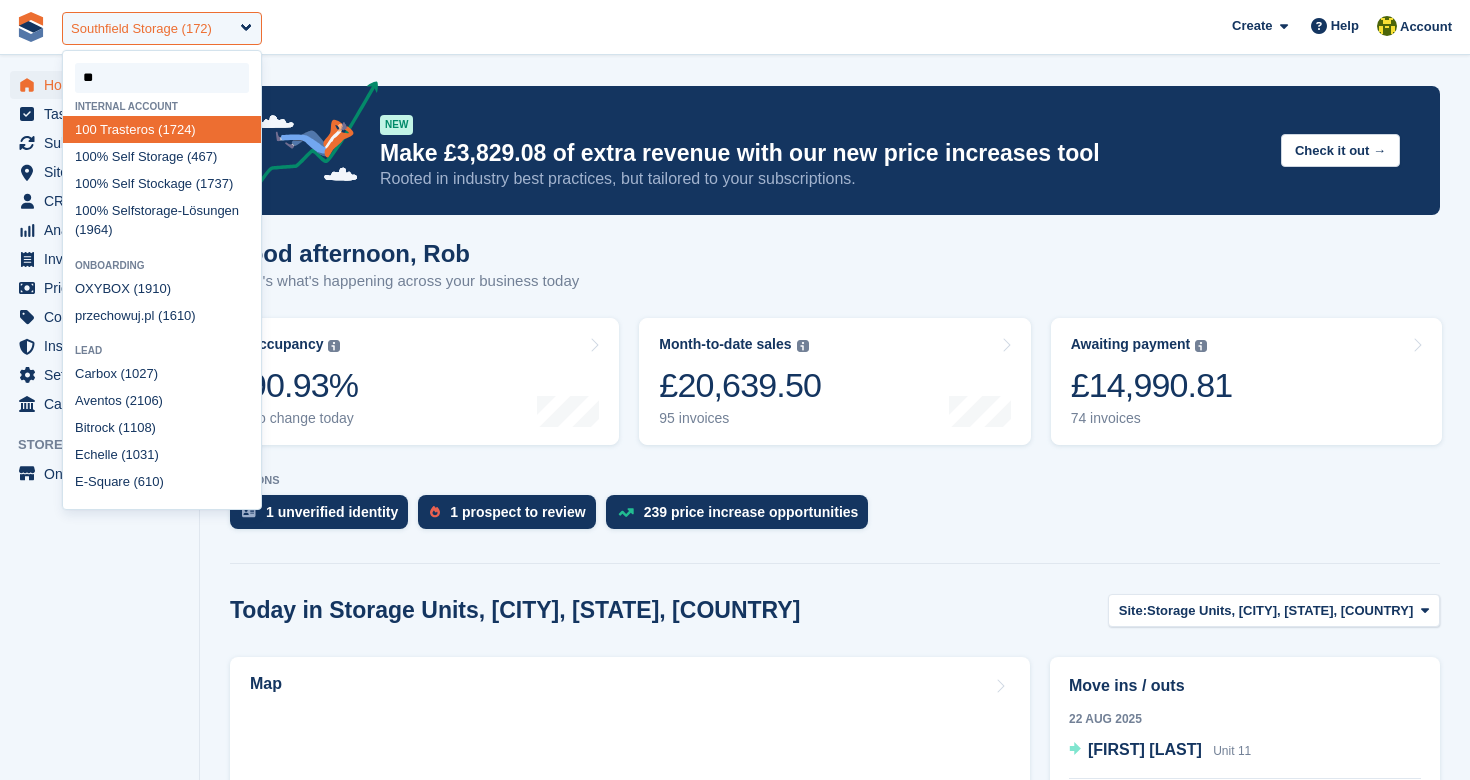 type on "***" 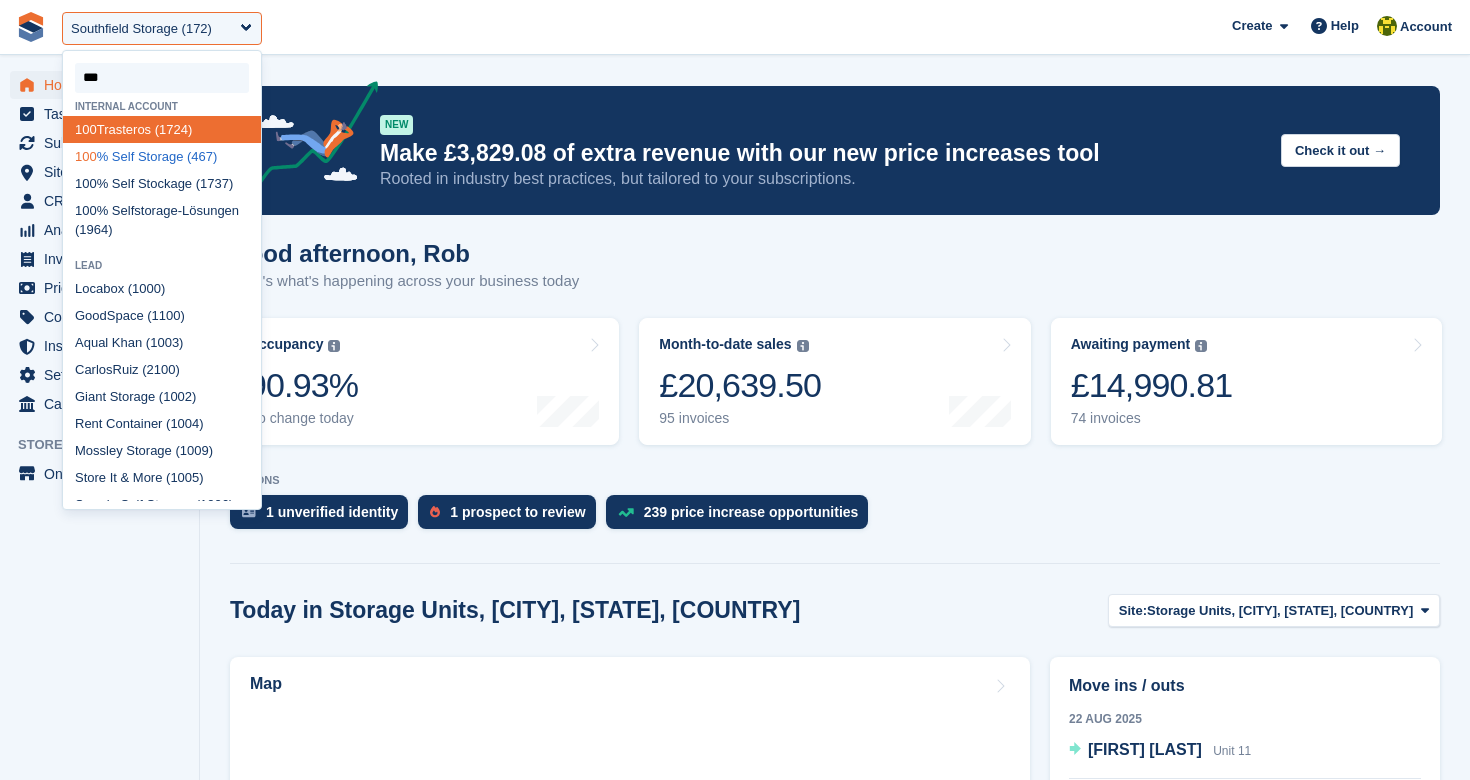 click on "100 % Self Storage (467)" at bounding box center (162, 156) 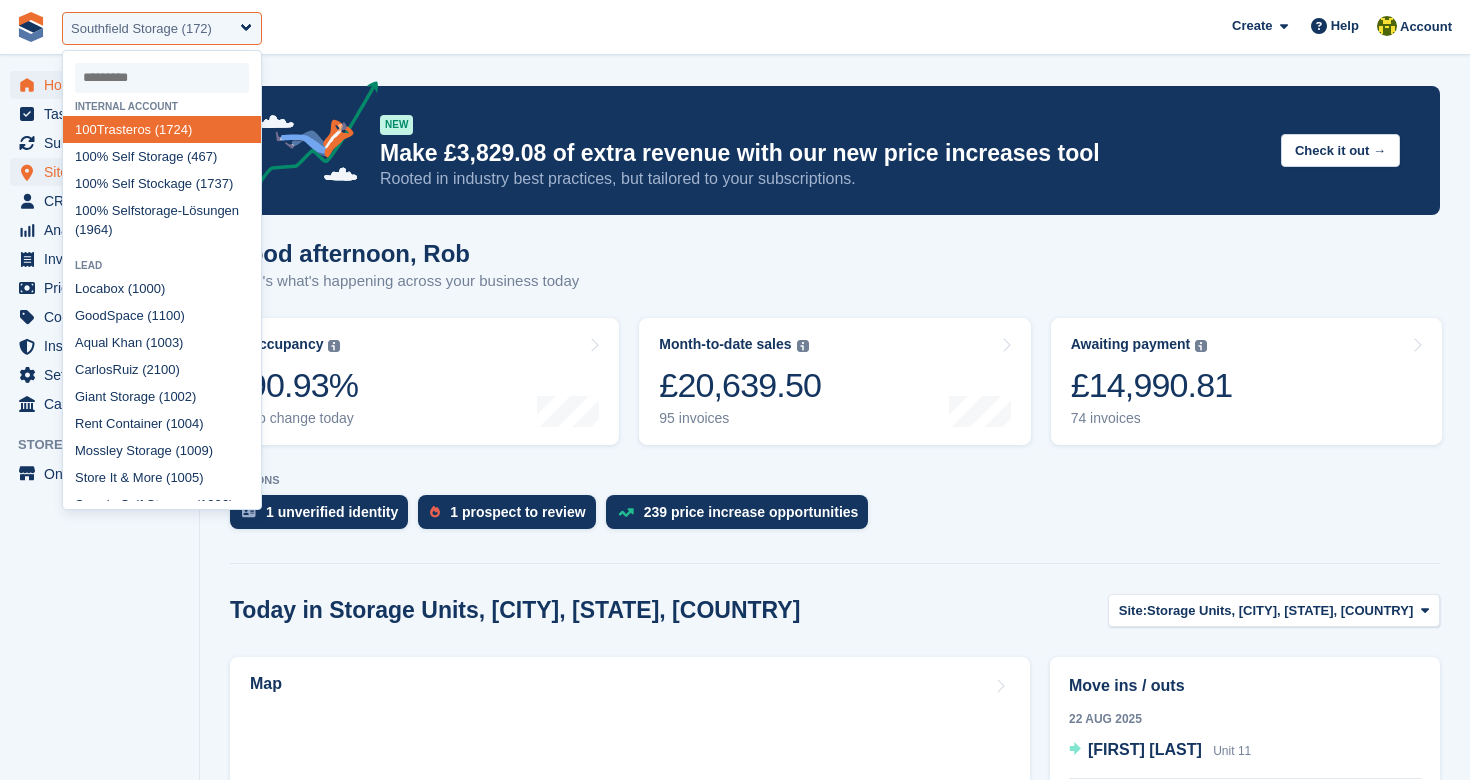 select on "***" 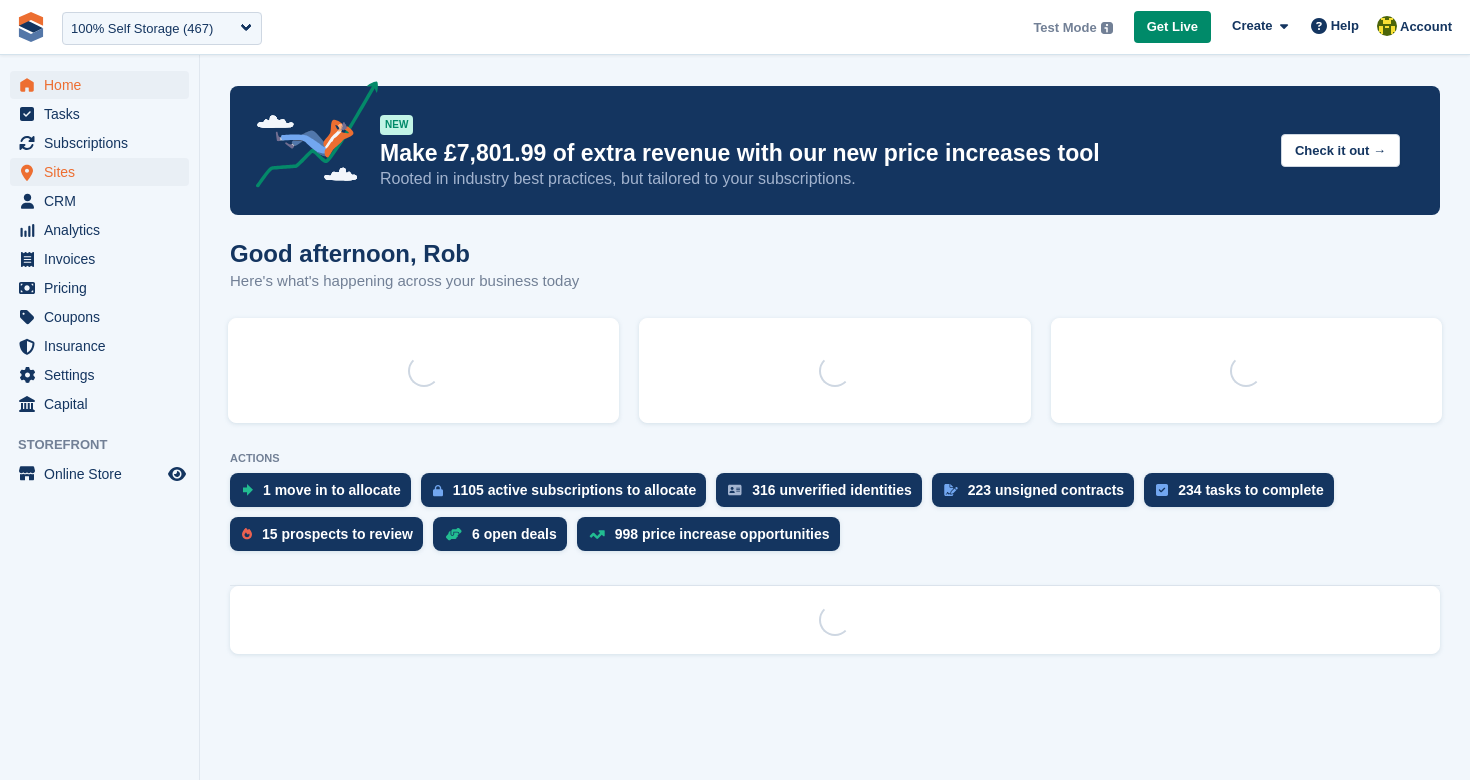 scroll, scrollTop: 0, scrollLeft: 0, axis: both 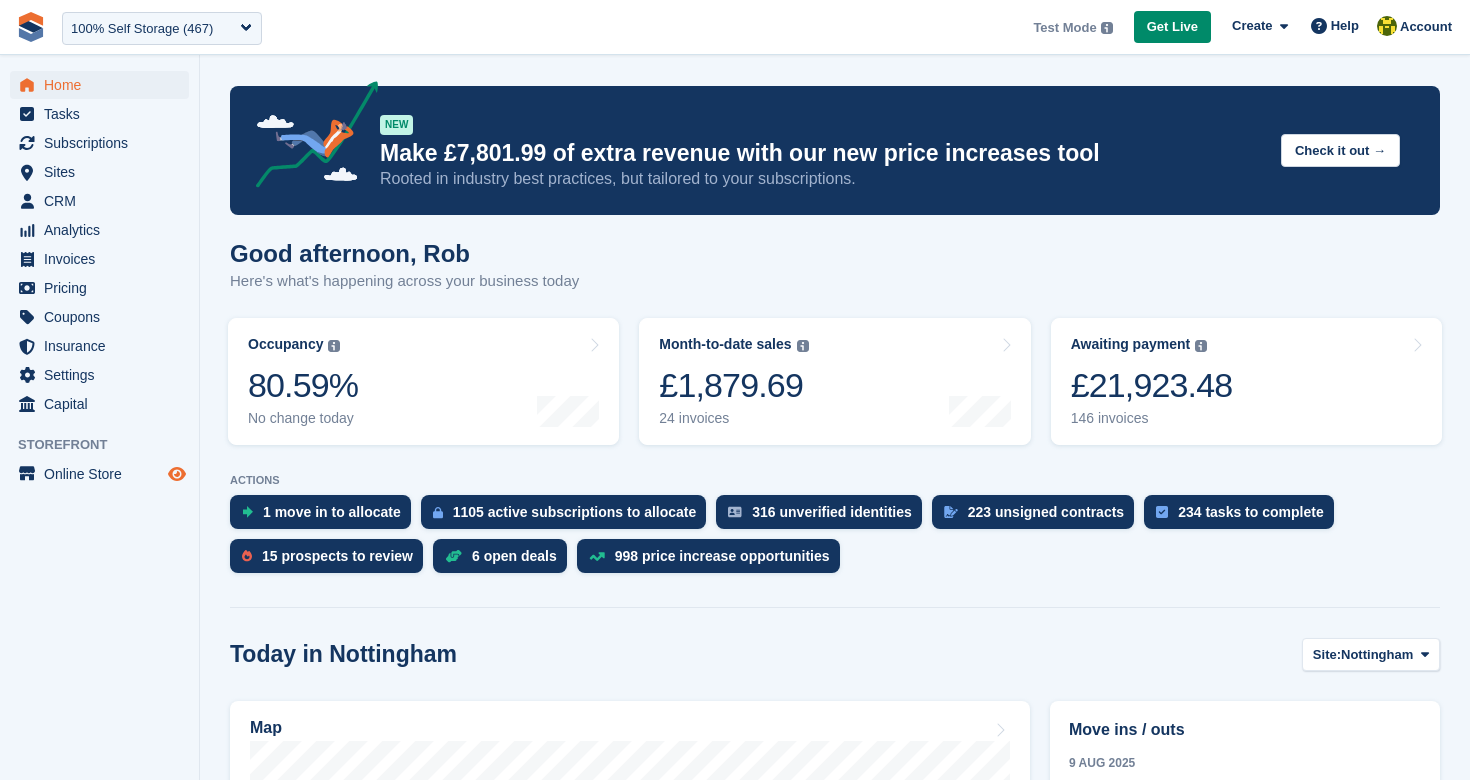 click at bounding box center [177, 474] 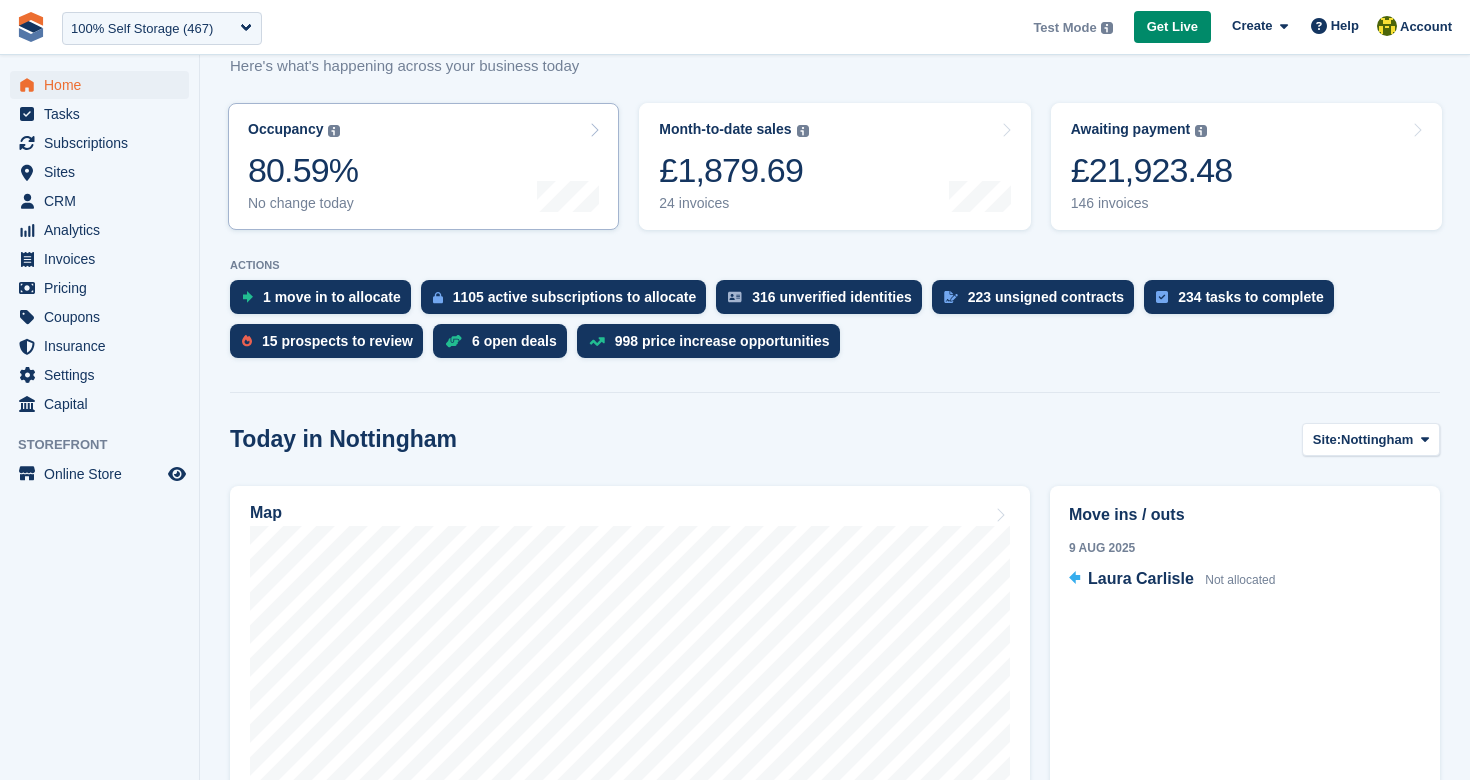 scroll, scrollTop: 194, scrollLeft: 0, axis: vertical 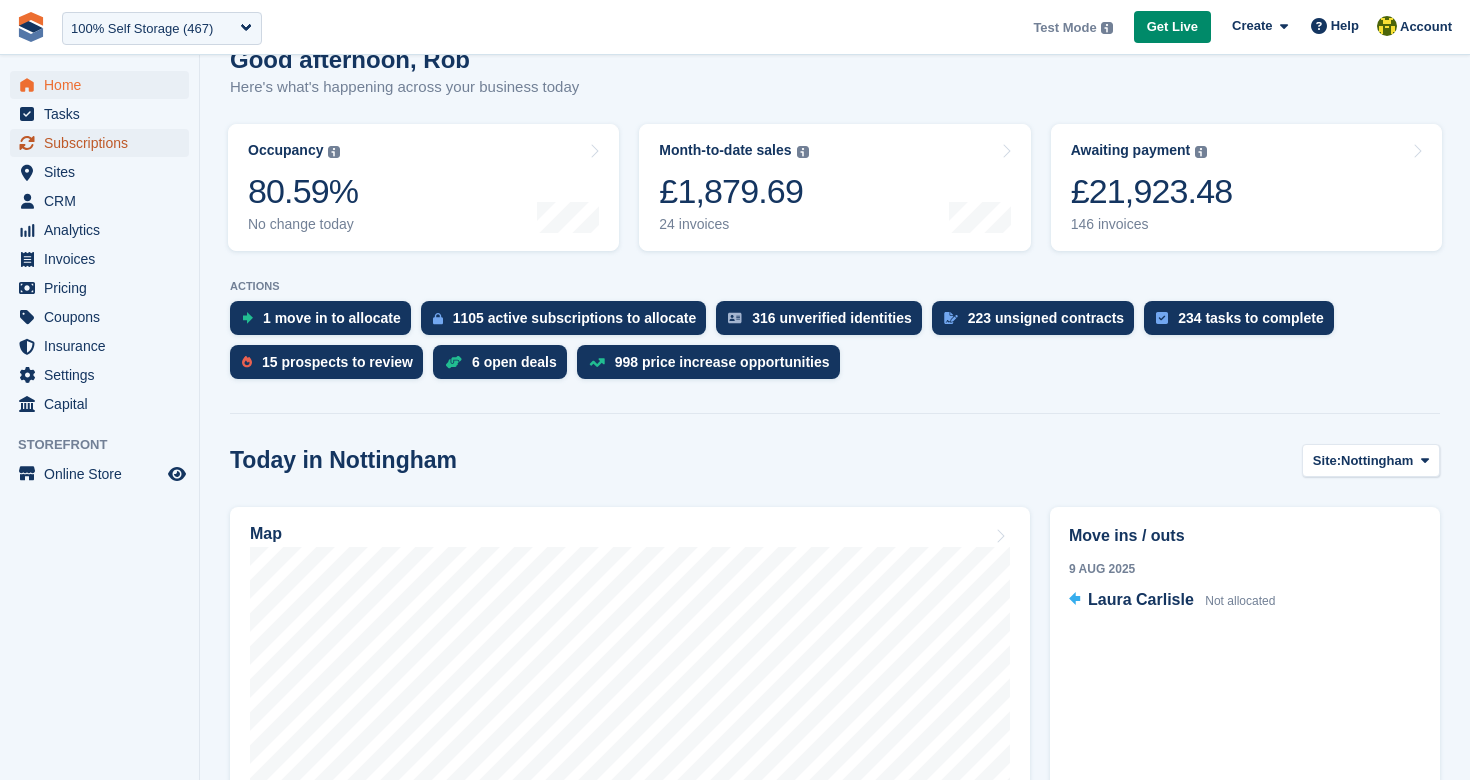 click on "Subscriptions" at bounding box center [104, 143] 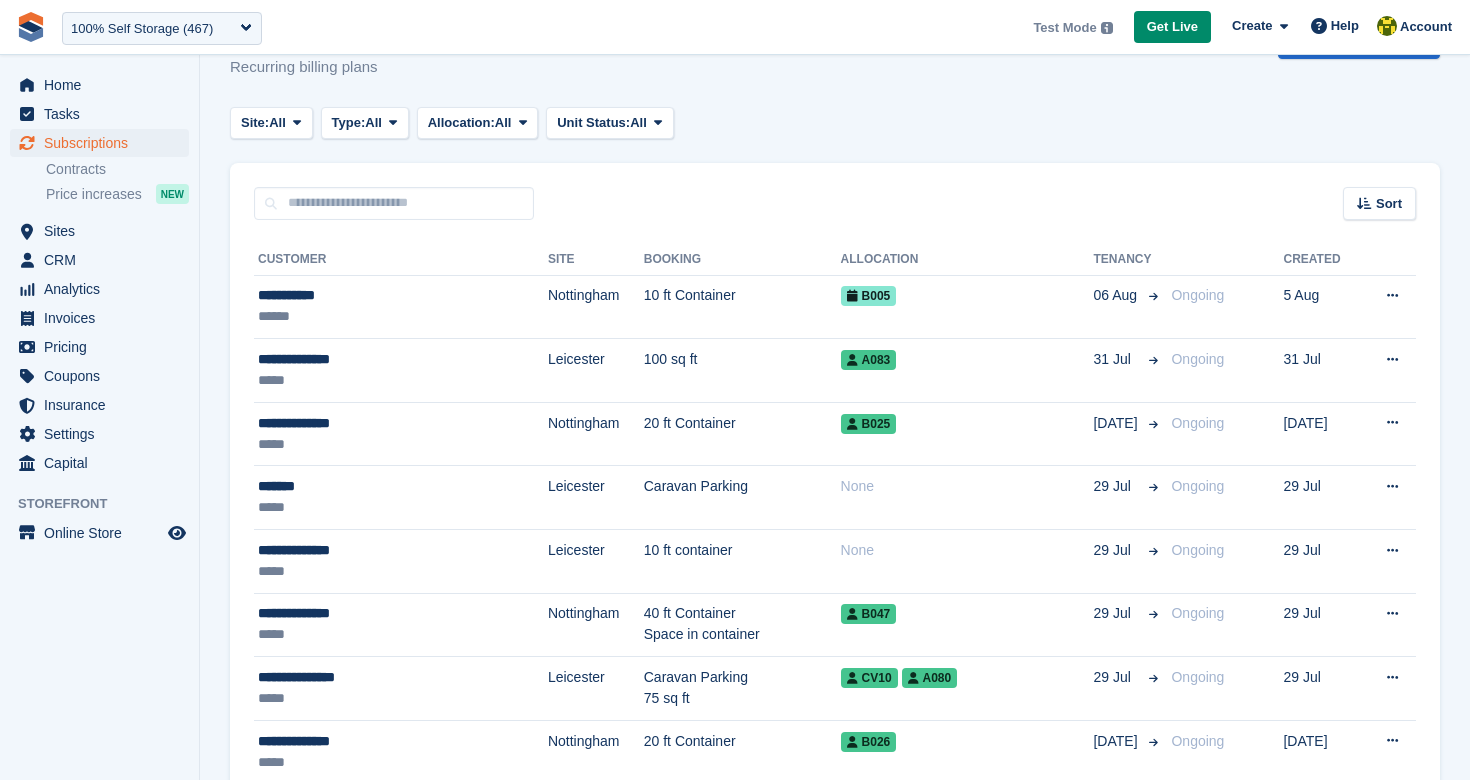 scroll, scrollTop: 0, scrollLeft: 0, axis: both 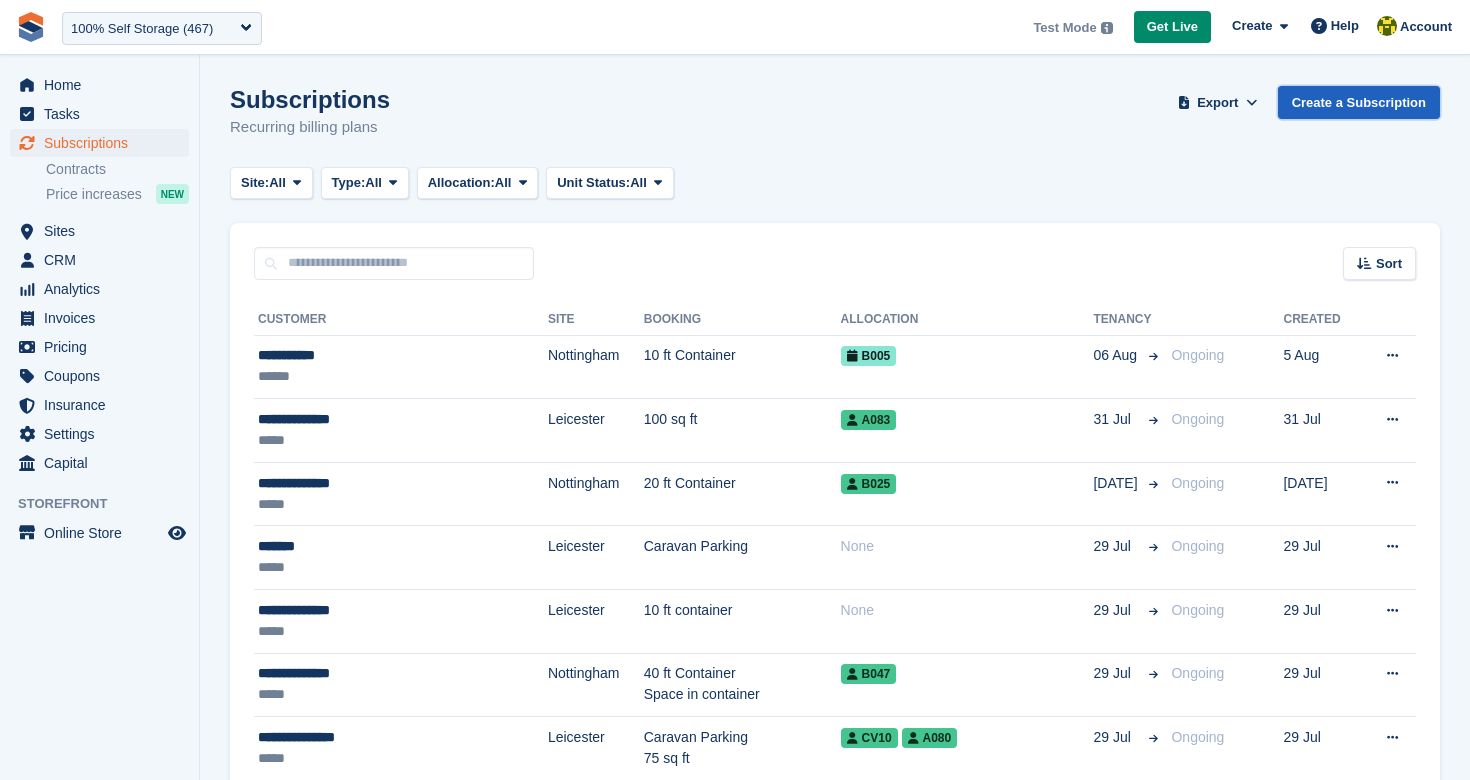 click on "Create a Subscription" at bounding box center [1359, 102] 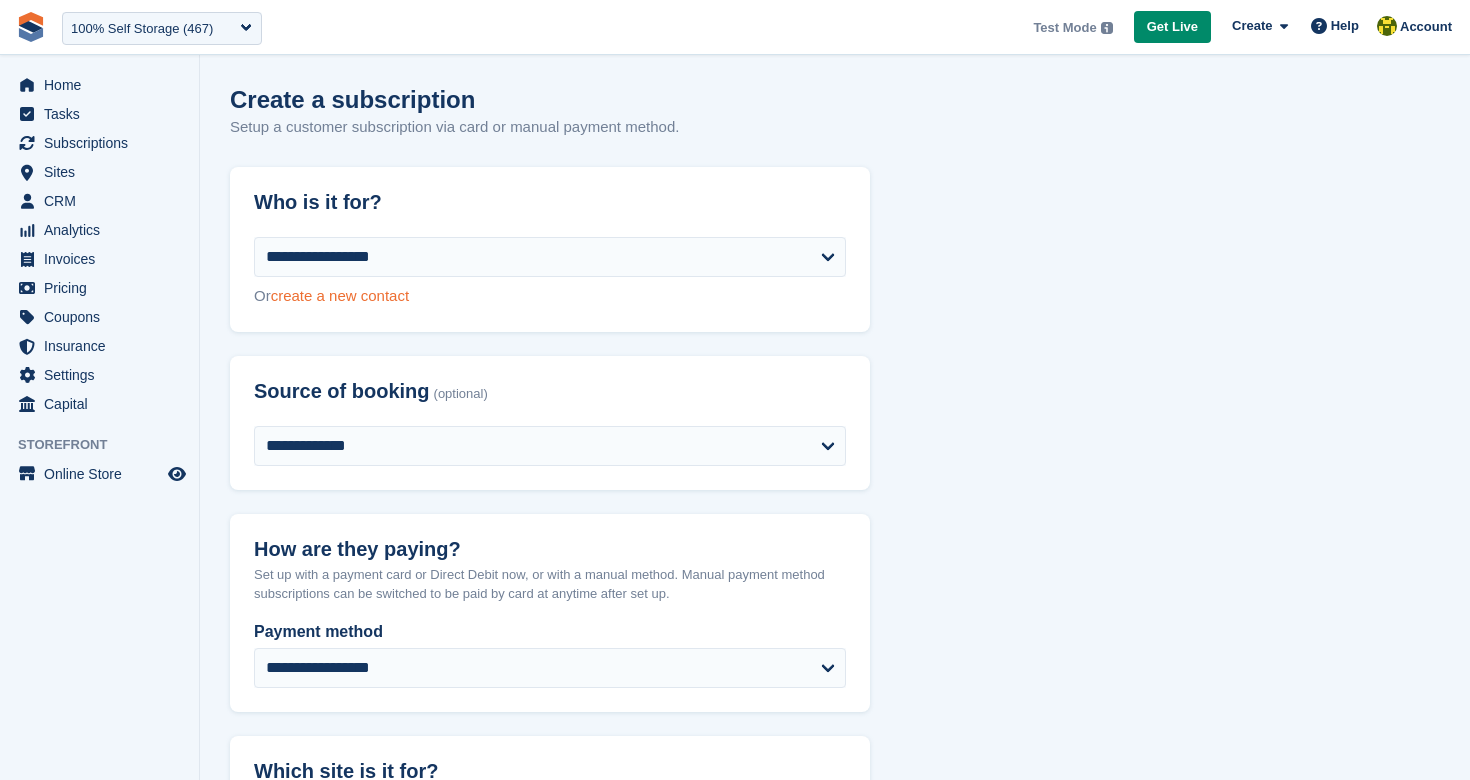 click on "create a new contact" at bounding box center [340, 295] 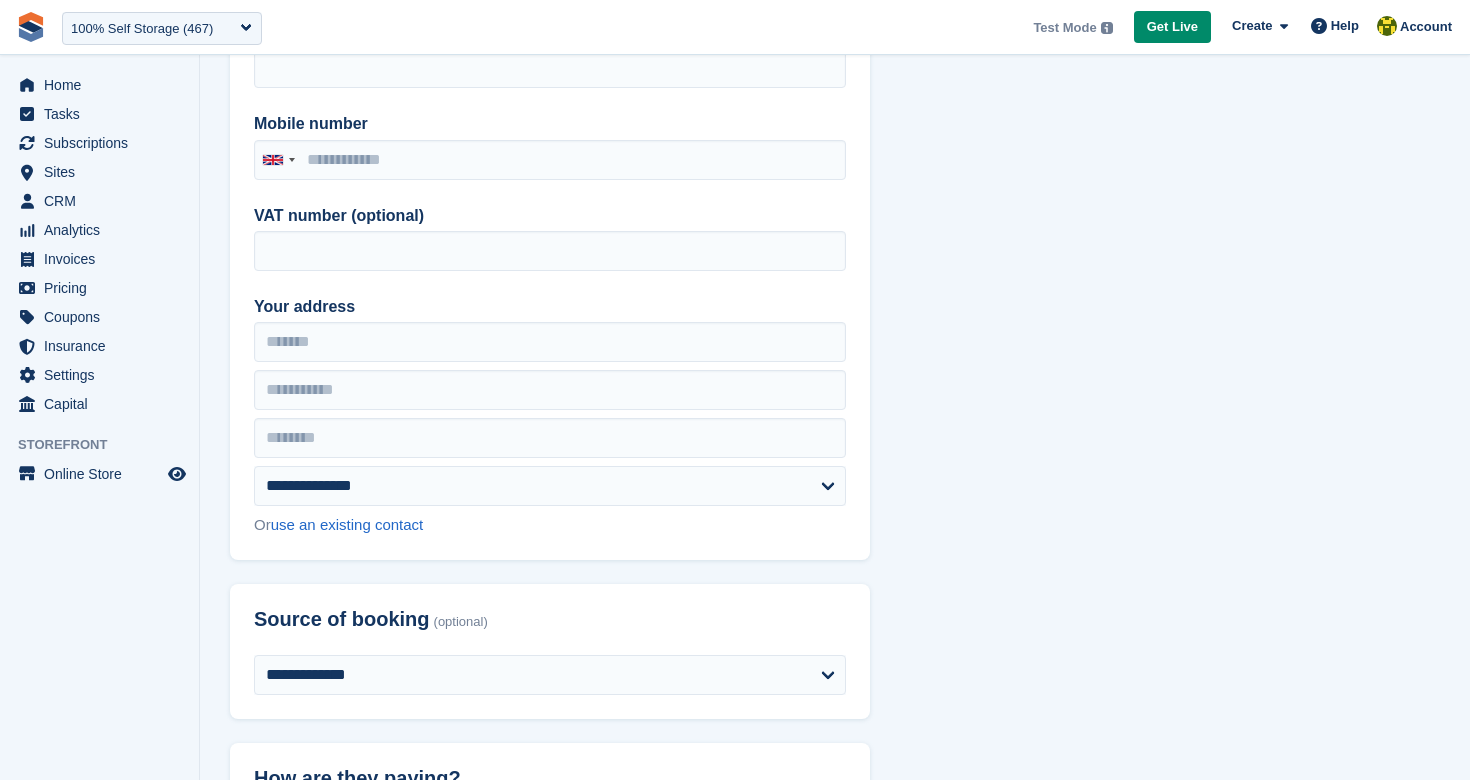 scroll, scrollTop: 0, scrollLeft: 0, axis: both 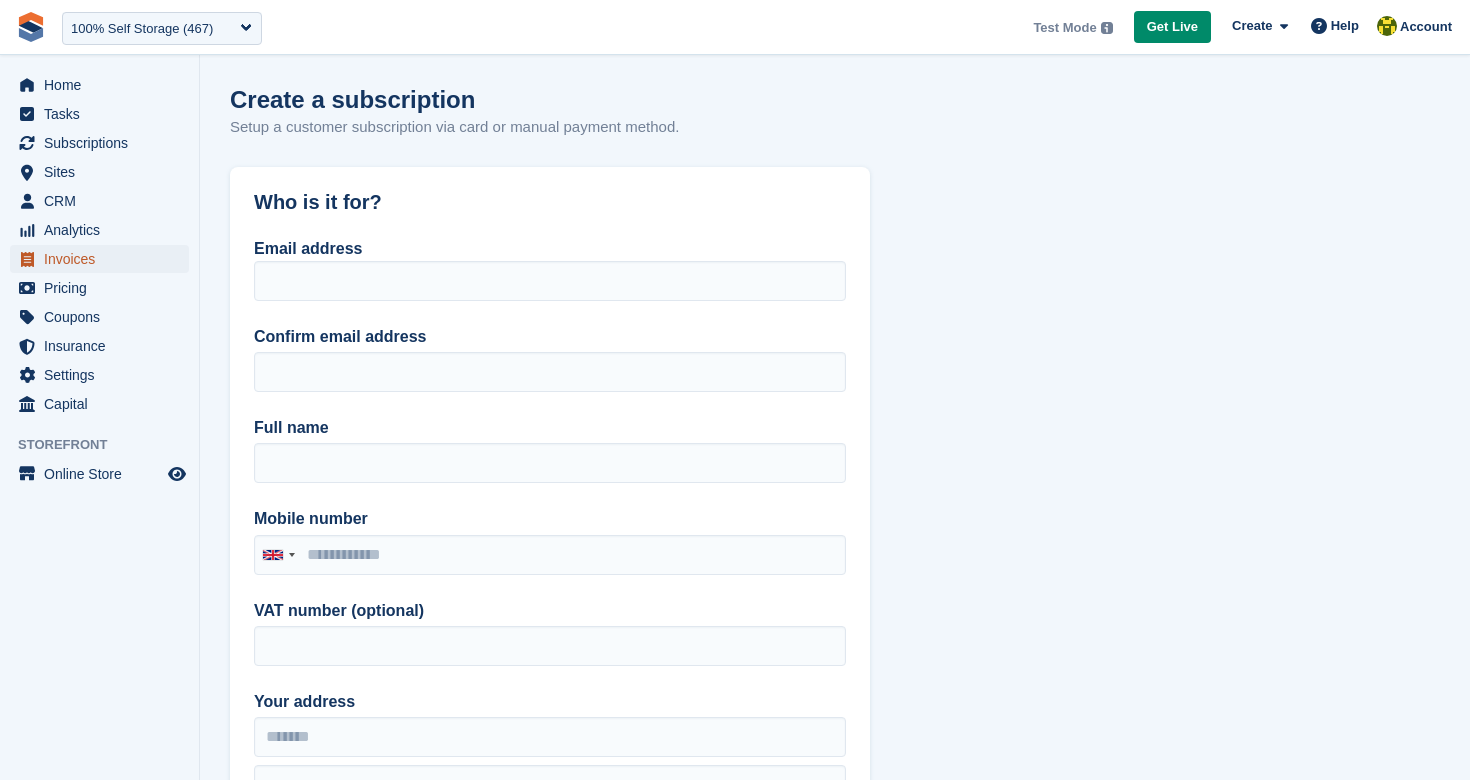 click on "Invoices" at bounding box center (104, 259) 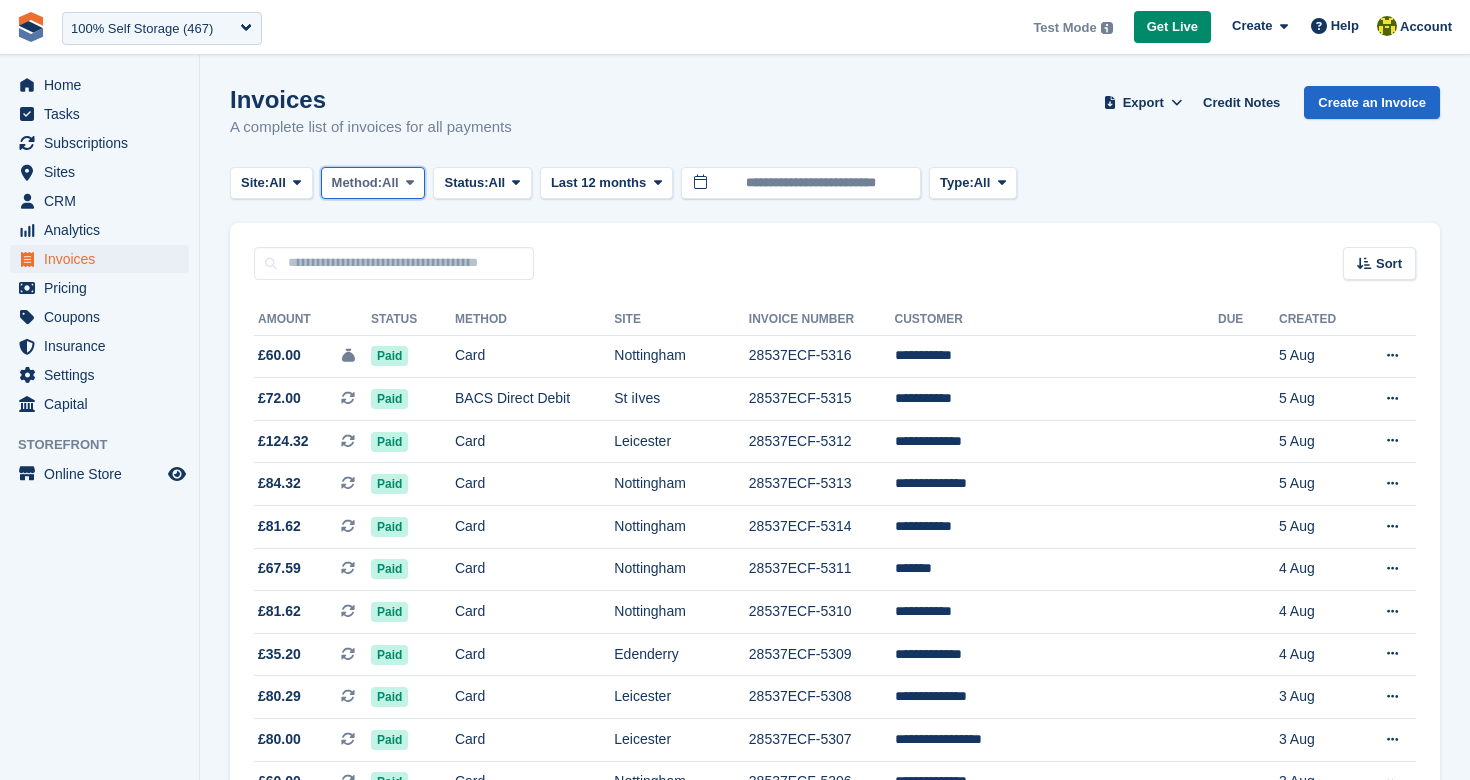 click on "Method:" at bounding box center (357, 183) 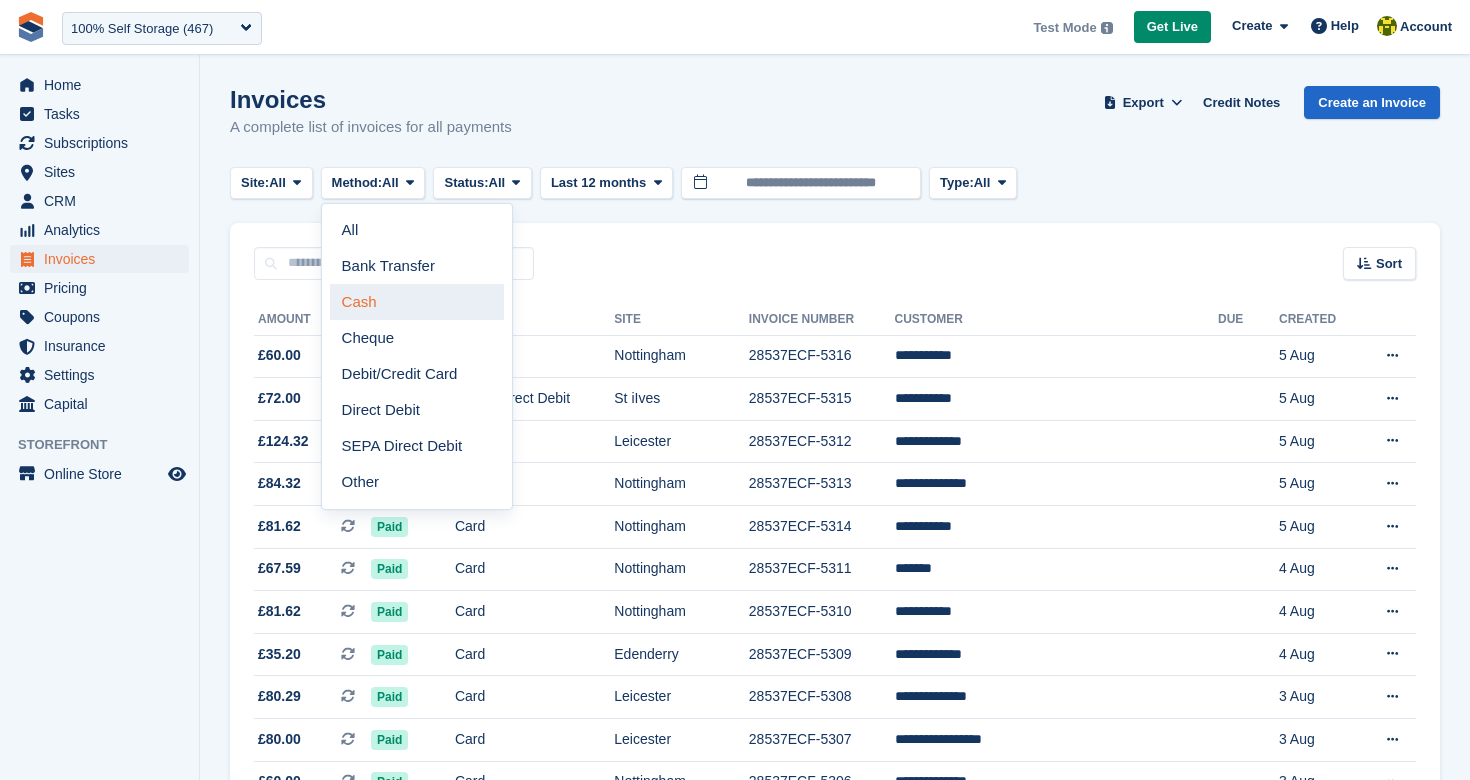 click on "Cash" at bounding box center (417, 302) 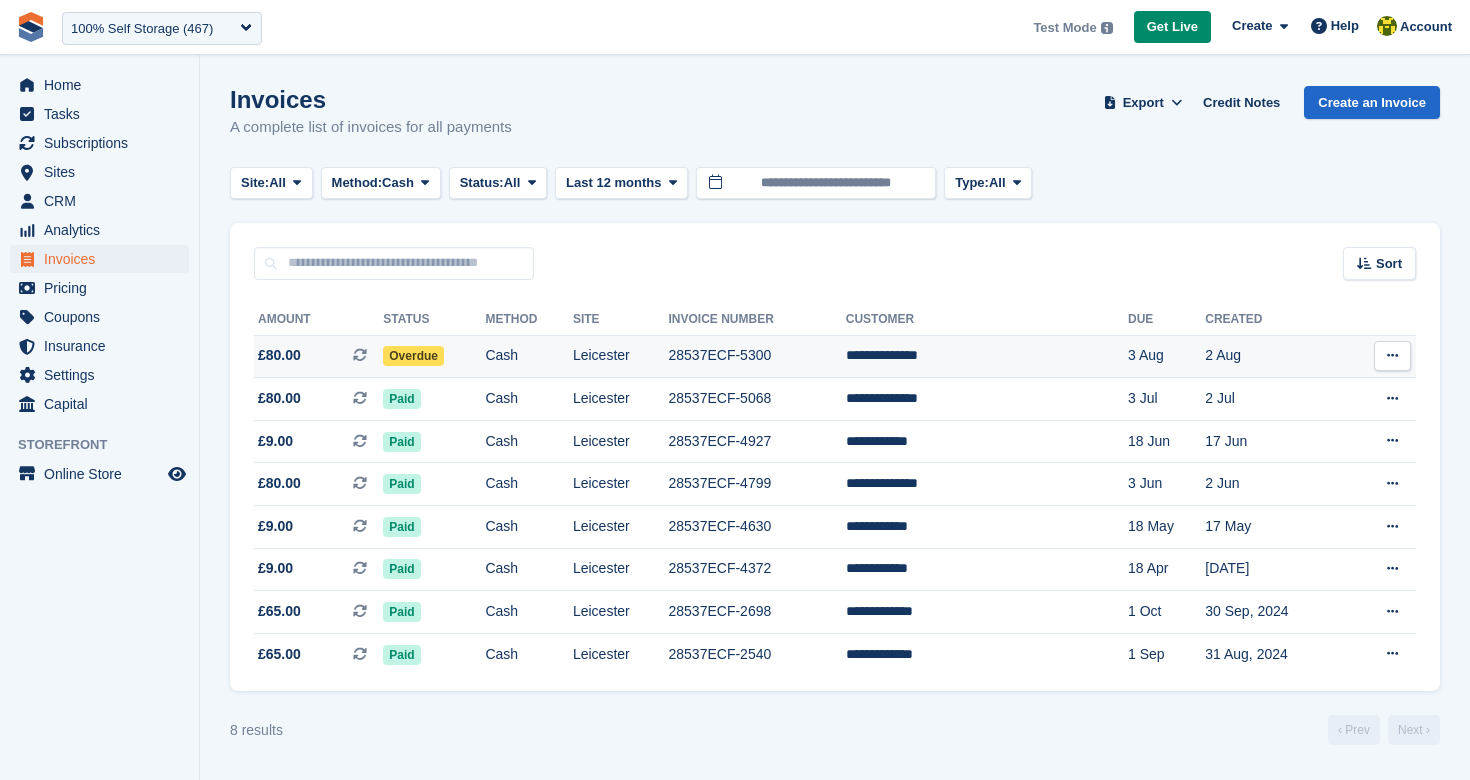 click on "£80.00" at bounding box center [279, 355] 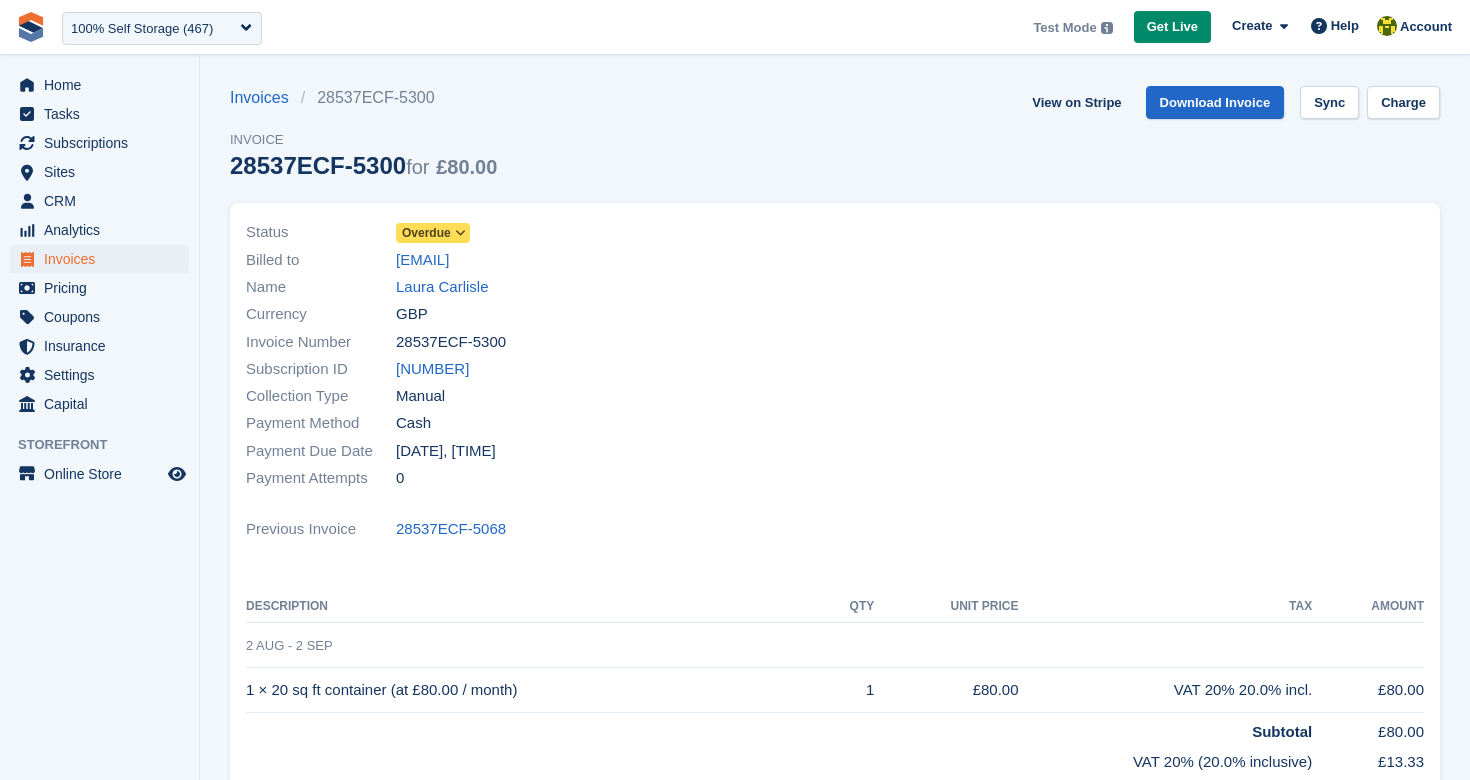 scroll, scrollTop: 0, scrollLeft: 0, axis: both 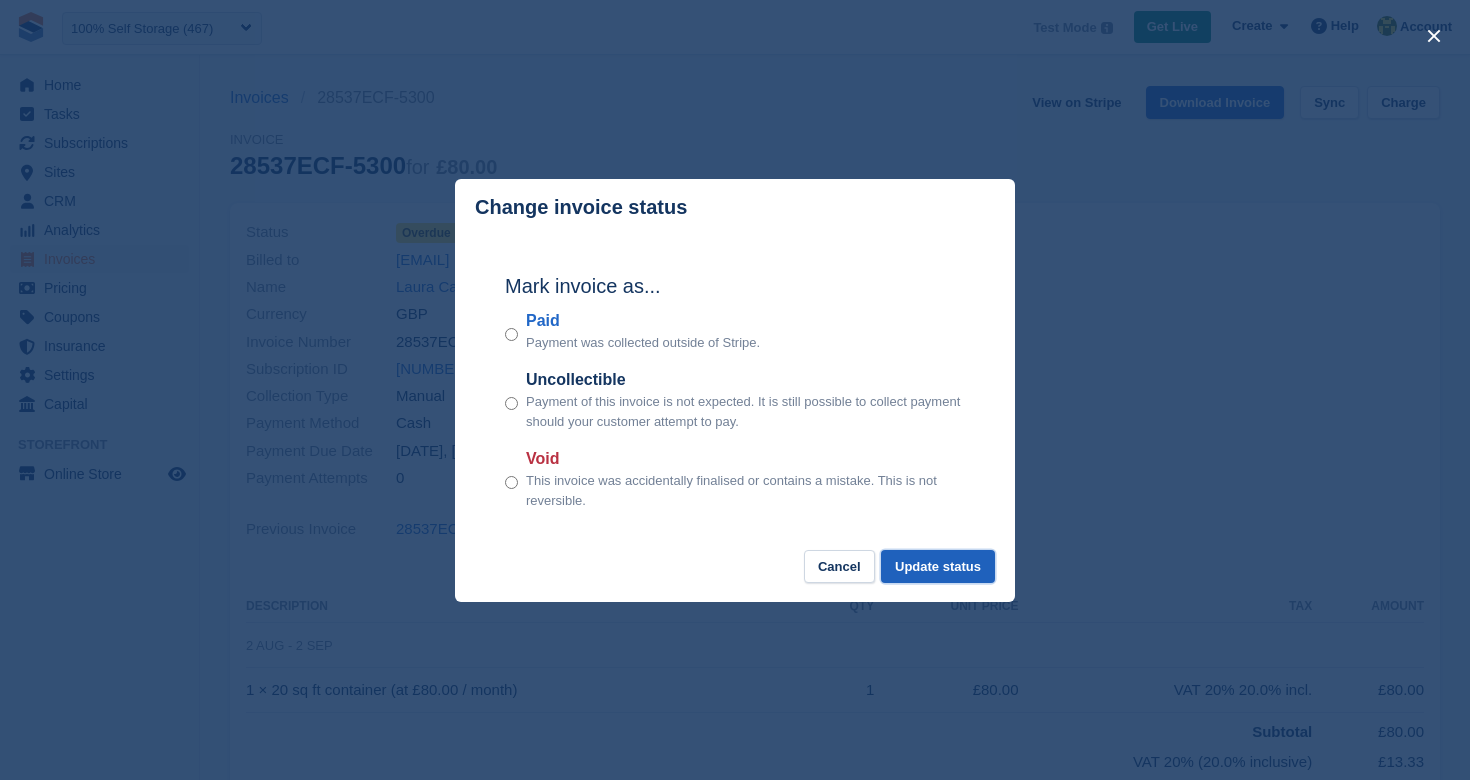 click on "Update status" at bounding box center (938, 566) 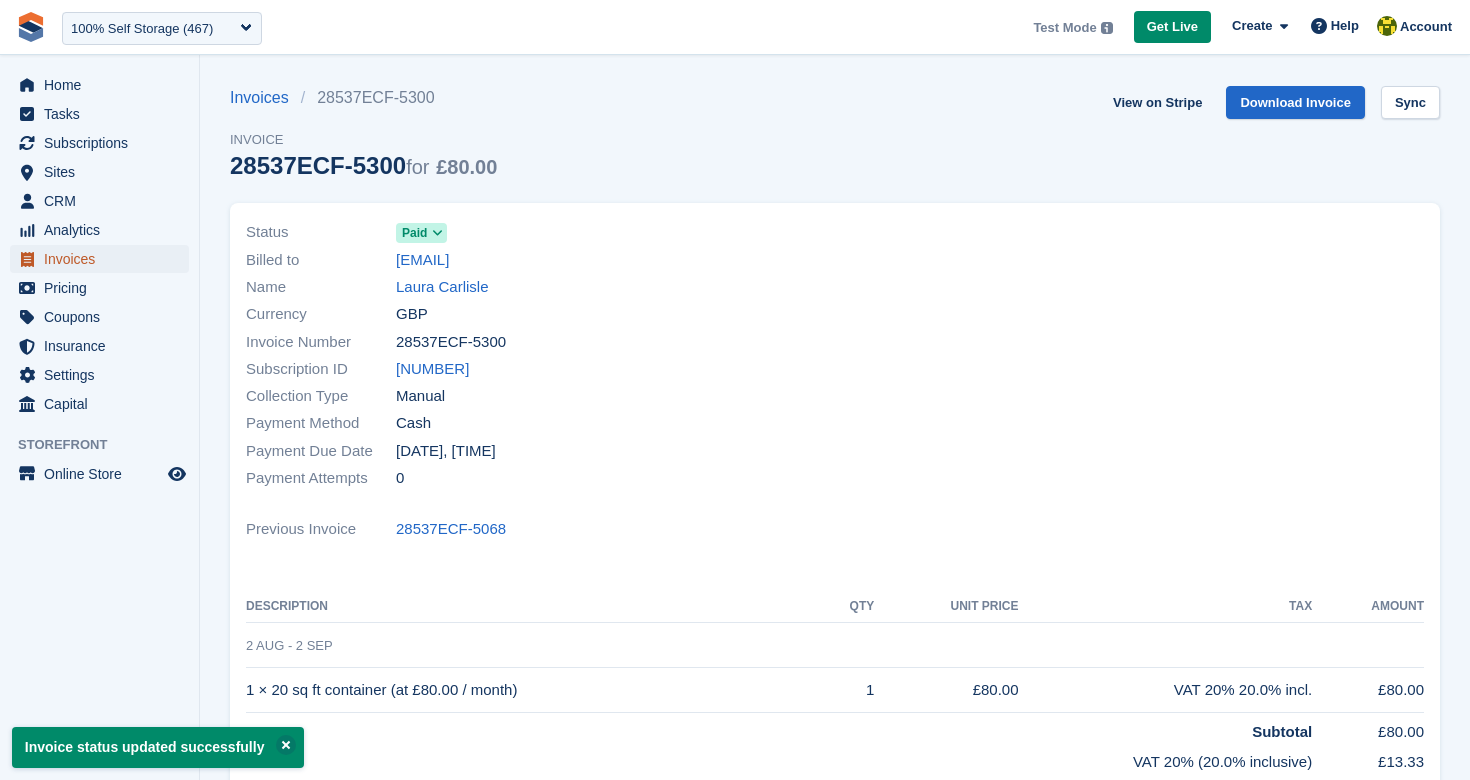 click on "Invoices" at bounding box center [104, 259] 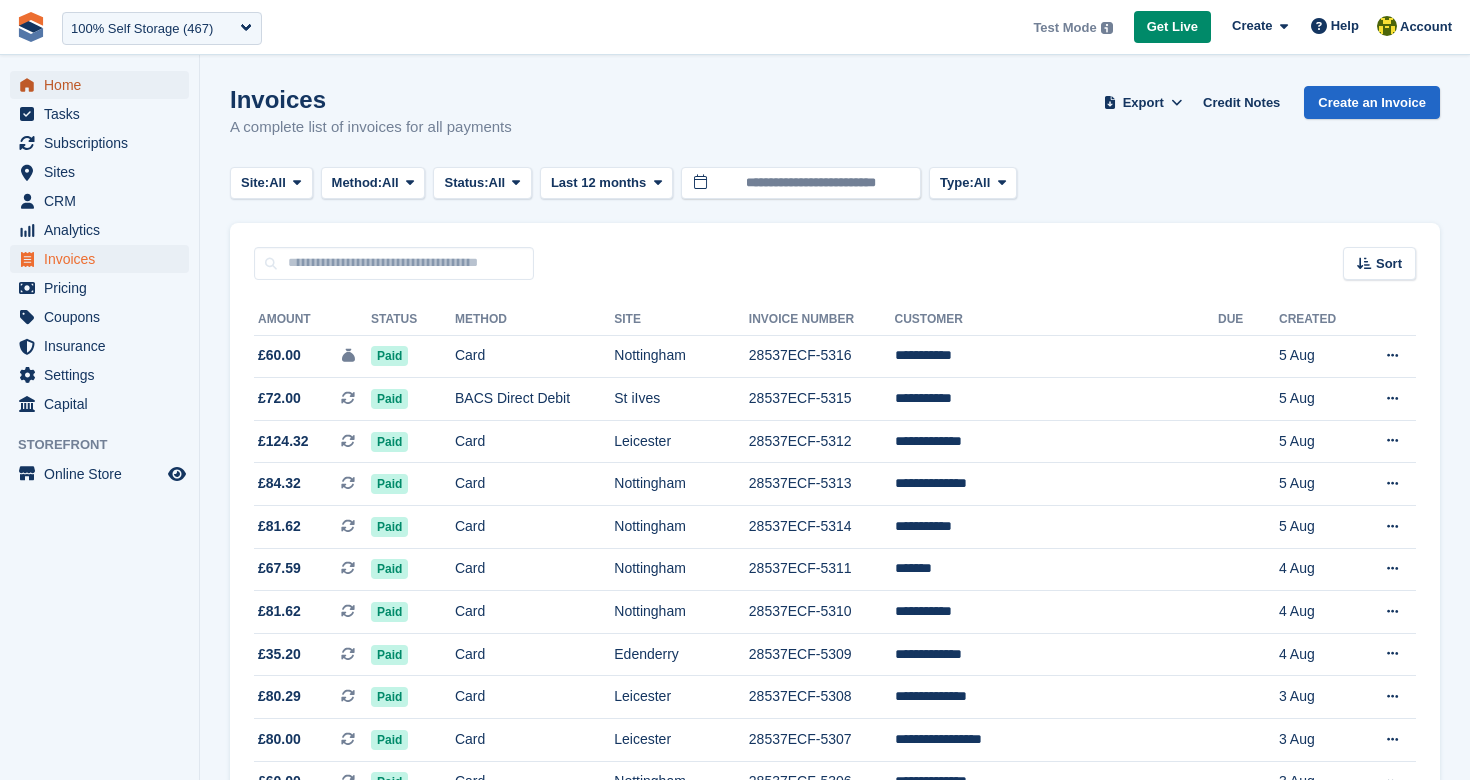 click on "Home" at bounding box center [104, 85] 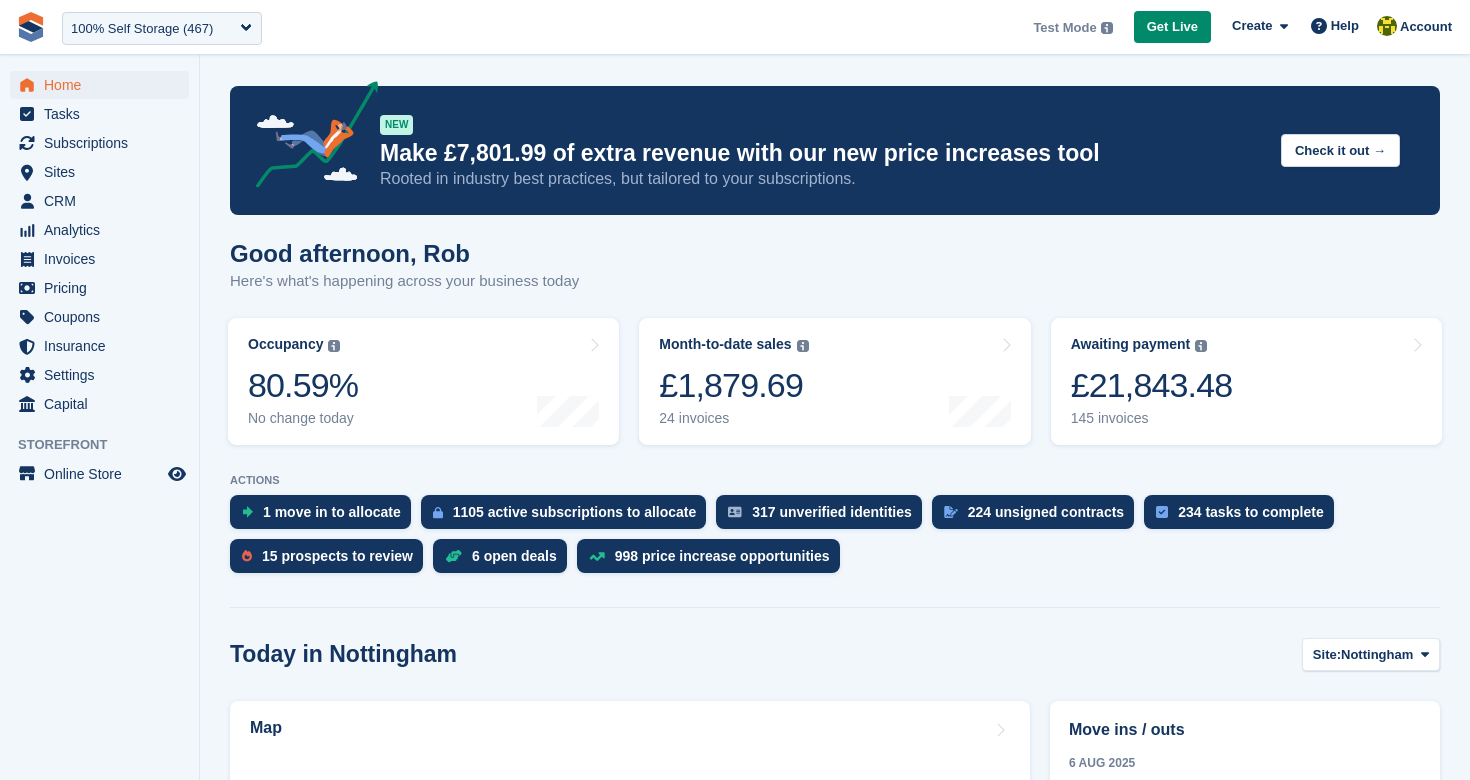 scroll, scrollTop: 0, scrollLeft: 0, axis: both 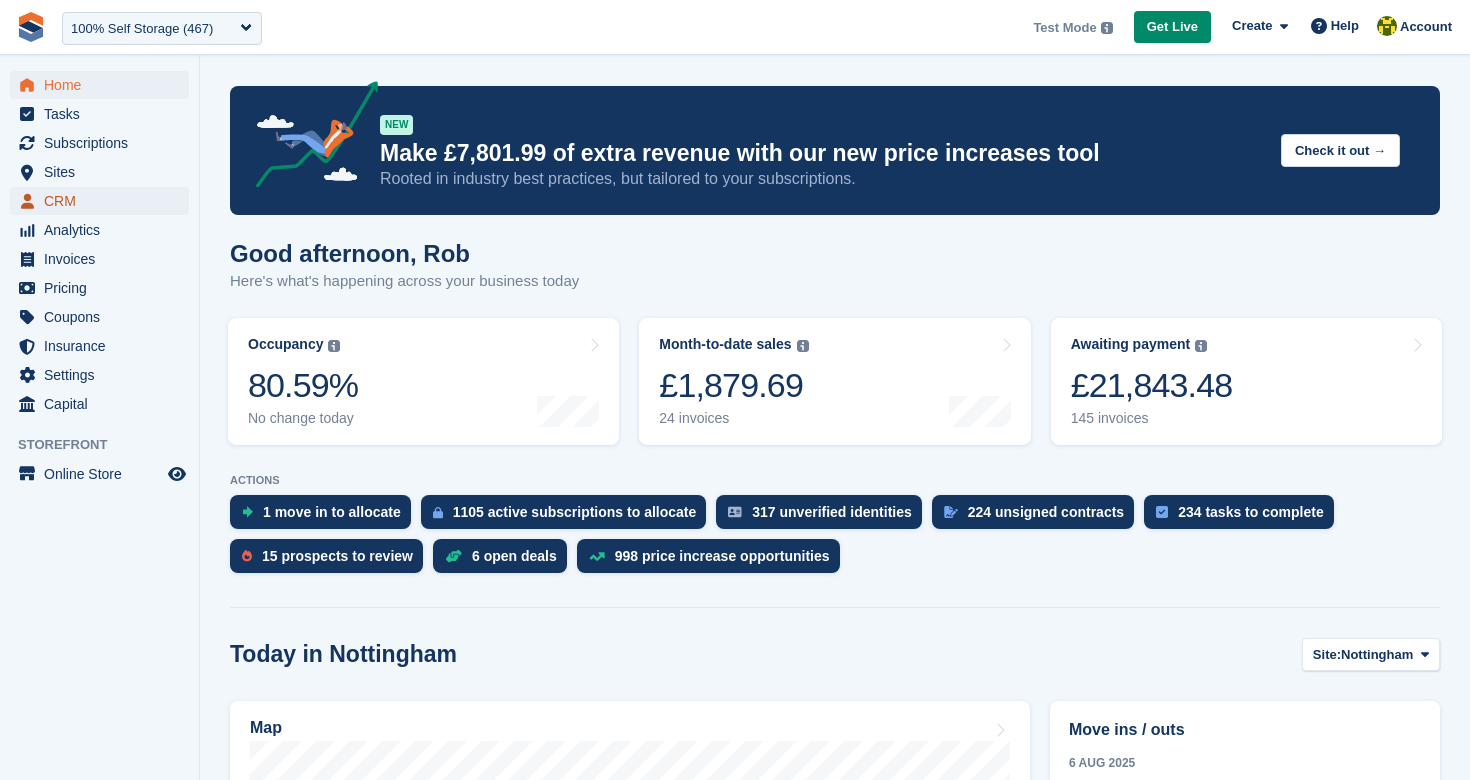 click on "CRM" at bounding box center [104, 201] 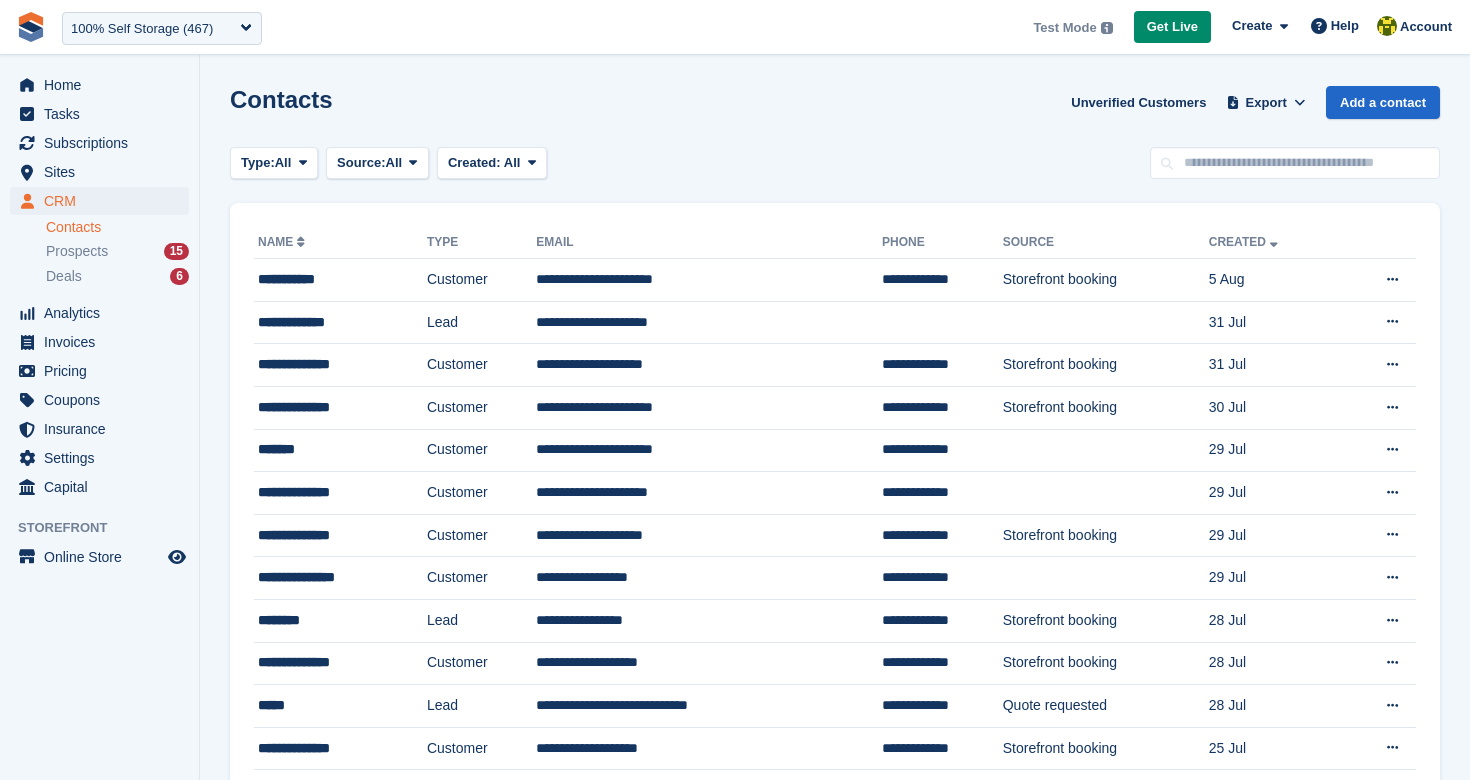 scroll, scrollTop: 0, scrollLeft: 0, axis: both 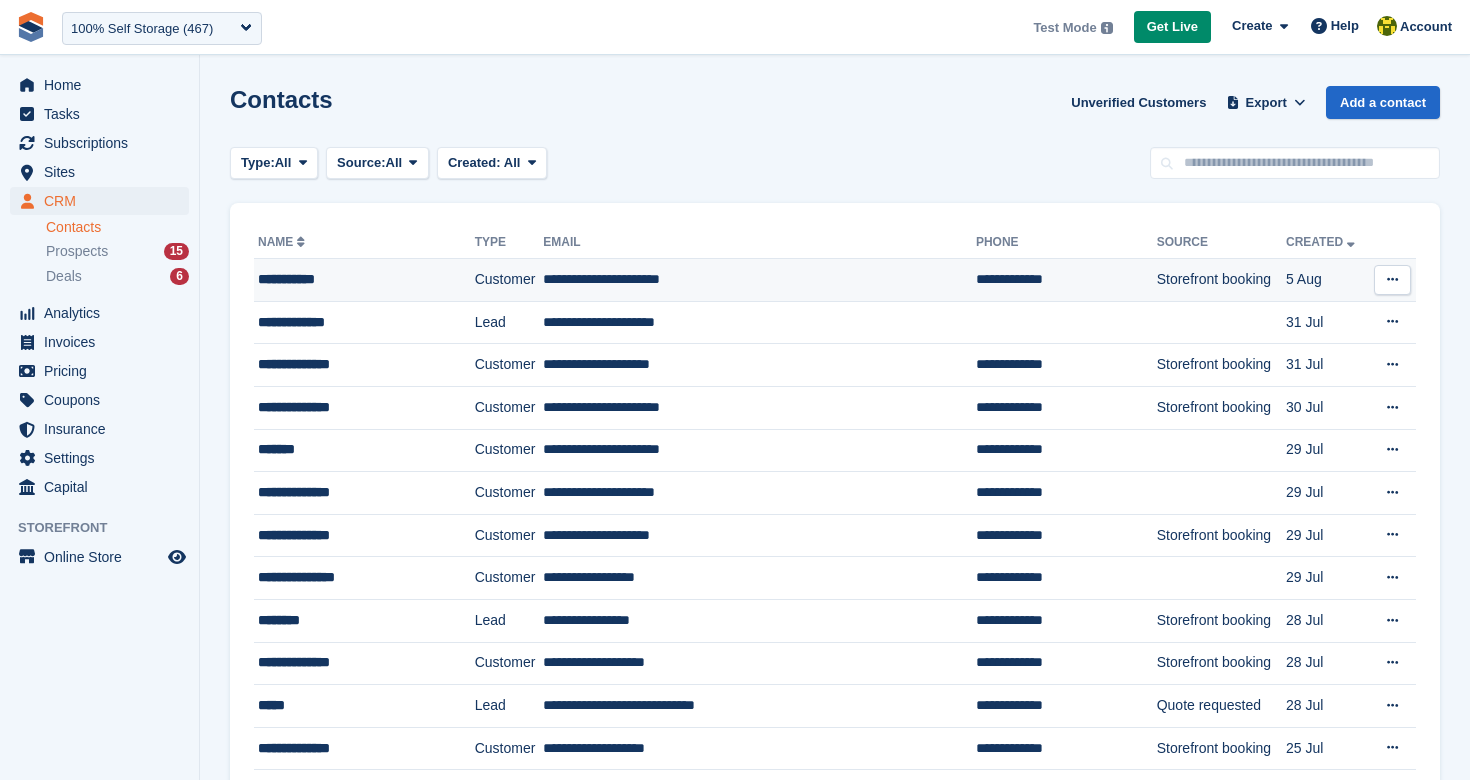 click on "**********" at bounding box center [364, 280] 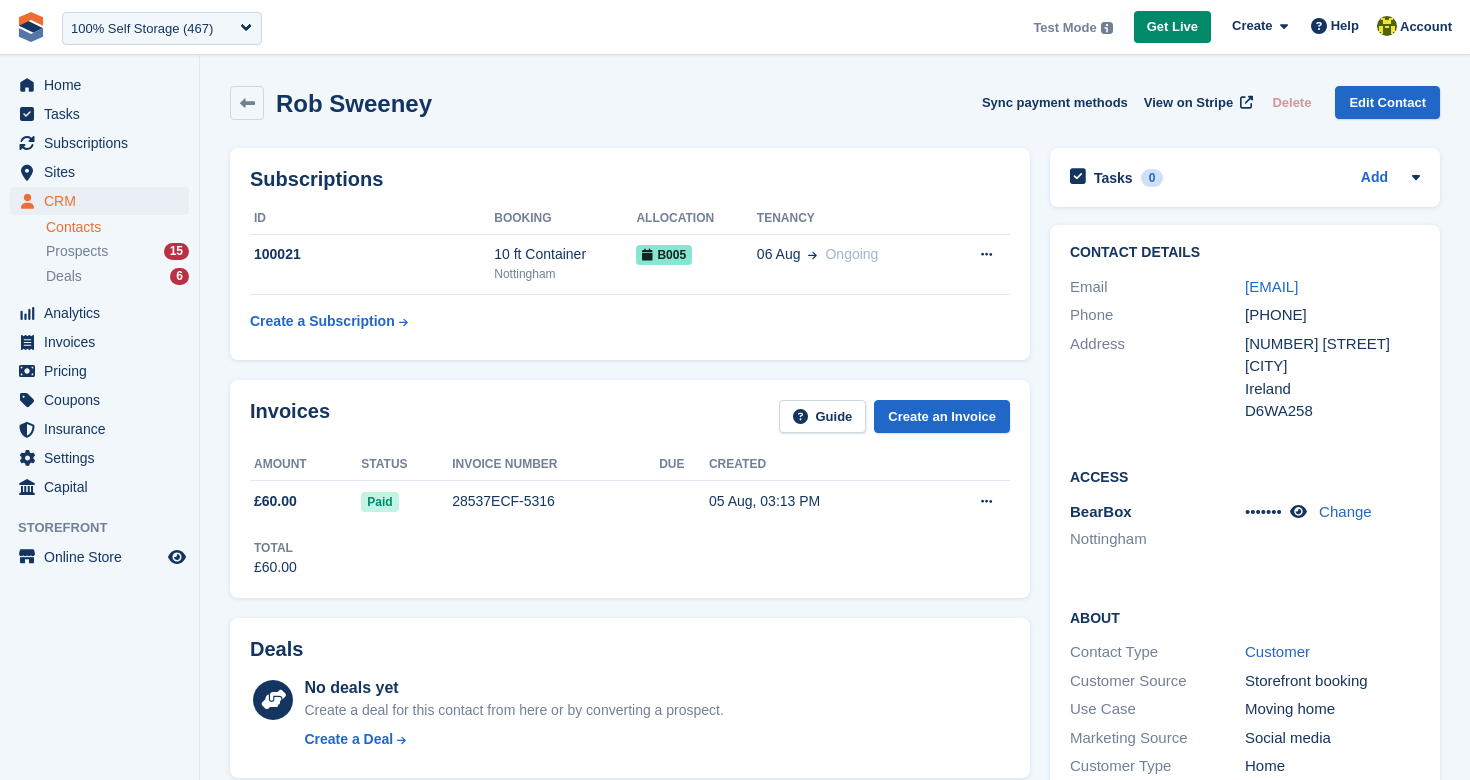 scroll, scrollTop: 0, scrollLeft: 0, axis: both 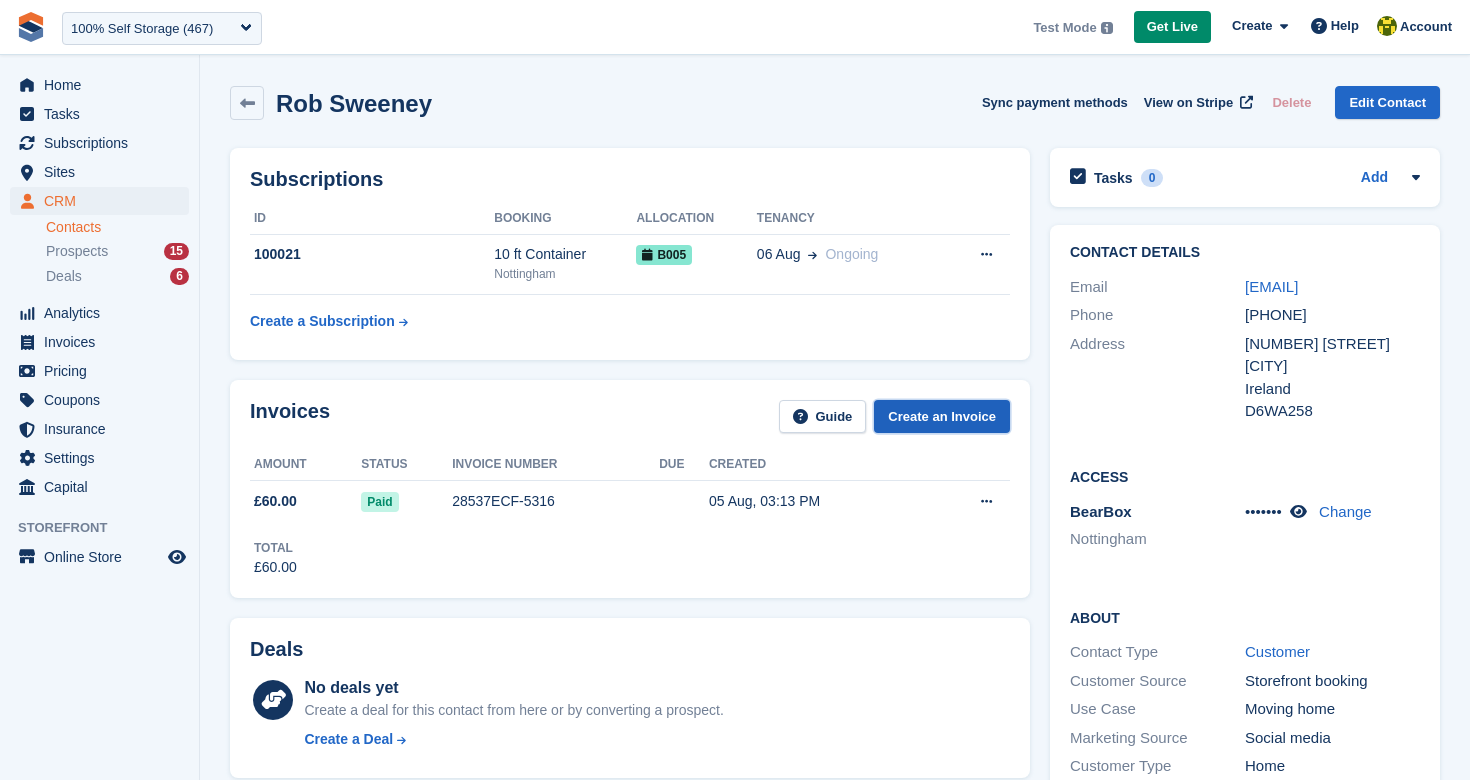 click on "Create an Invoice" at bounding box center [942, 416] 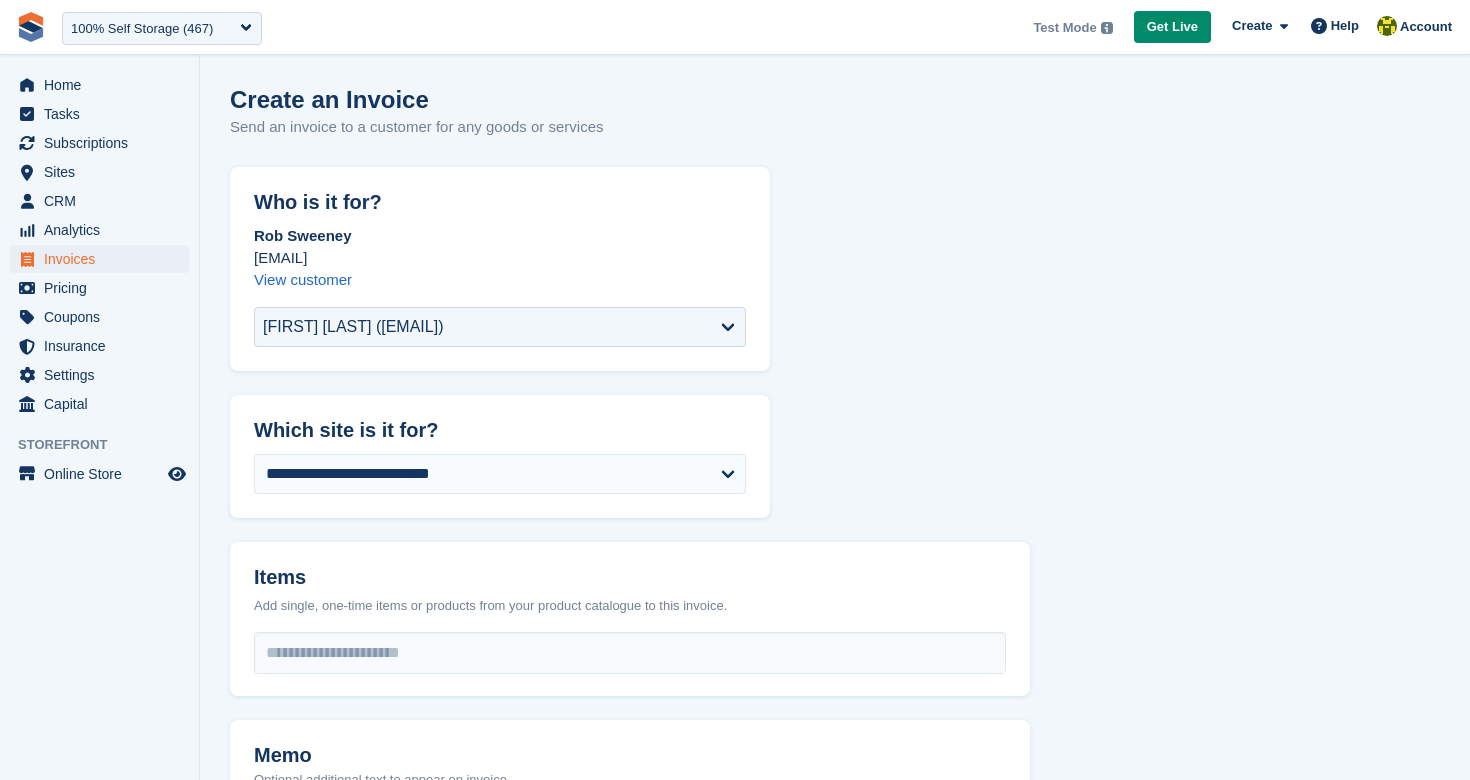 scroll, scrollTop: 0, scrollLeft: 0, axis: both 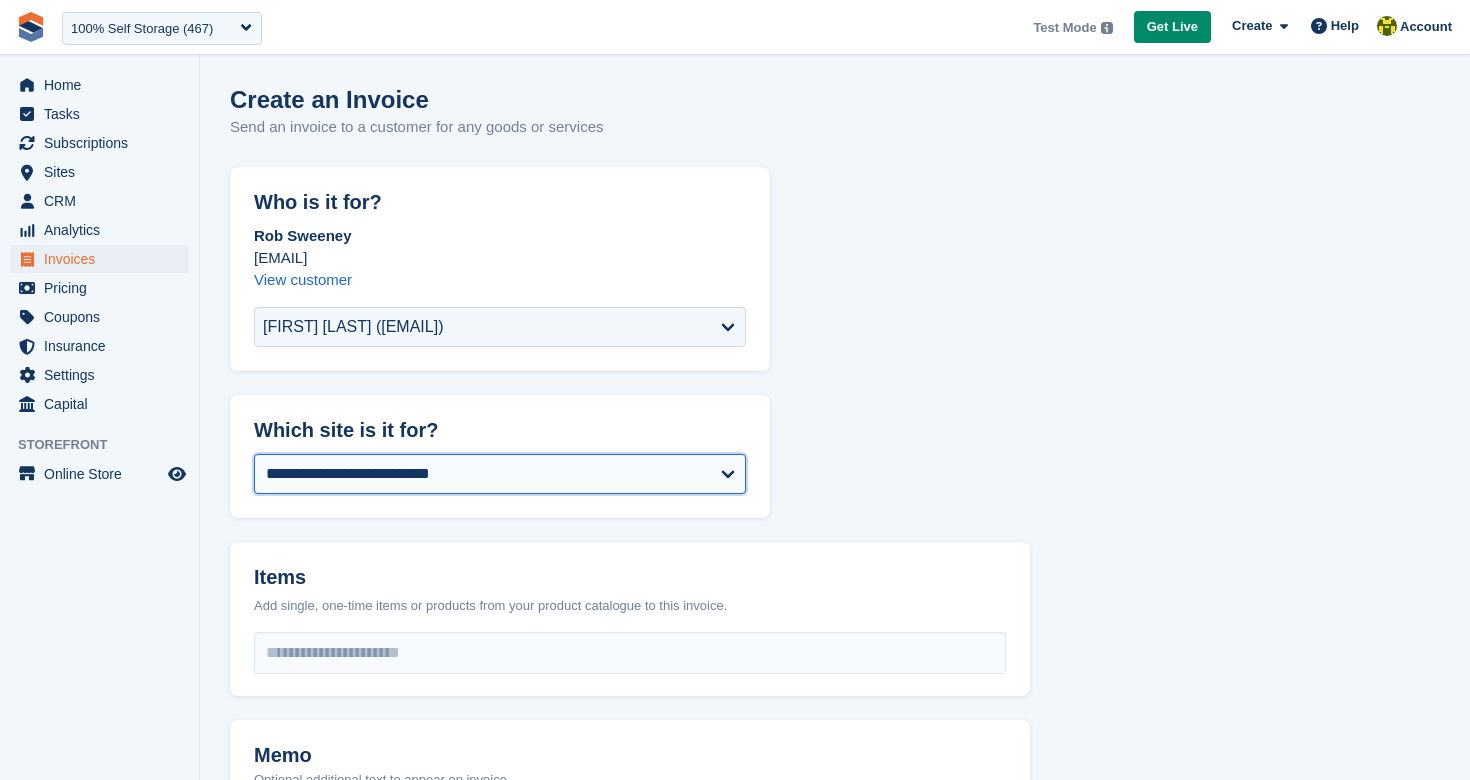 click on "**********" at bounding box center [500, 474] 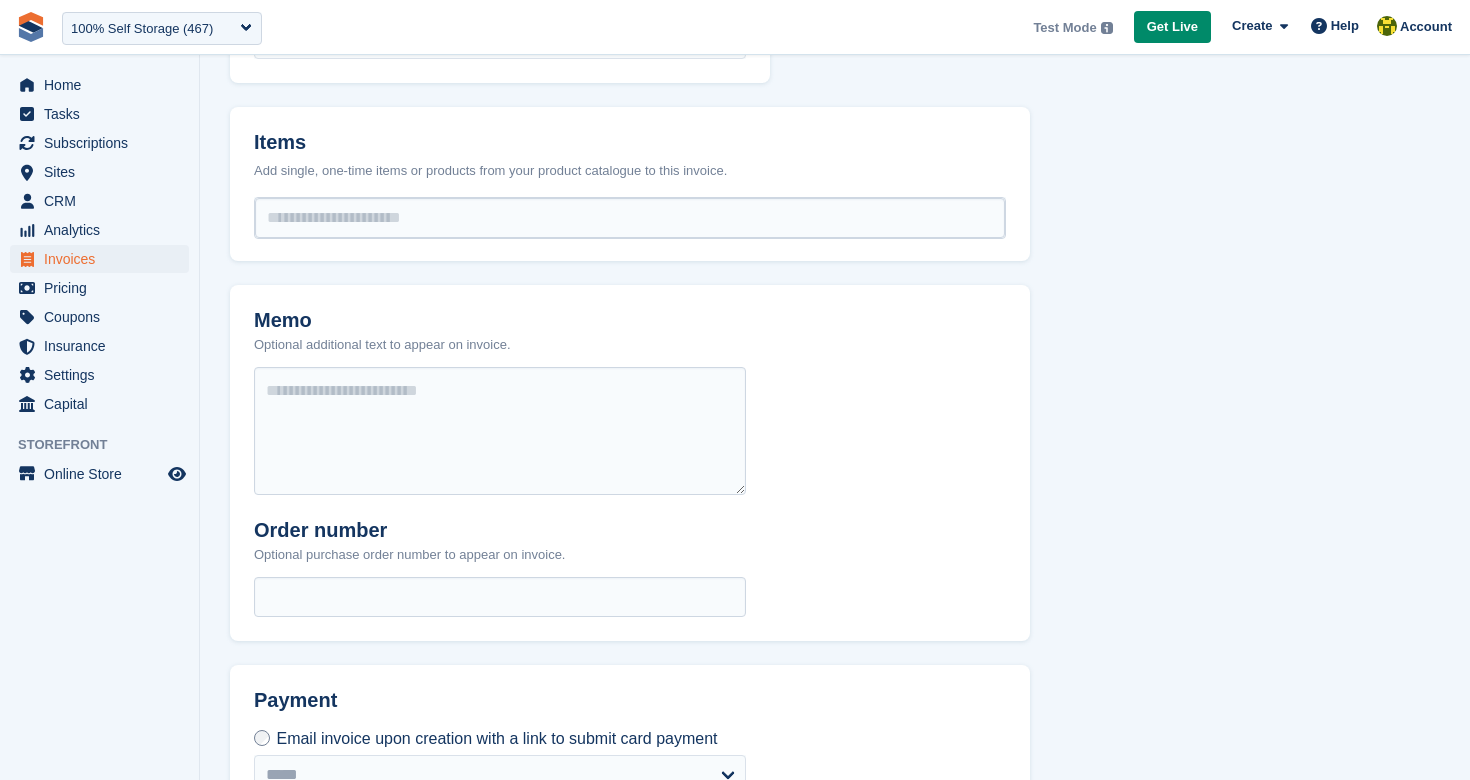 scroll, scrollTop: 593, scrollLeft: 0, axis: vertical 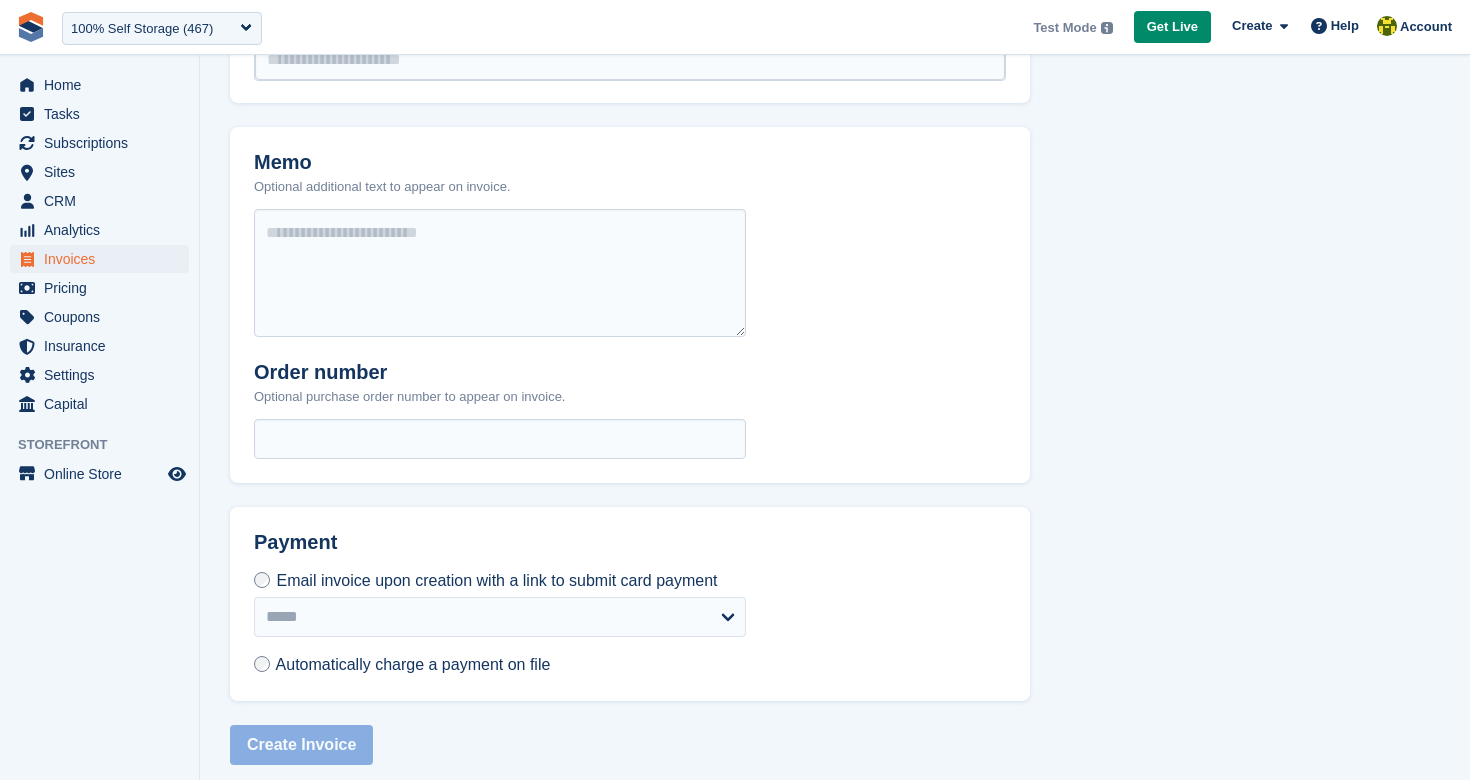 click at bounding box center (500, 273) 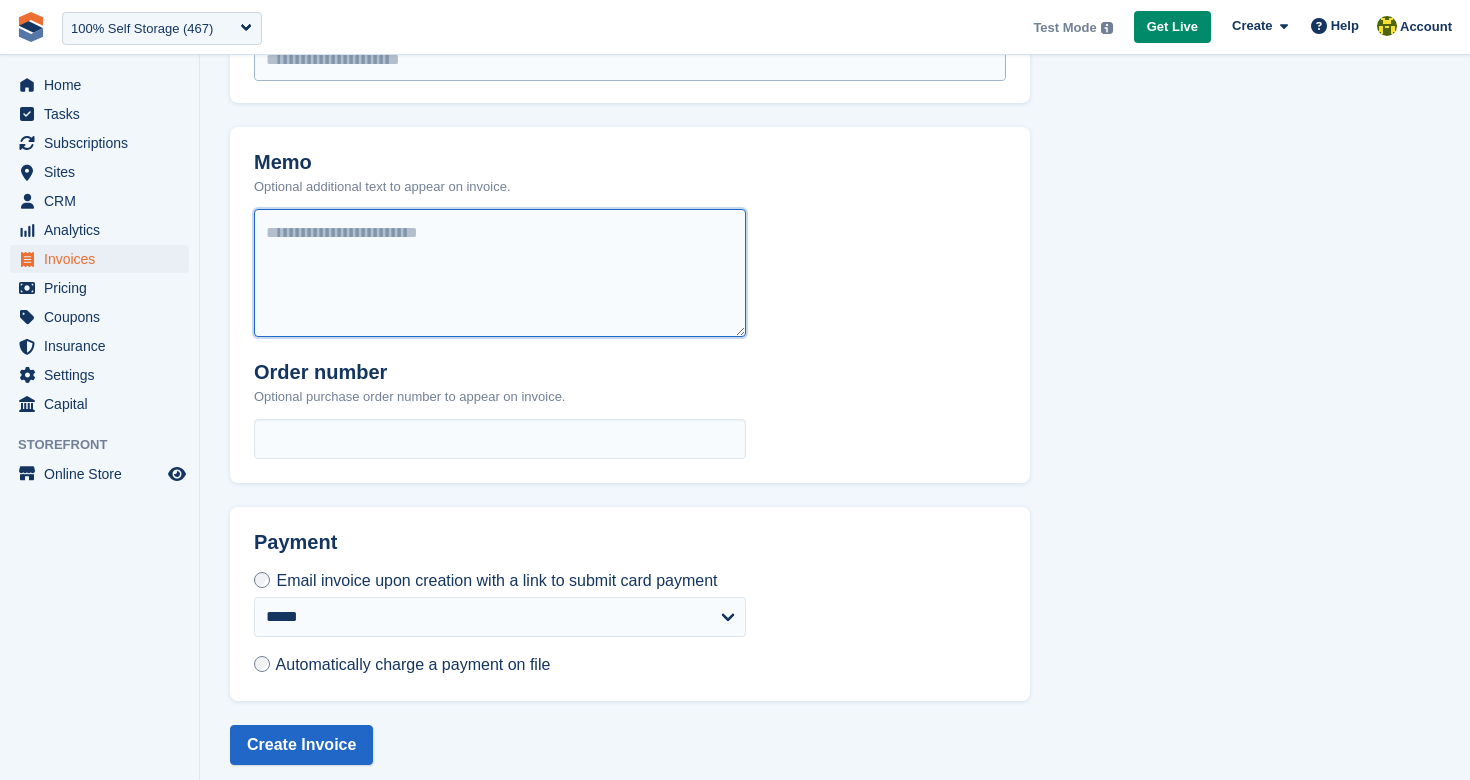 scroll, scrollTop: 352, scrollLeft: 0, axis: vertical 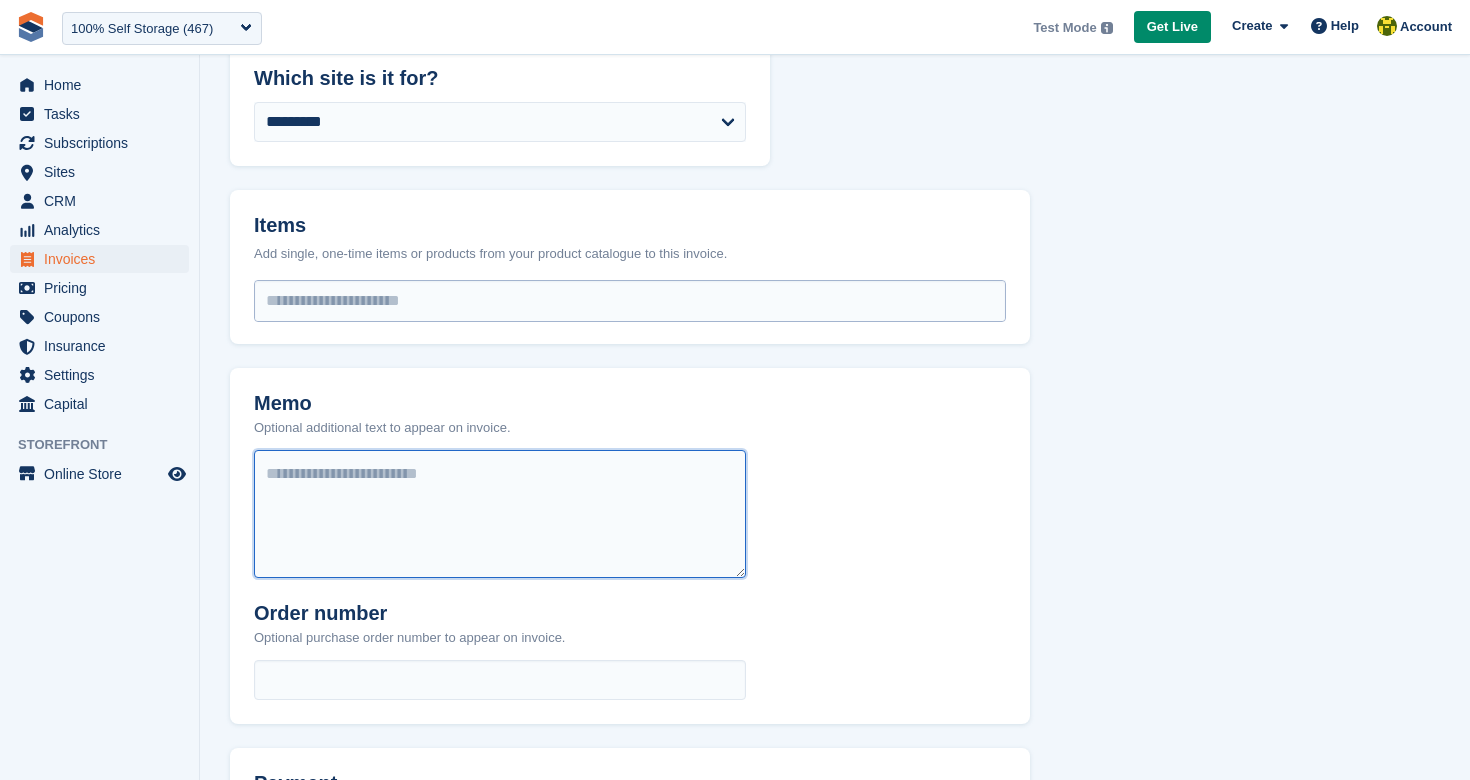 click at bounding box center [630, 301] 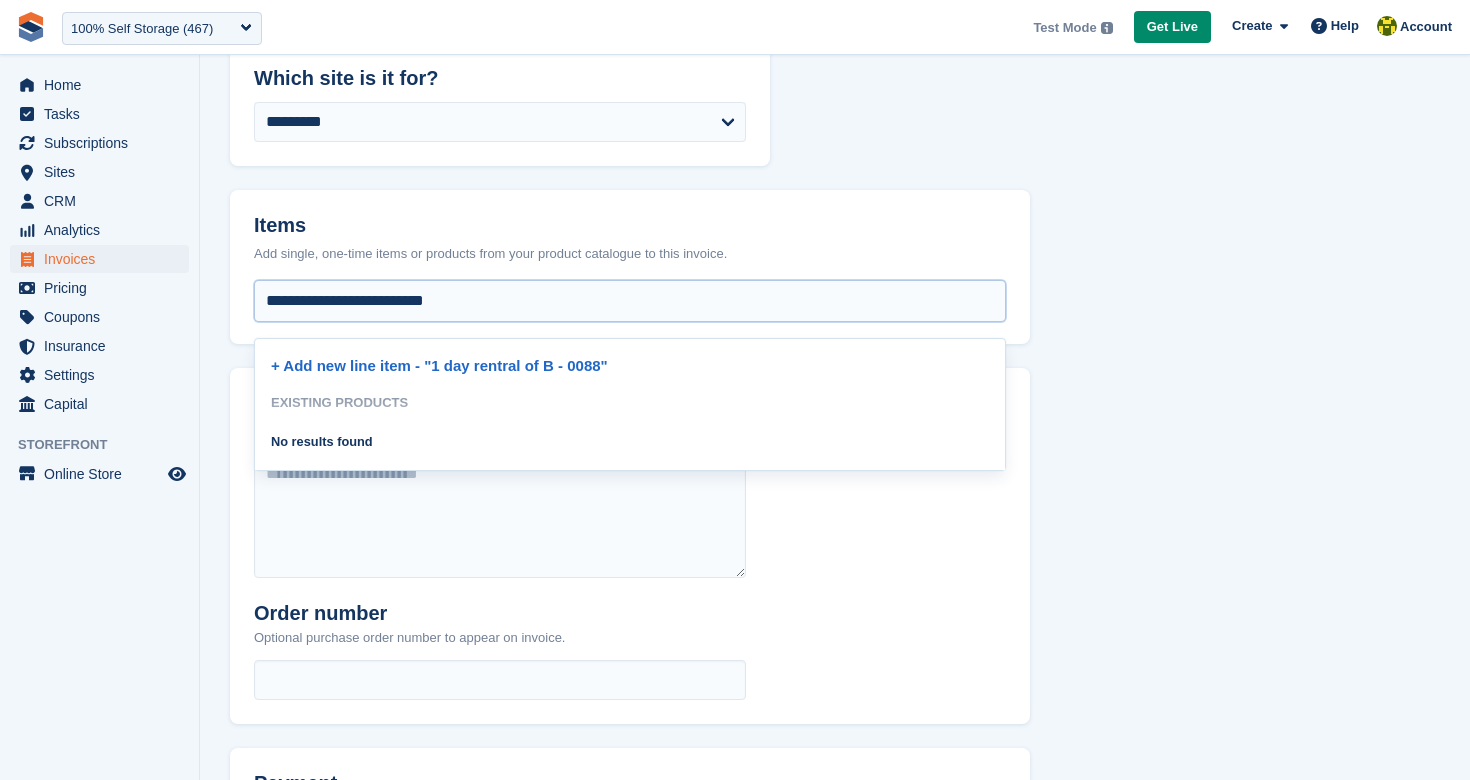 click on "+ Add new line item - "1 day rentral of B - 0088"" at bounding box center [630, 362] 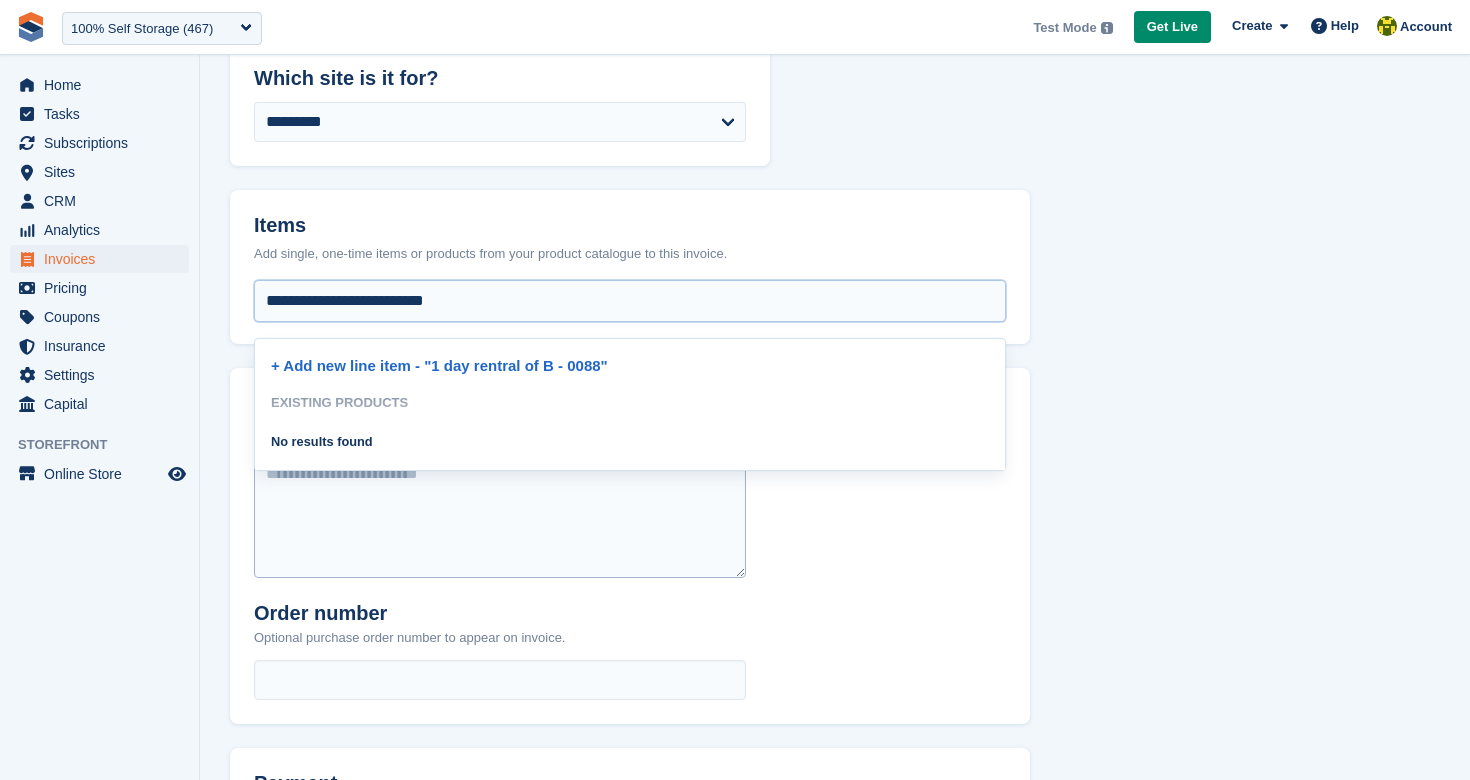 type on "**********" 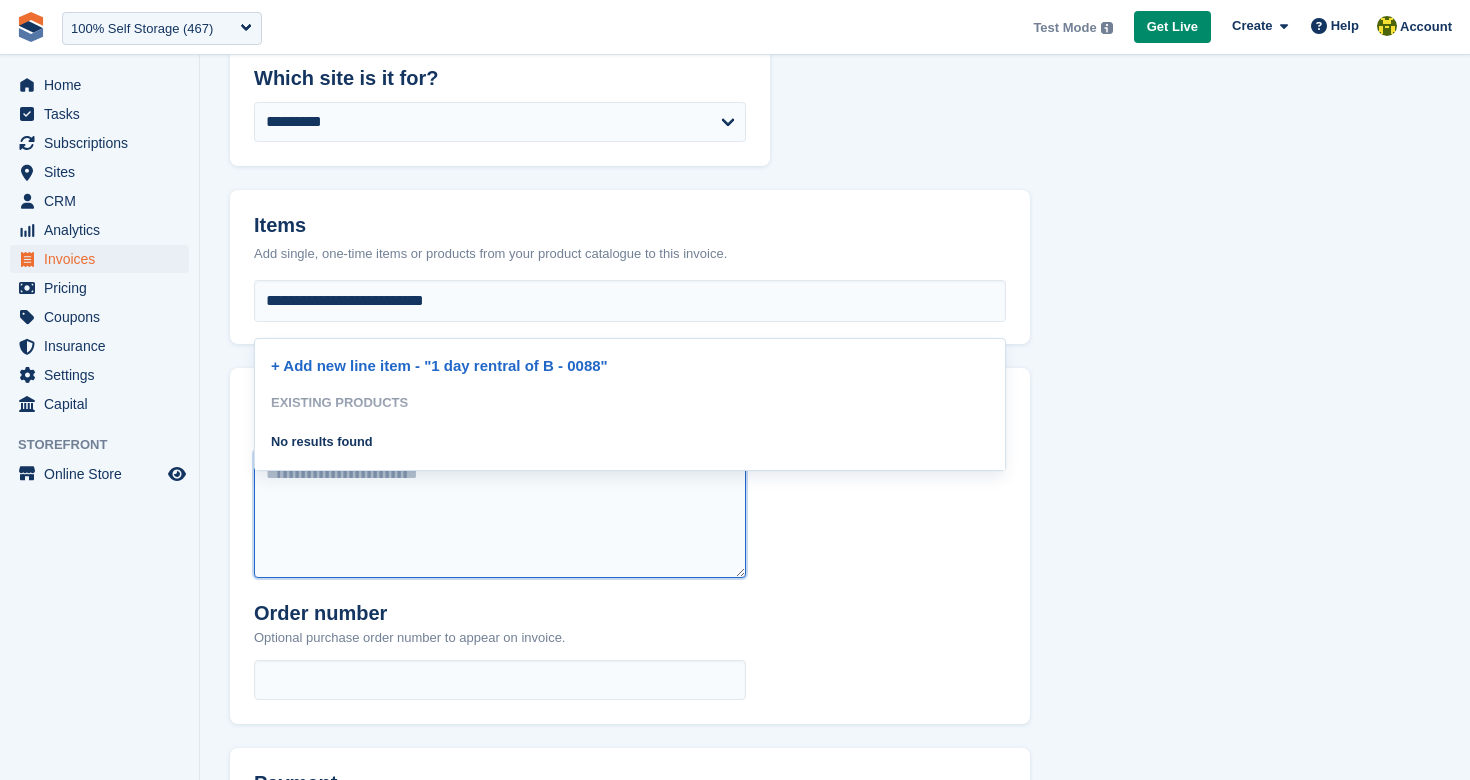 type 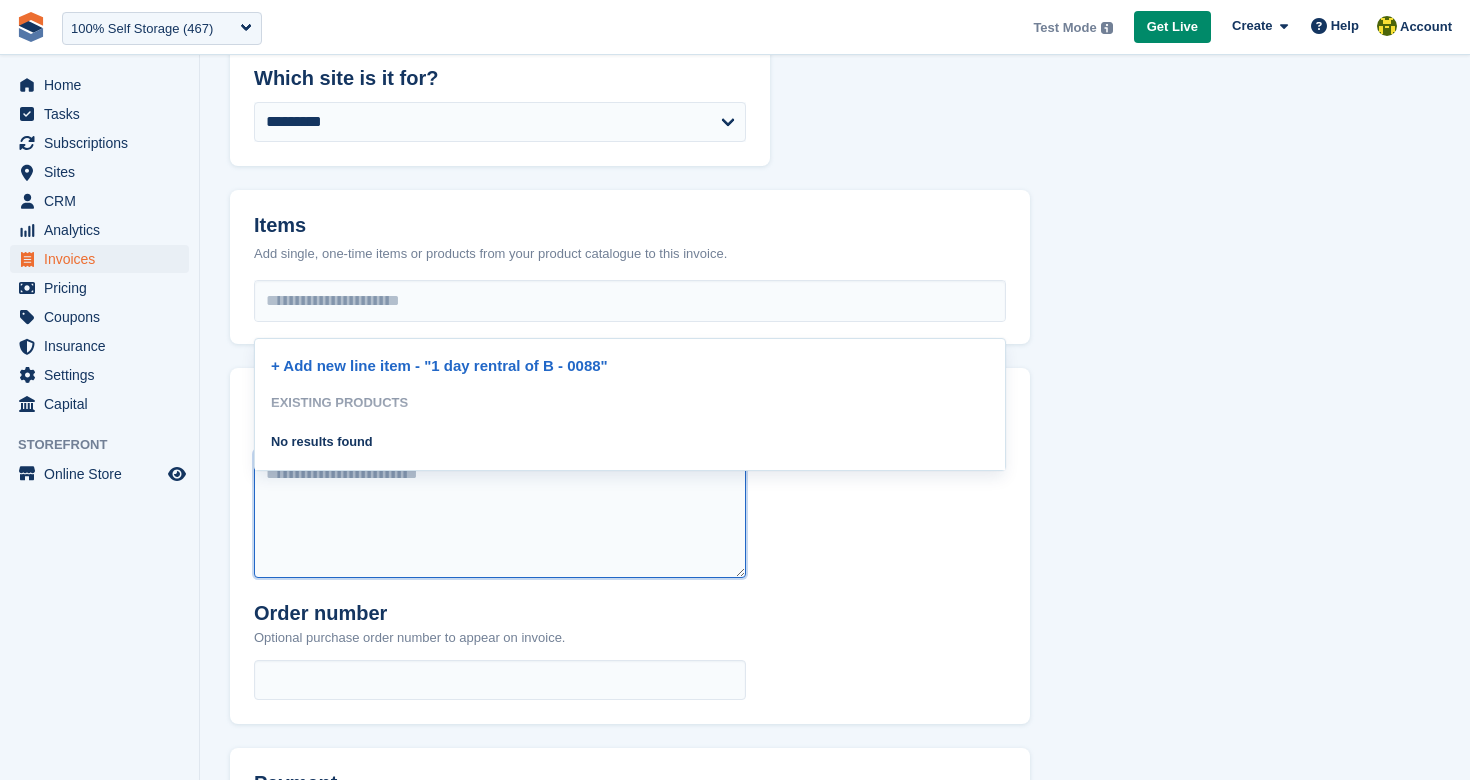 click at bounding box center (500, 514) 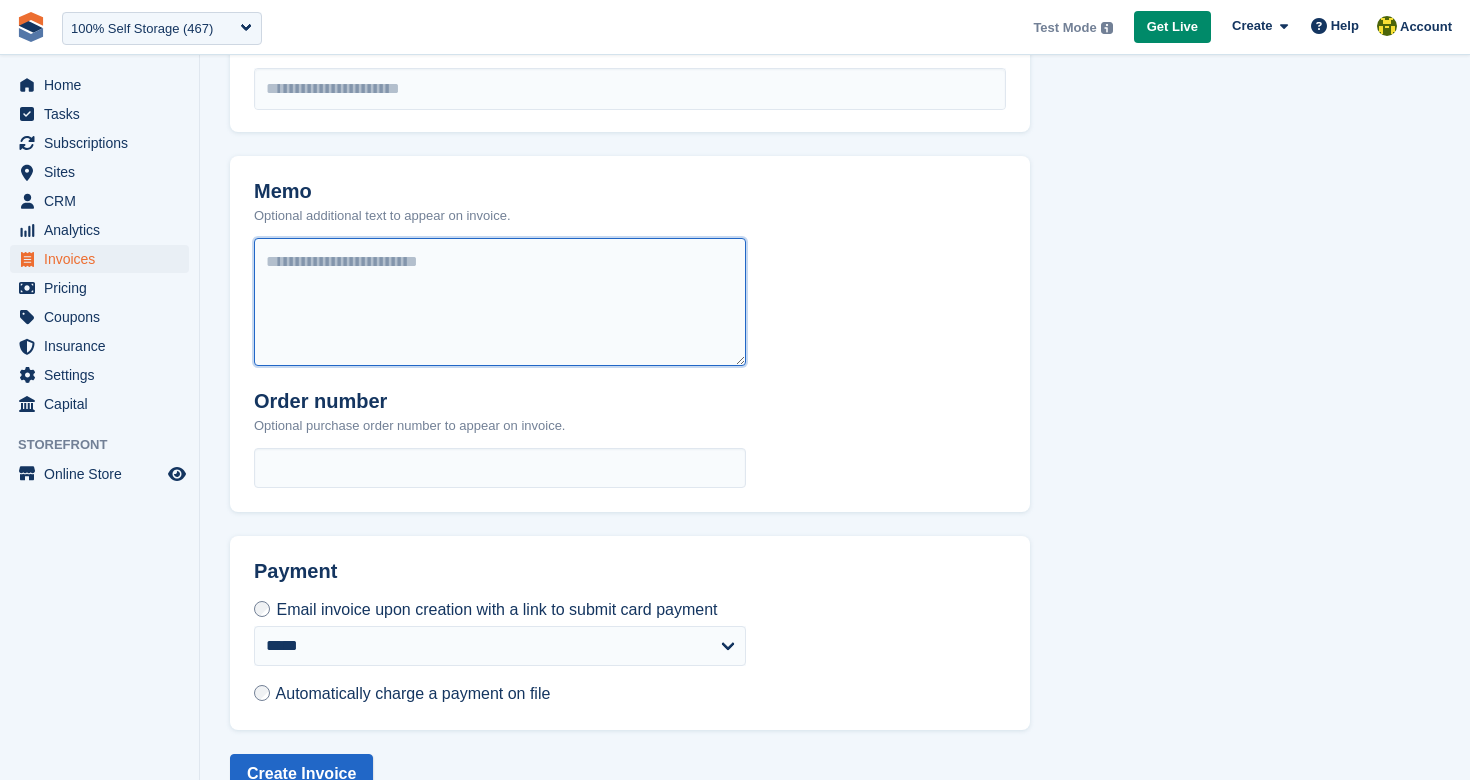 scroll, scrollTop: 626, scrollLeft: 0, axis: vertical 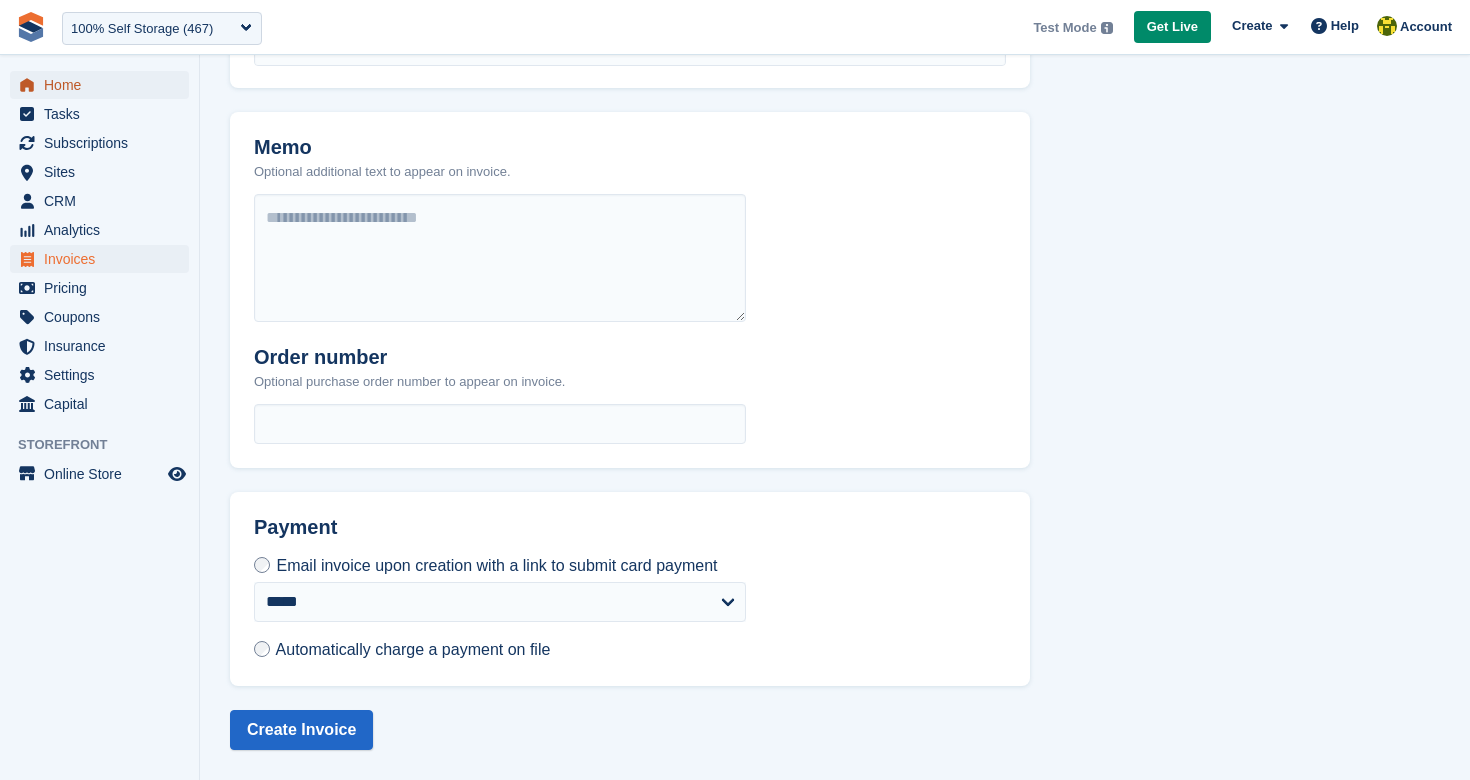 click on "Home" at bounding box center (104, 85) 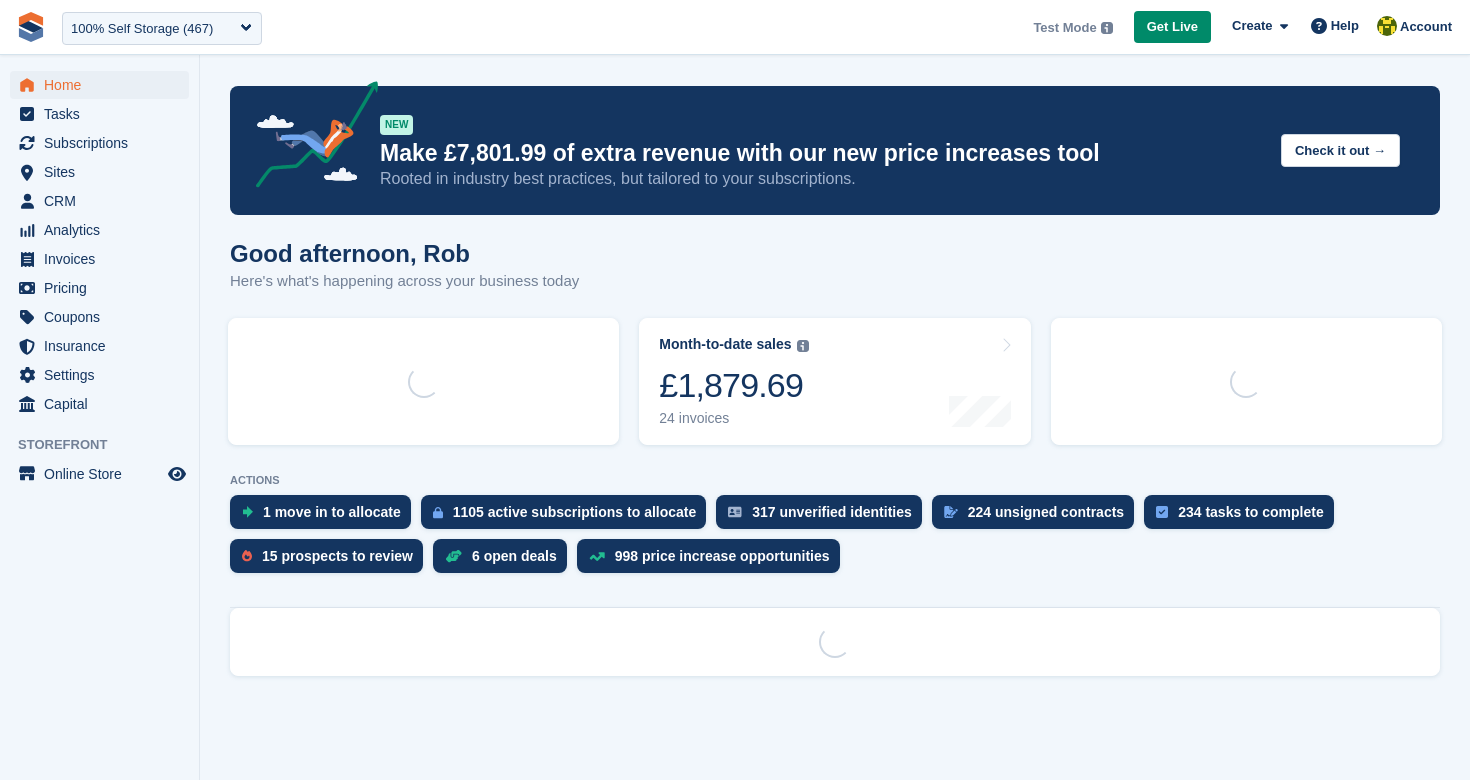 scroll, scrollTop: 0, scrollLeft: 0, axis: both 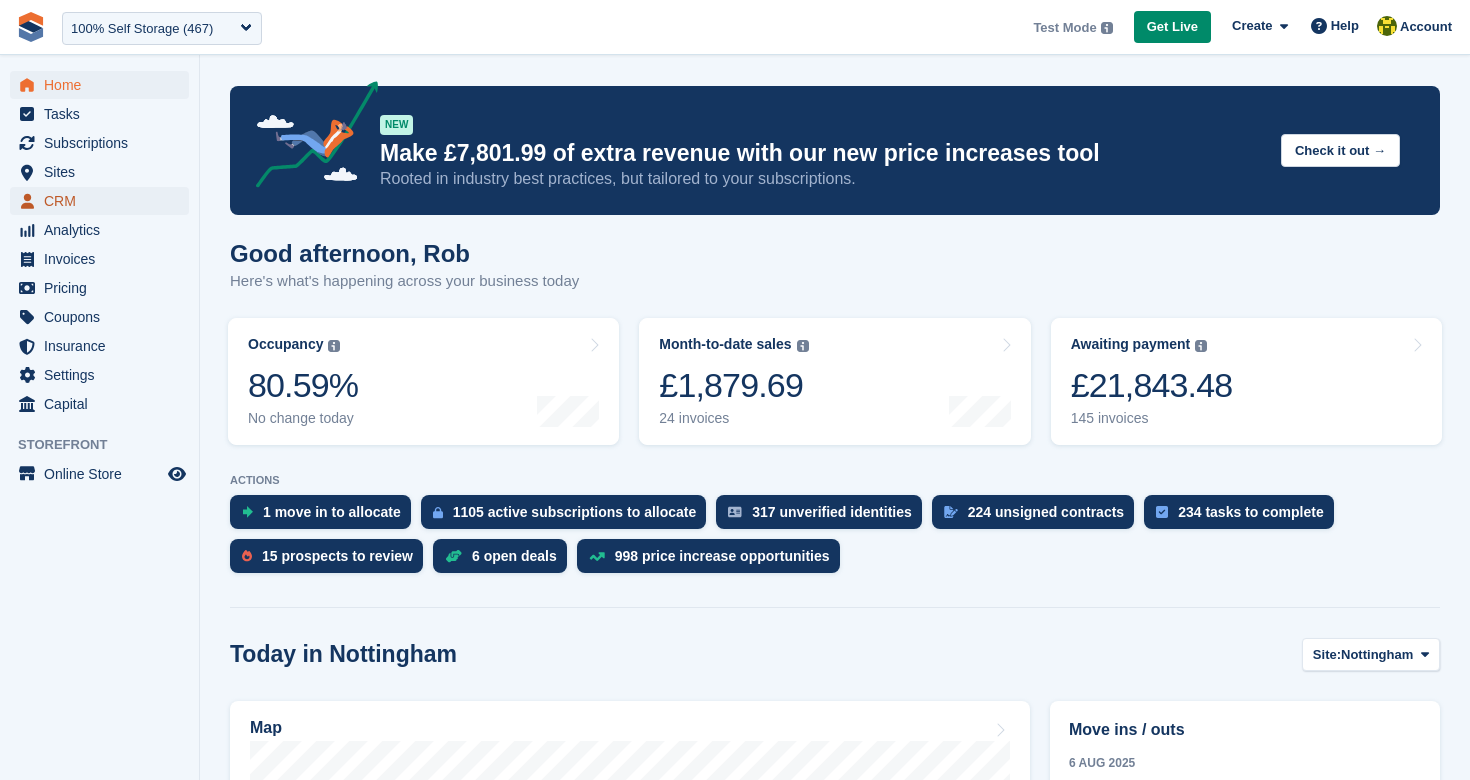 click on "CRM" at bounding box center [104, 201] 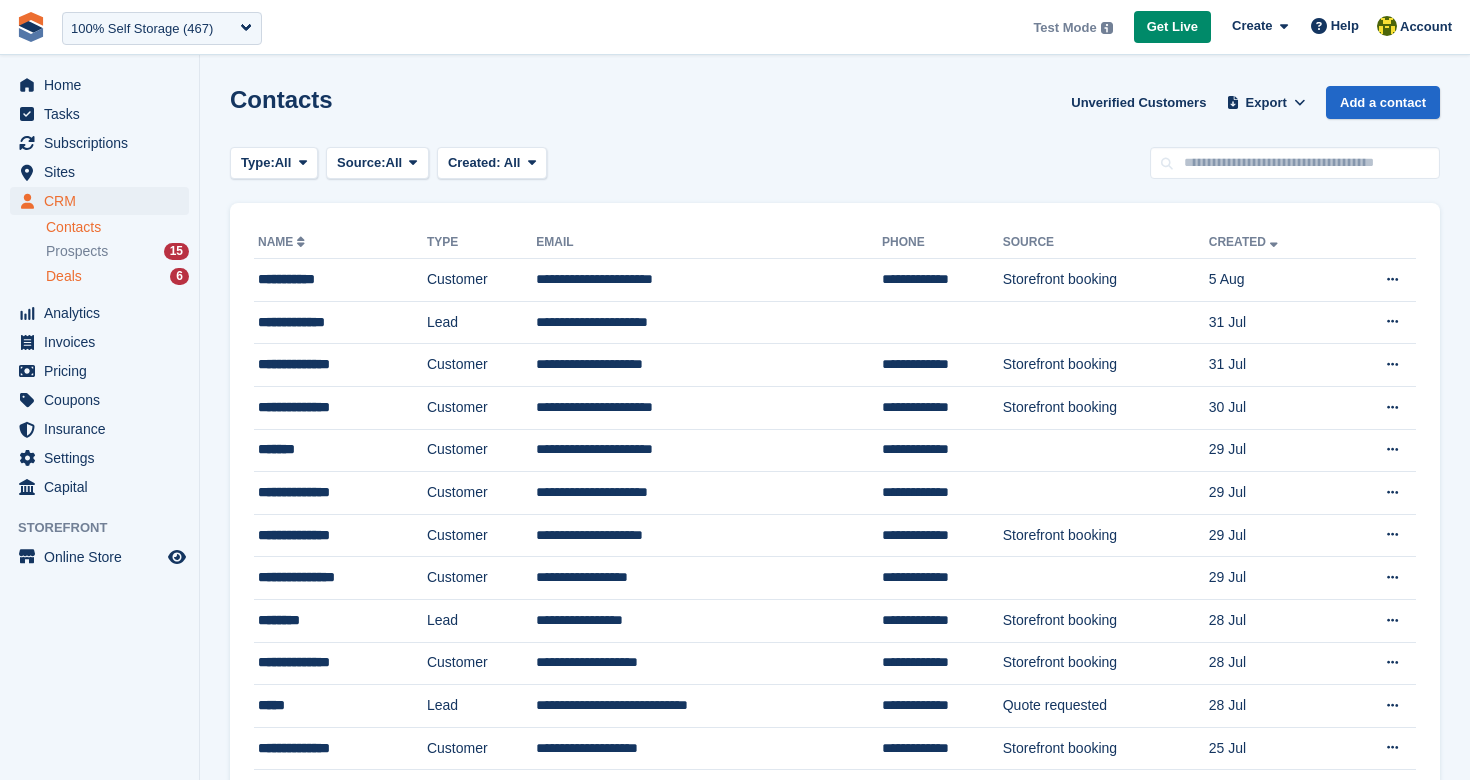 scroll, scrollTop: 0, scrollLeft: 0, axis: both 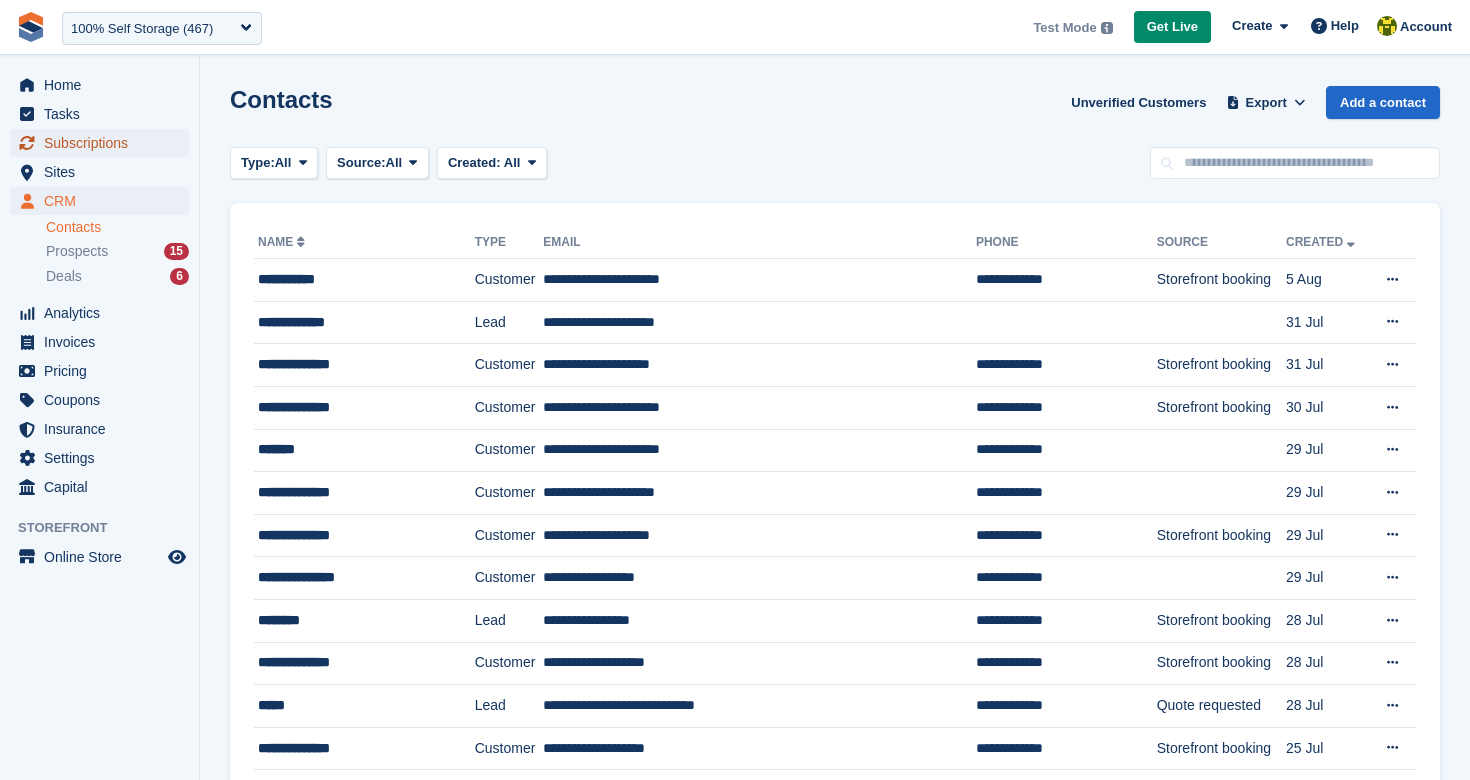 click on "Subscriptions" at bounding box center [104, 143] 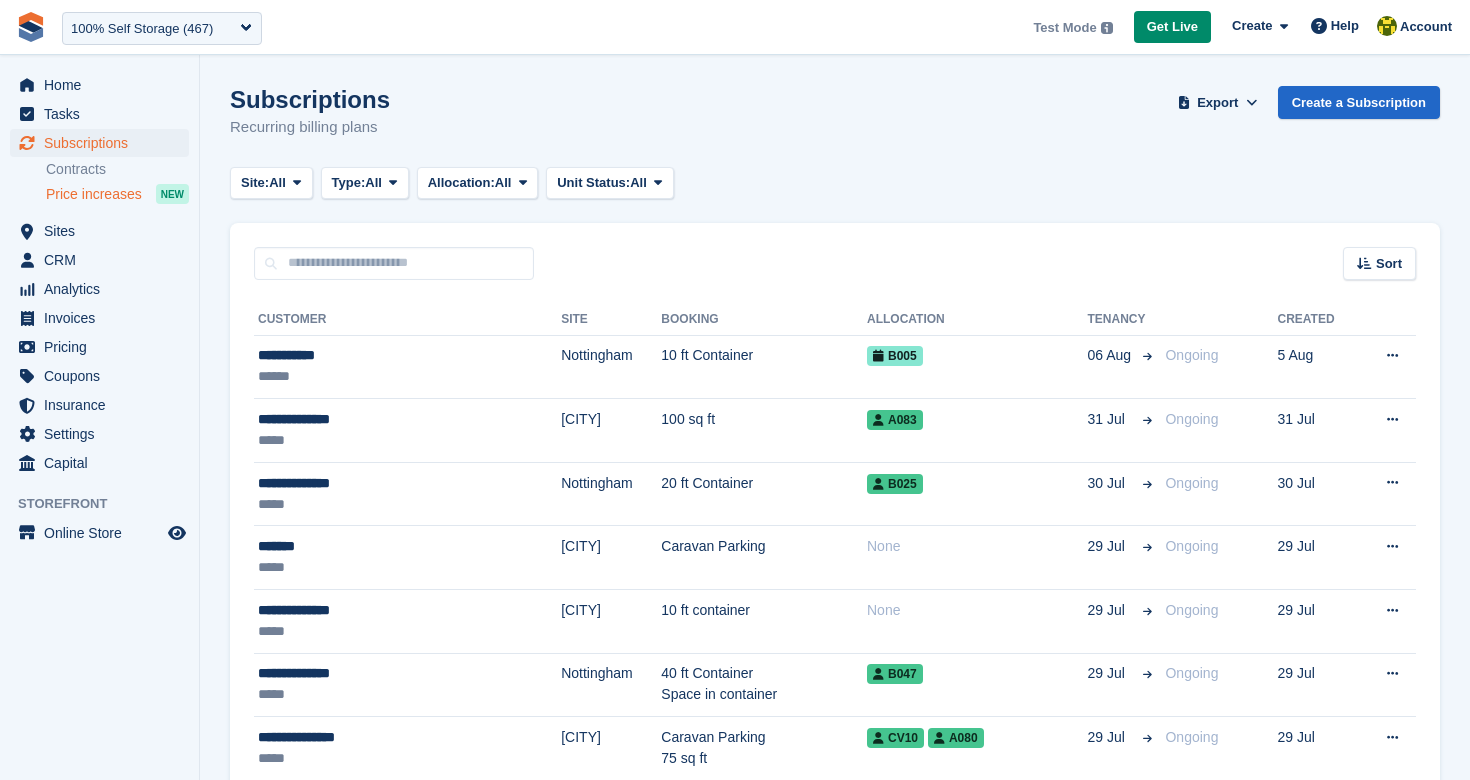 click on "Price increases" at bounding box center (94, 194) 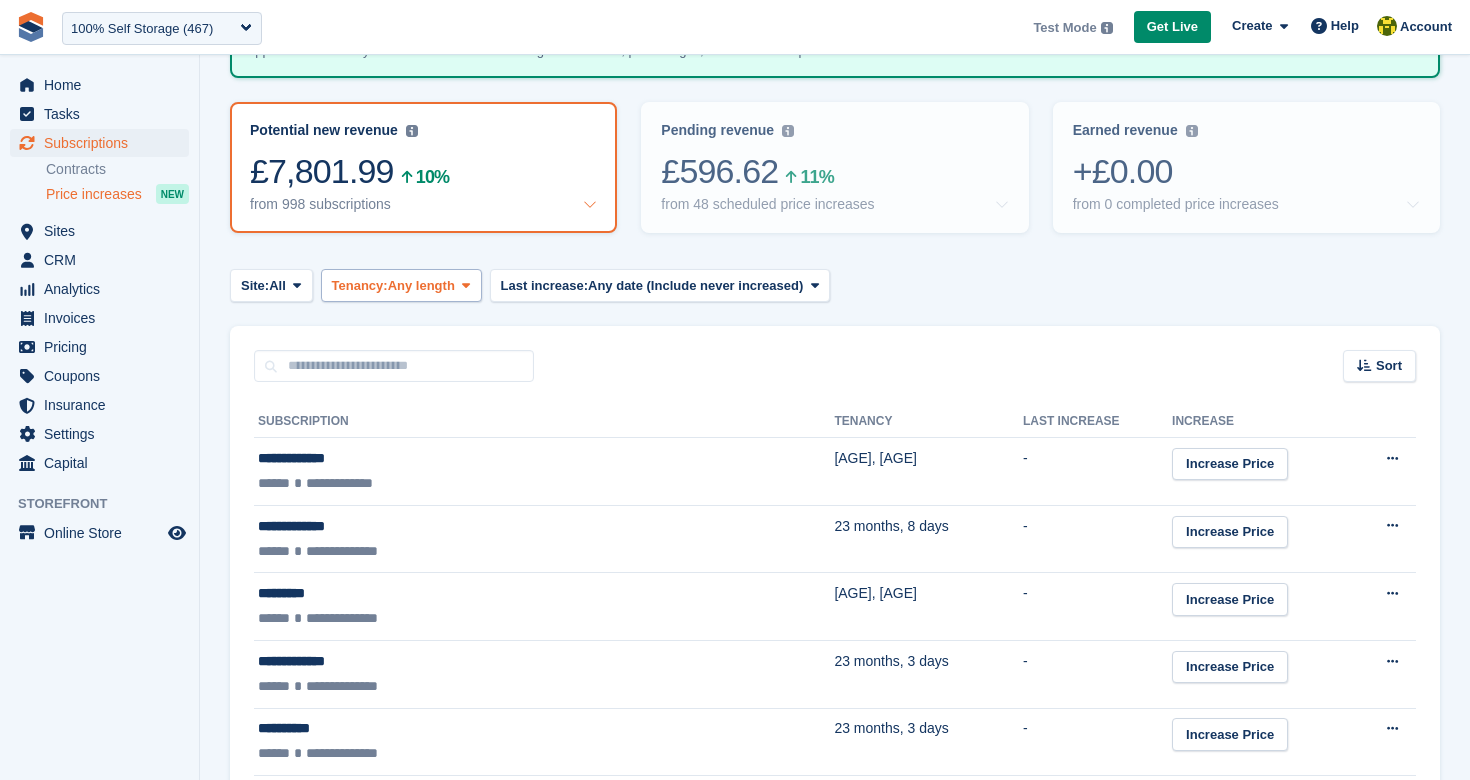 scroll, scrollTop: 208, scrollLeft: 0, axis: vertical 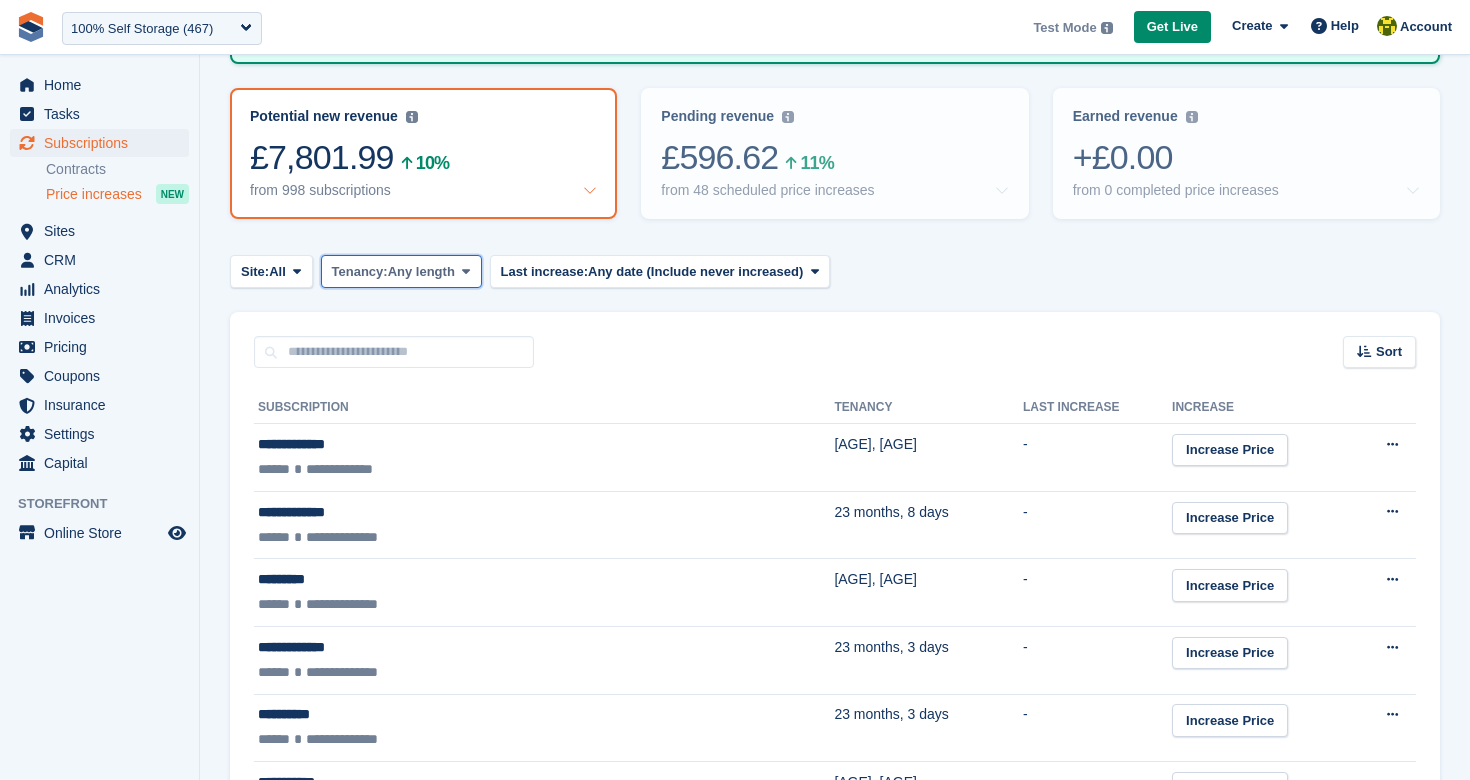 click on "Any length" at bounding box center (421, 272) 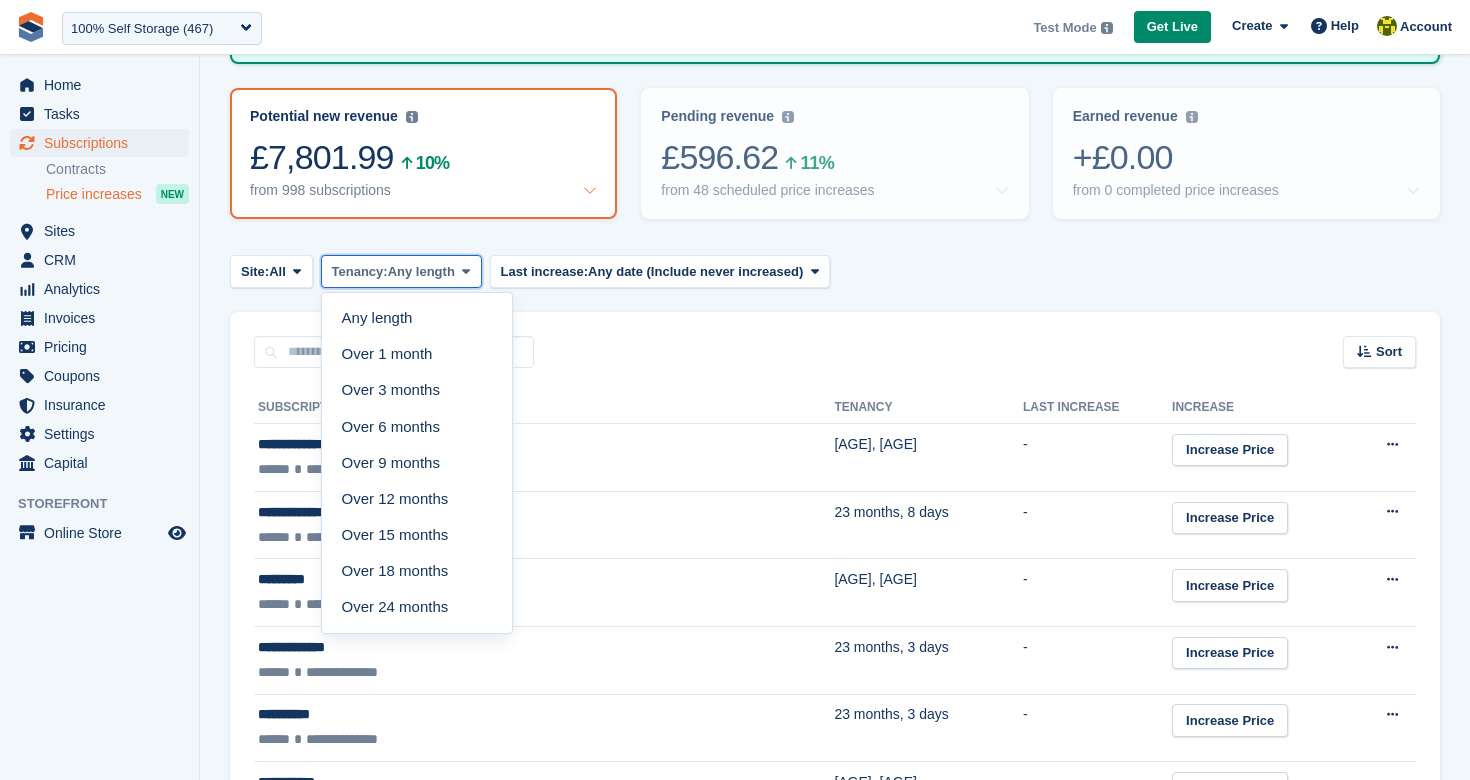 scroll, scrollTop: 218, scrollLeft: 0, axis: vertical 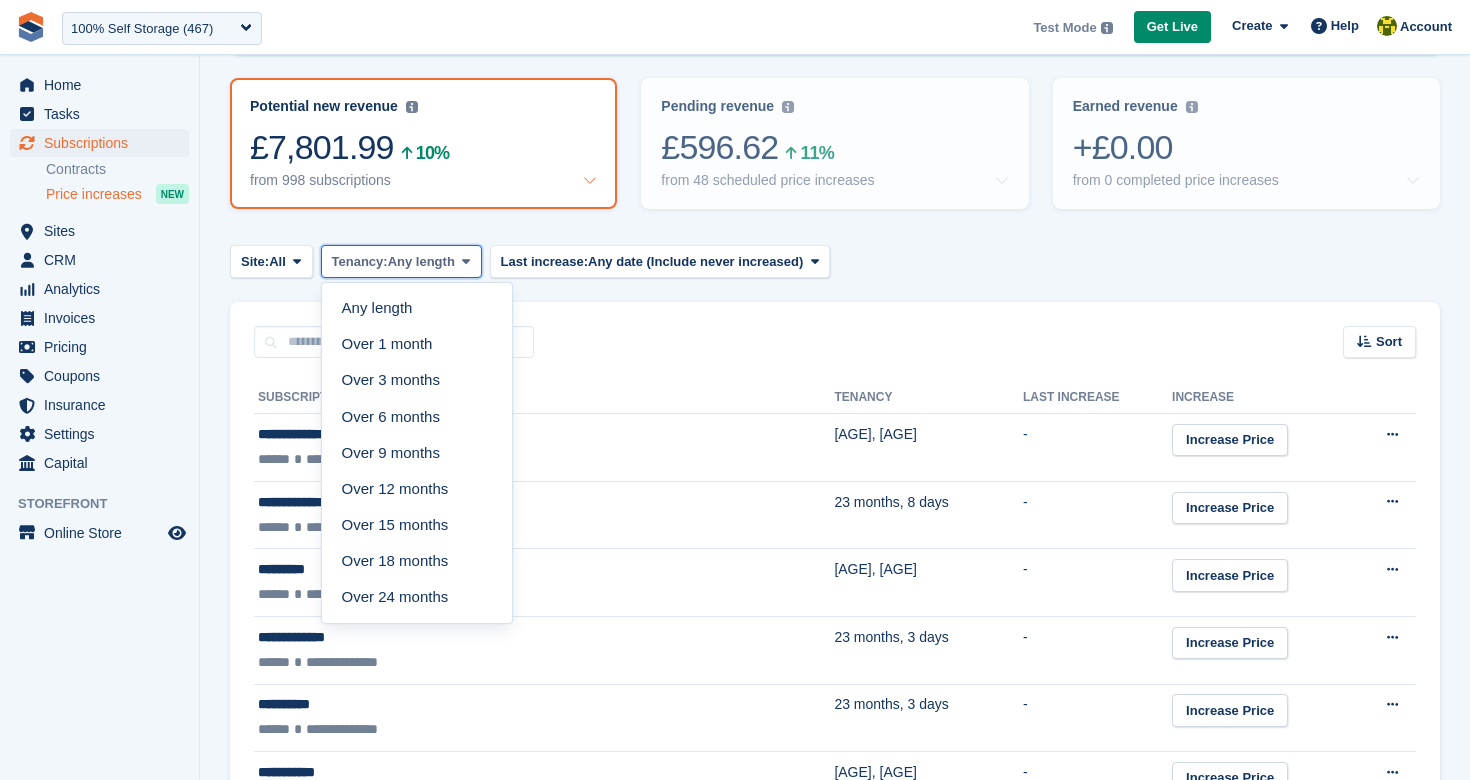 click on "Any length" at bounding box center [421, 262] 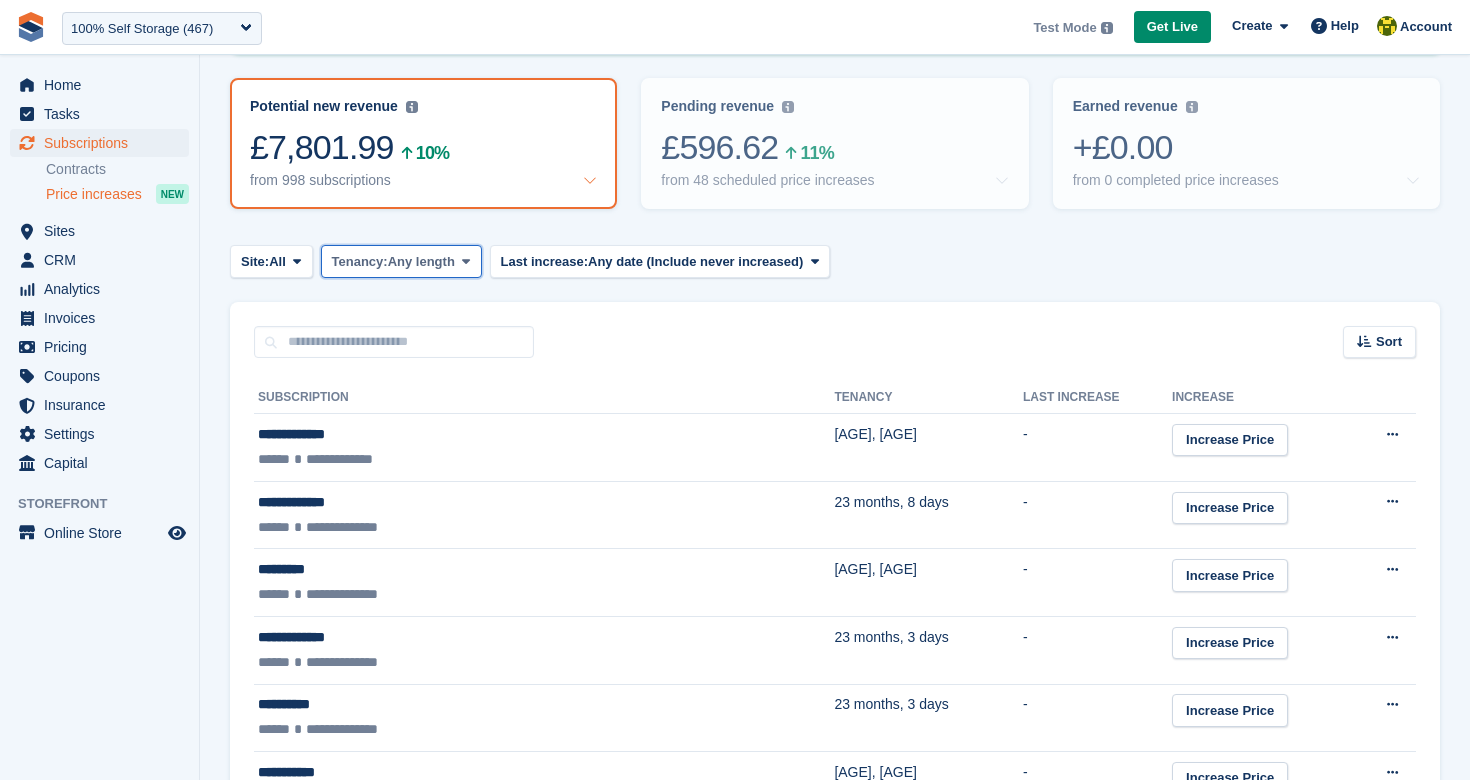 click on "Any length" at bounding box center [421, 262] 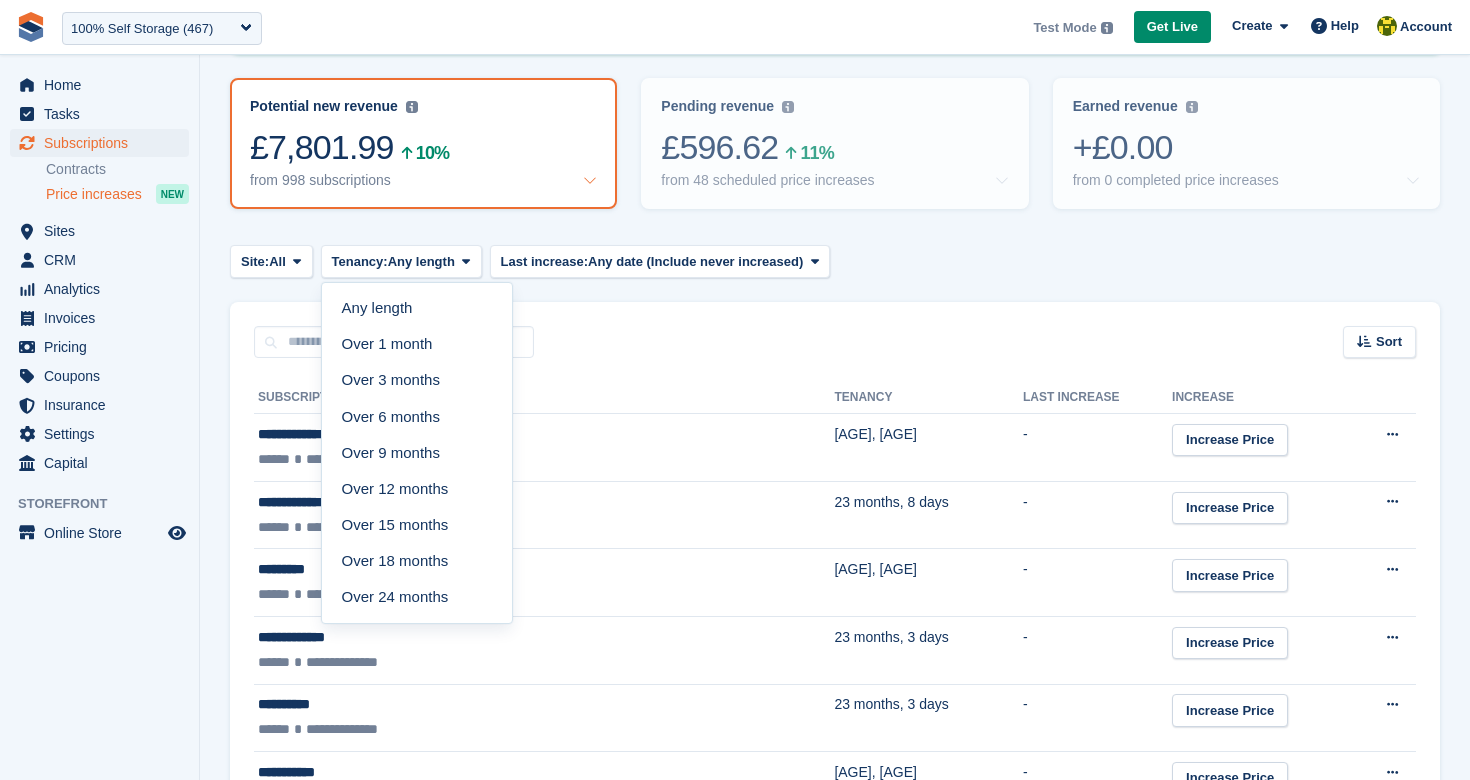 click on "Over 12 months" at bounding box center [417, 489] 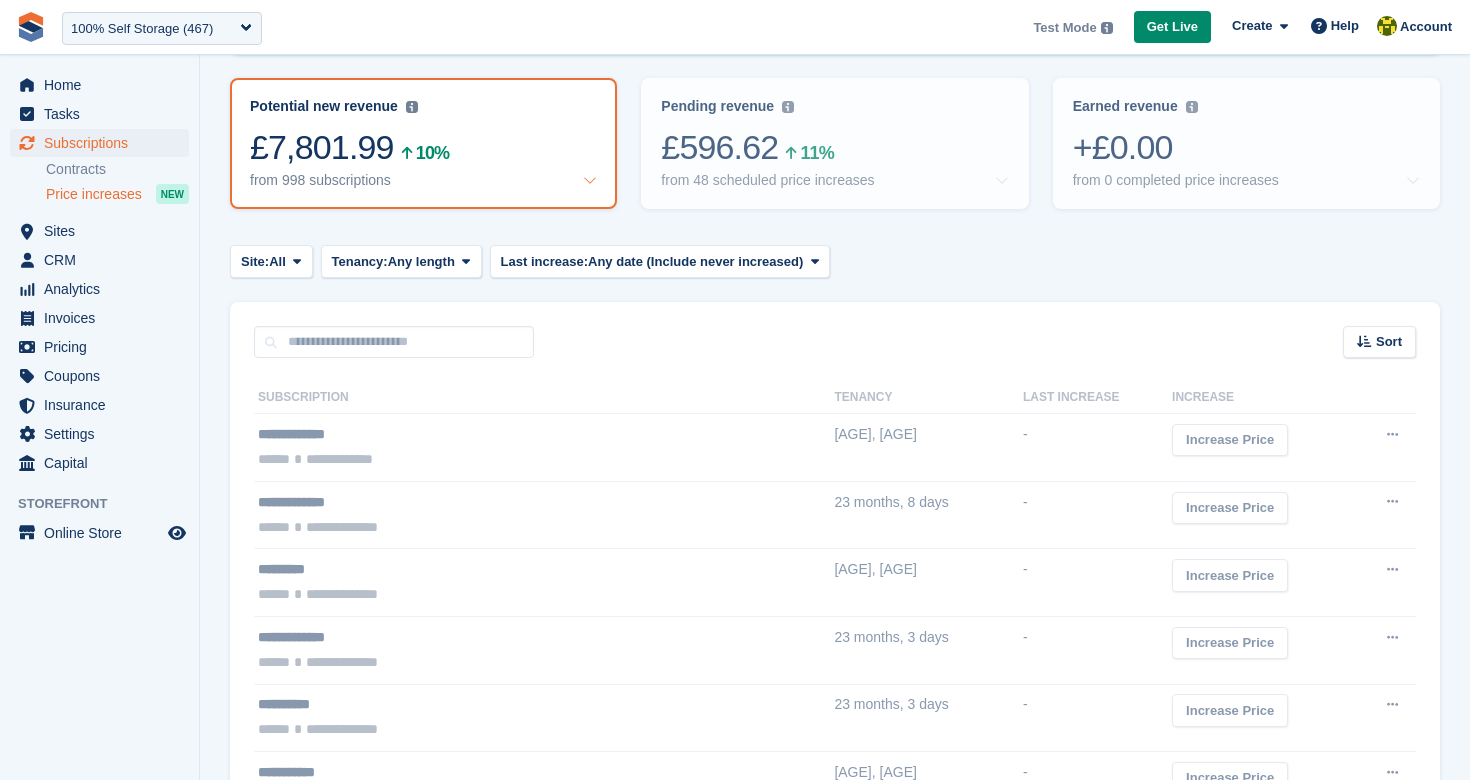 click at bounding box center [965, 2133] 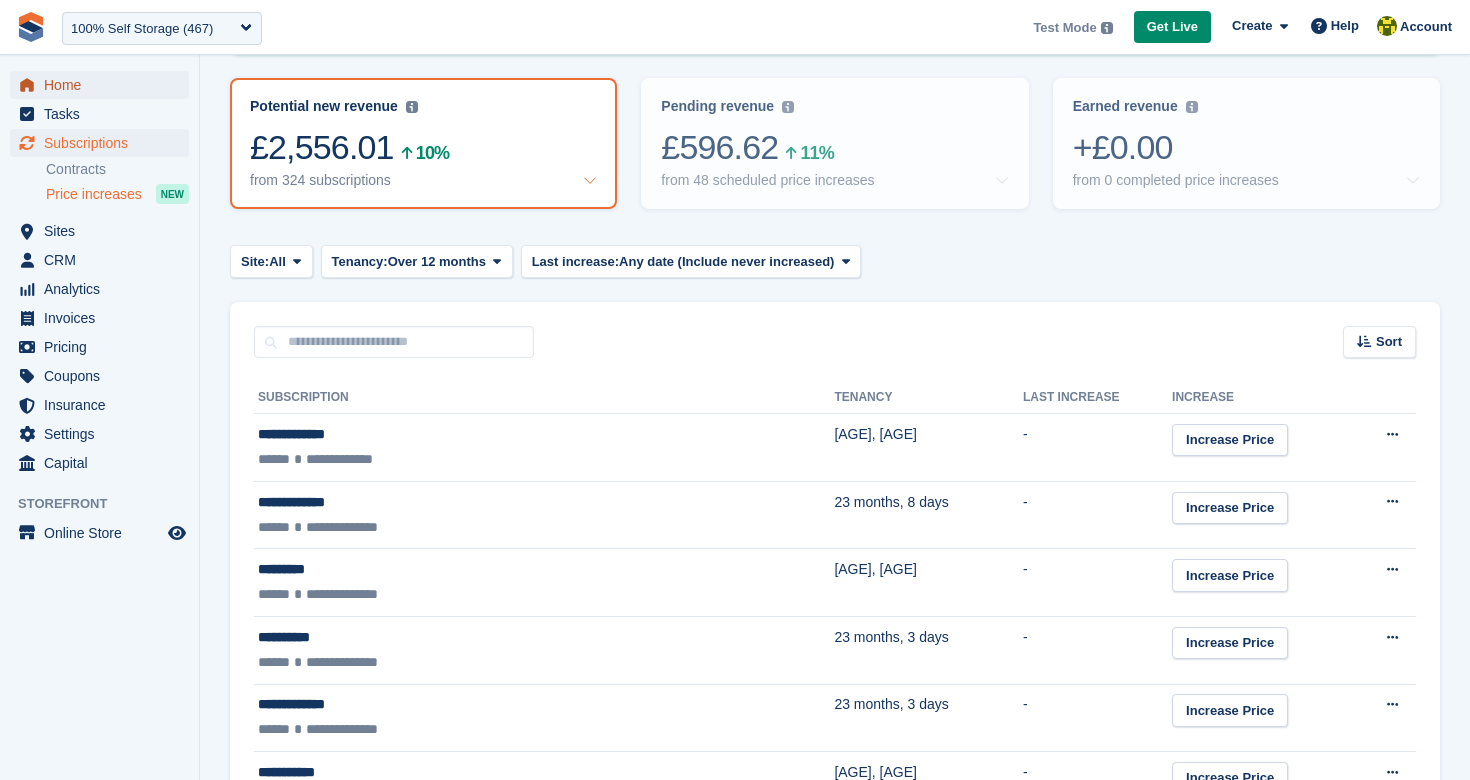 click on "Home" at bounding box center [104, 85] 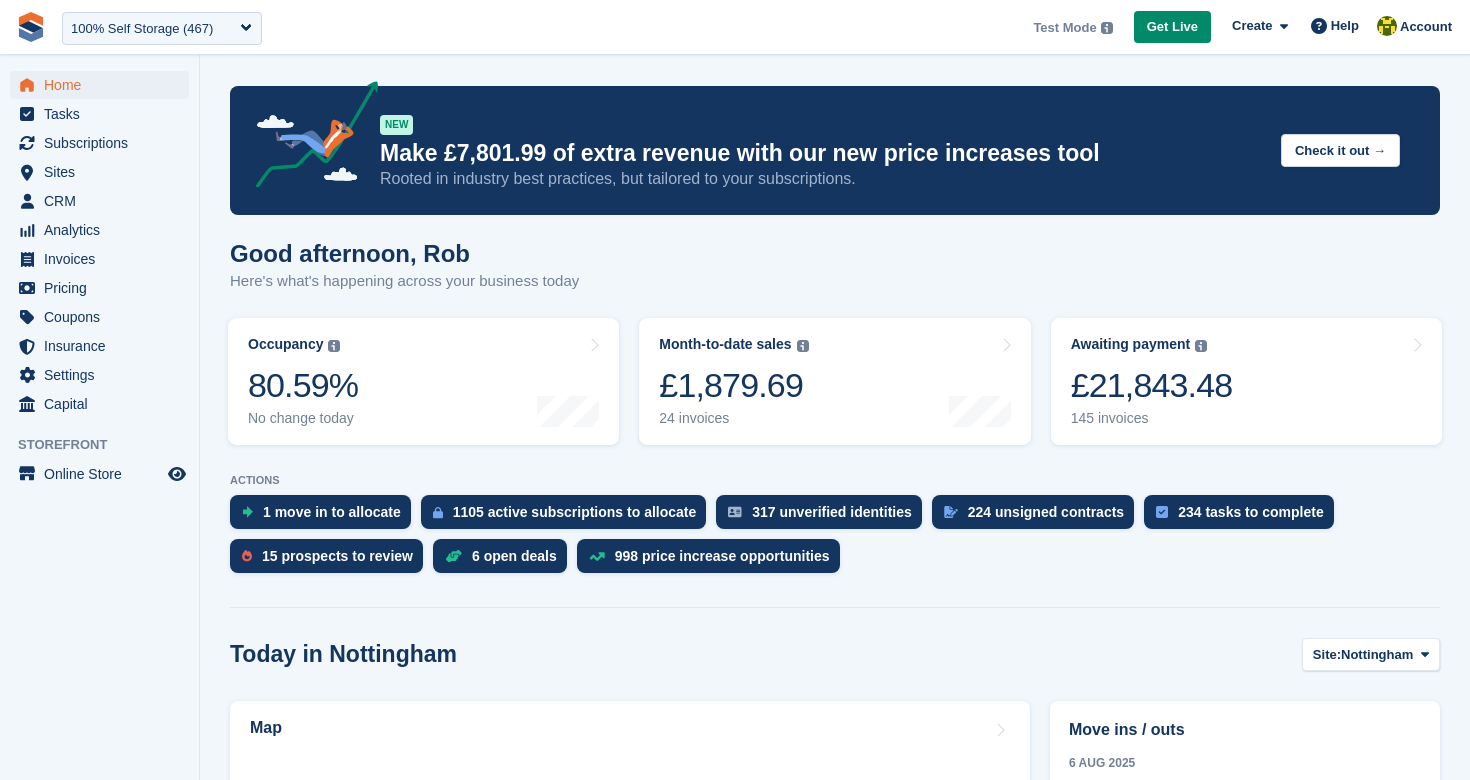 scroll, scrollTop: 0, scrollLeft: 0, axis: both 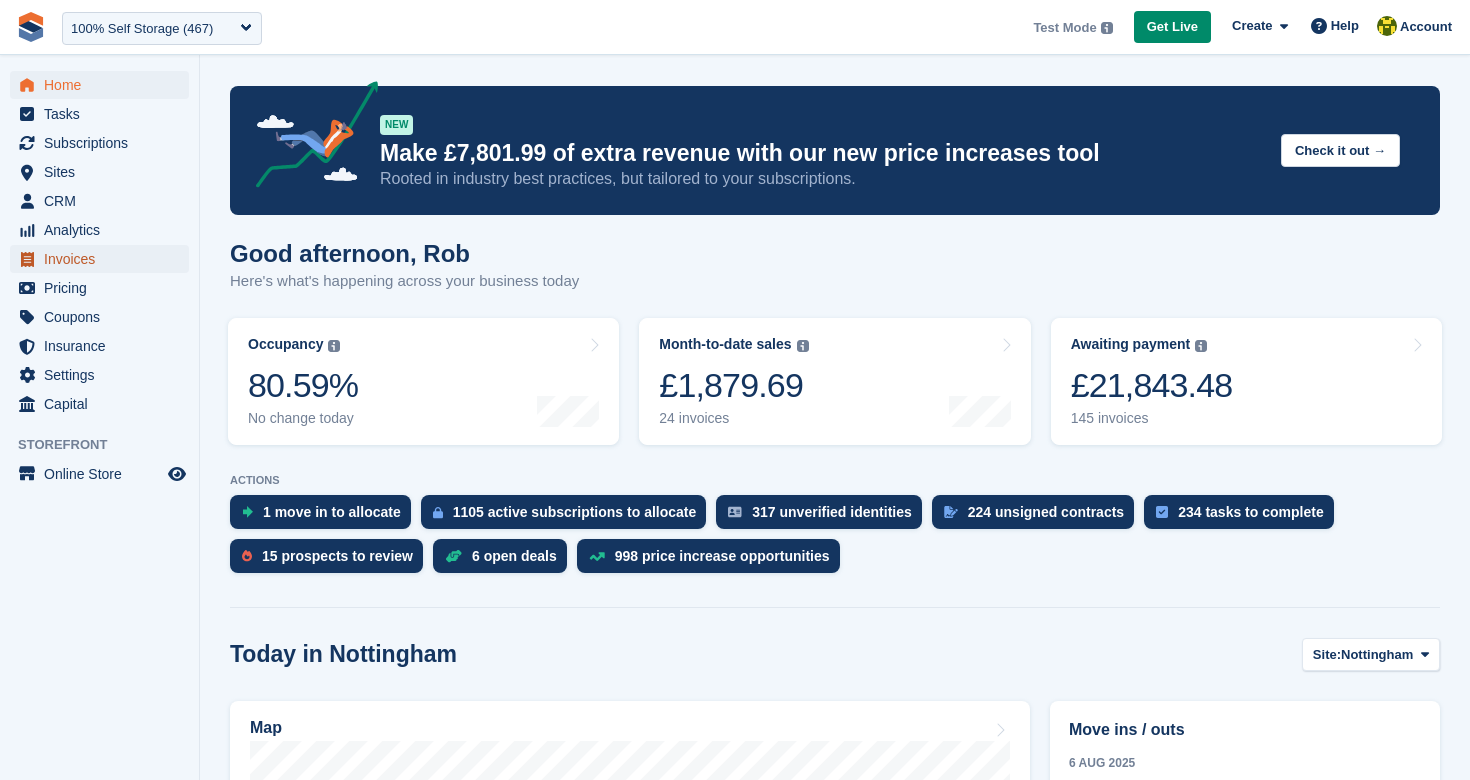 click on "Invoices" at bounding box center [104, 259] 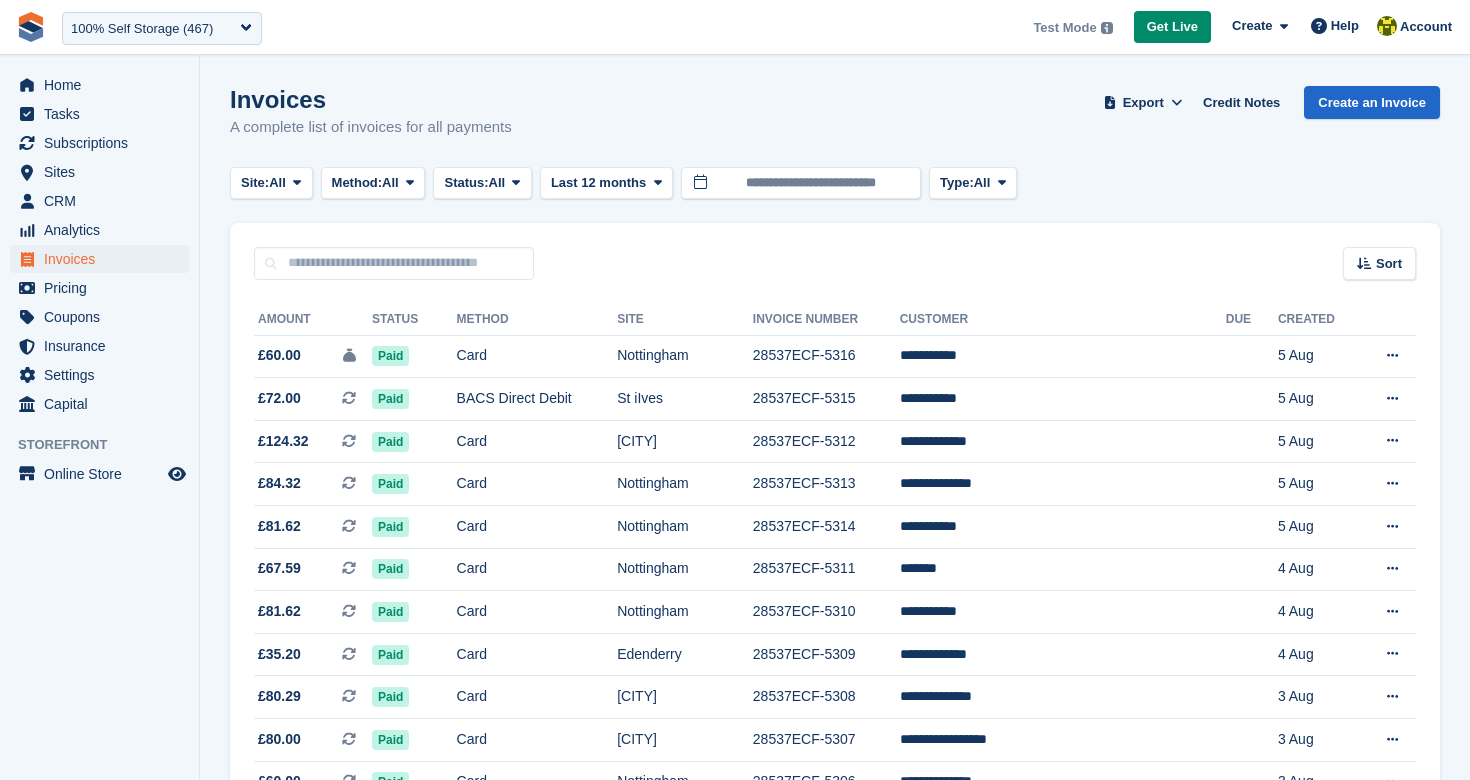 scroll, scrollTop: 0, scrollLeft: 0, axis: both 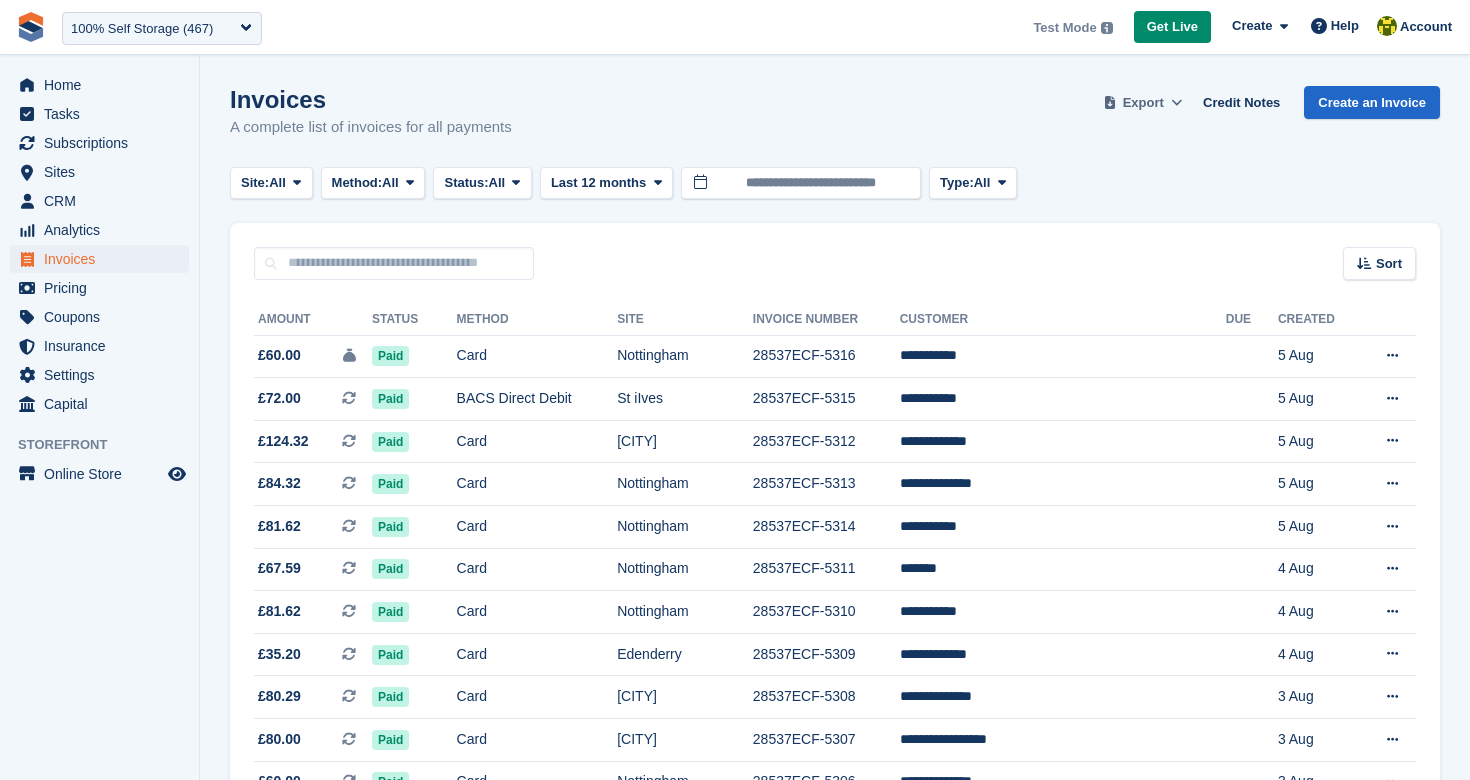 click at bounding box center [1177, 103] 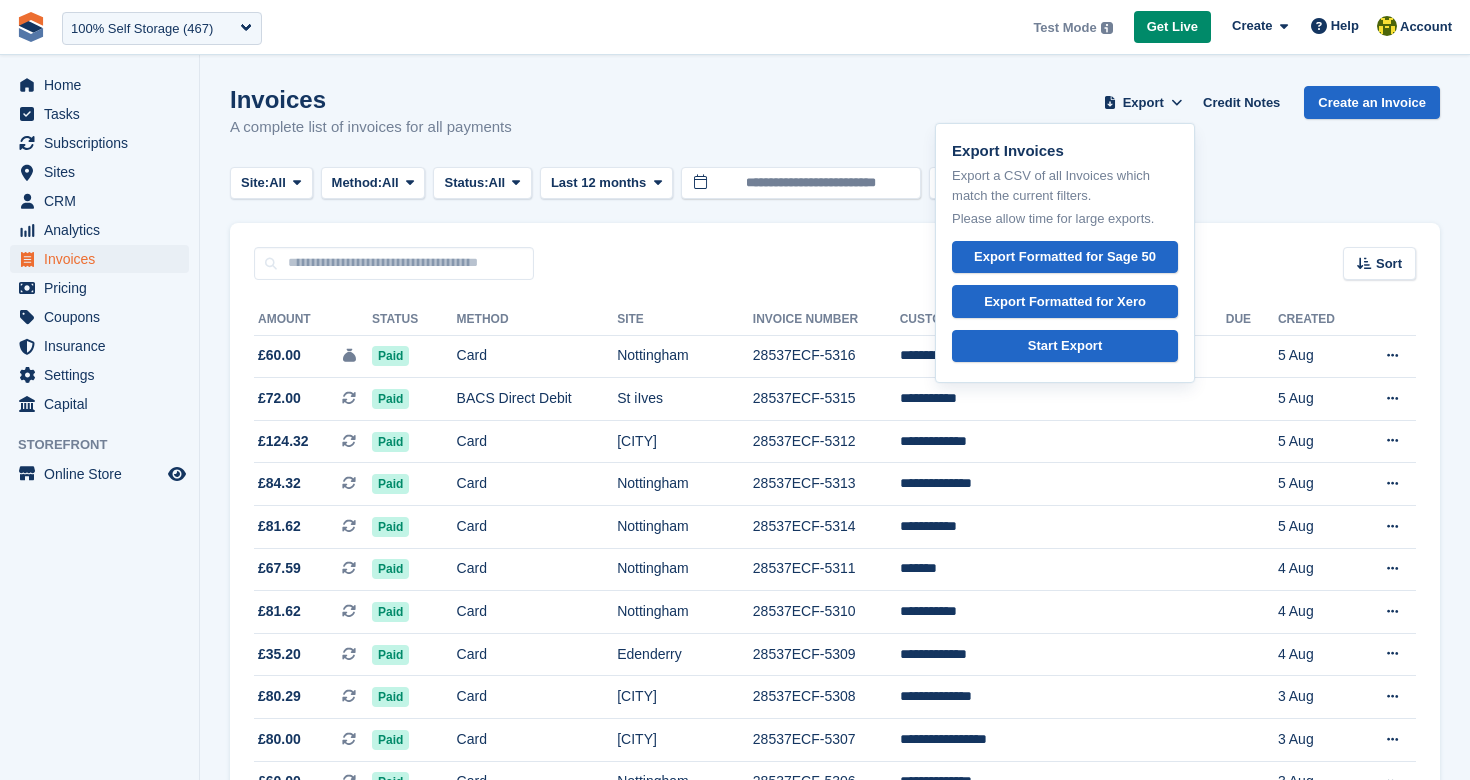 click on "Invoices
A complete list of invoices for all payments
Export
Export Invoices
Export a CSV of all Invoices which match the current filters.
Please allow time for large exports.
Export Formatted for Sage 50
Export Formatted for Xero
Start Export
Credit Notes
Create an Invoice" at bounding box center (835, 124) 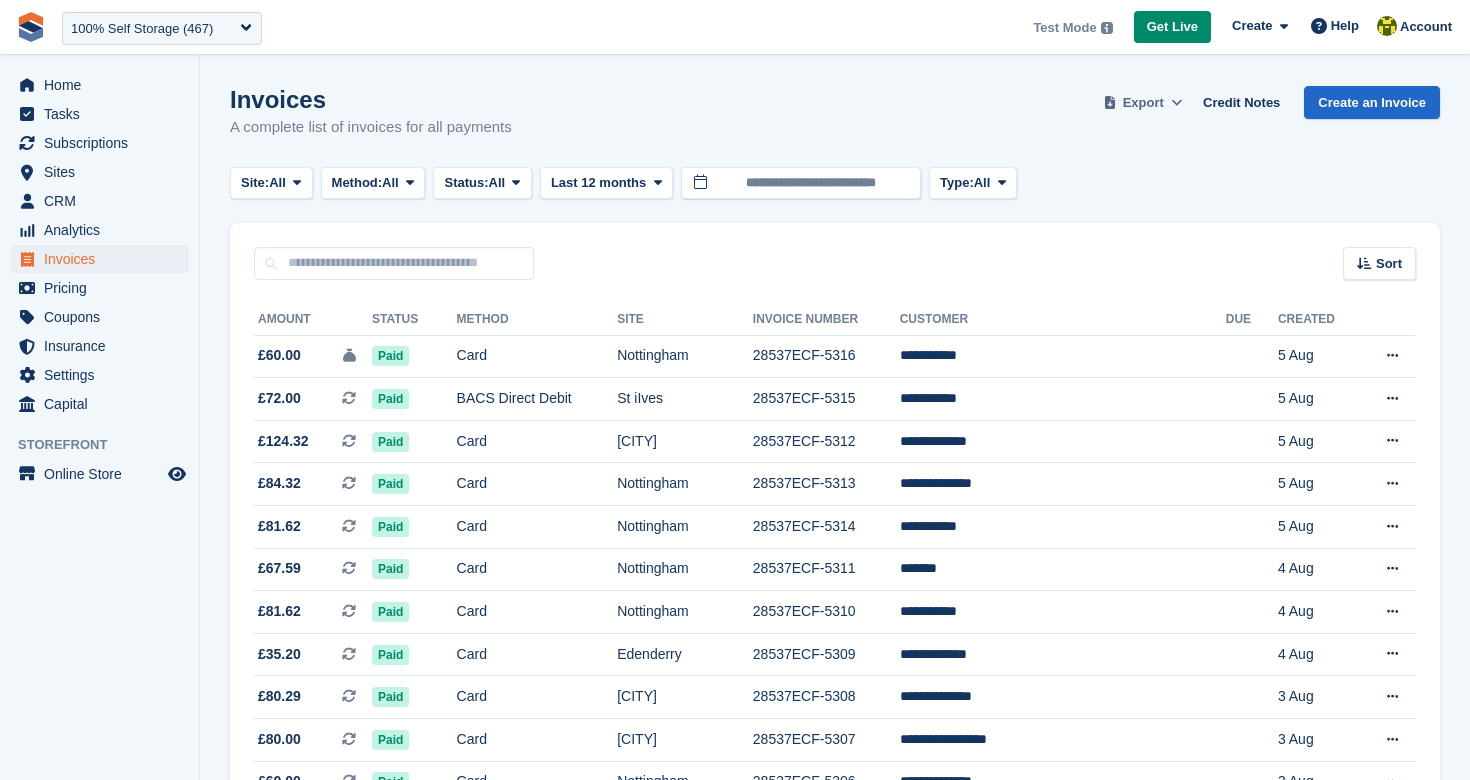 click on "Export" at bounding box center (1143, 103) 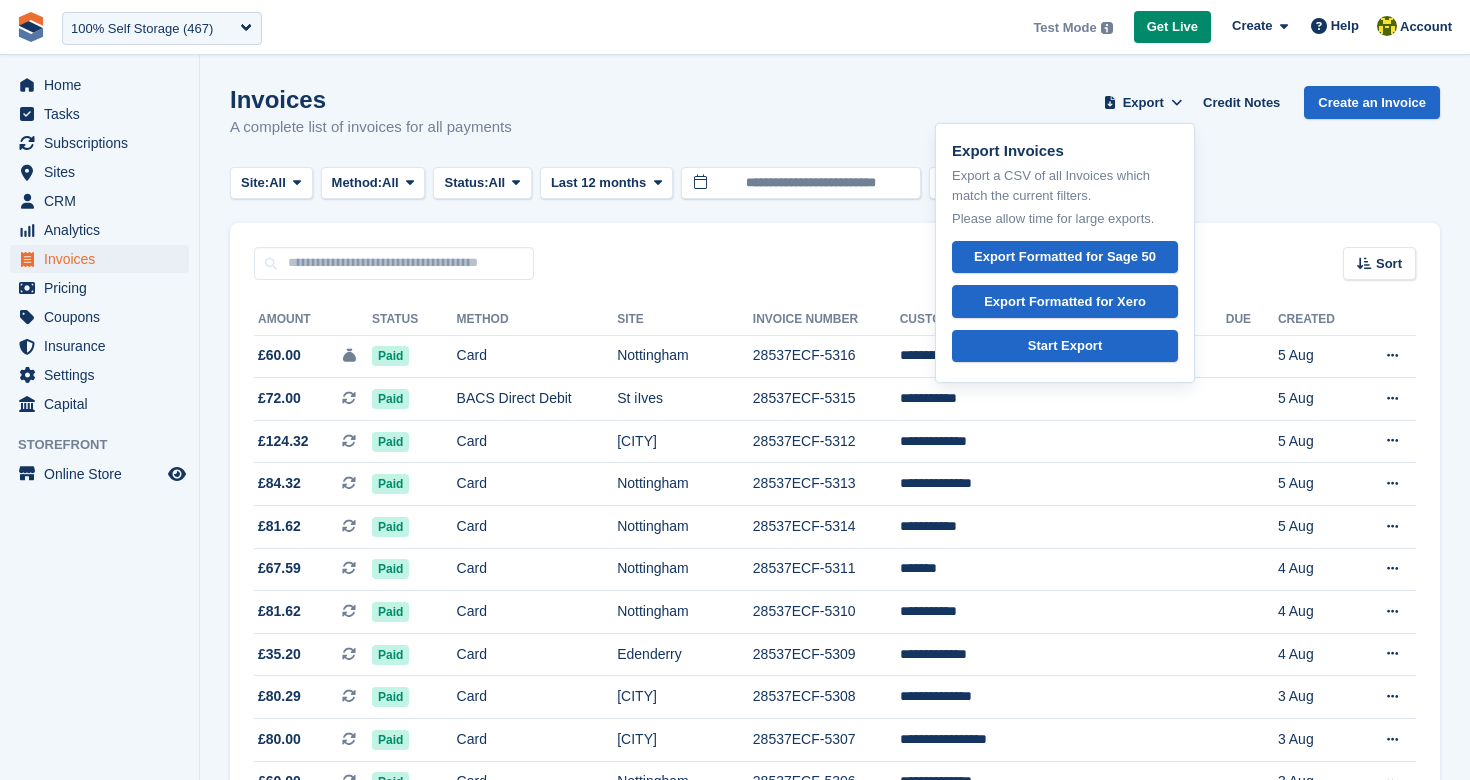 click on "Invoices
A complete list of invoices for all payments
Export
Export Invoices
Export a CSV of all Invoices which match the current filters.
Please allow time for large exports.
Export Formatted for Sage 50
Export Formatted for Xero
Start Export
Credit Notes
Create an Invoice" at bounding box center (835, 124) 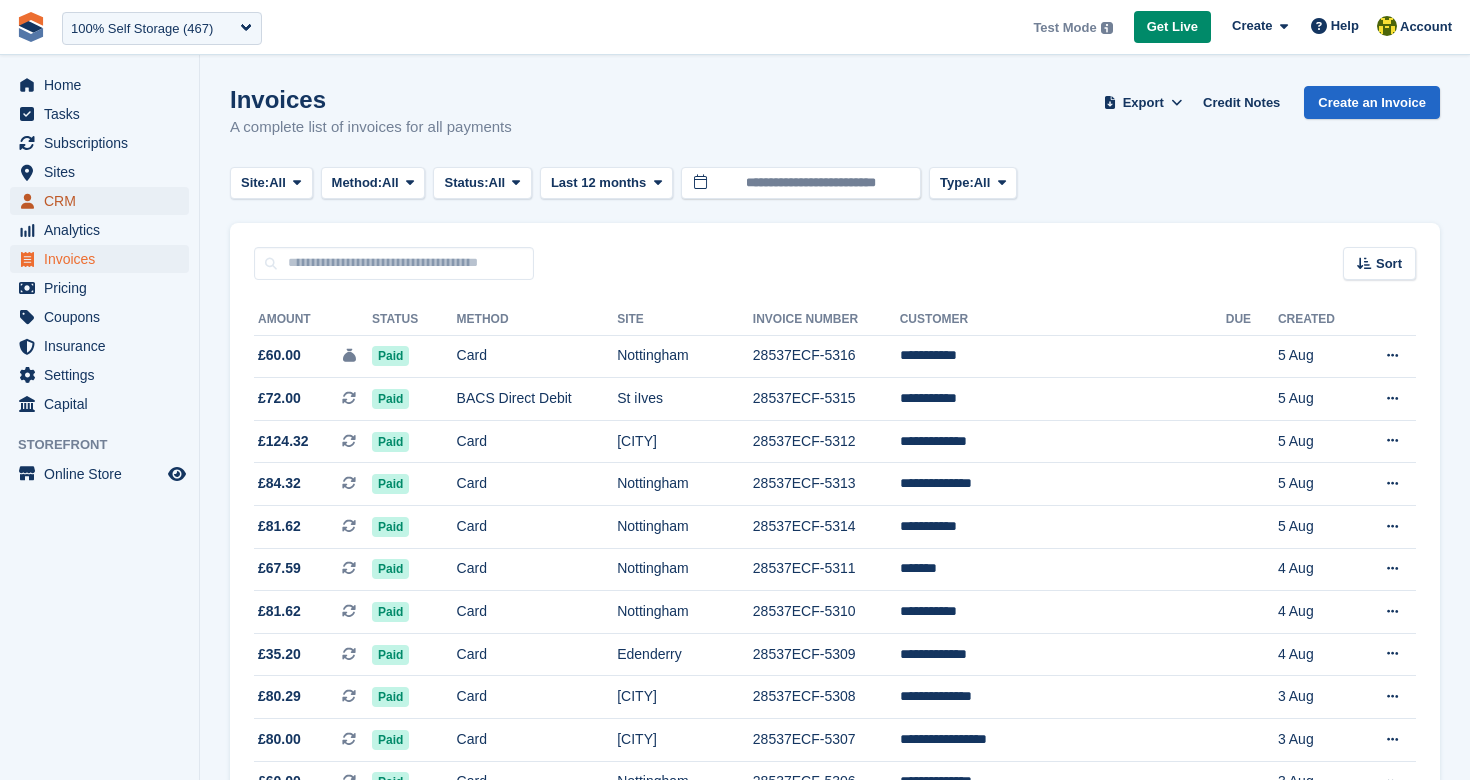 click on "CRM" at bounding box center (104, 201) 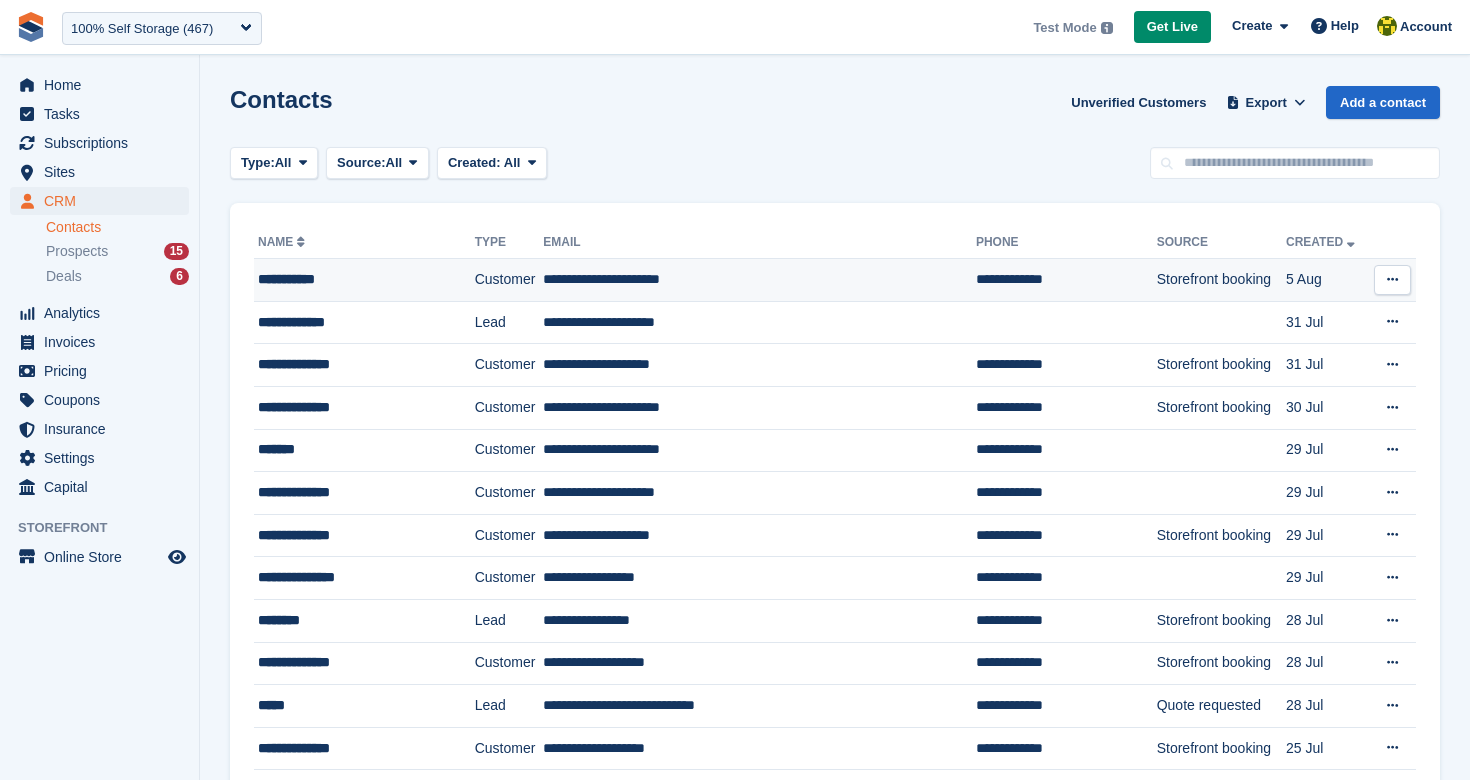 click on "**********" at bounding box center [353, 279] 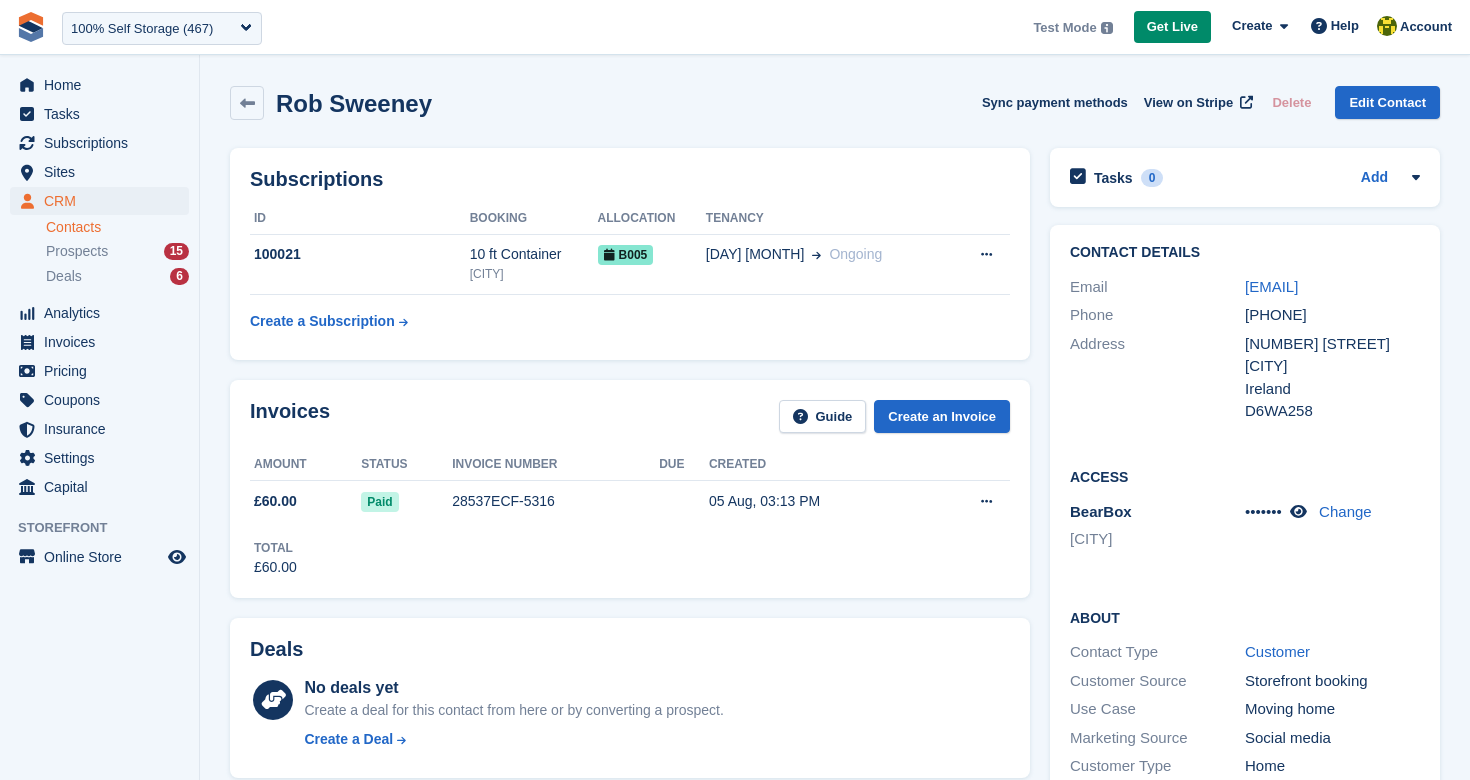 scroll, scrollTop: 0, scrollLeft: 0, axis: both 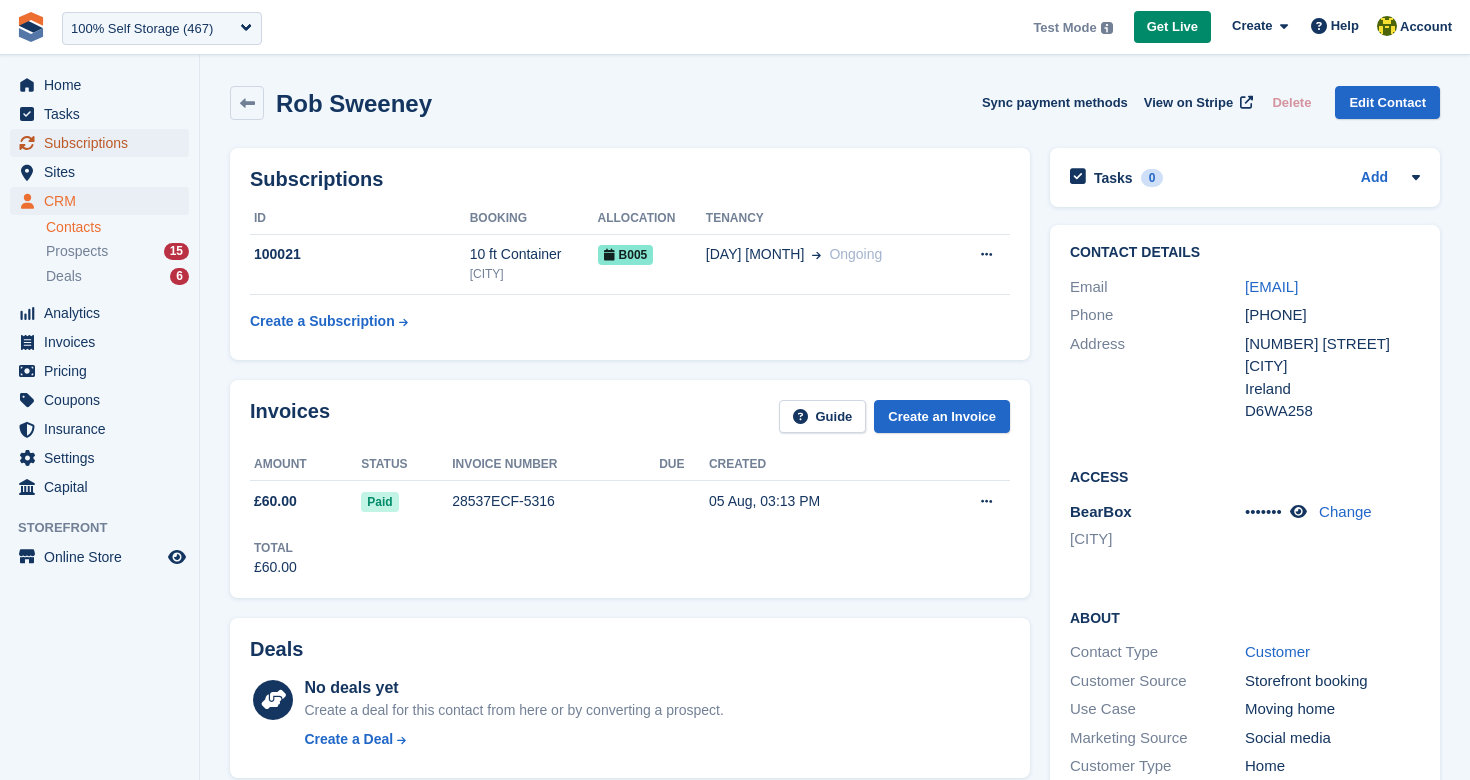 click on "Subscriptions" at bounding box center (104, 143) 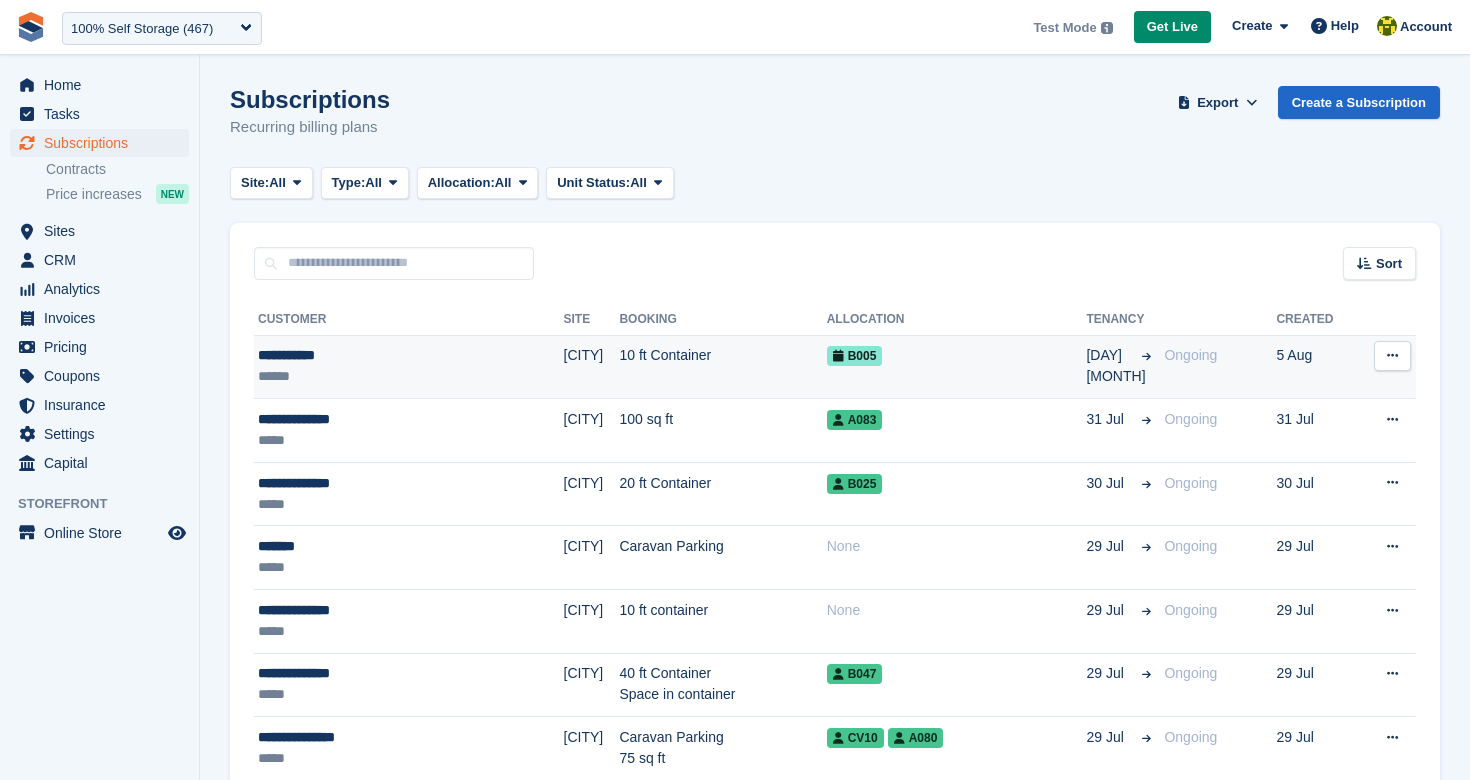 click on "**********" at bounding box center [366, 355] 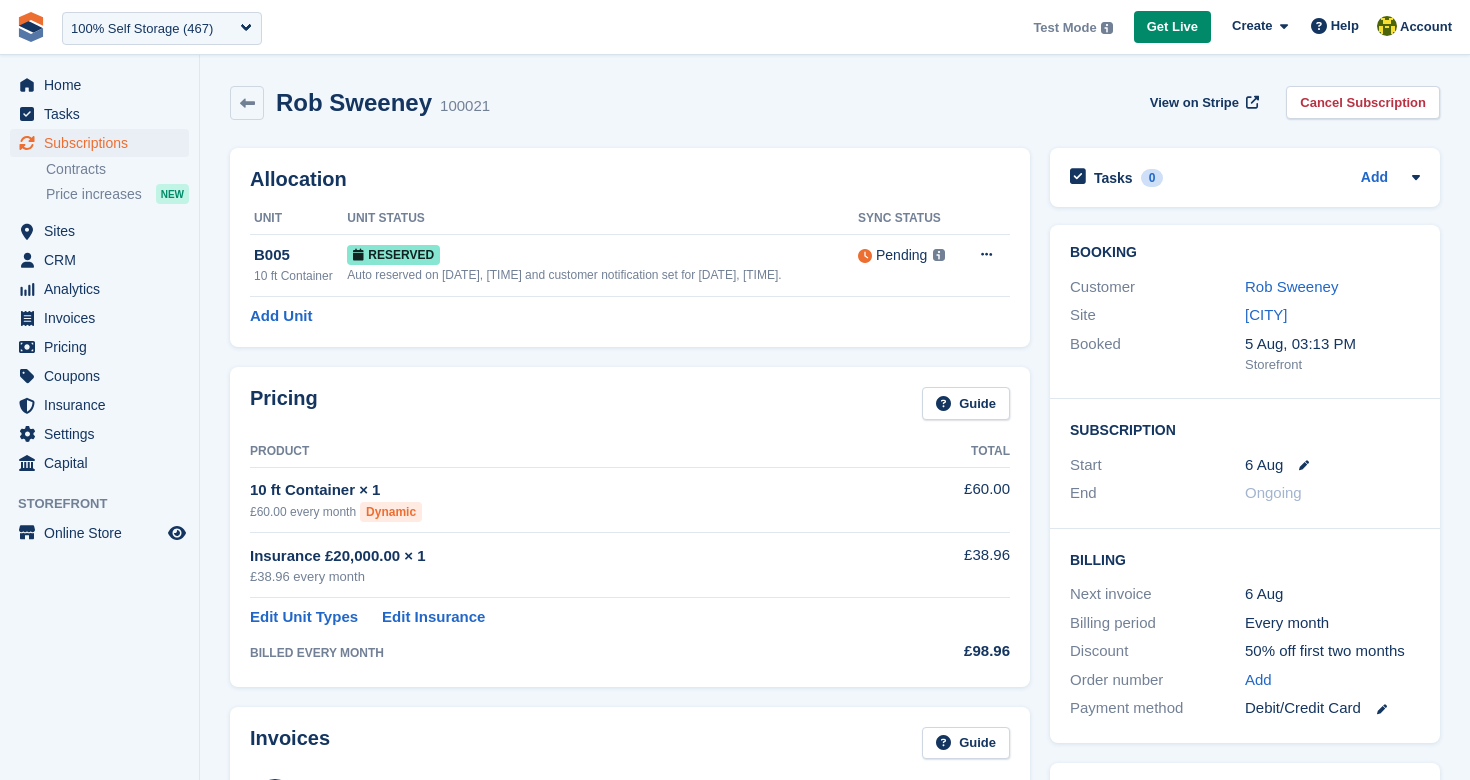scroll, scrollTop: 0, scrollLeft: 0, axis: both 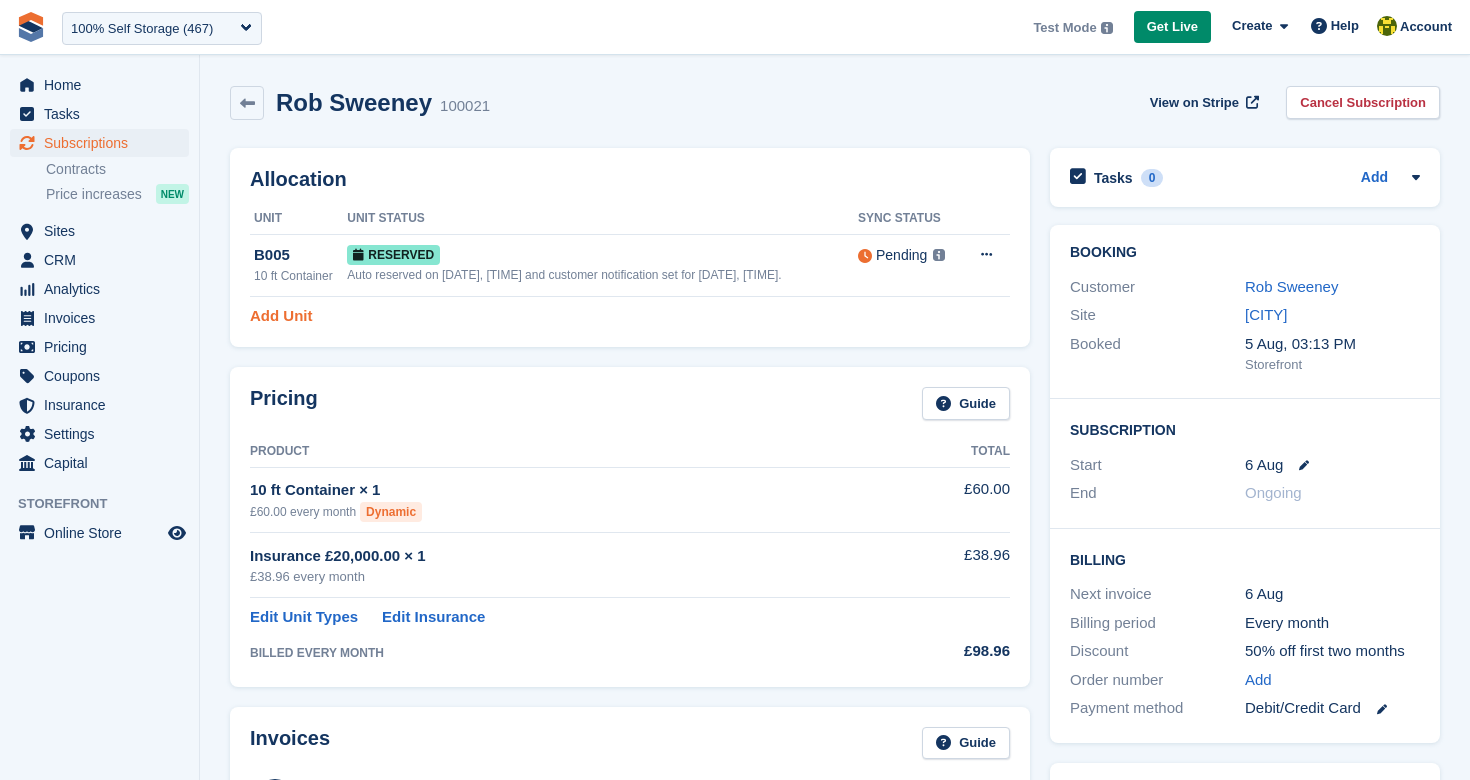 click on "Add Unit" at bounding box center [281, 316] 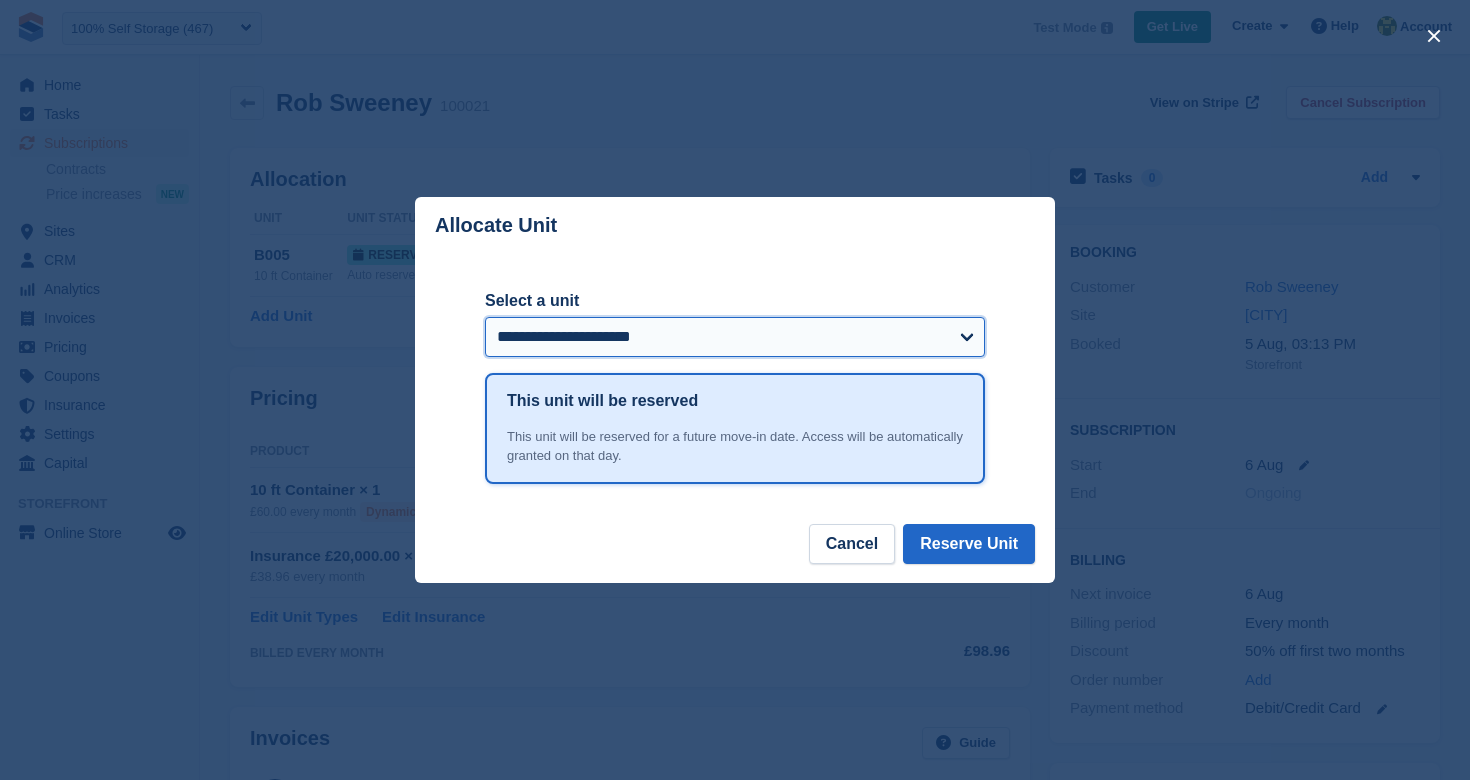 click on "**********" at bounding box center (735, 337) 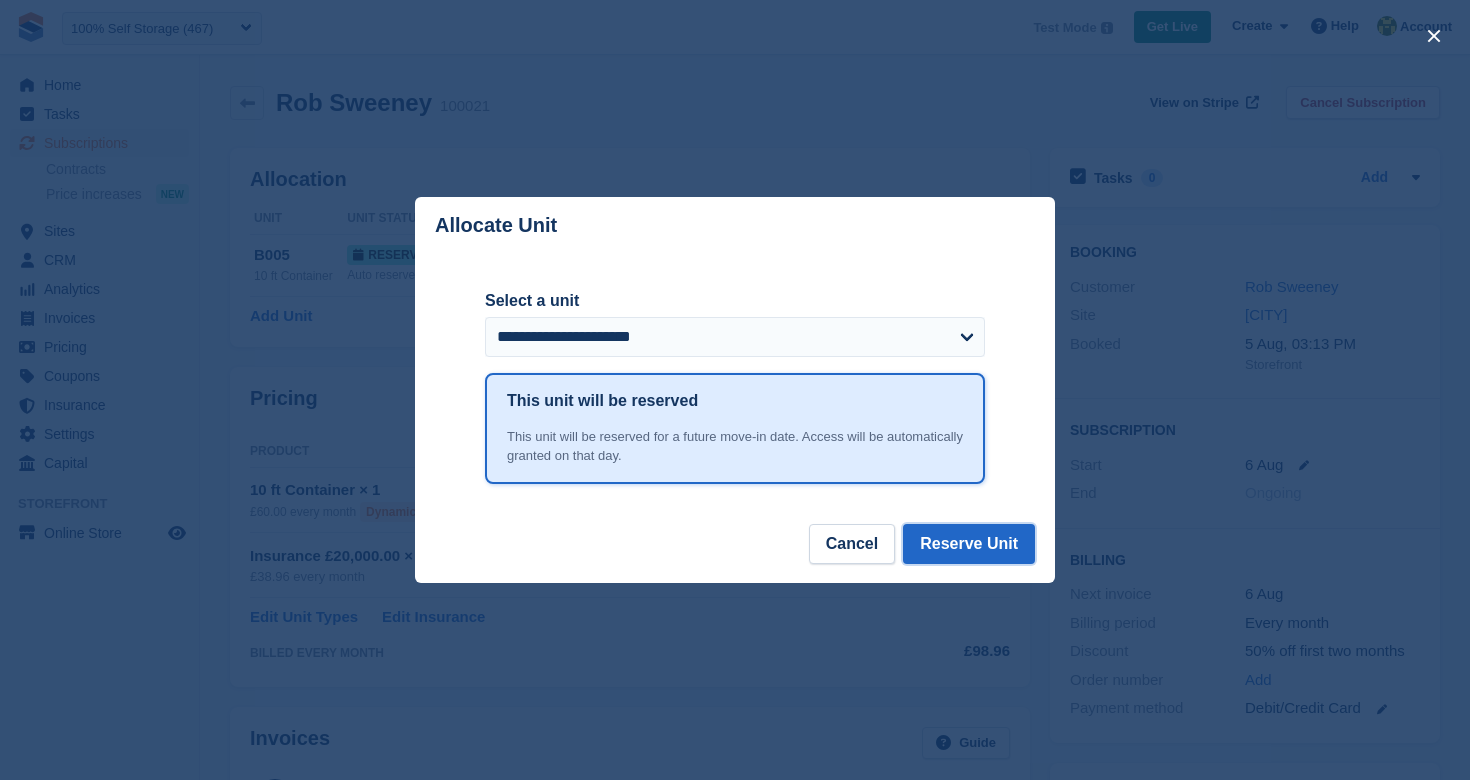 click on "Reserve Unit" at bounding box center (969, 544) 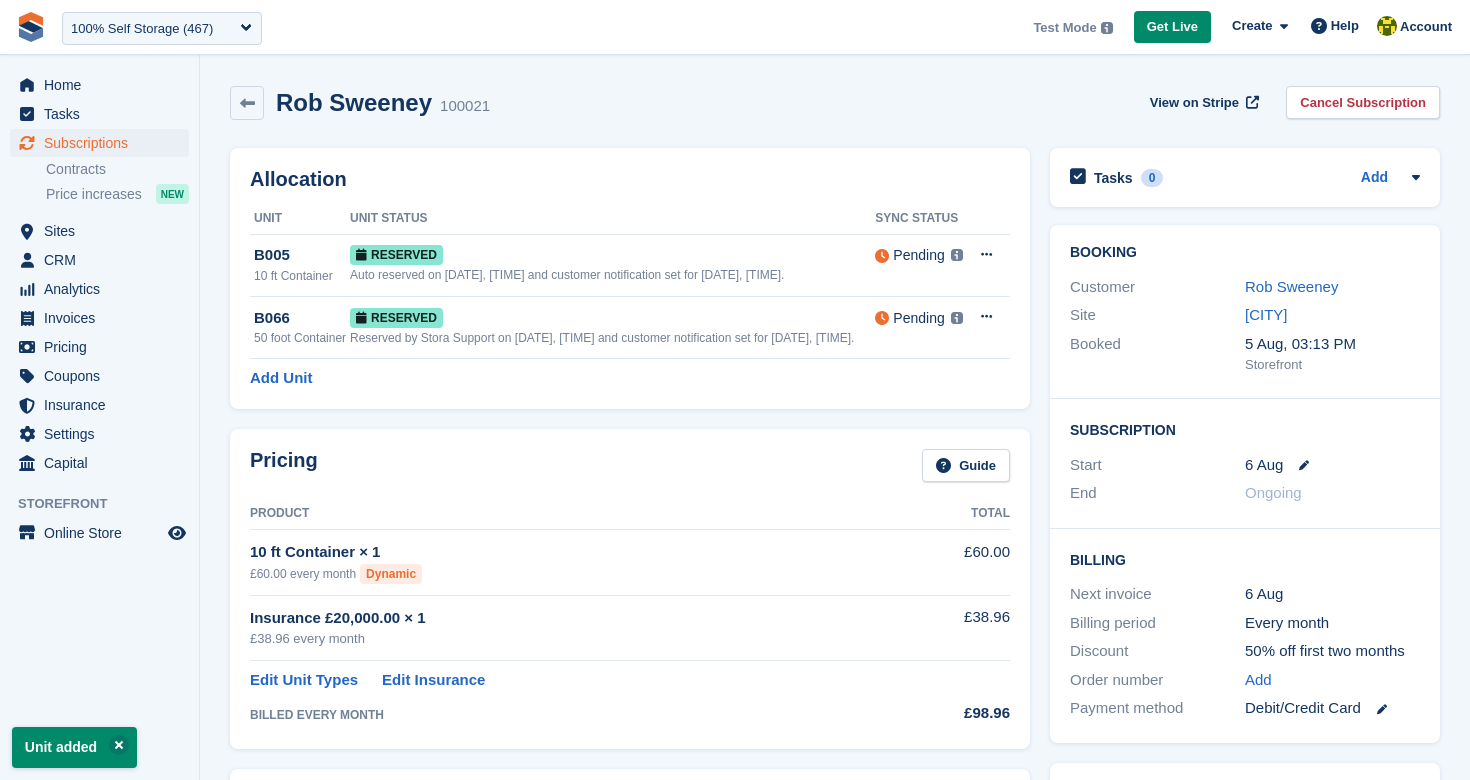 click at bounding box center (986, 254) 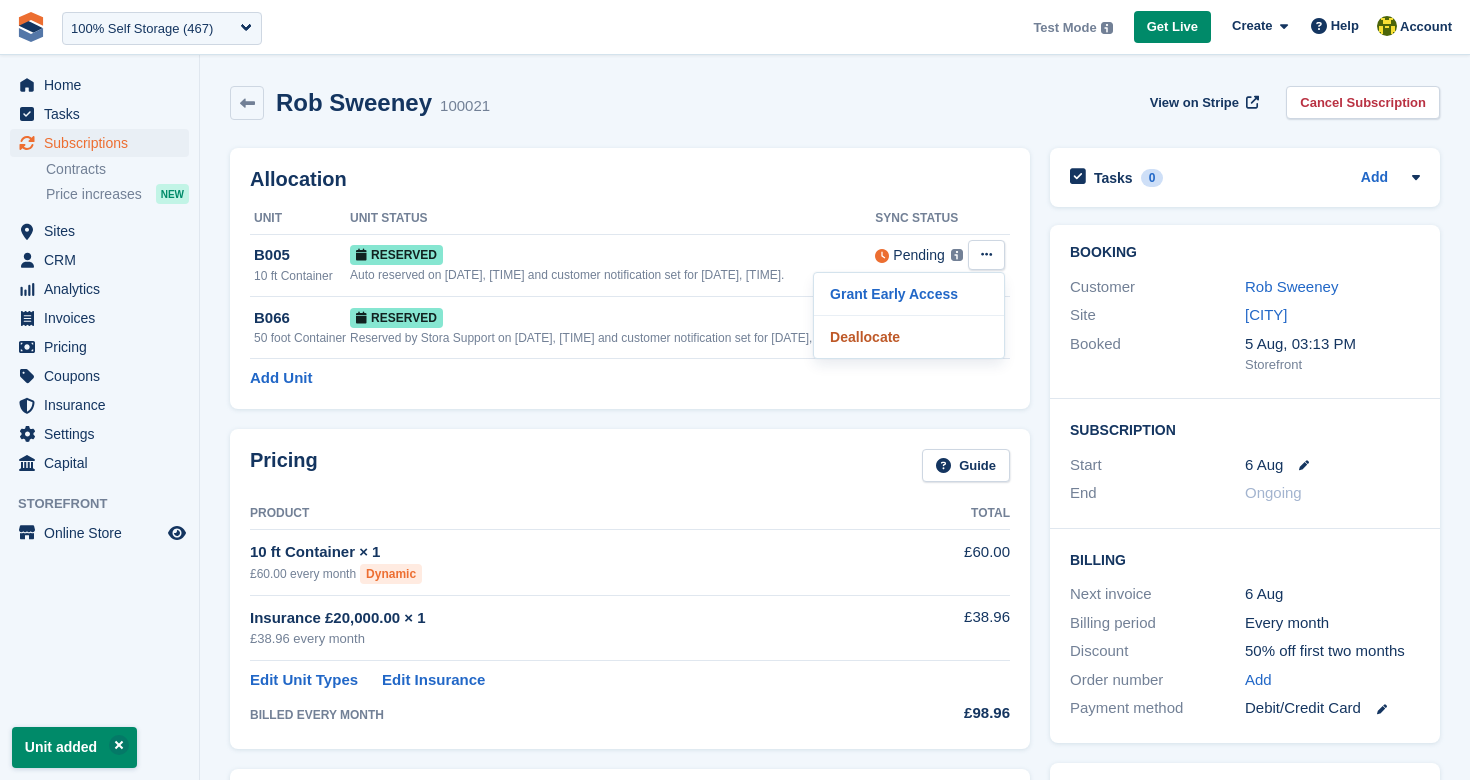 click on "Deallocate" at bounding box center (909, 337) 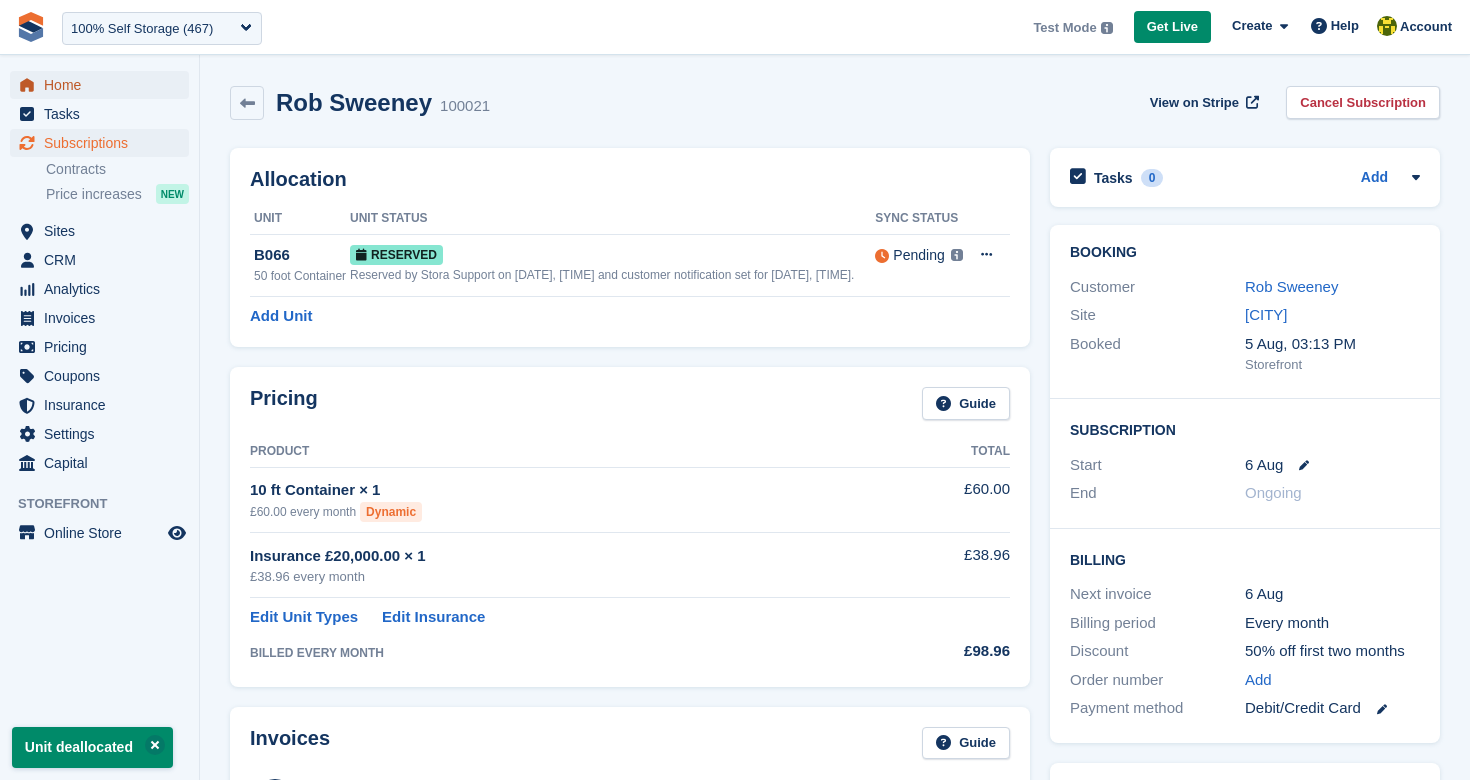 click on "Home" at bounding box center [104, 85] 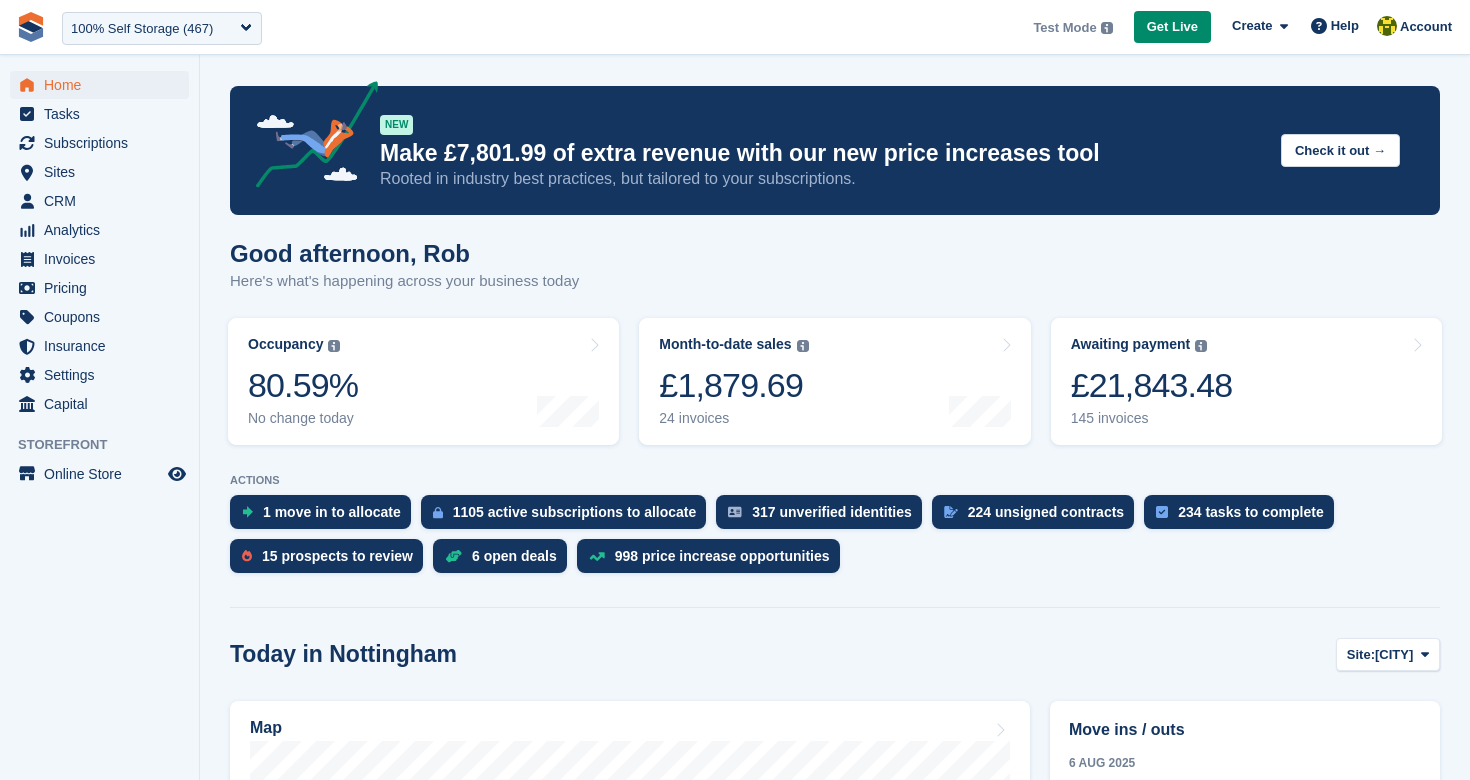 scroll, scrollTop: 457, scrollLeft: 0, axis: vertical 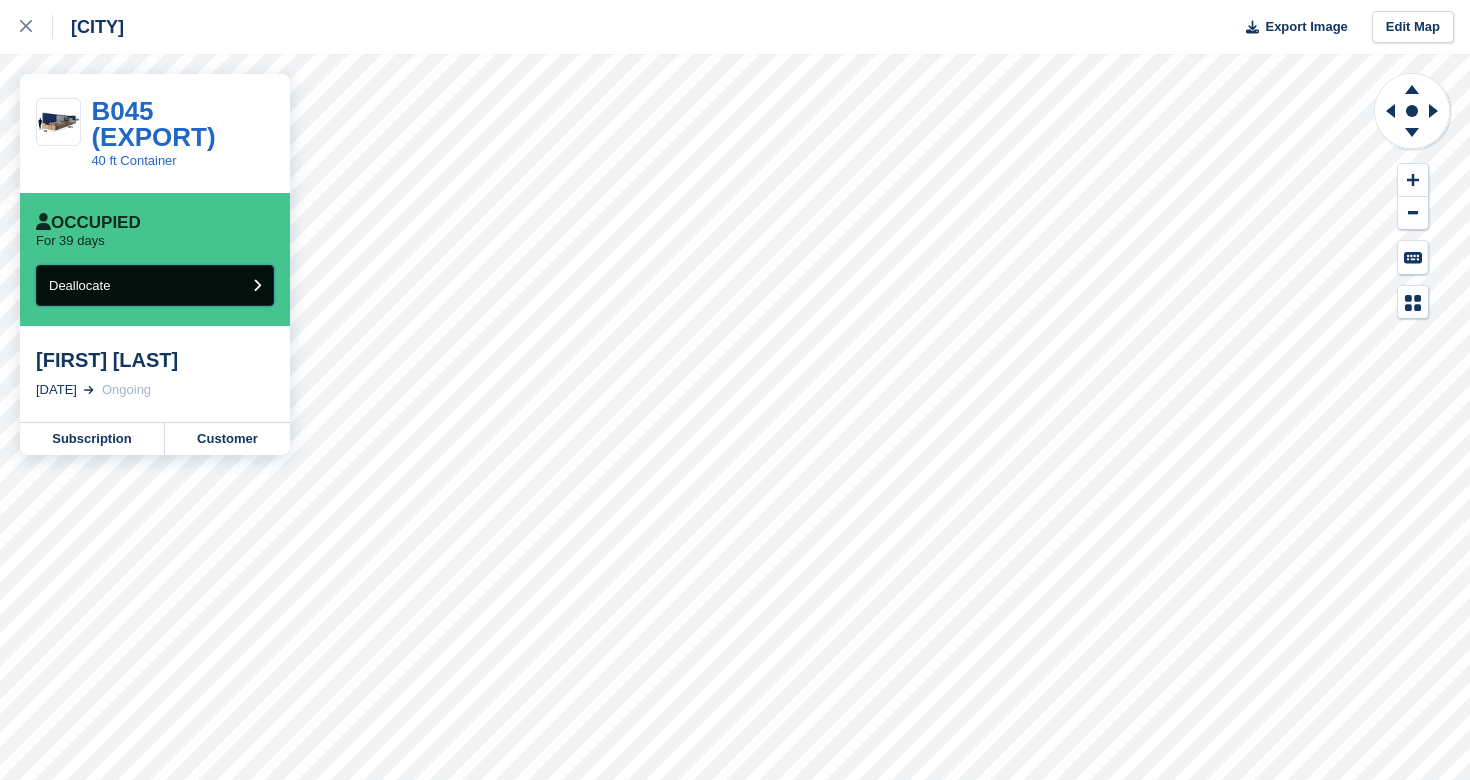 click on "Deallocate" at bounding box center [155, 285] 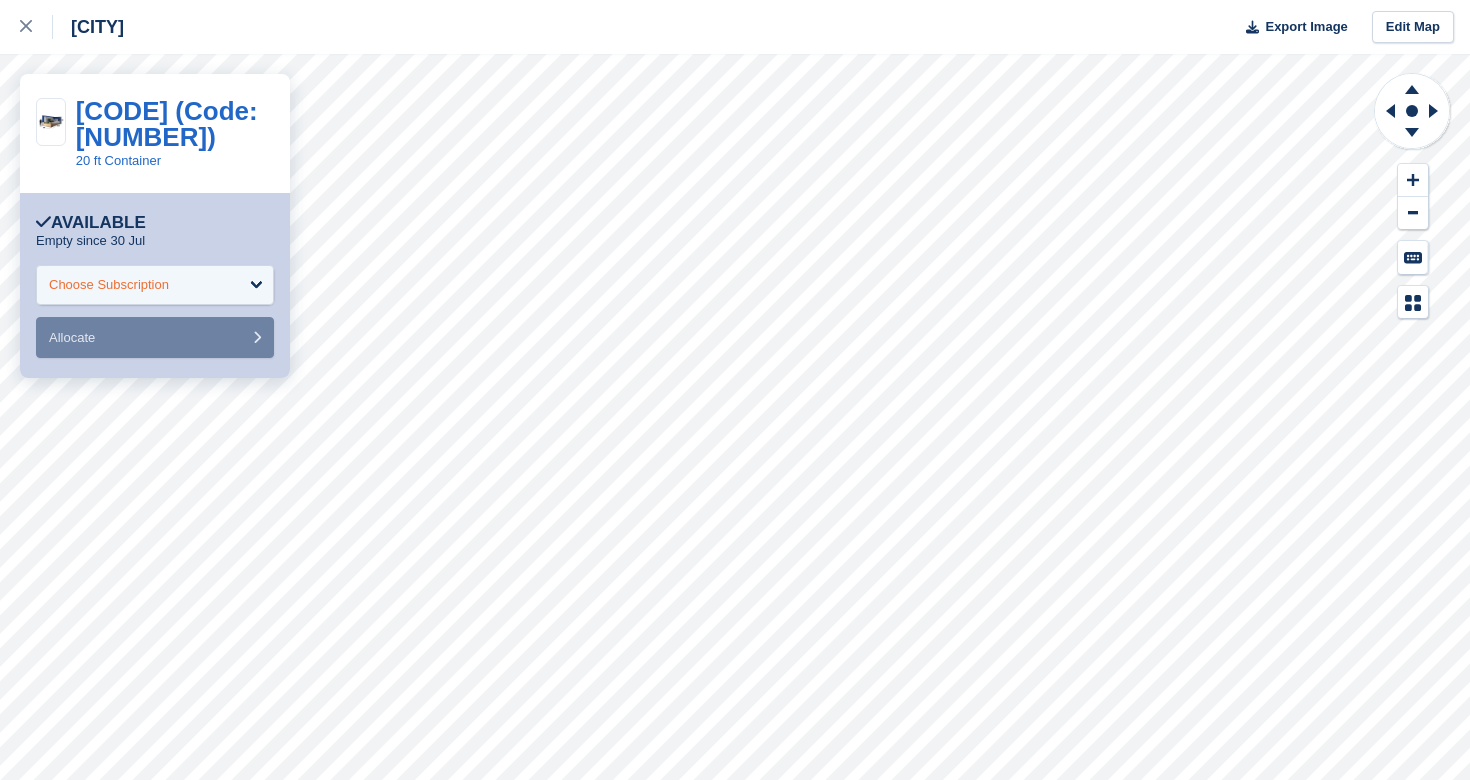 click on "Choose Subscription" at bounding box center (109, 285) 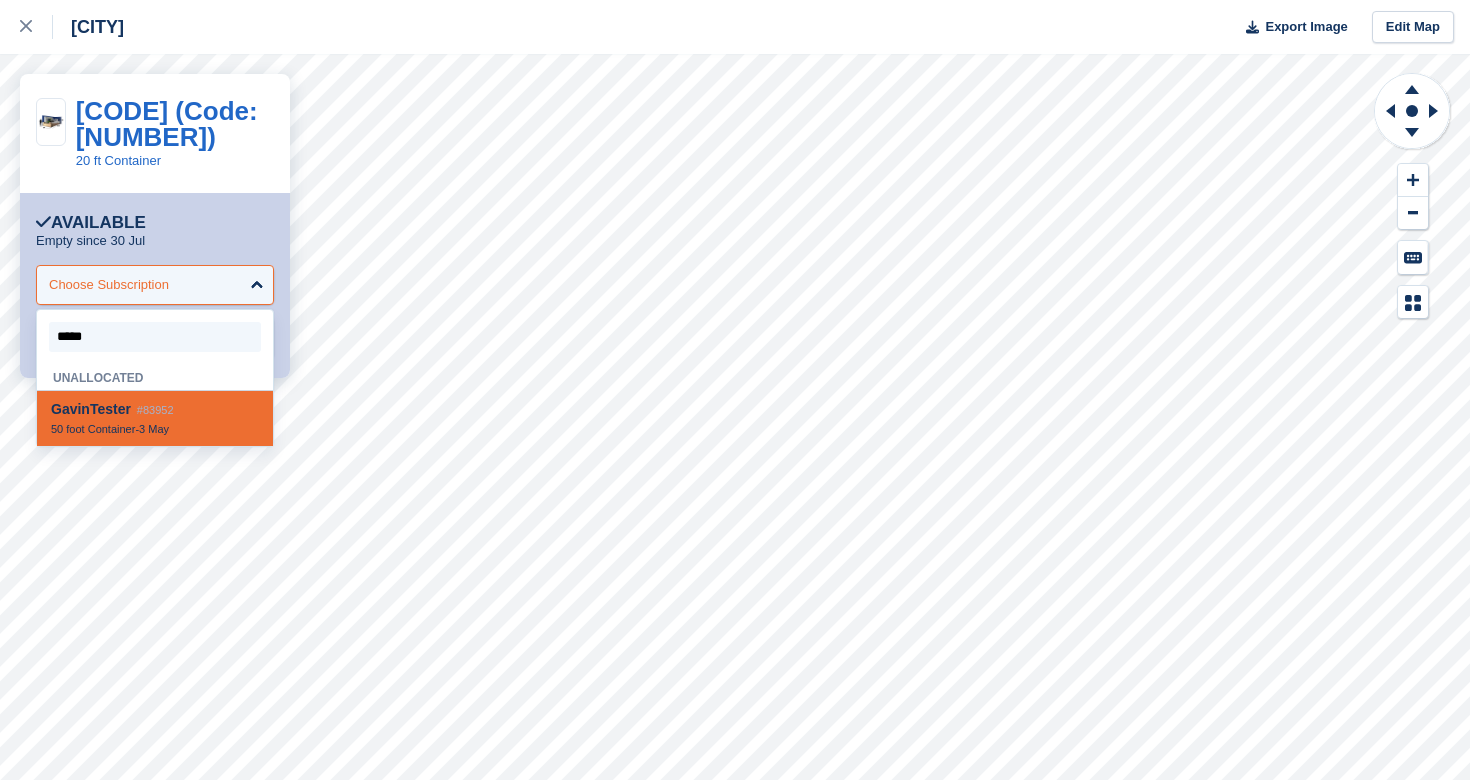 type on "******" 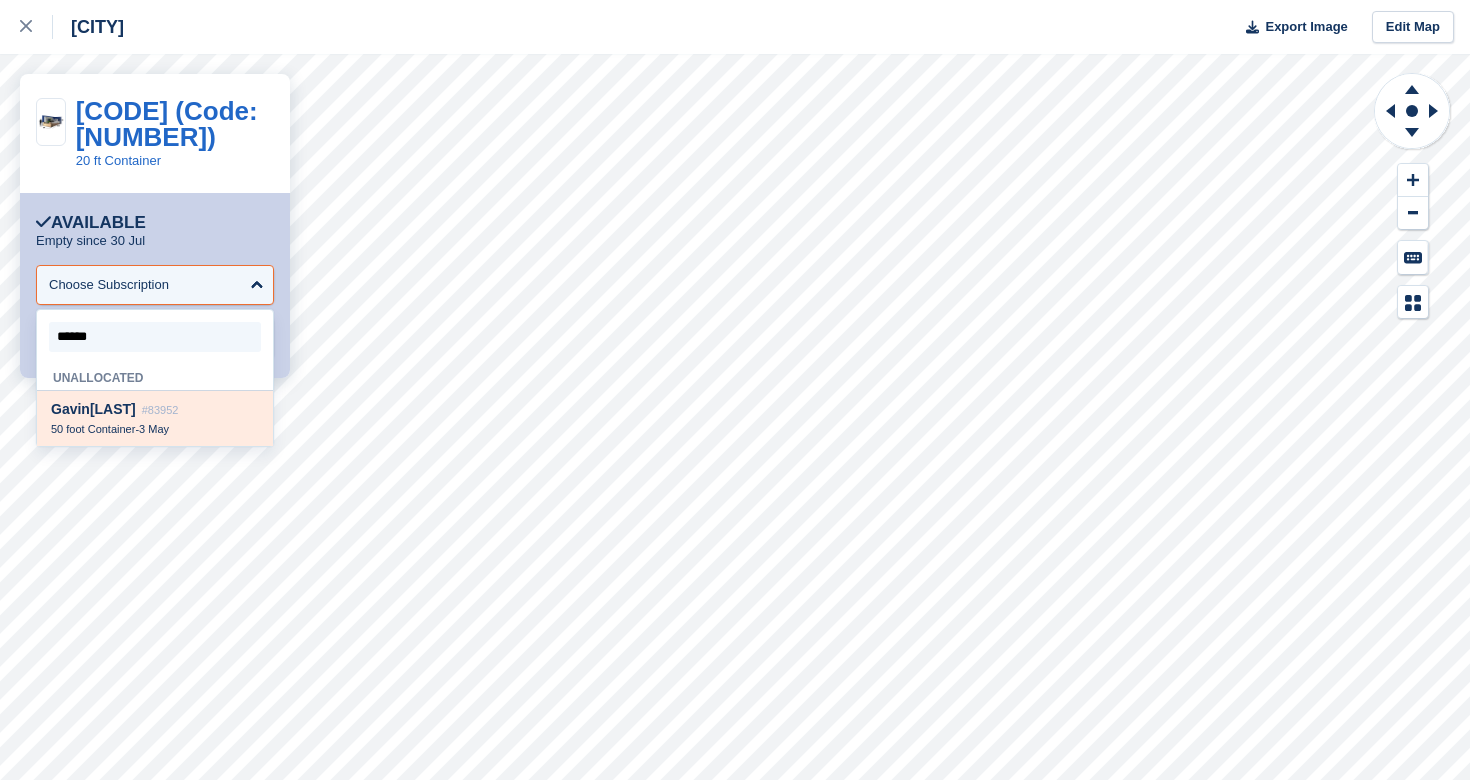 click on "#83952" at bounding box center (160, 410) 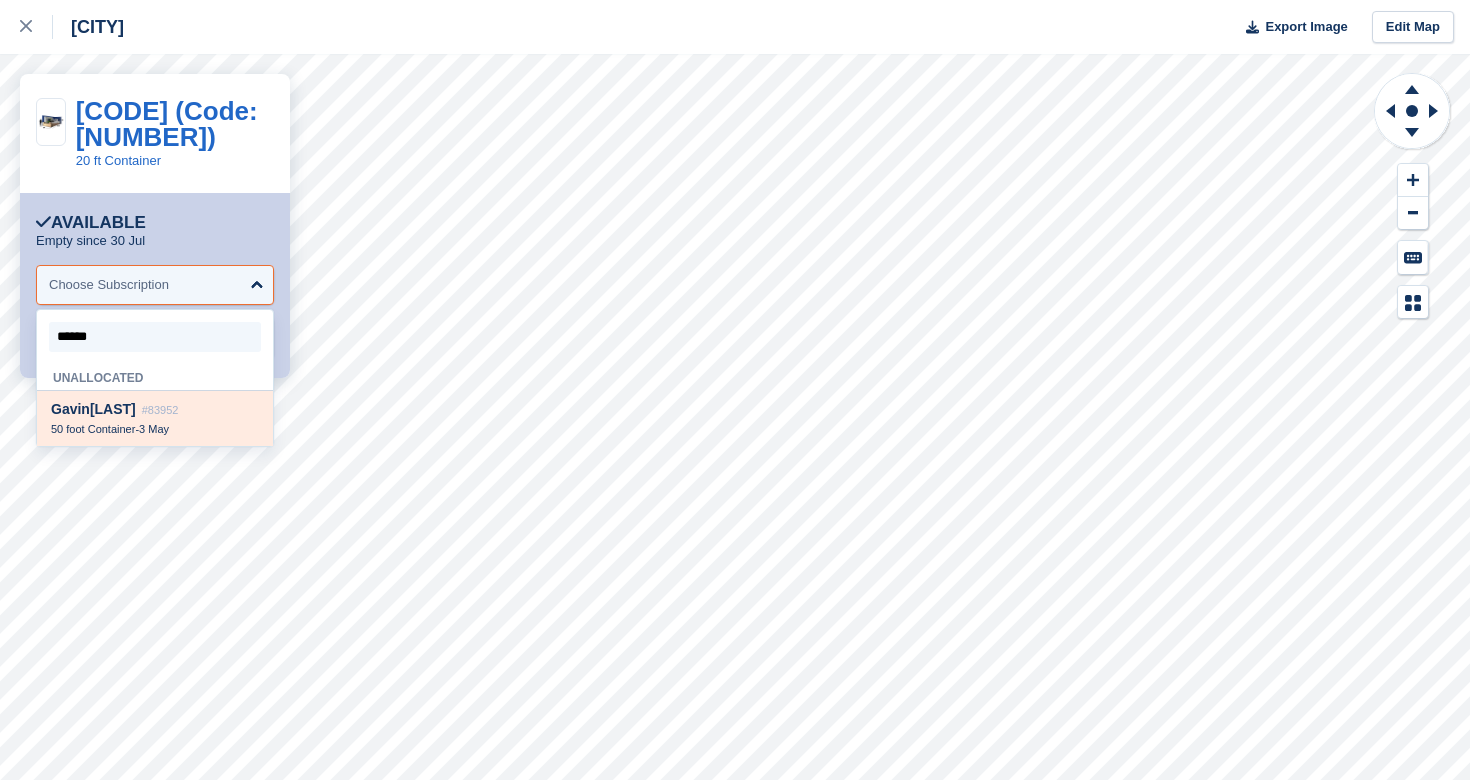 select on "*****" 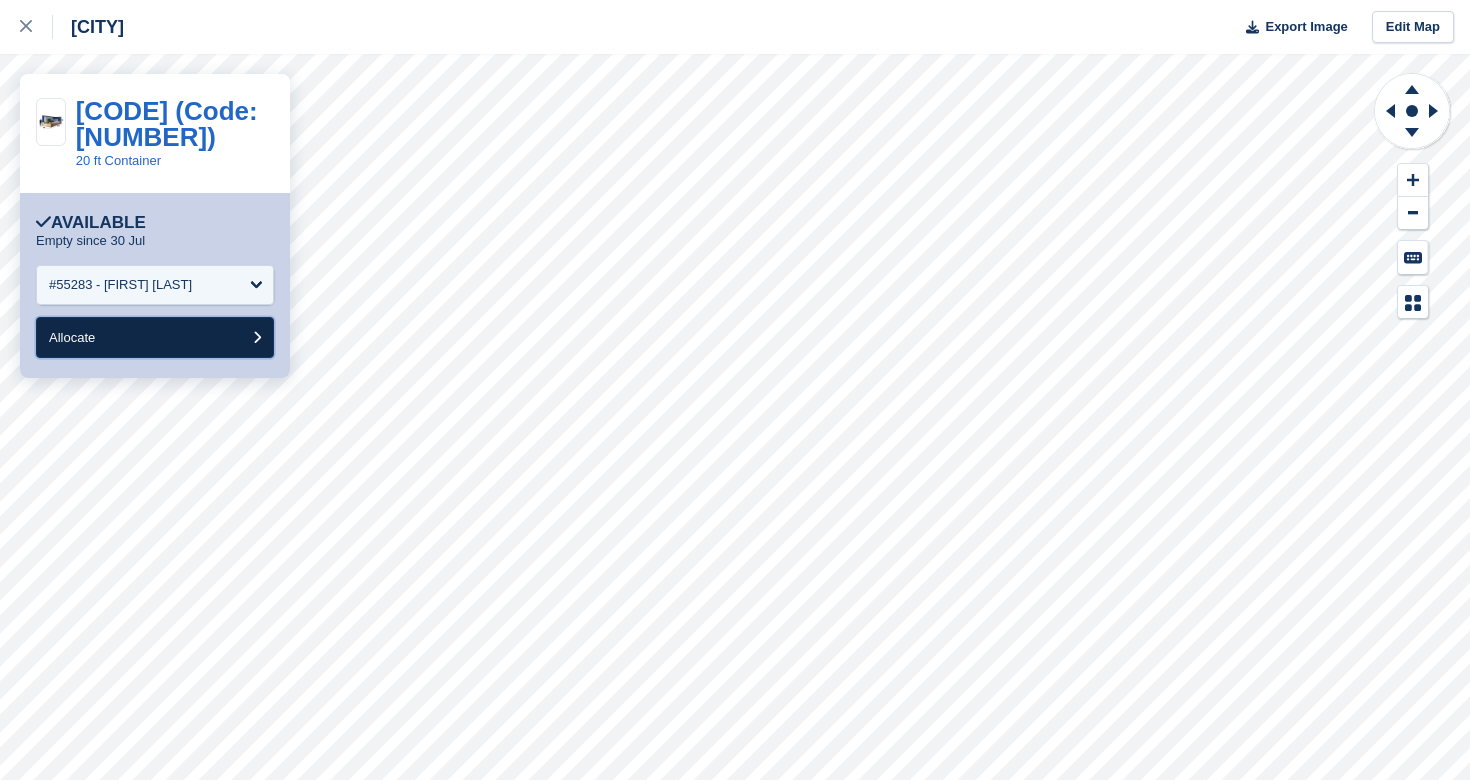 click on "Allocate" at bounding box center [155, 337] 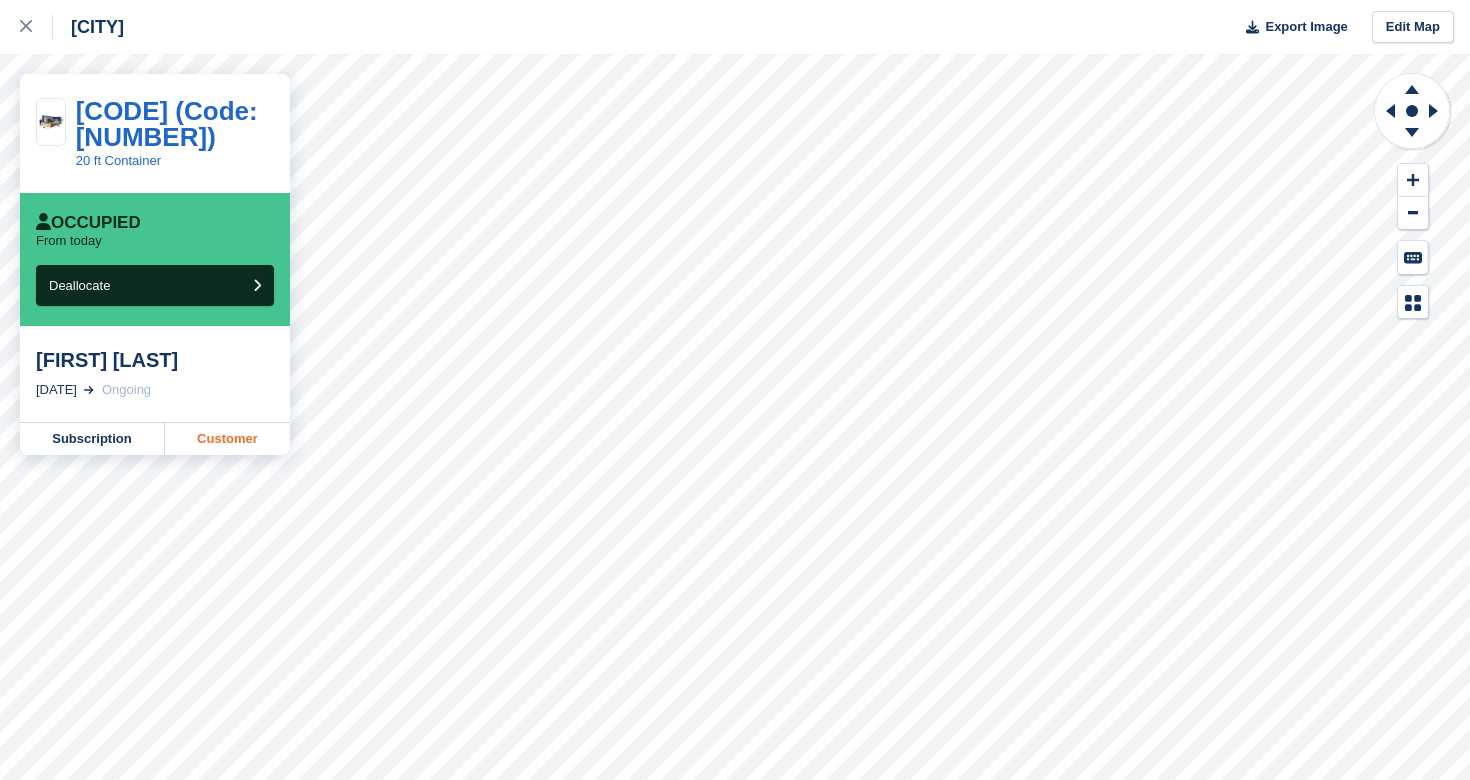 click on "Customer" at bounding box center (227, 439) 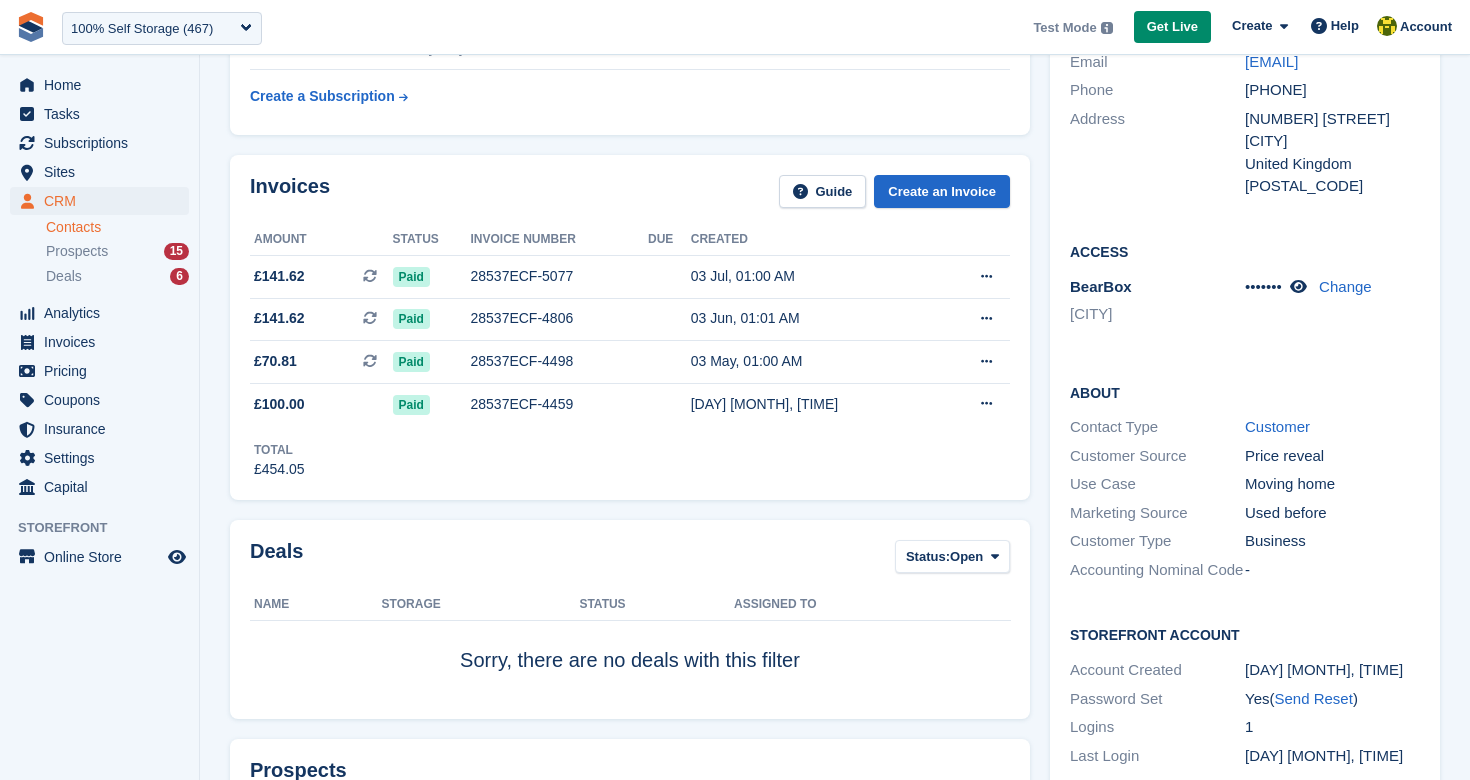 scroll, scrollTop: 0, scrollLeft: 0, axis: both 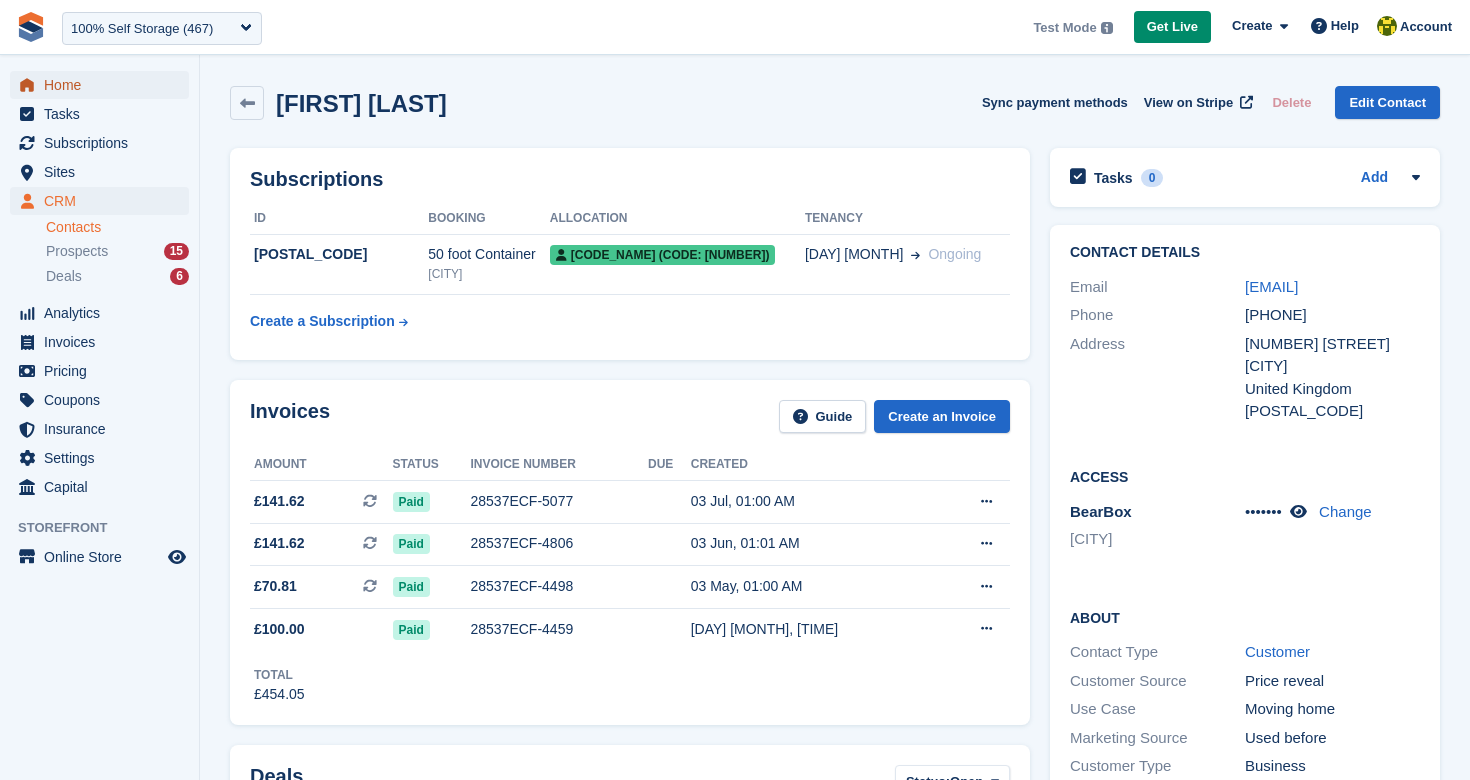 click on "Home" at bounding box center (104, 85) 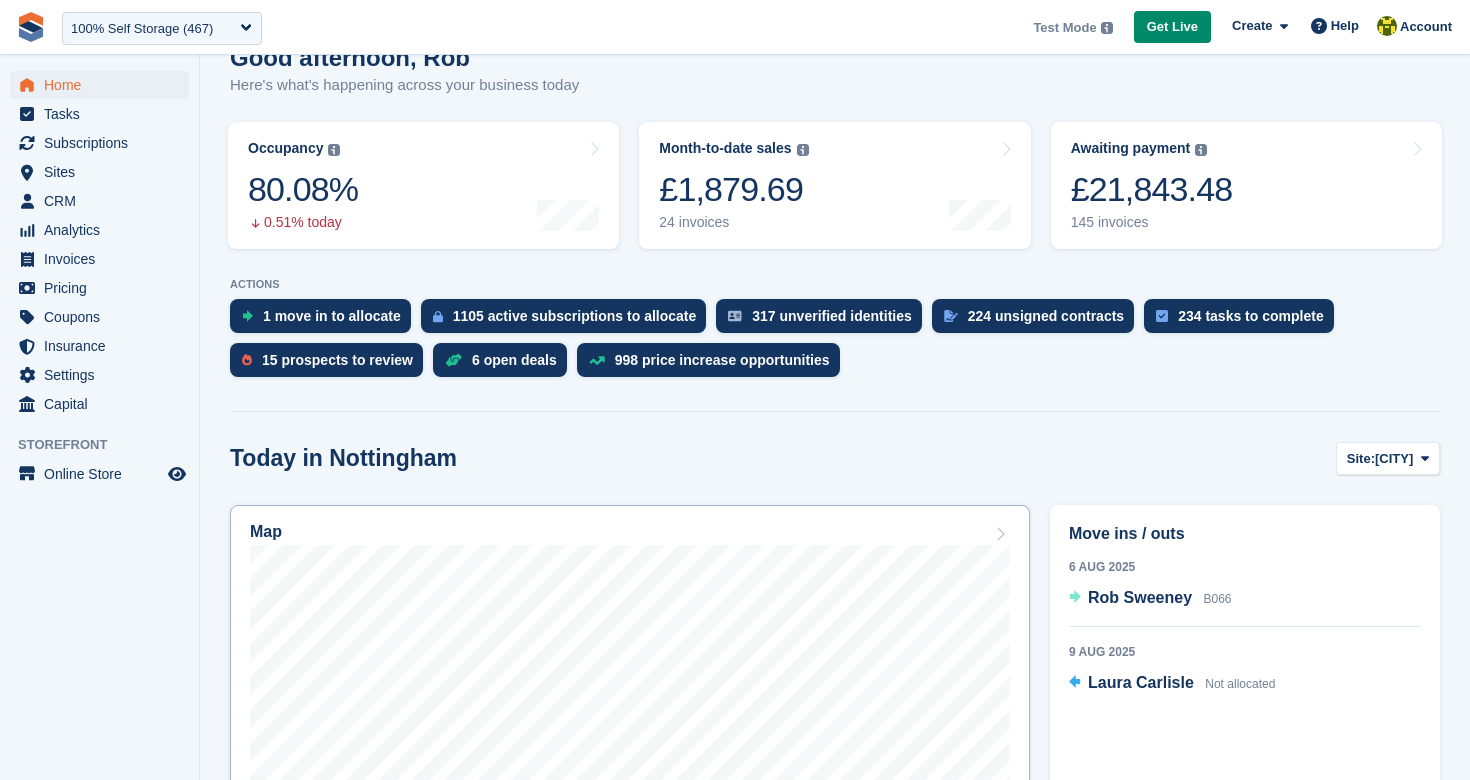 scroll, scrollTop: 0, scrollLeft: 0, axis: both 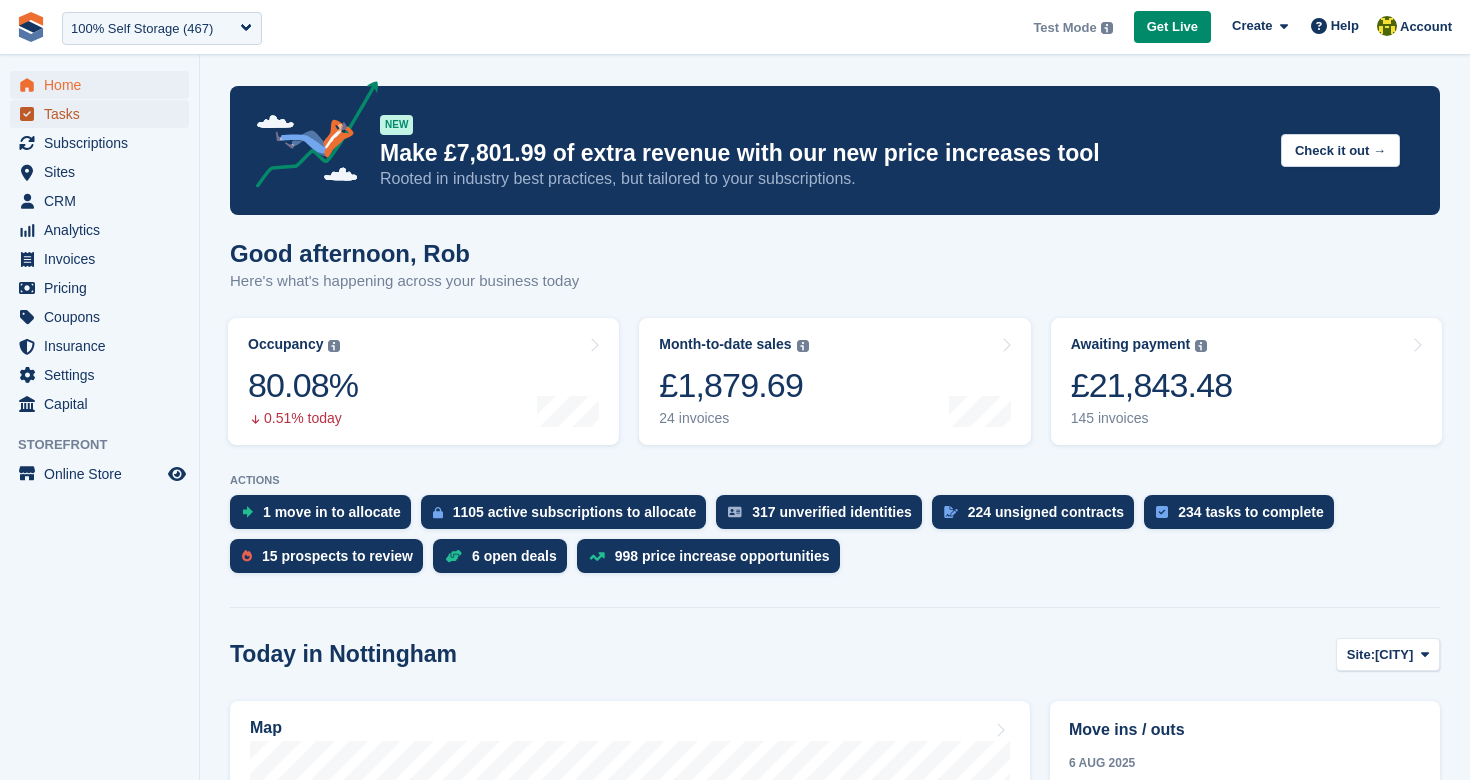 click on "Tasks" at bounding box center (104, 114) 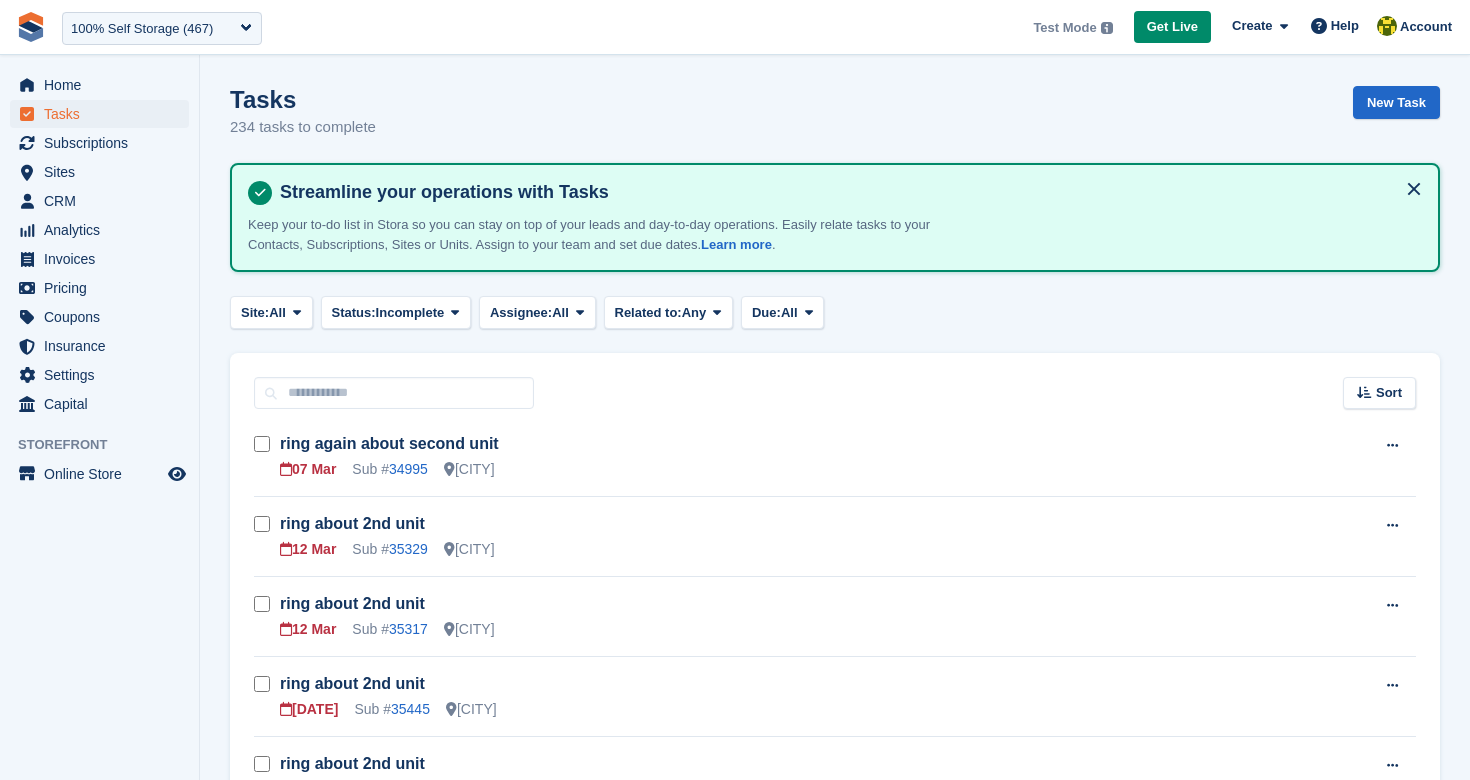 scroll, scrollTop: 0, scrollLeft: 0, axis: both 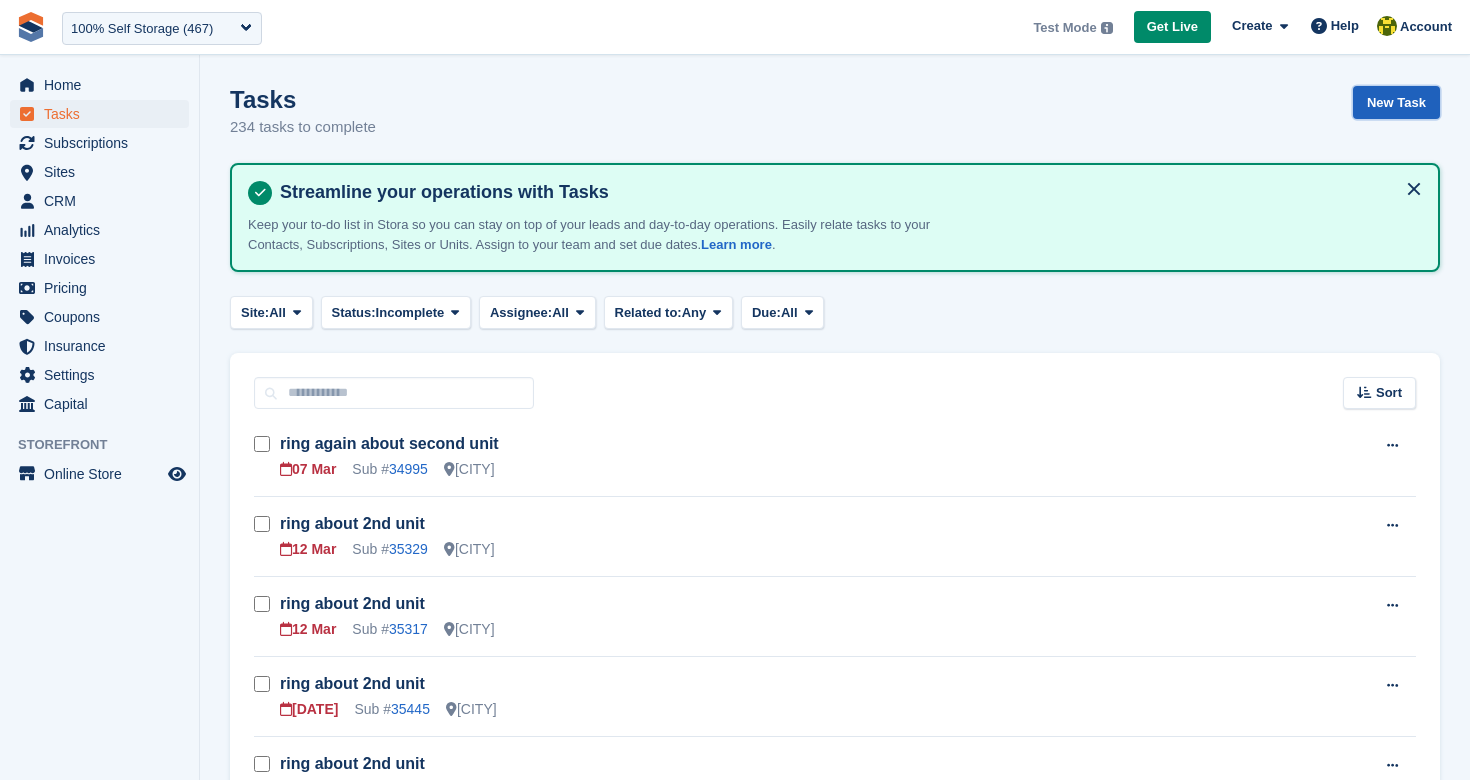 click on "New Task" at bounding box center (1396, 102) 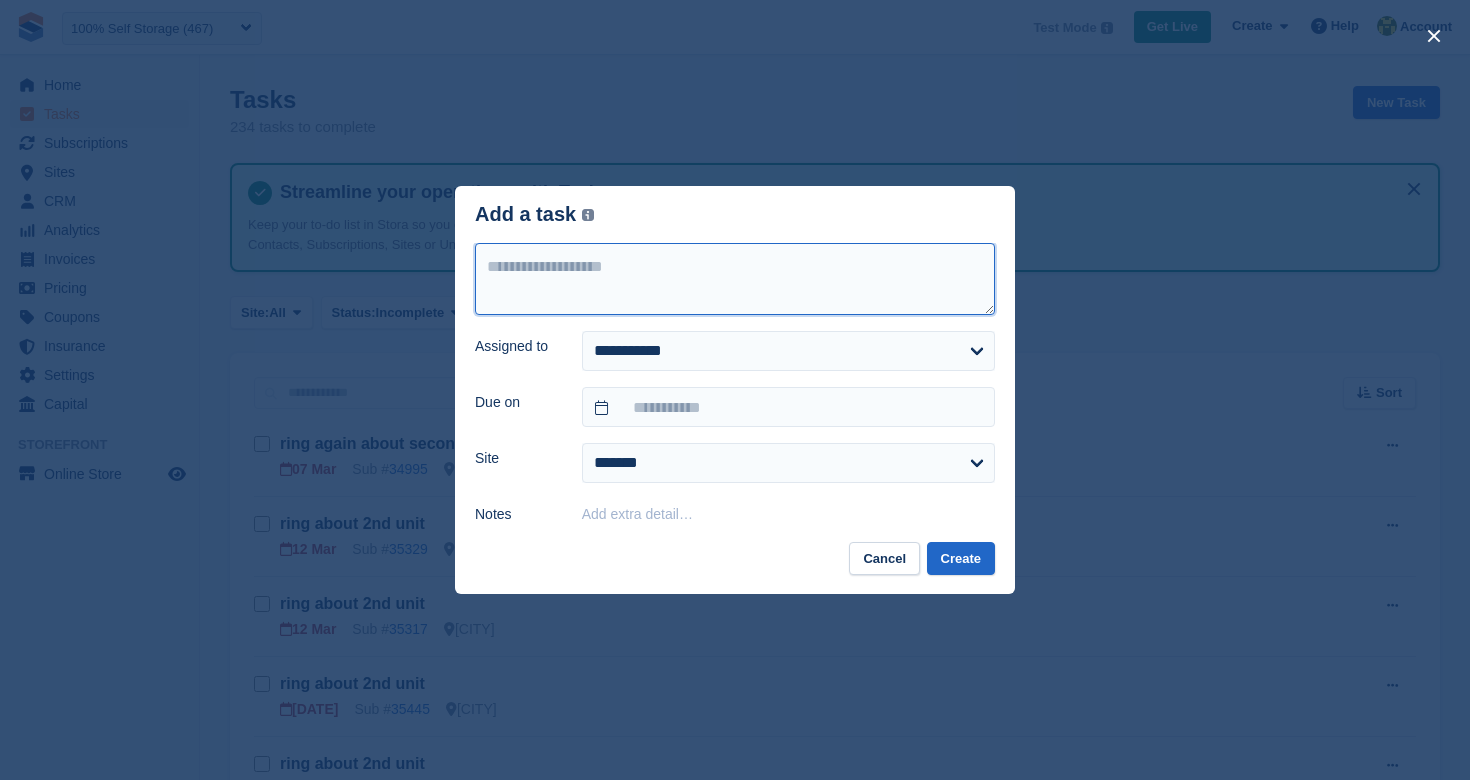 click at bounding box center (735, 279) 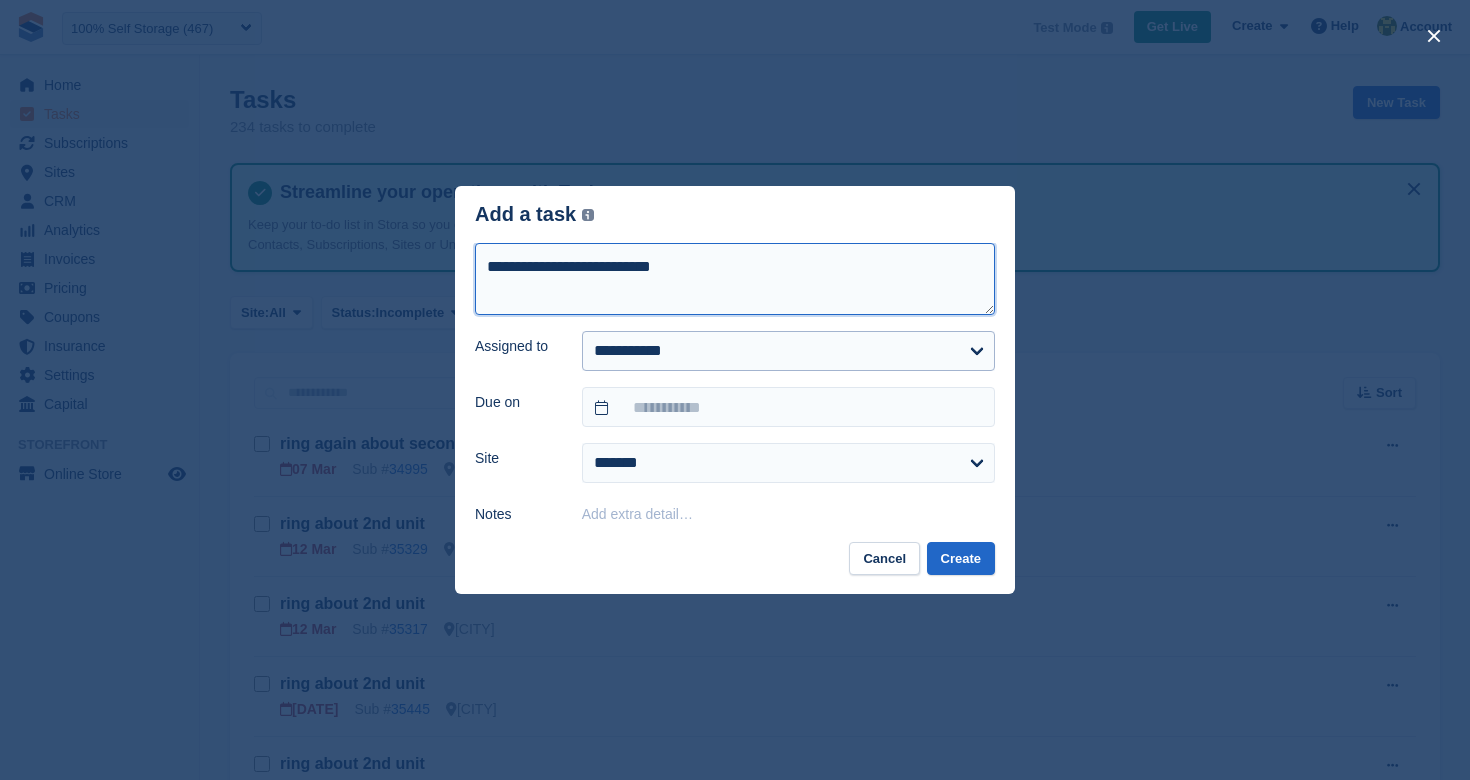 type on "**********" 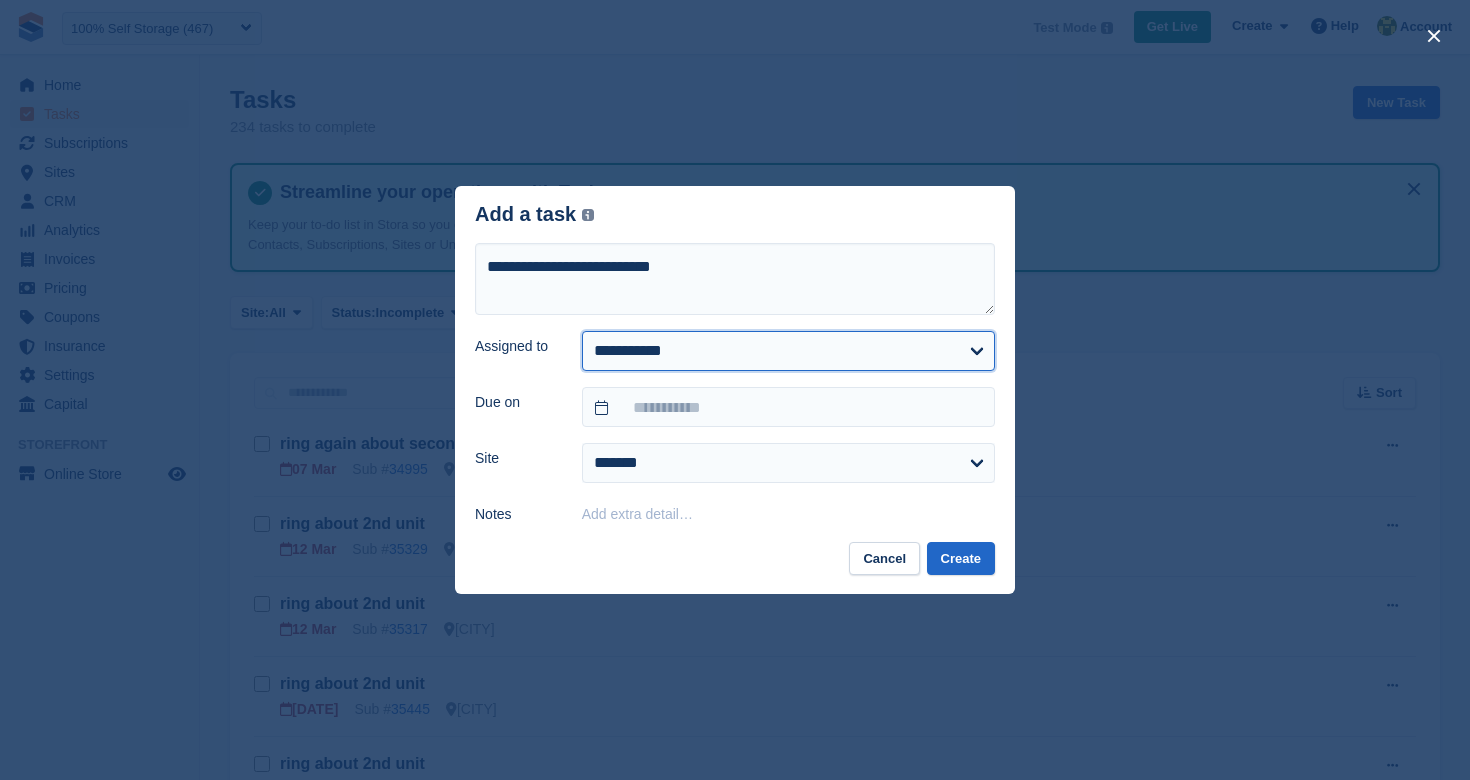 click on "**********" at bounding box center [788, 351] 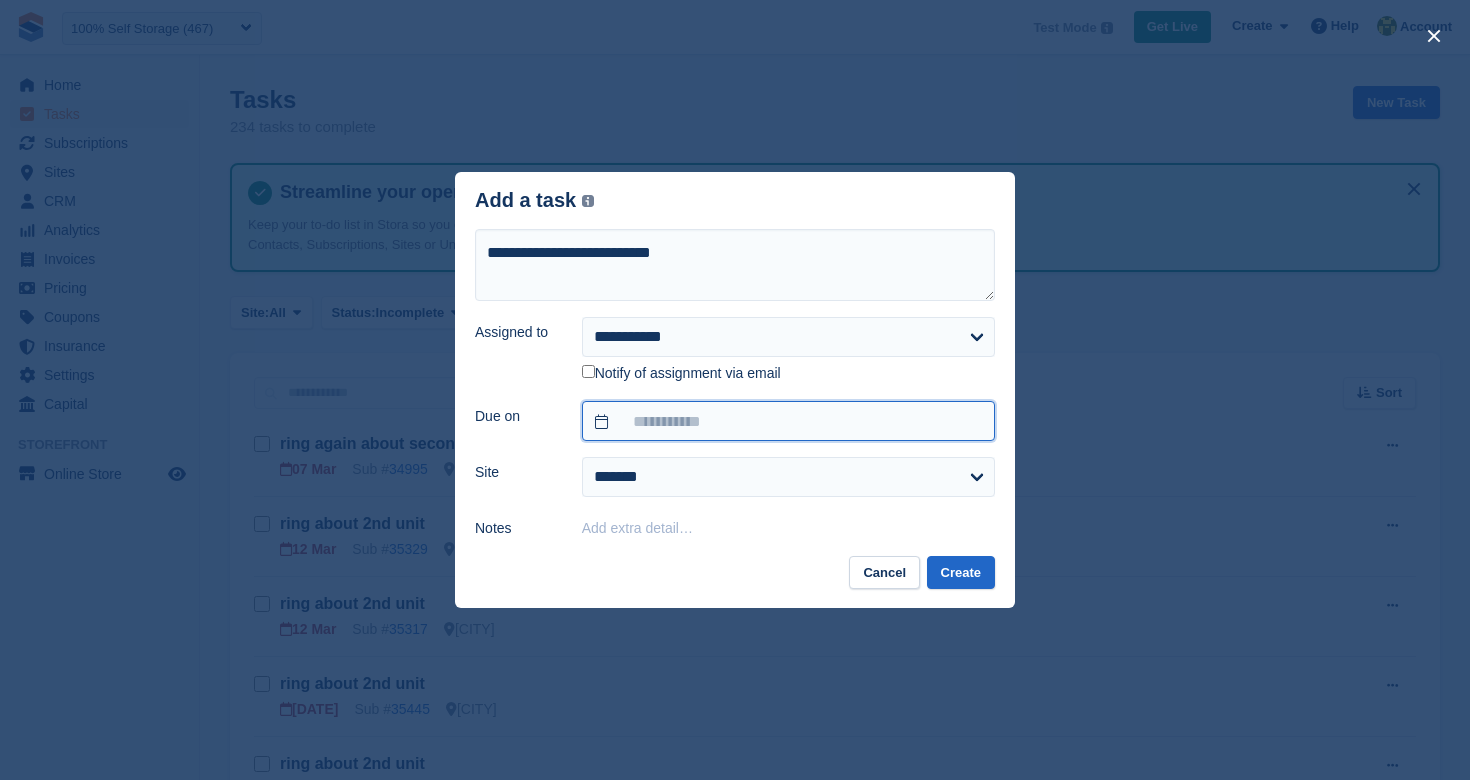 click at bounding box center [788, 421] 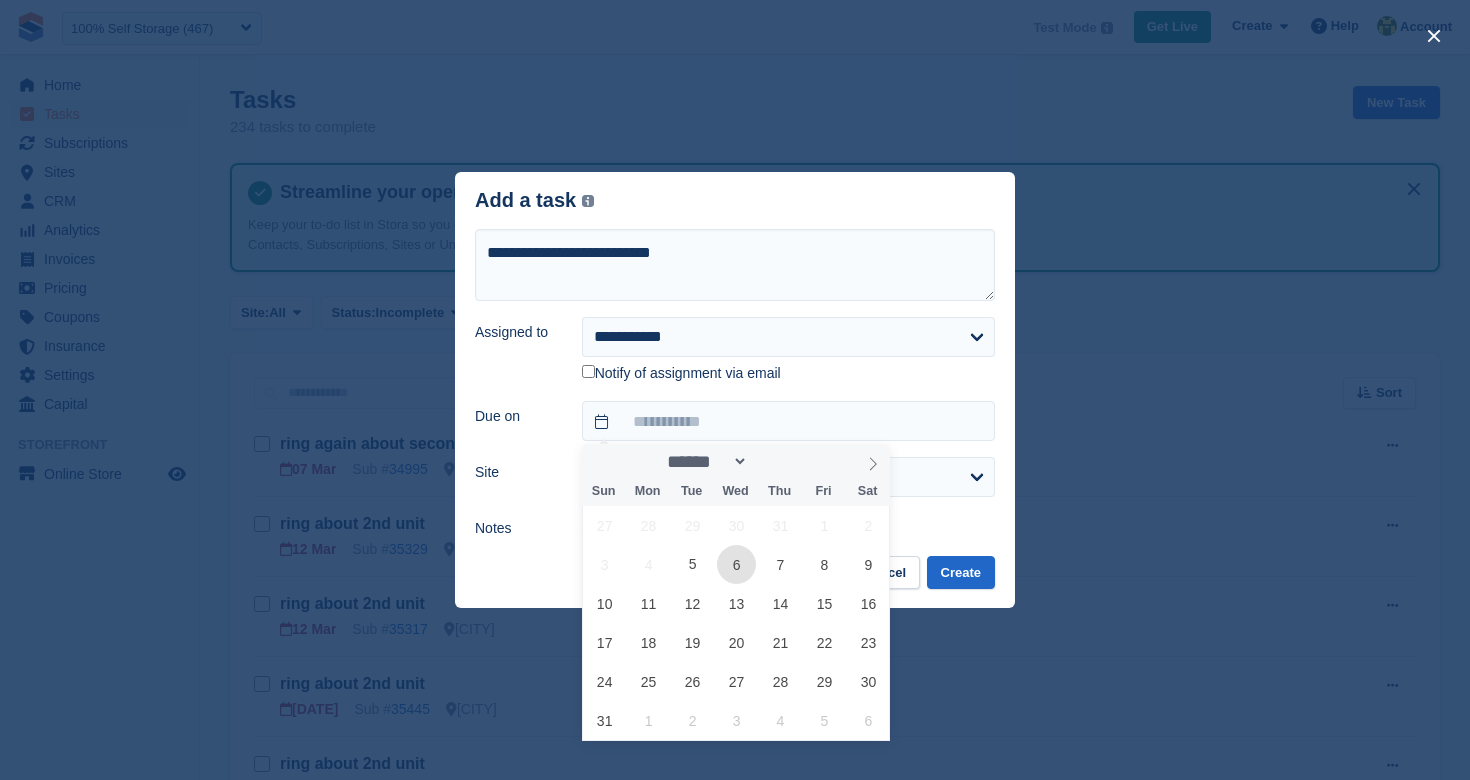 click on "6" at bounding box center (736, 564) 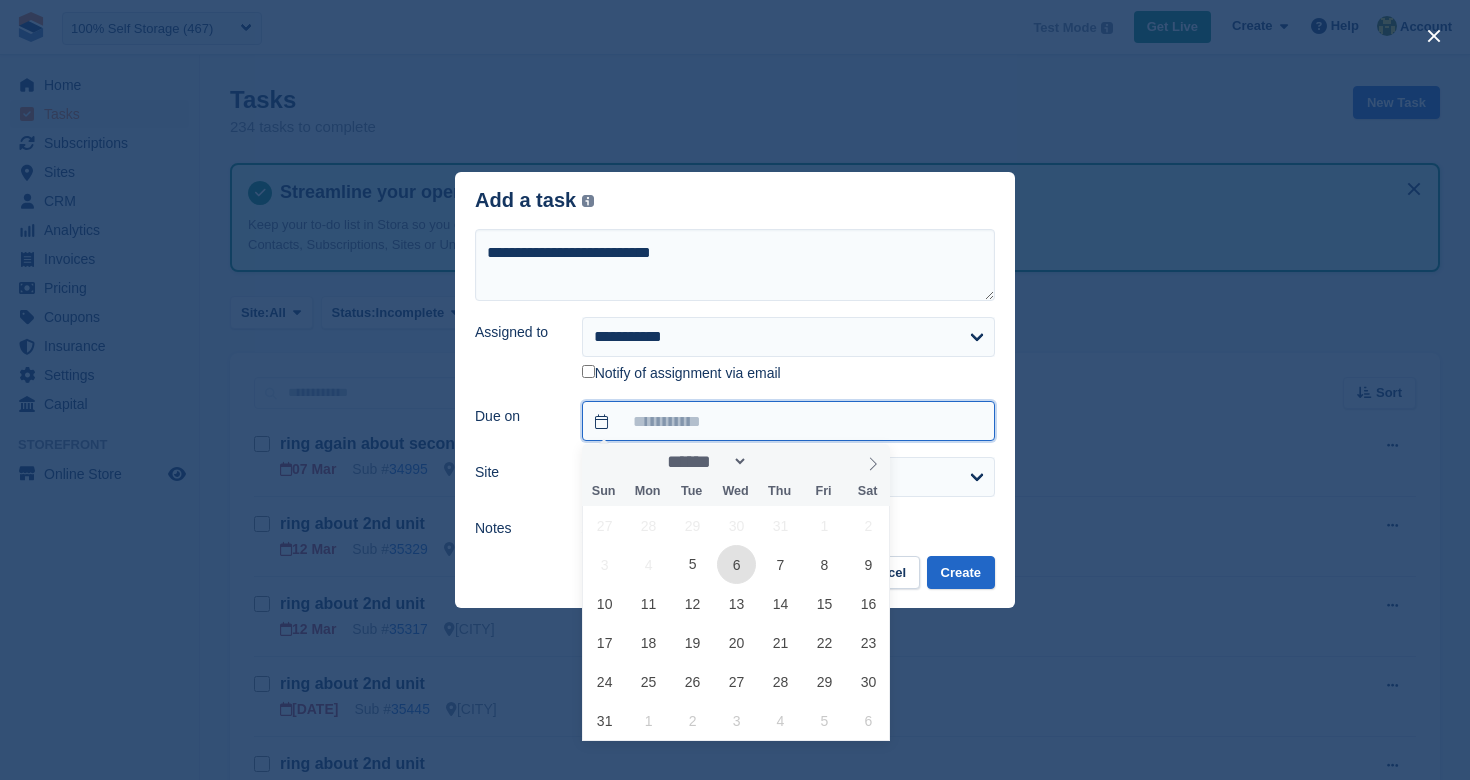 type on "**********" 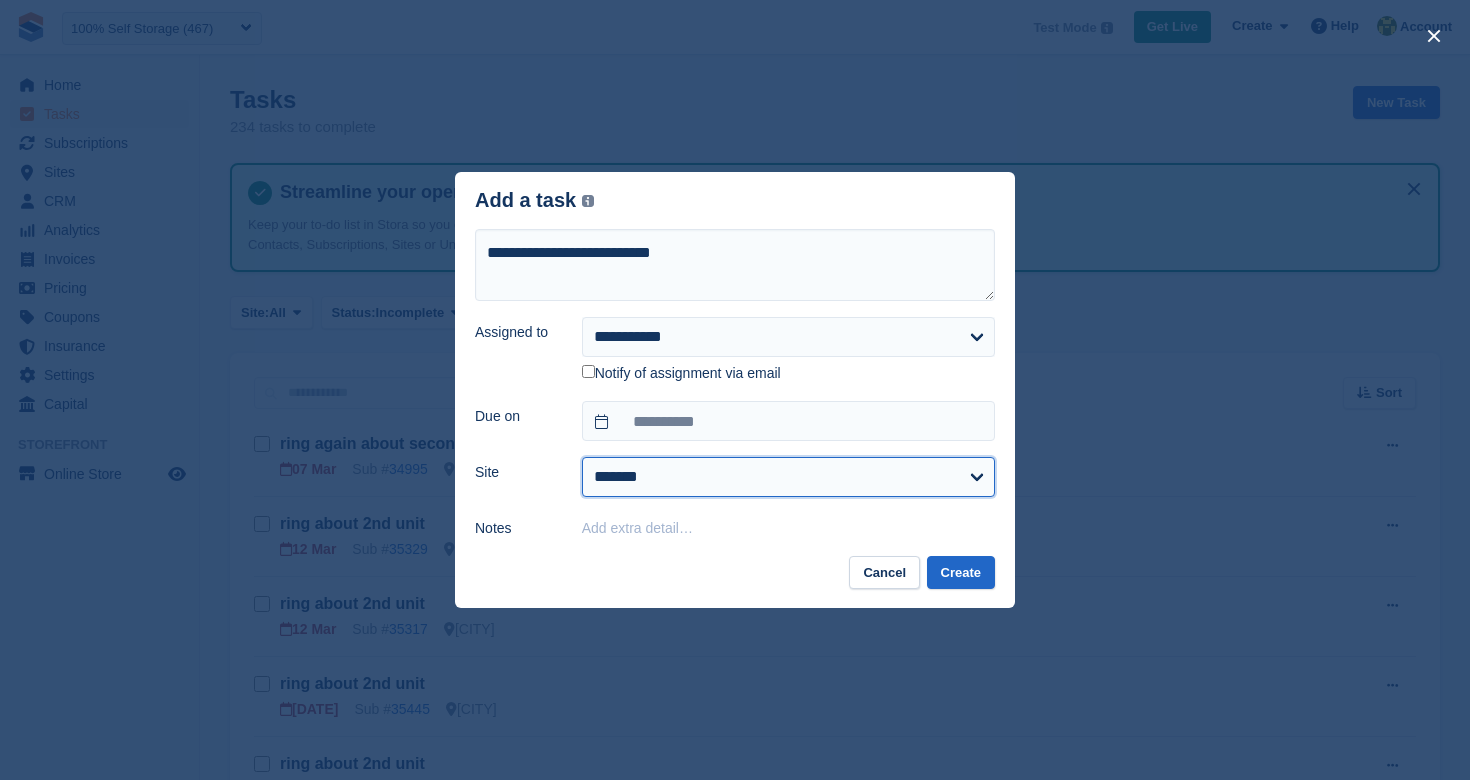 click on "**********" at bounding box center [788, 477] 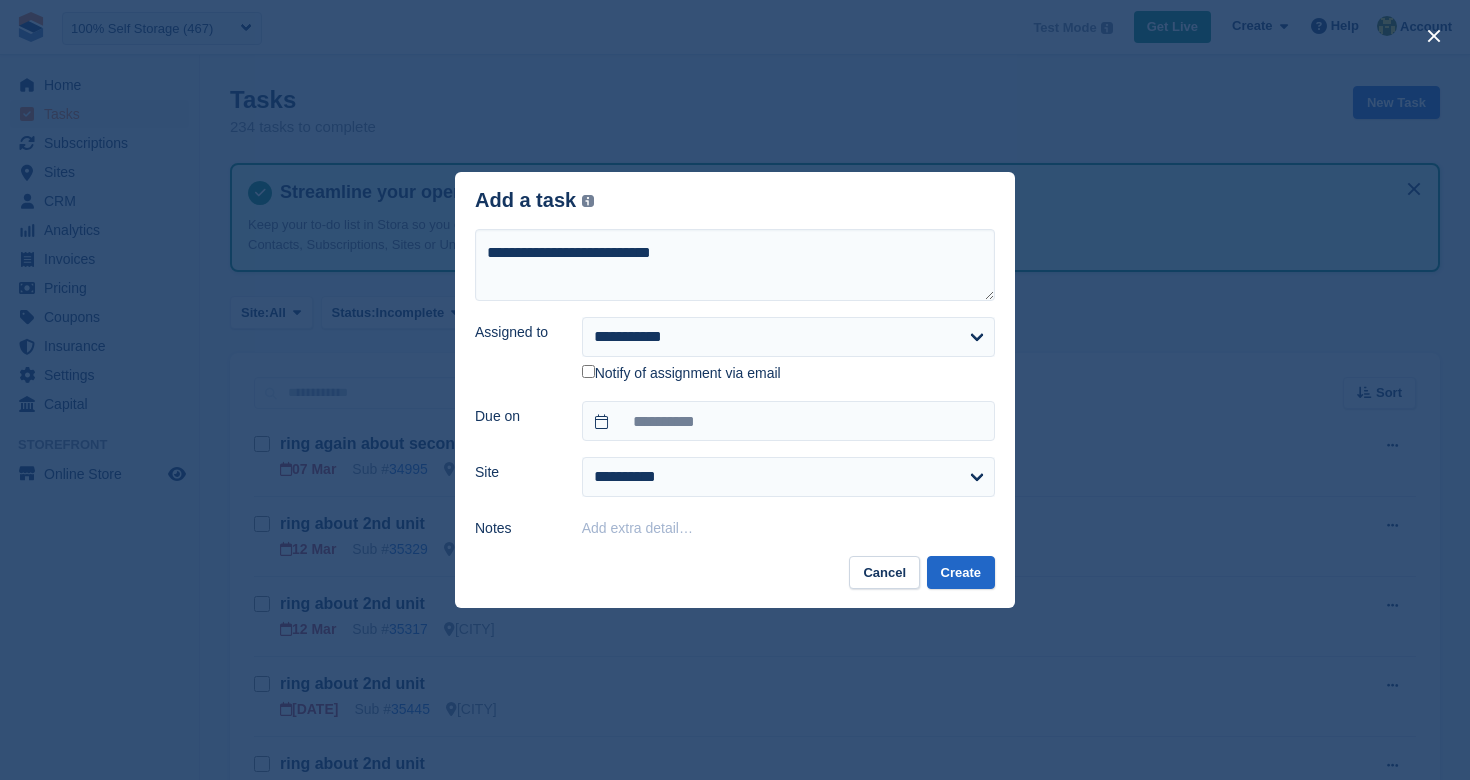 click on "Add extra detail…" at bounding box center (637, 528) 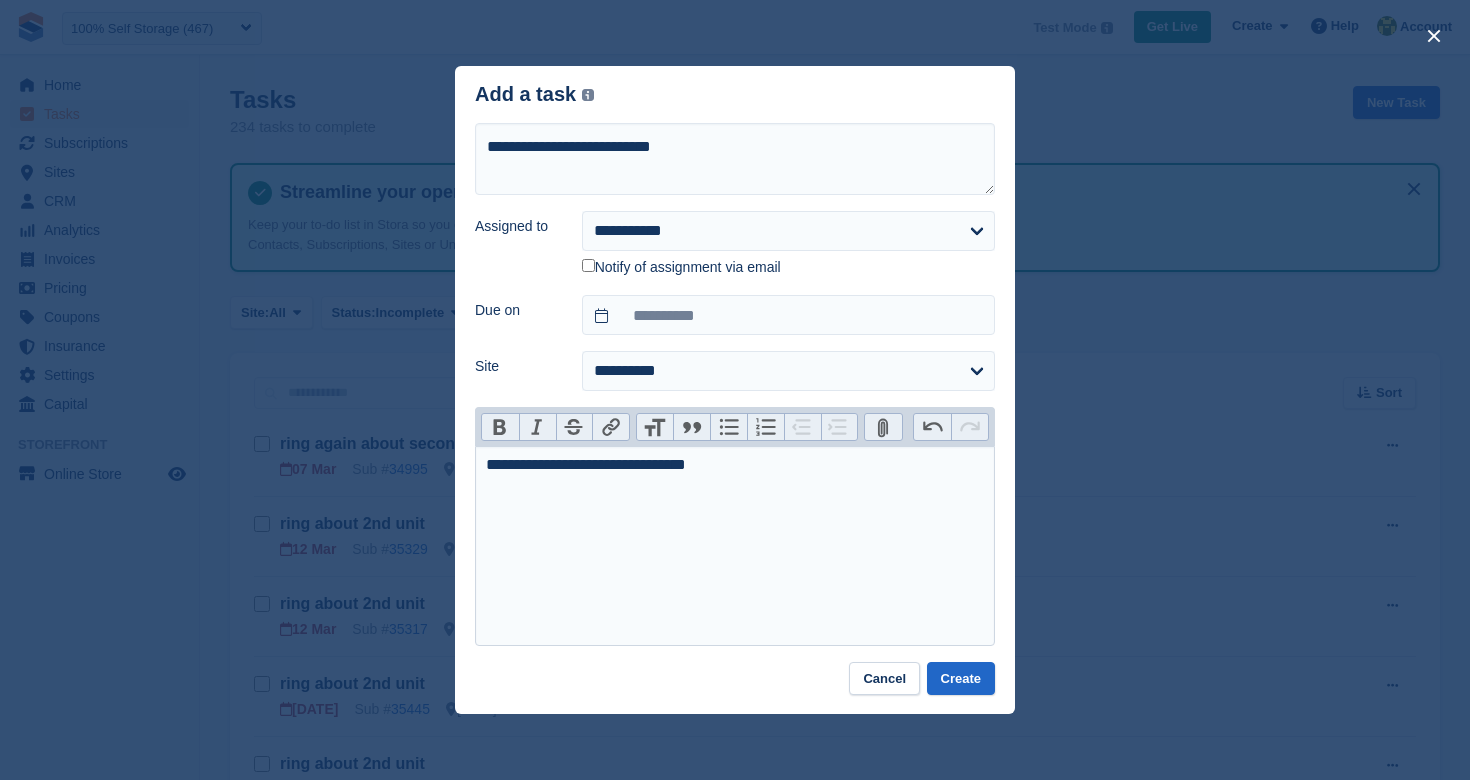 type on "**********" 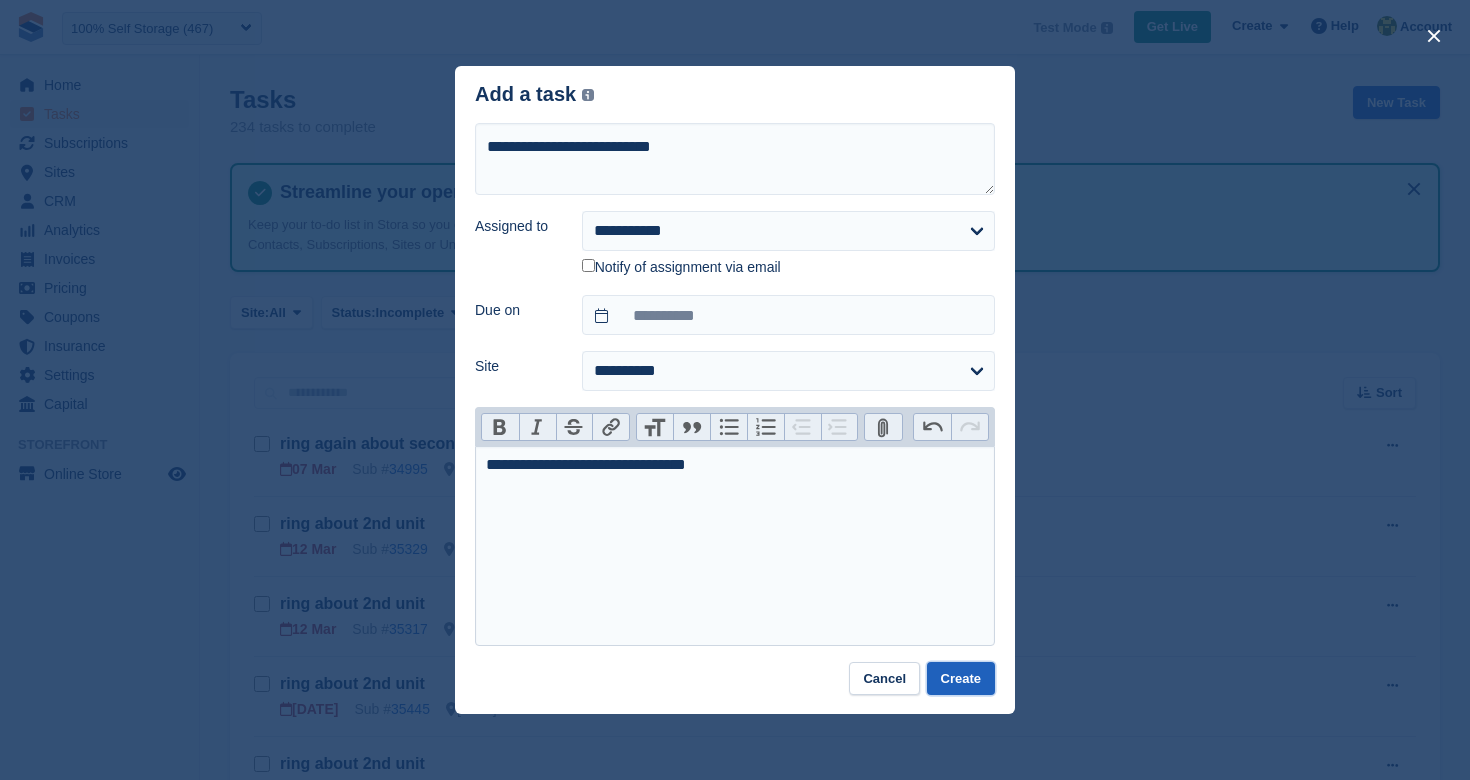click on "Create" at bounding box center [961, 678] 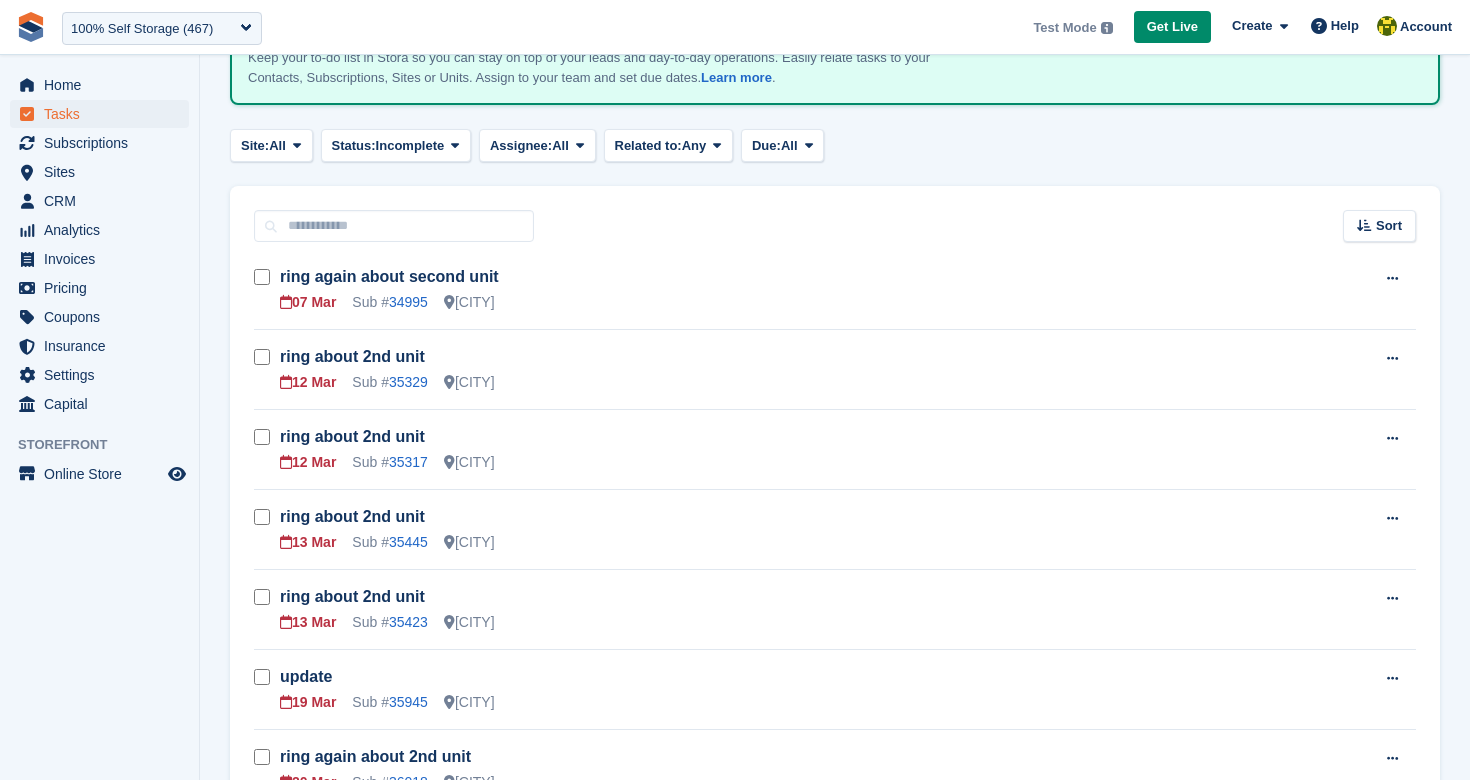 scroll, scrollTop: 0, scrollLeft: 0, axis: both 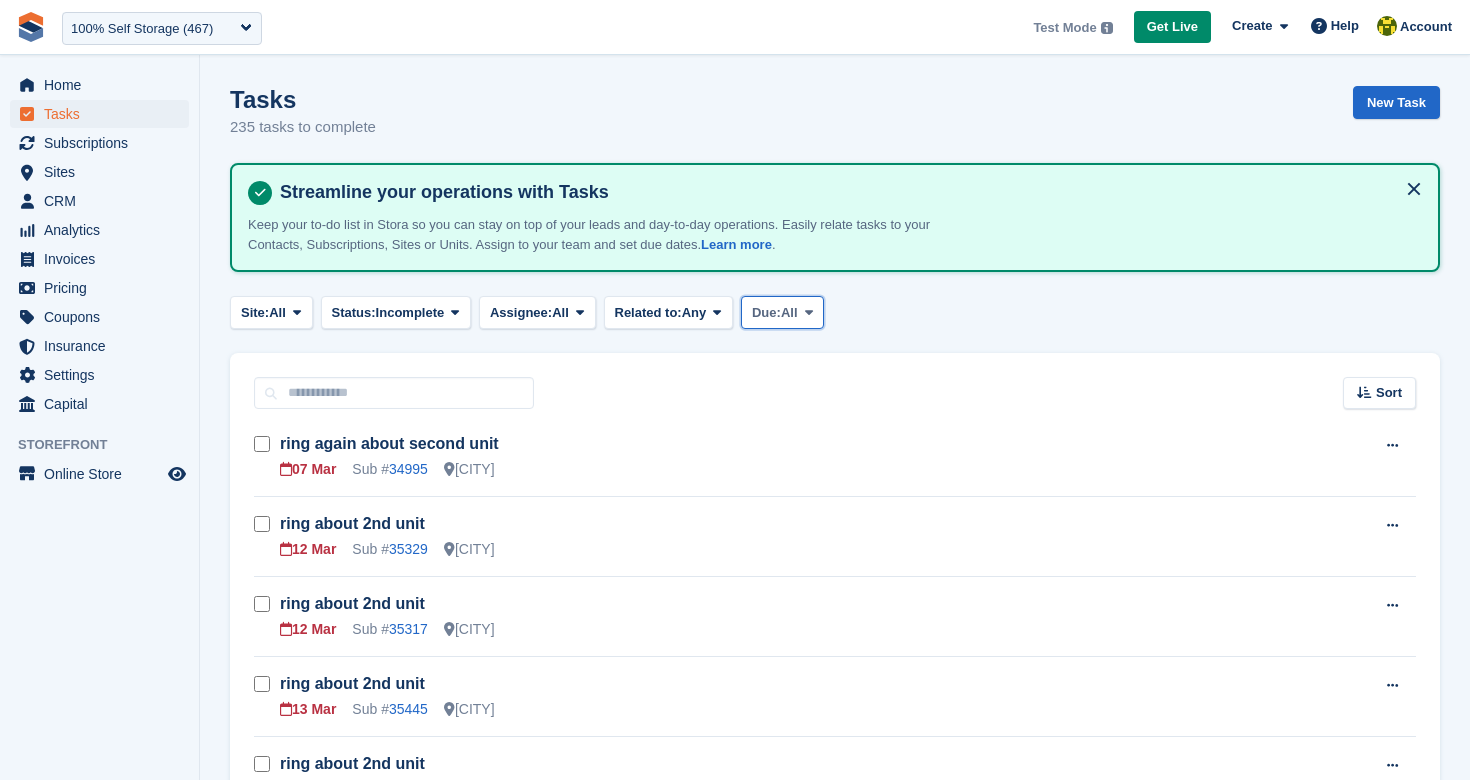 click on "Due:" at bounding box center (766, 313) 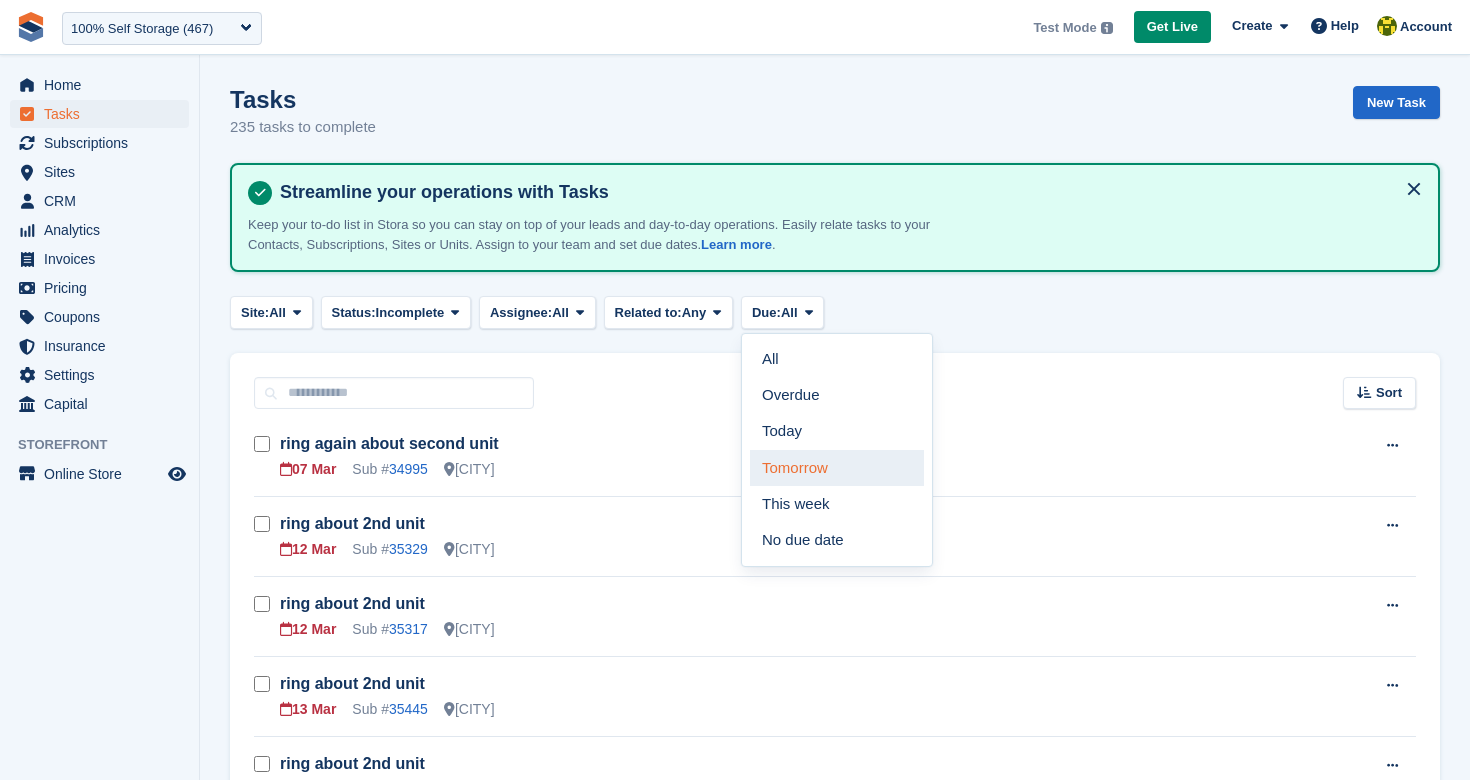click on "Tomorrow" at bounding box center (837, 468) 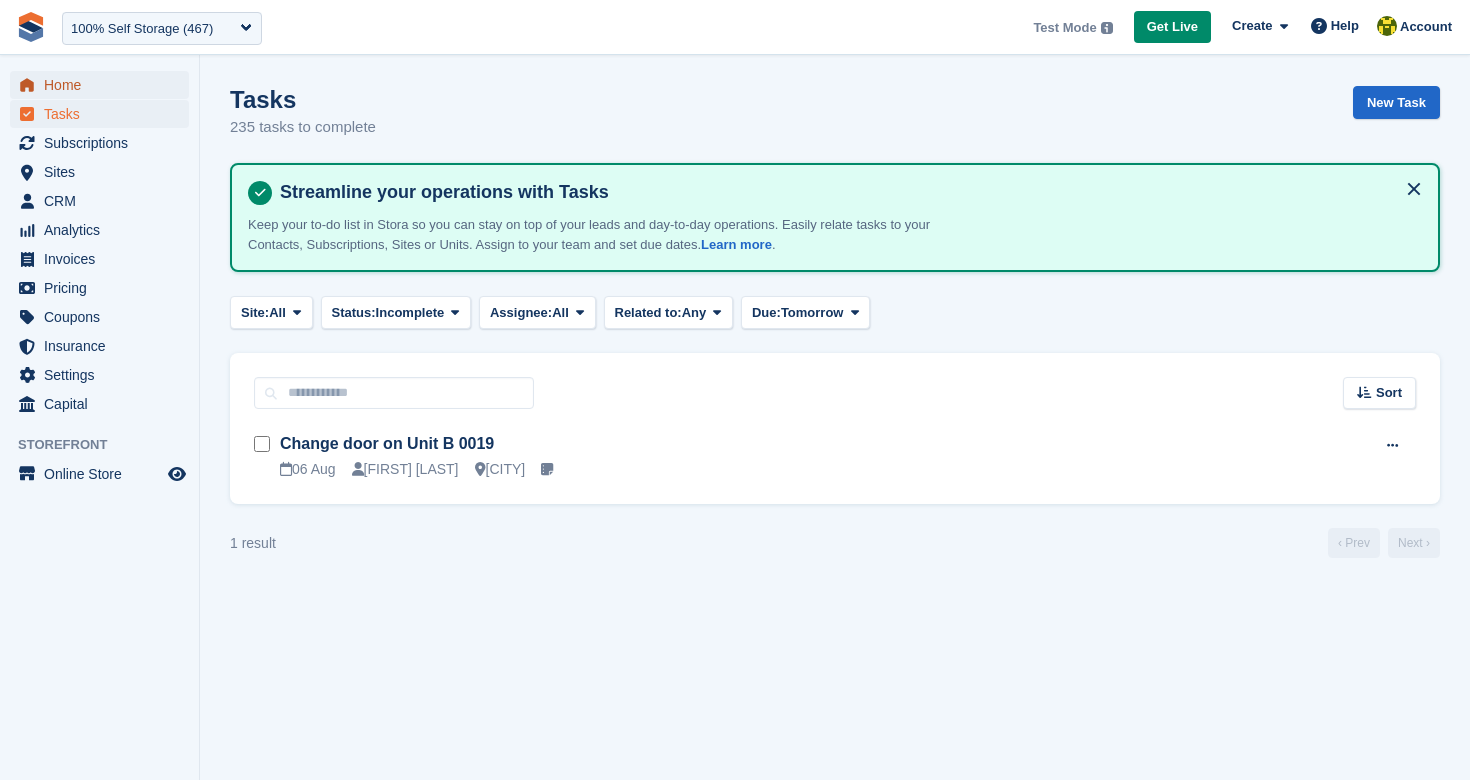 click on "Home" at bounding box center (104, 85) 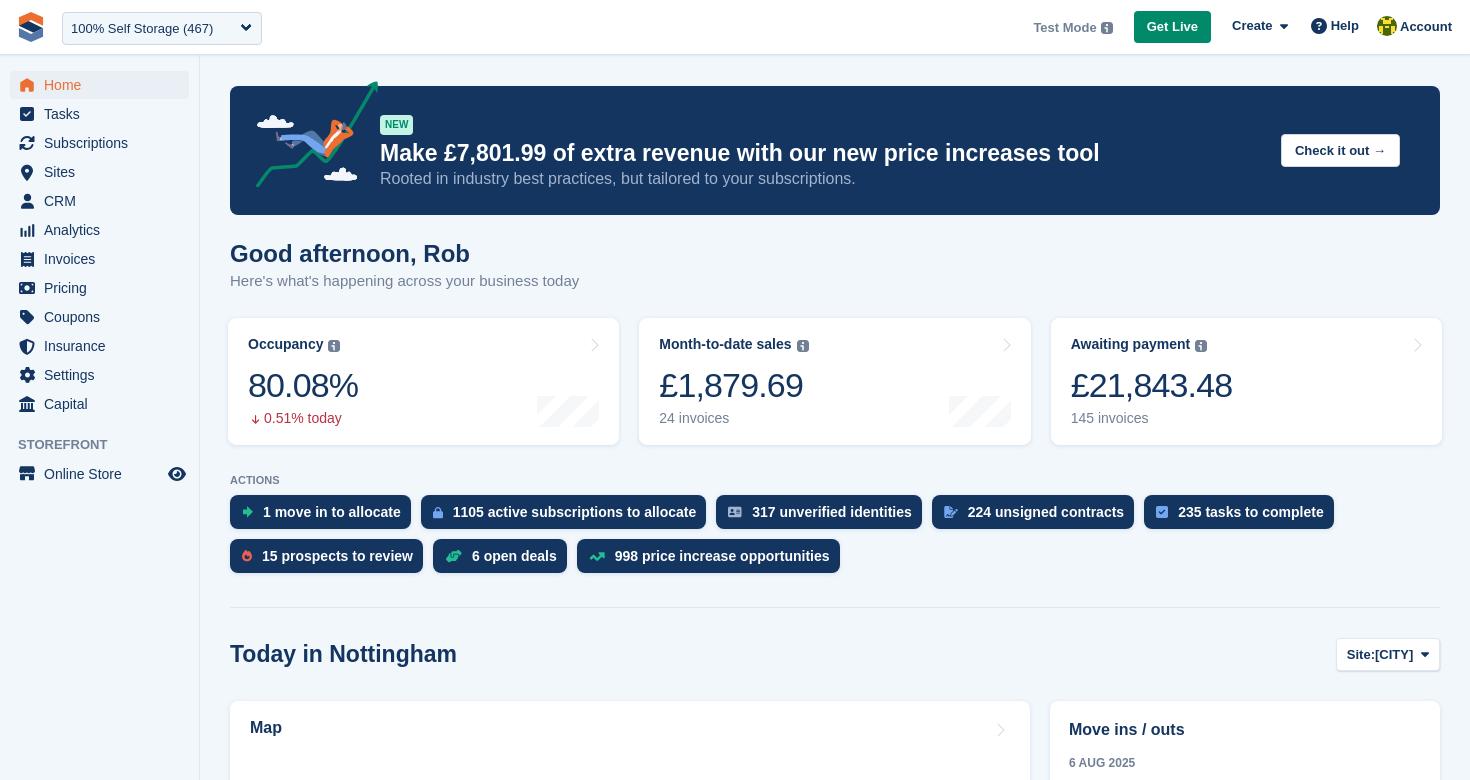 scroll, scrollTop: 0, scrollLeft: 0, axis: both 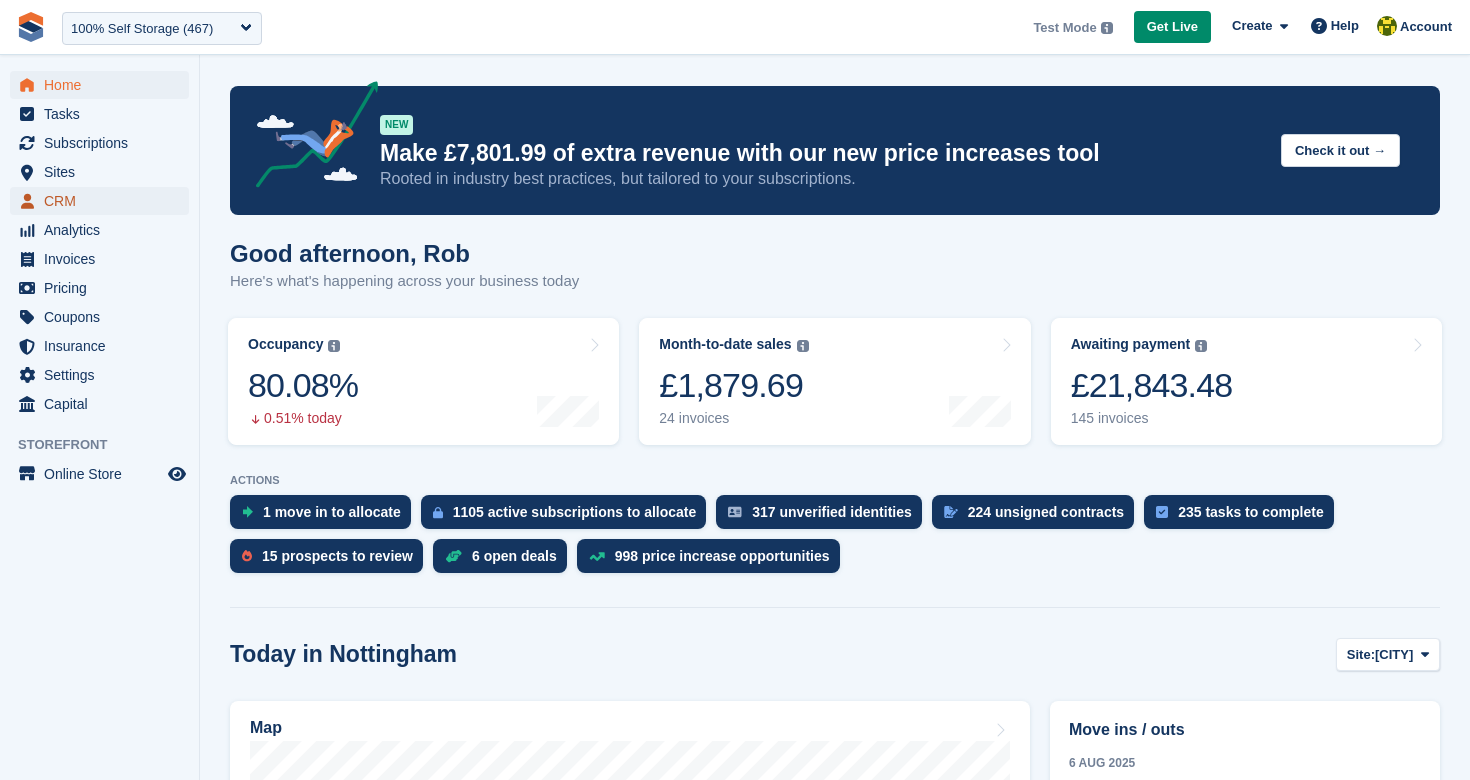 click on "CRM" at bounding box center [104, 201] 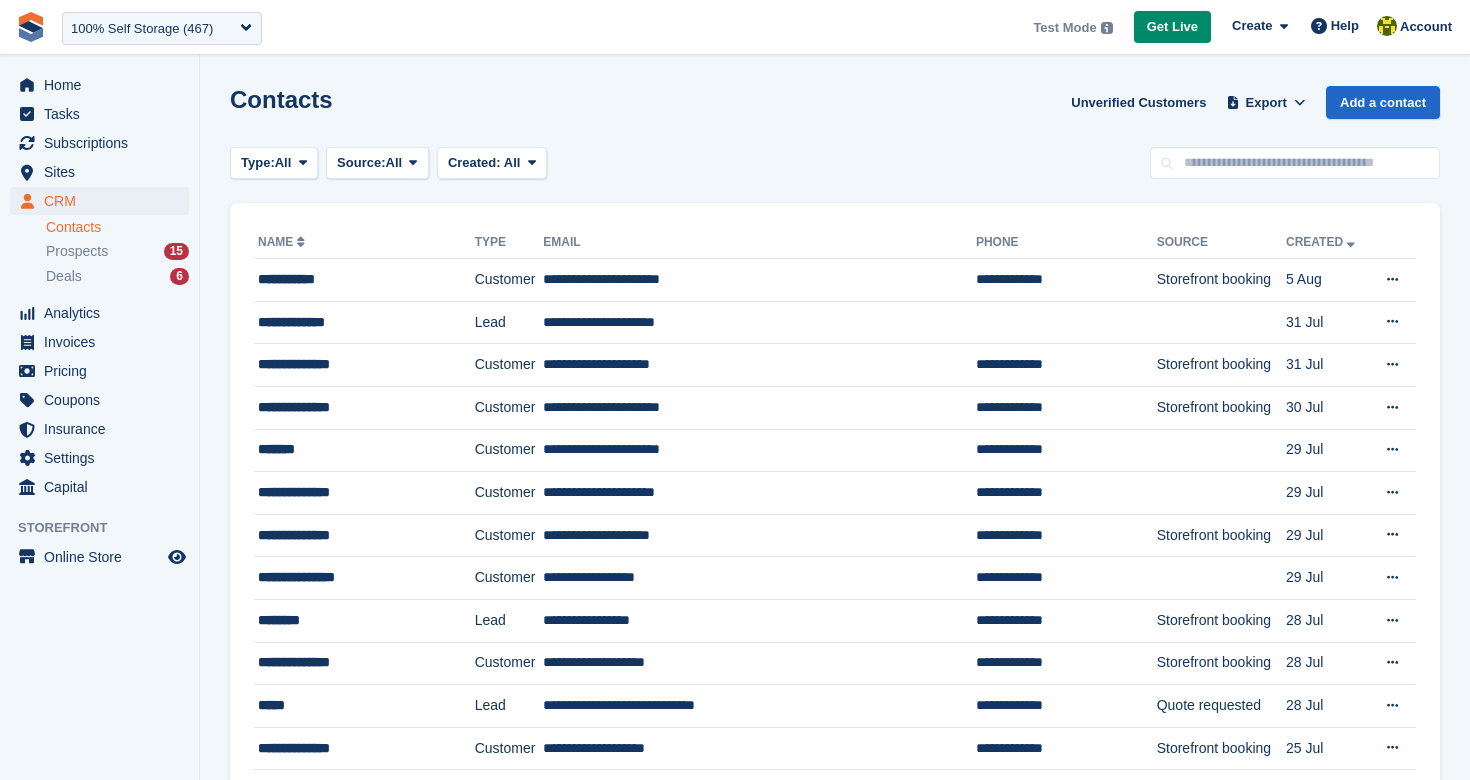 scroll, scrollTop: 0, scrollLeft: 0, axis: both 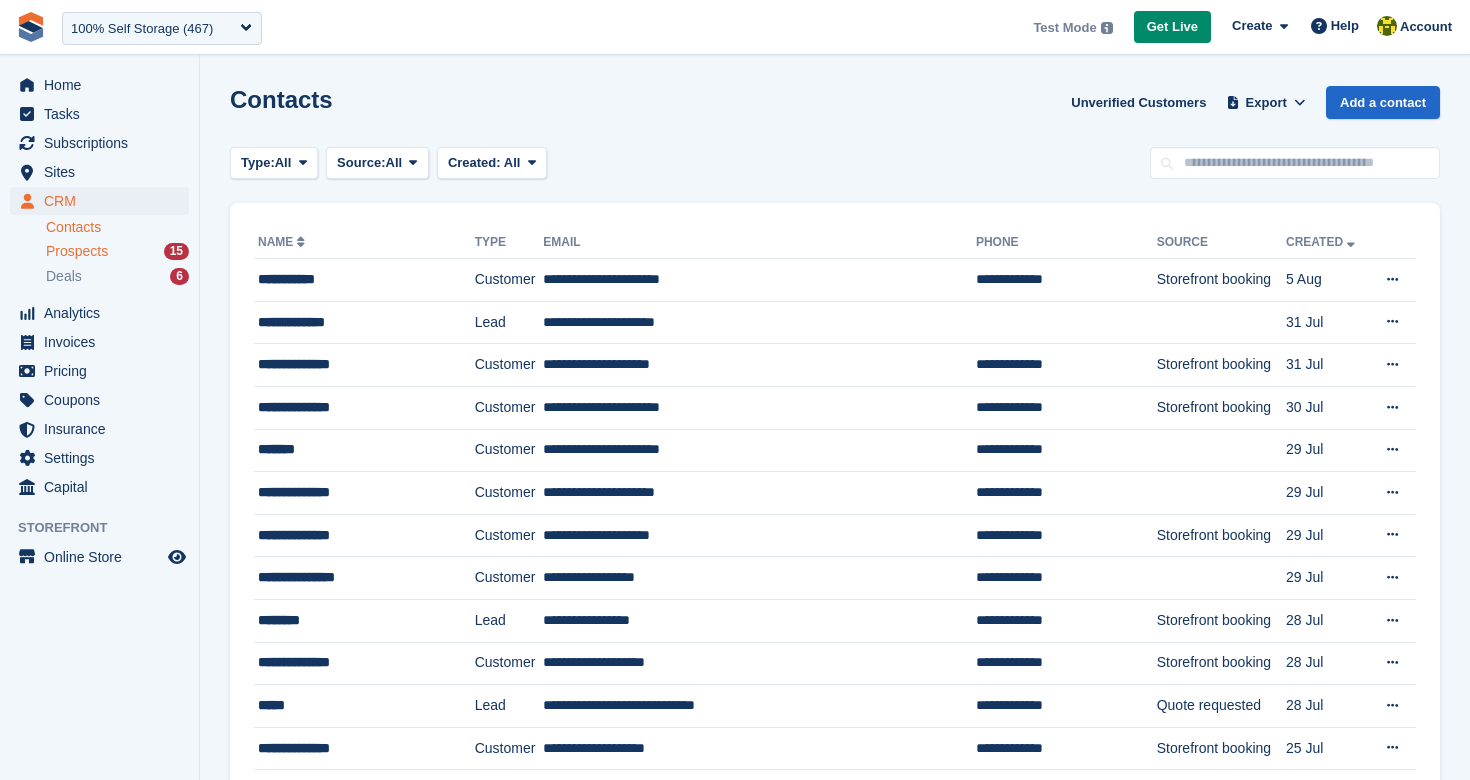 click on "Prospects" at bounding box center (77, 251) 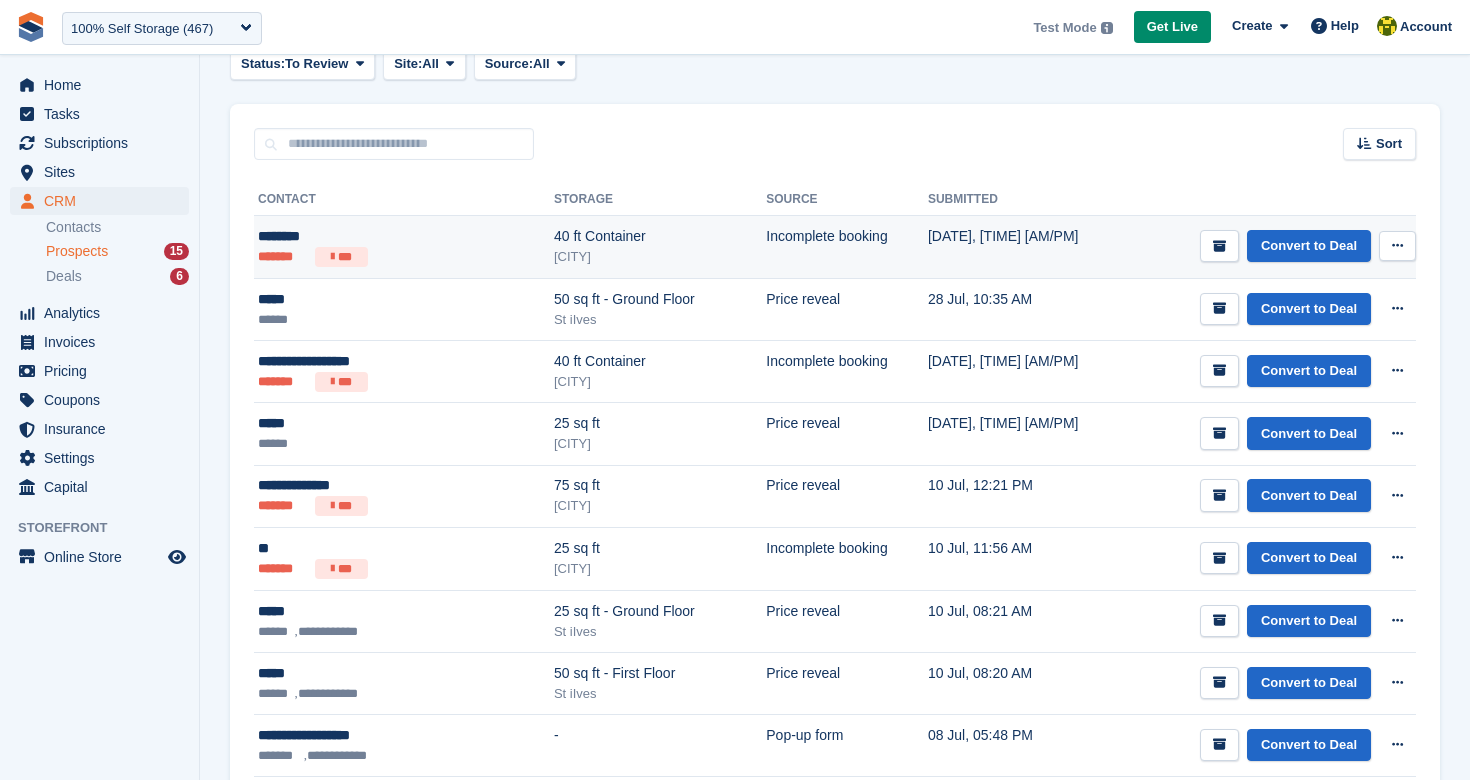 scroll, scrollTop: 320, scrollLeft: 0, axis: vertical 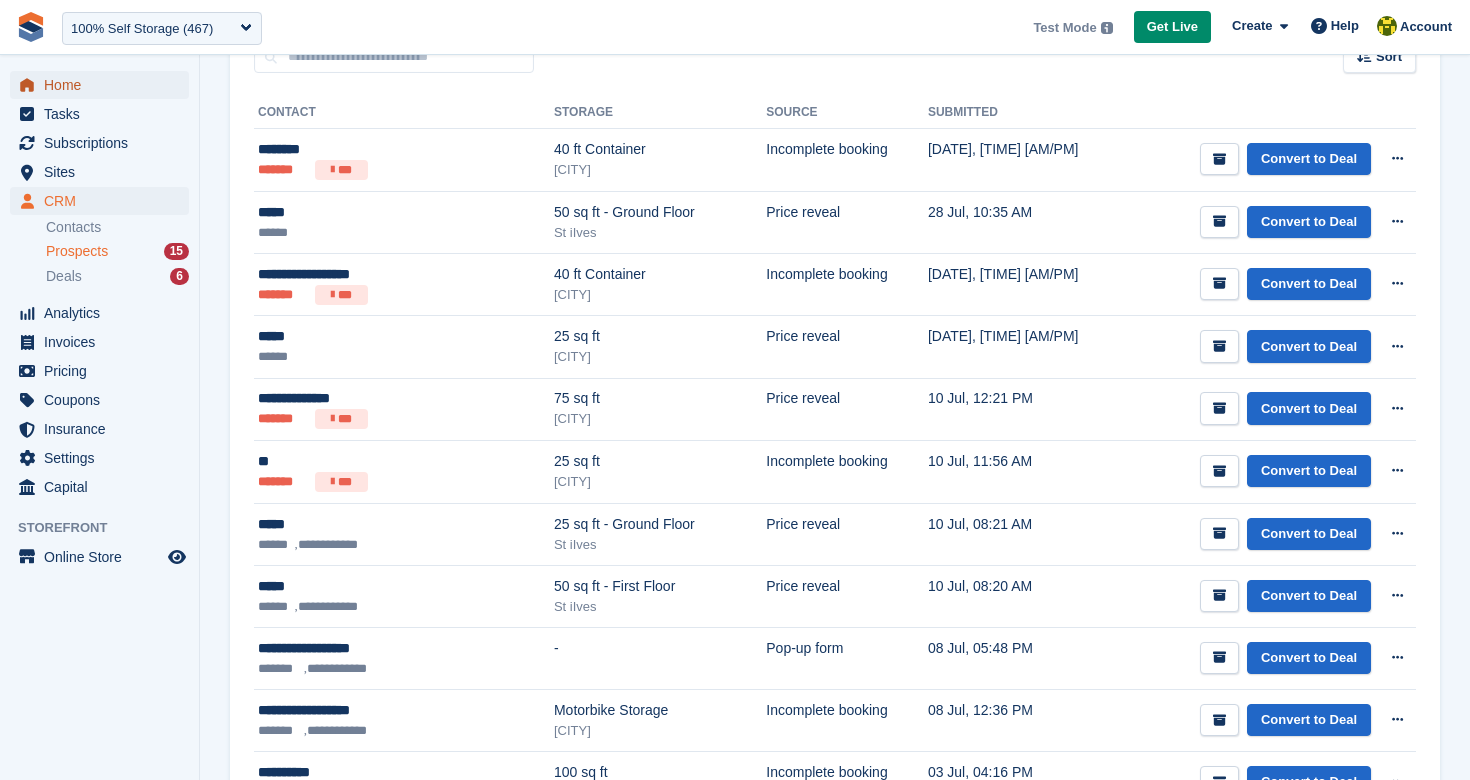 click on "Home" at bounding box center (104, 85) 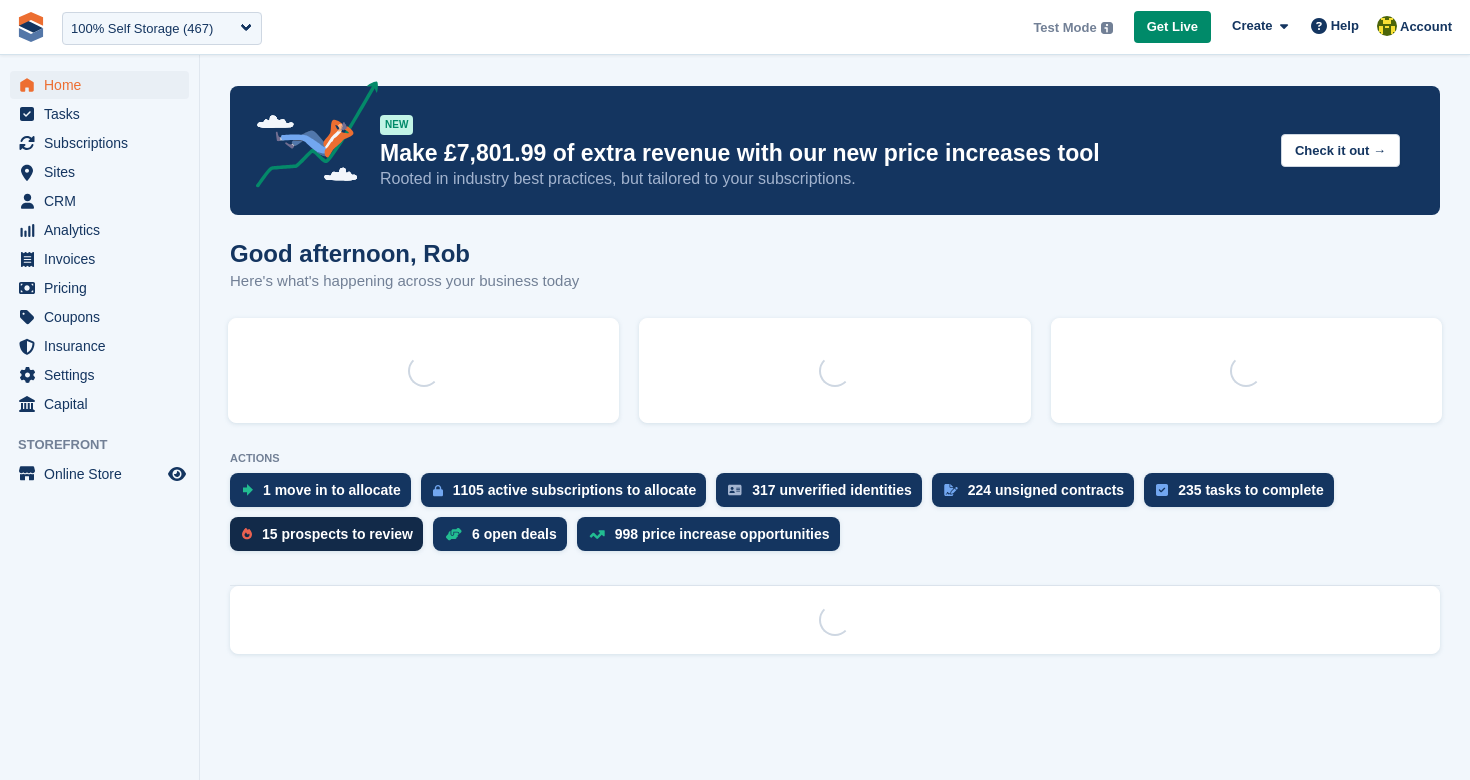 scroll, scrollTop: 0, scrollLeft: 0, axis: both 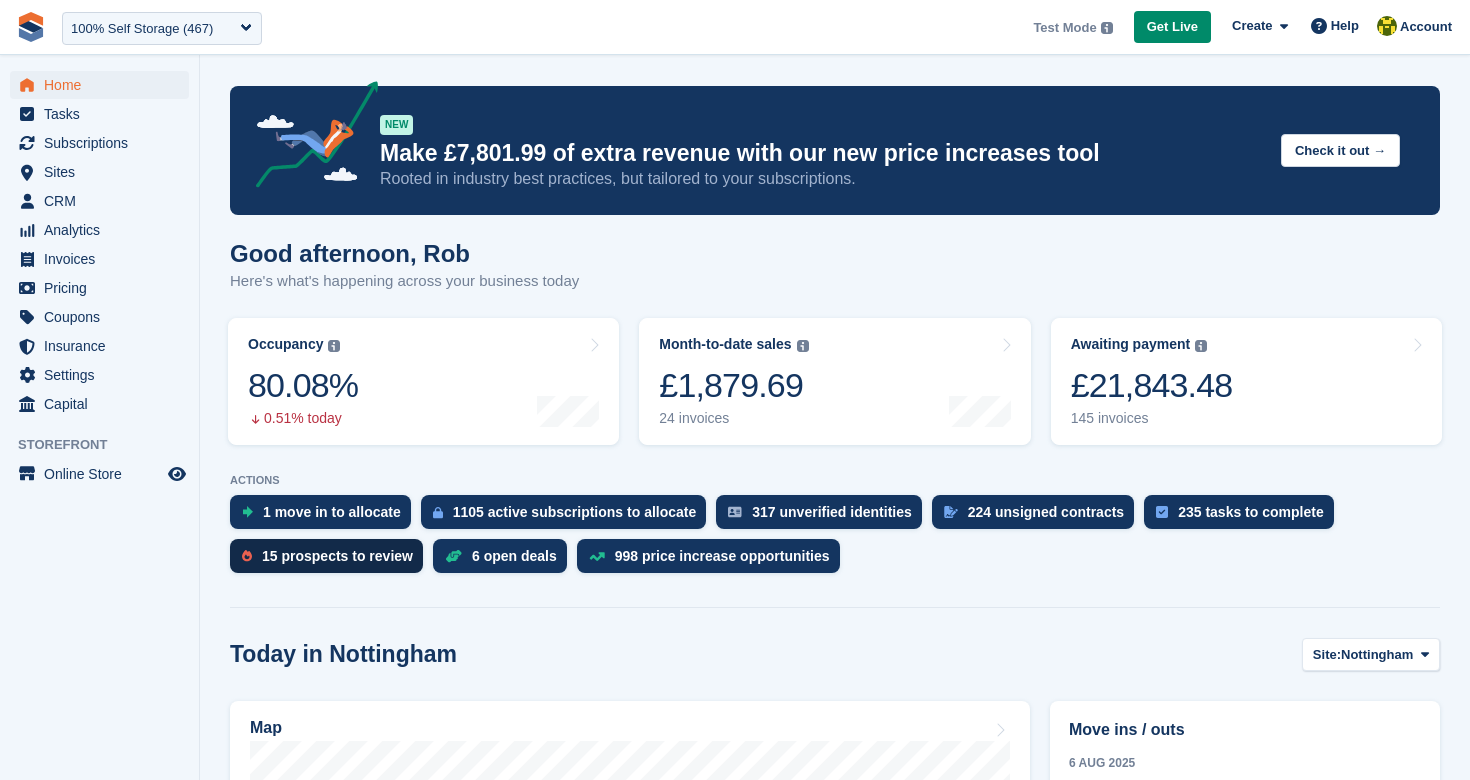 click on "15
prospects to review" at bounding box center (326, 556) 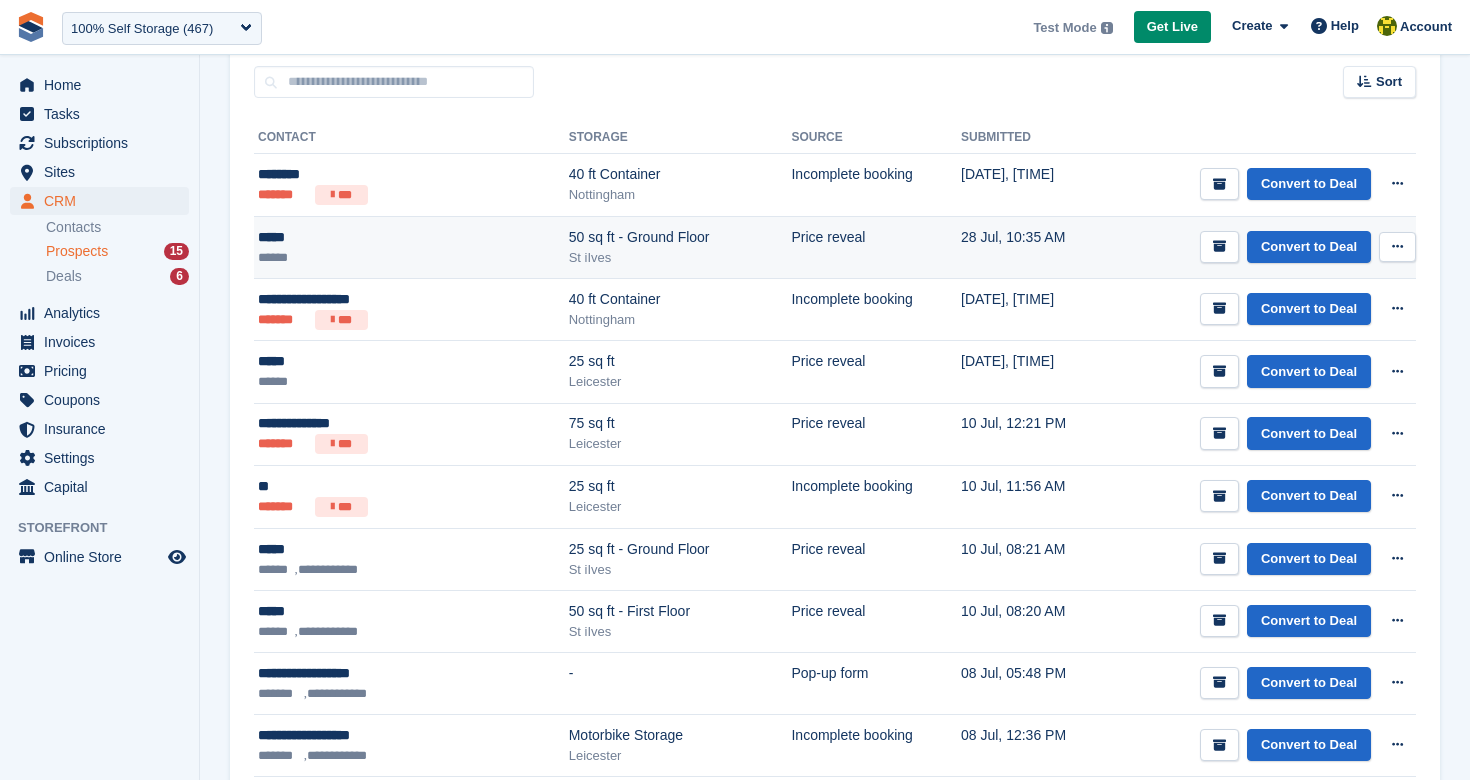 scroll, scrollTop: 341, scrollLeft: 0, axis: vertical 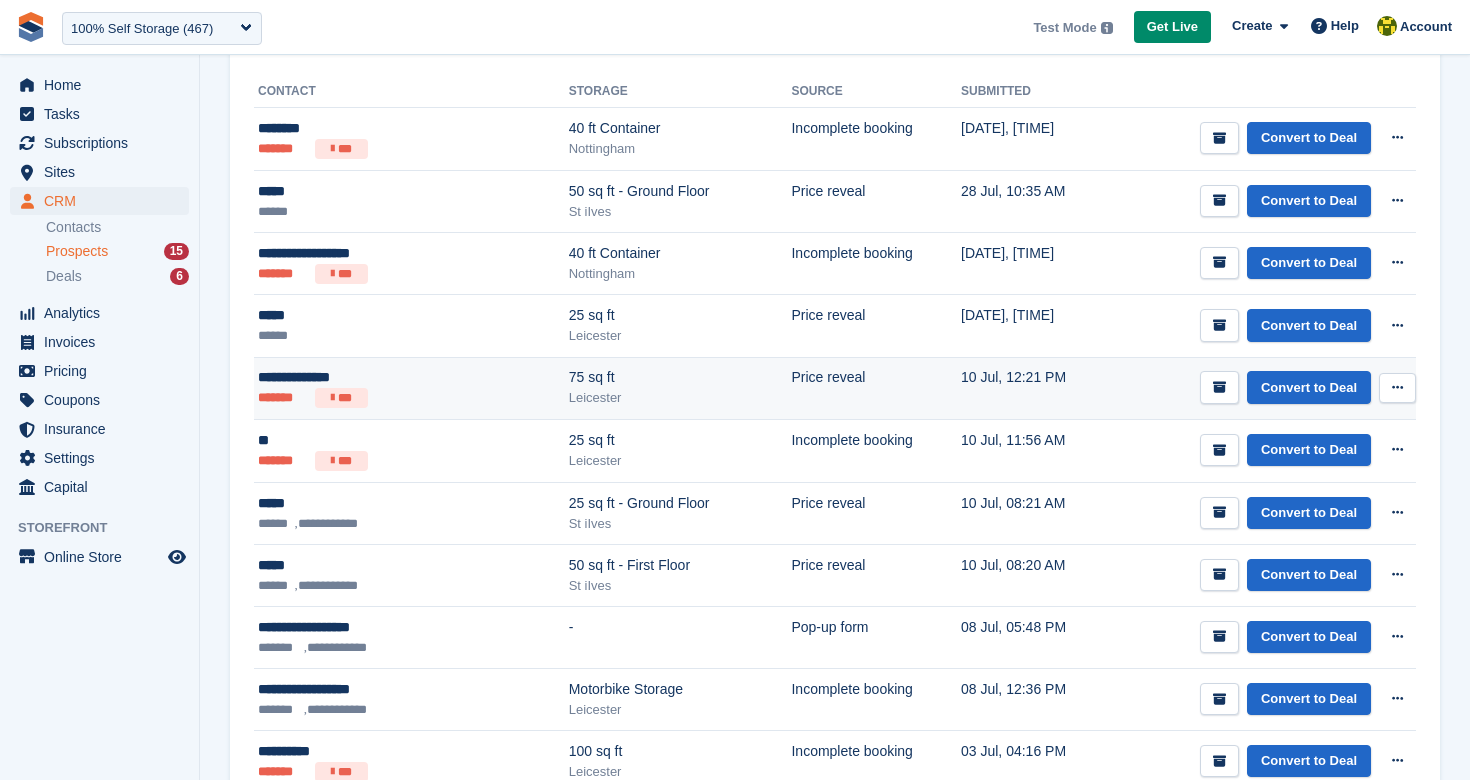 click on "75 sq ft" at bounding box center (680, 377) 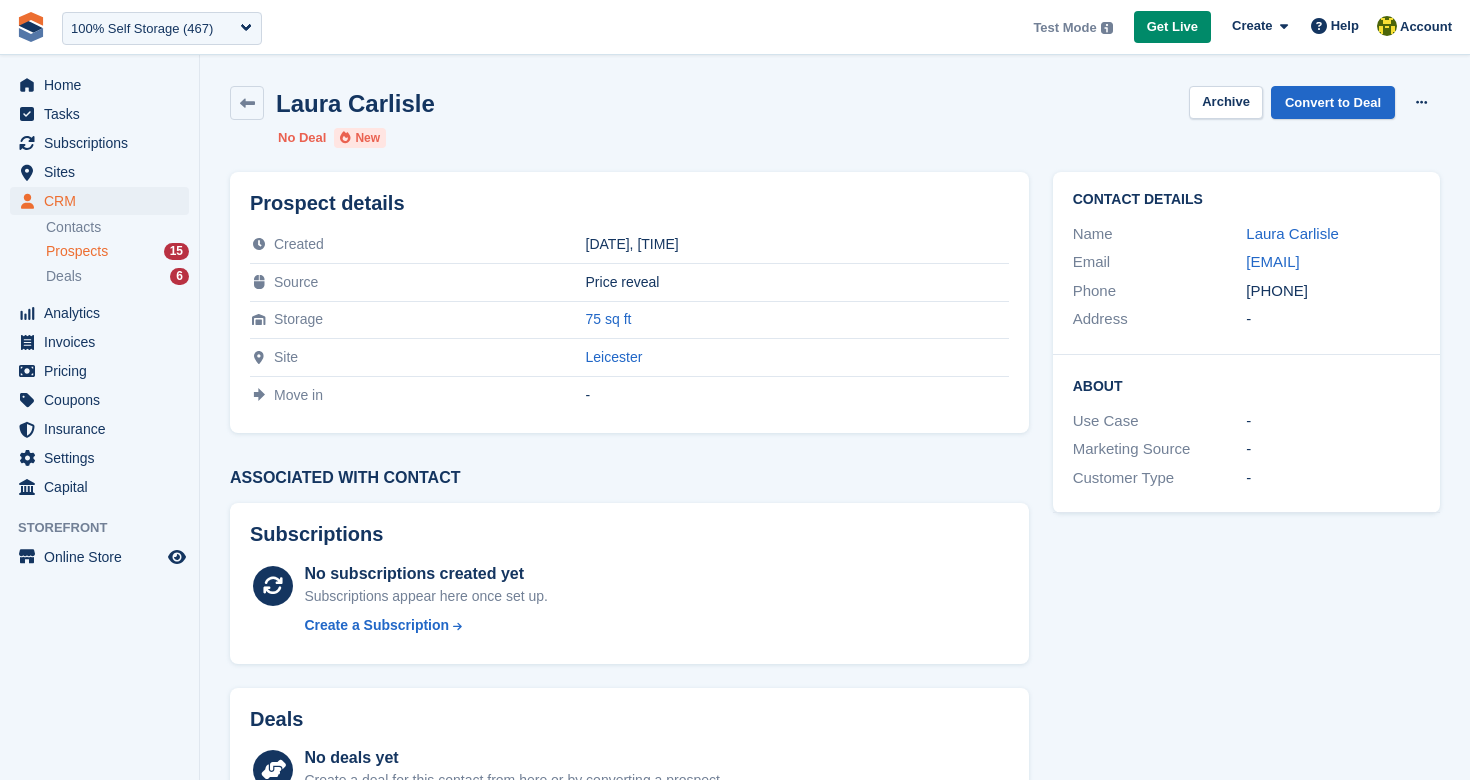 scroll, scrollTop: 0, scrollLeft: 0, axis: both 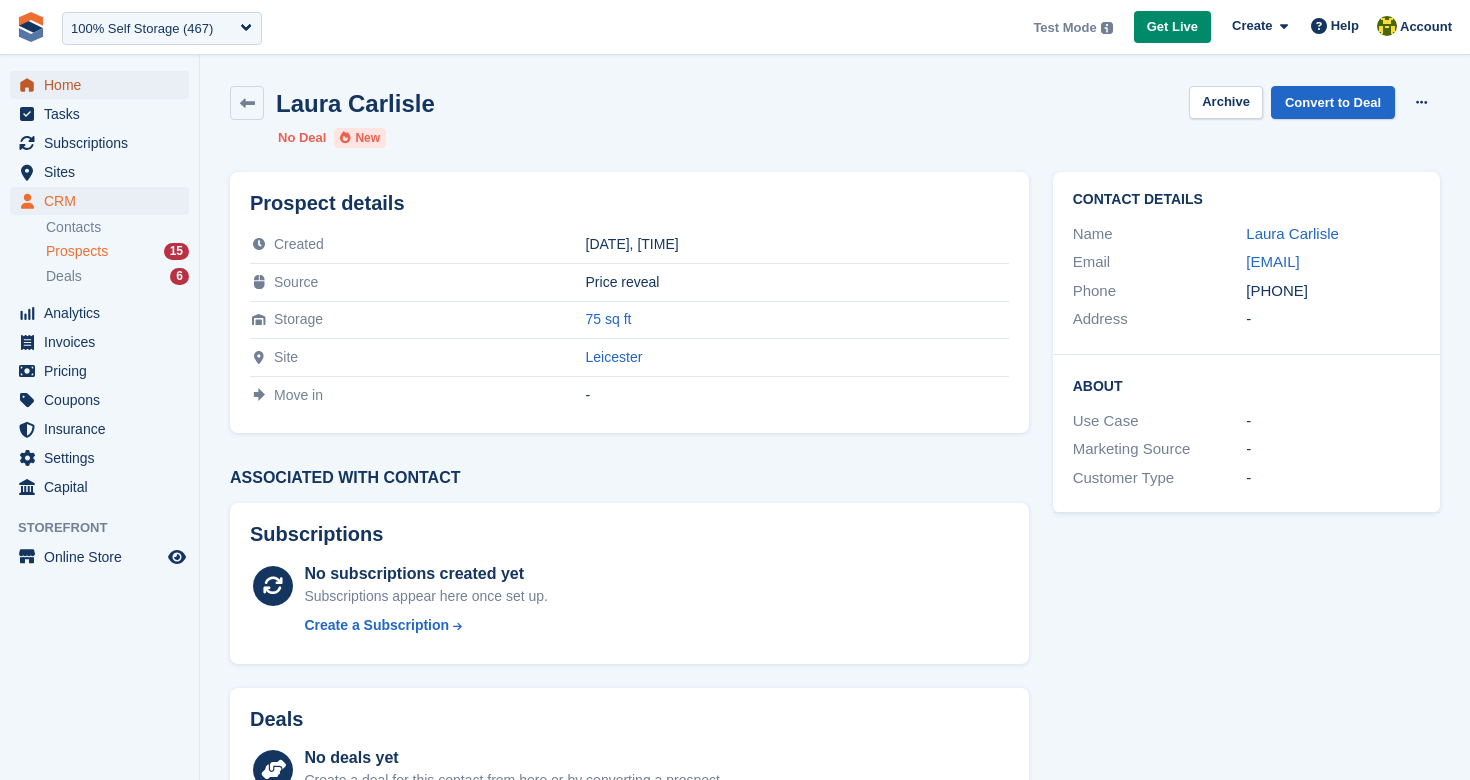 click on "Home" at bounding box center [104, 85] 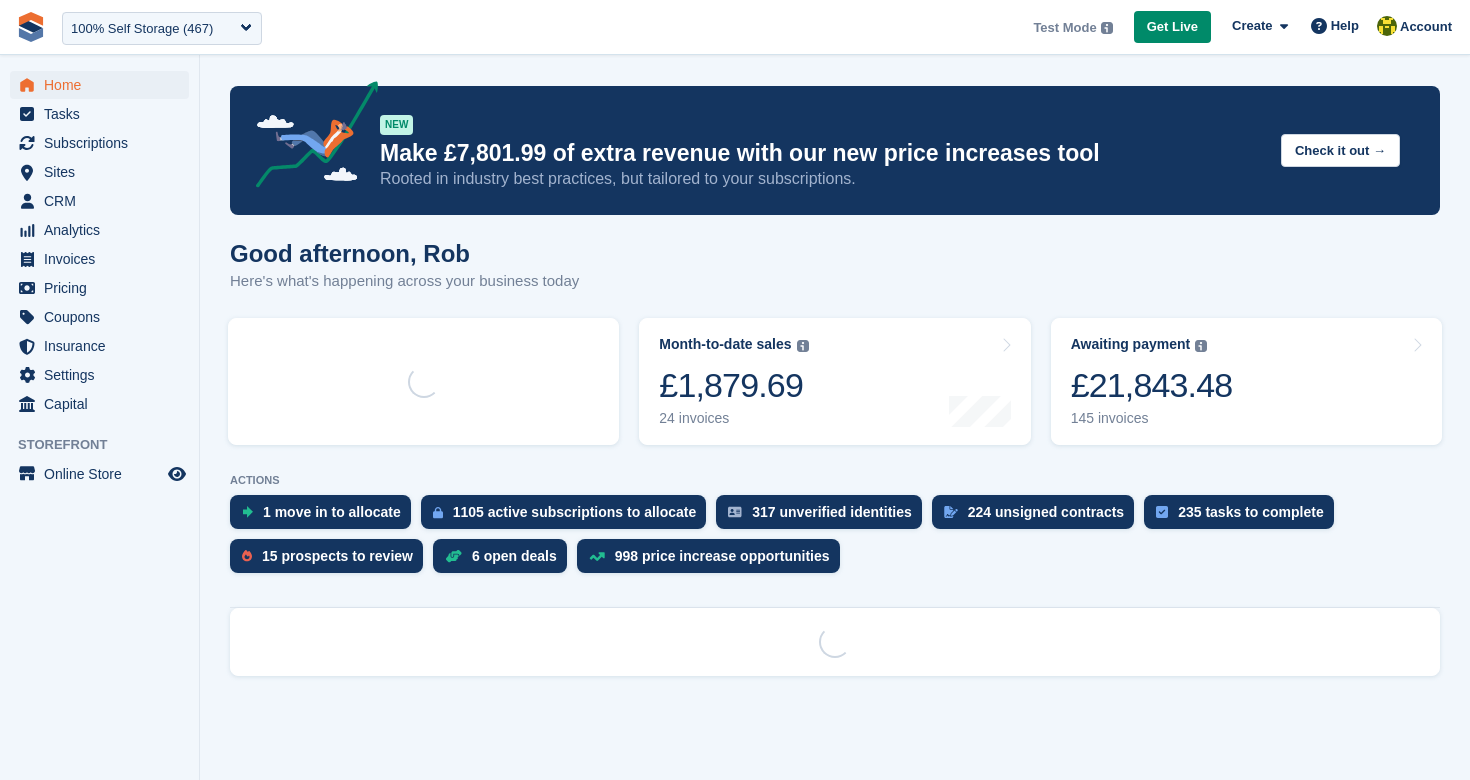 scroll, scrollTop: 0, scrollLeft: 0, axis: both 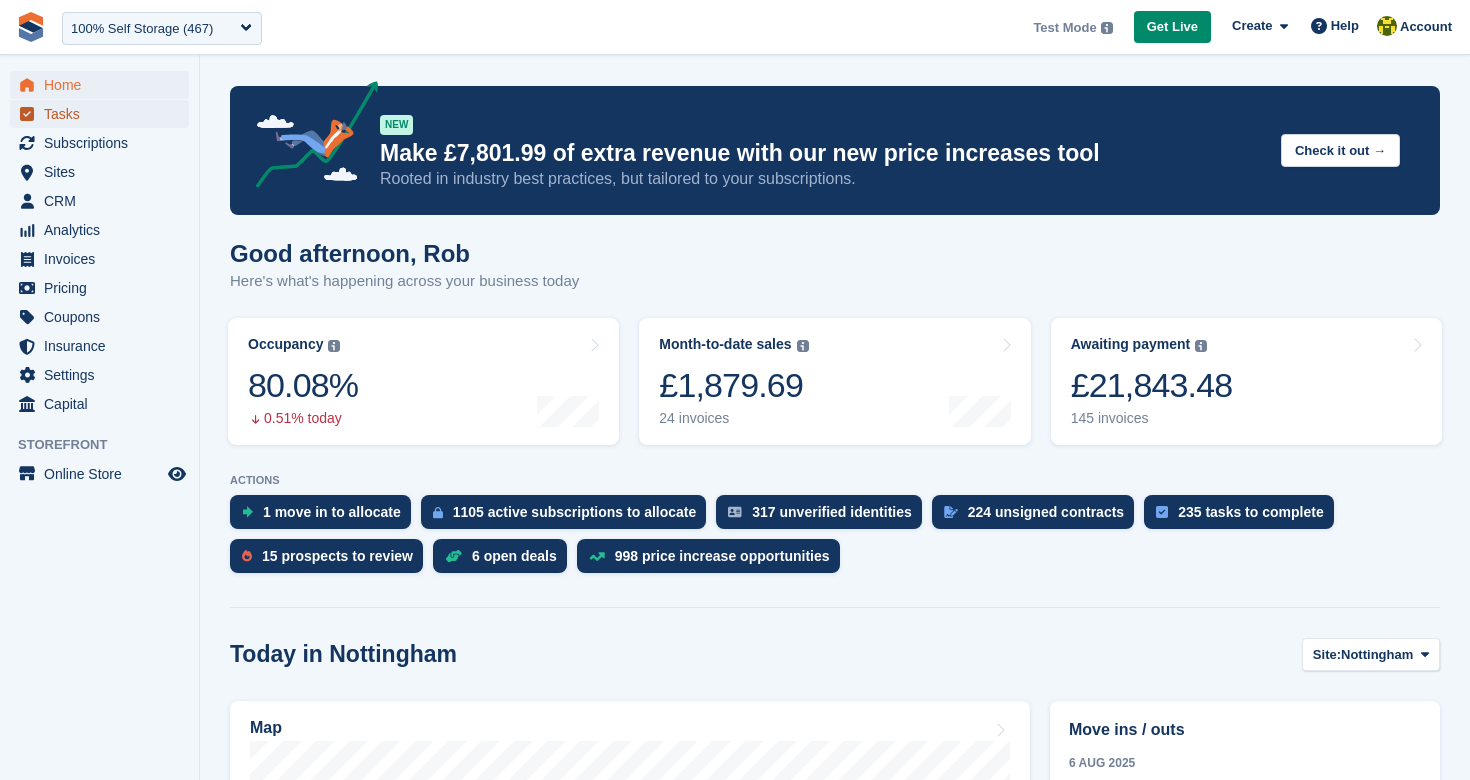 click on "Tasks" at bounding box center [104, 114] 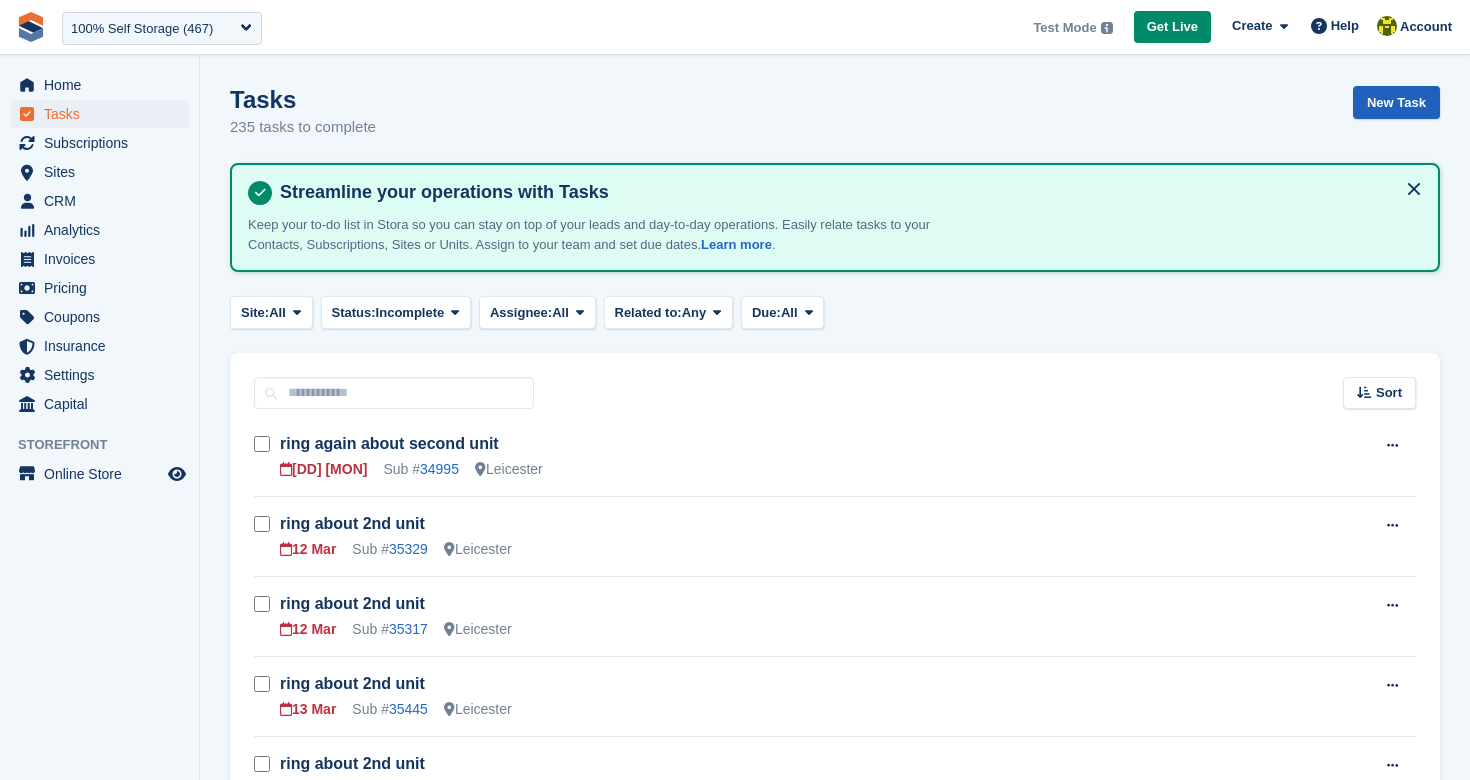 scroll, scrollTop: 0, scrollLeft: 0, axis: both 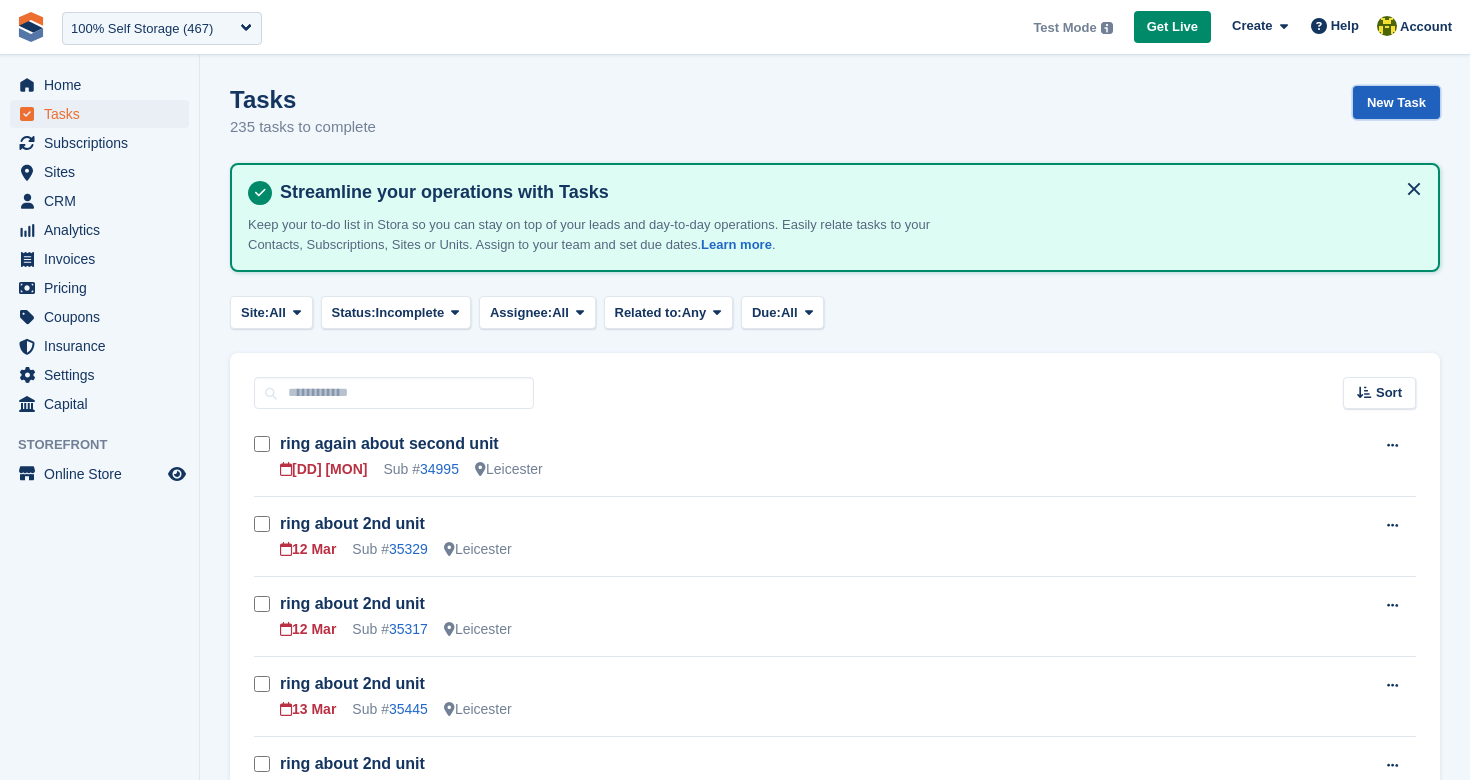 click on "New Task" at bounding box center (1396, 102) 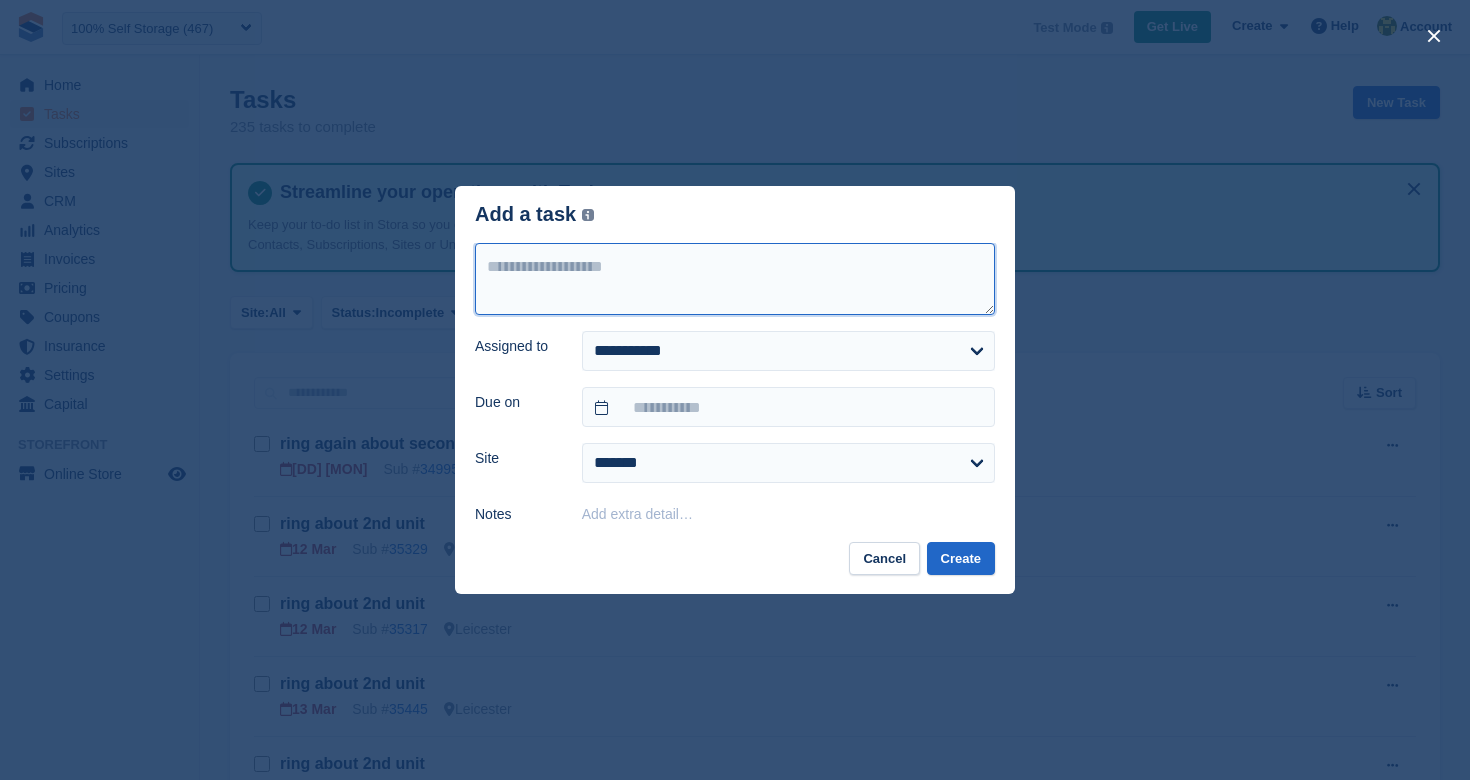 click at bounding box center [735, 279] 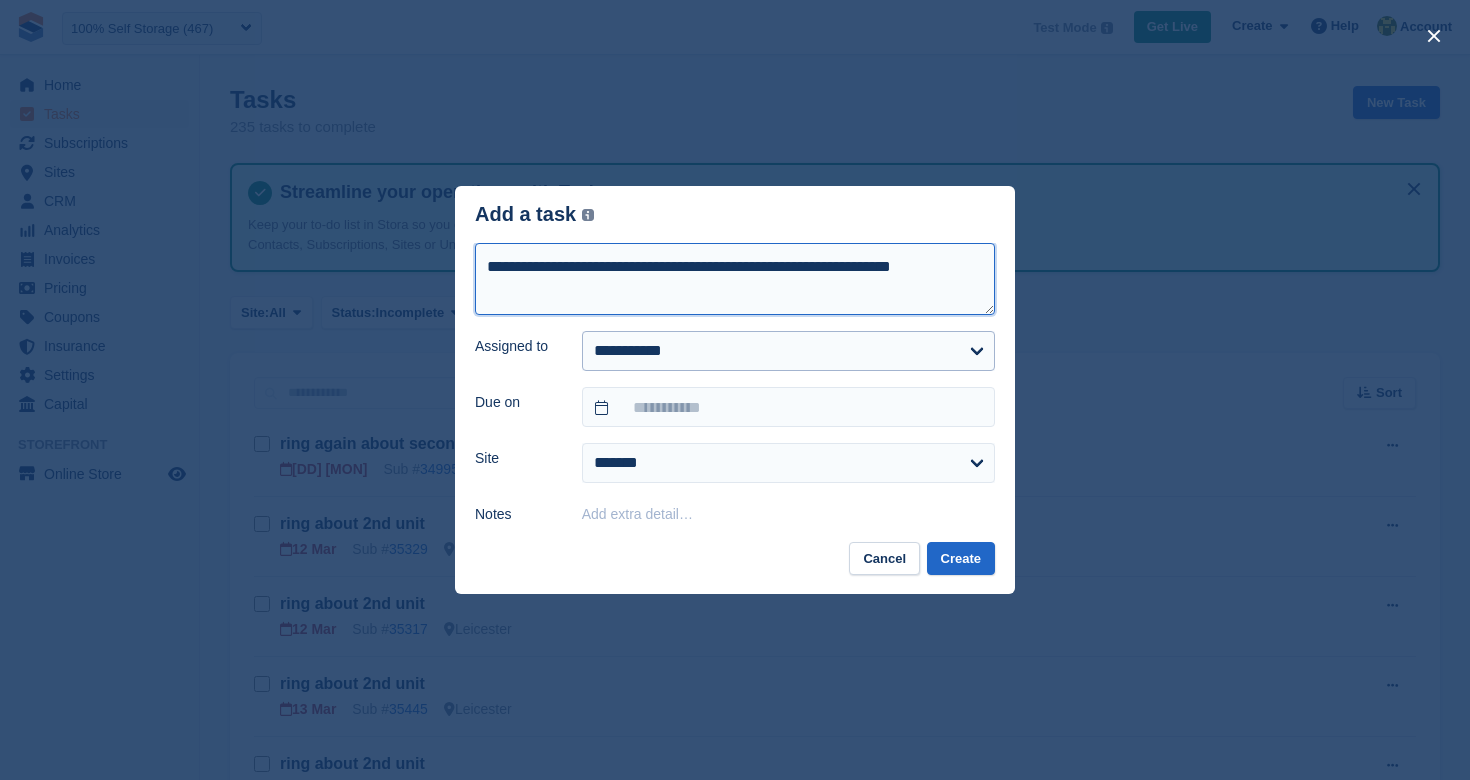 type on "**********" 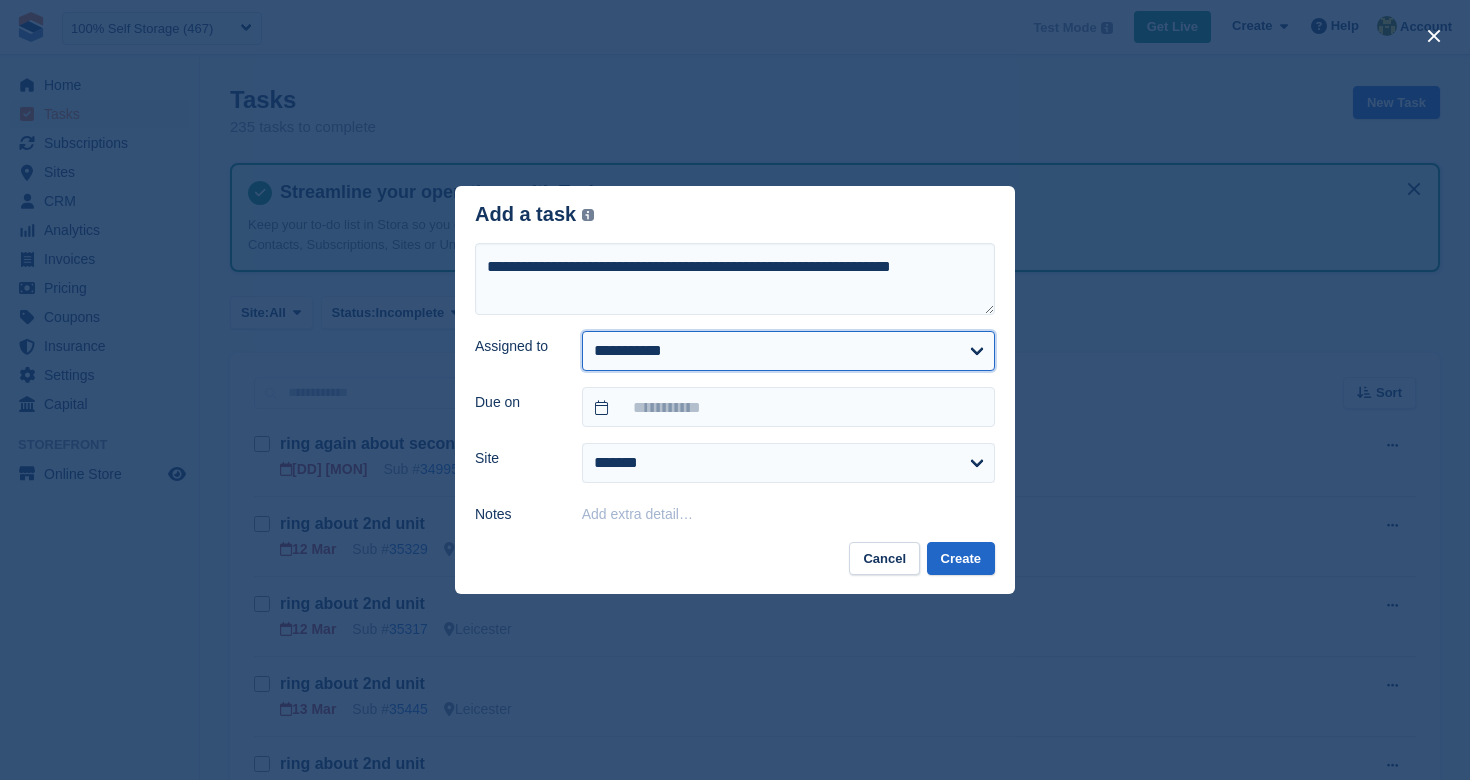 click on "**********" at bounding box center [788, 351] 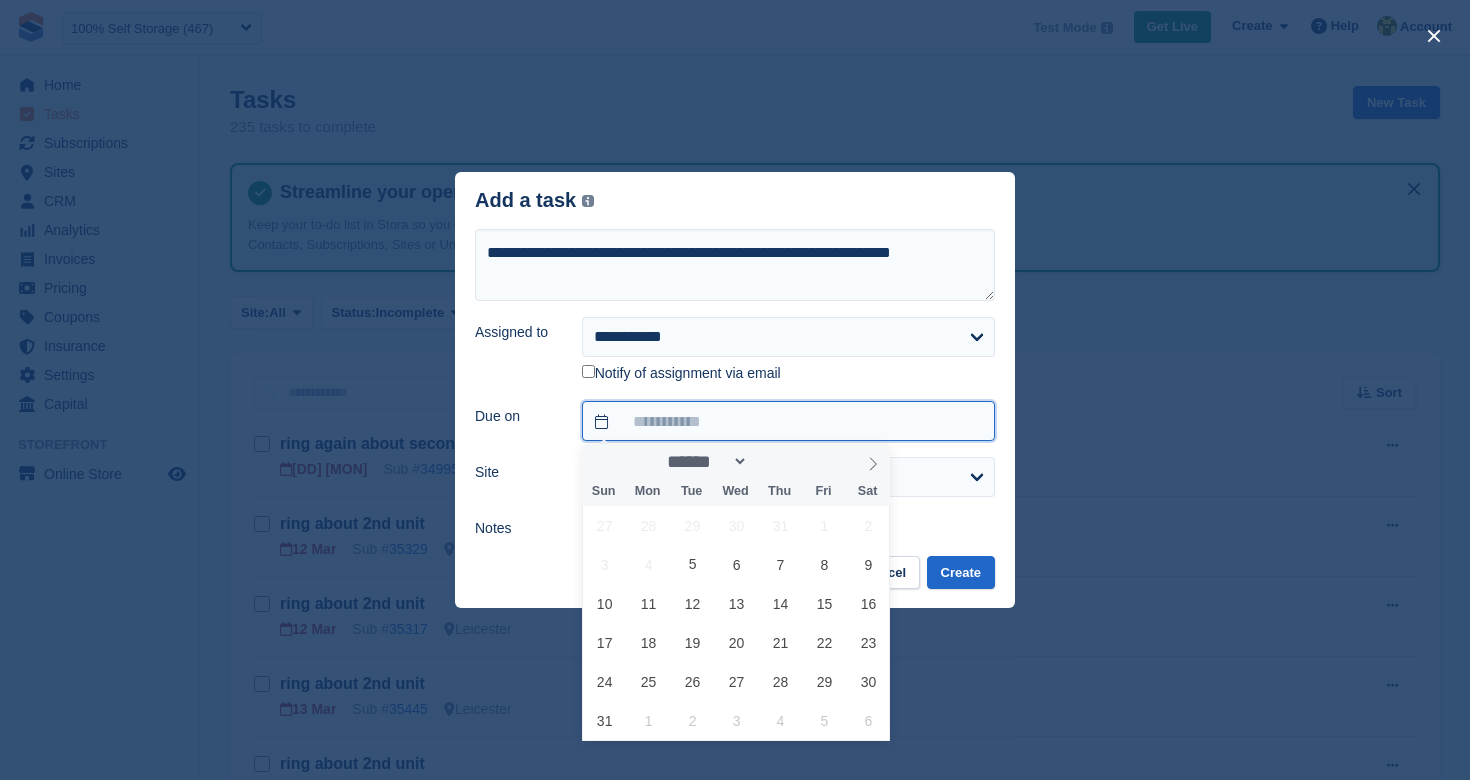 click at bounding box center (788, 421) 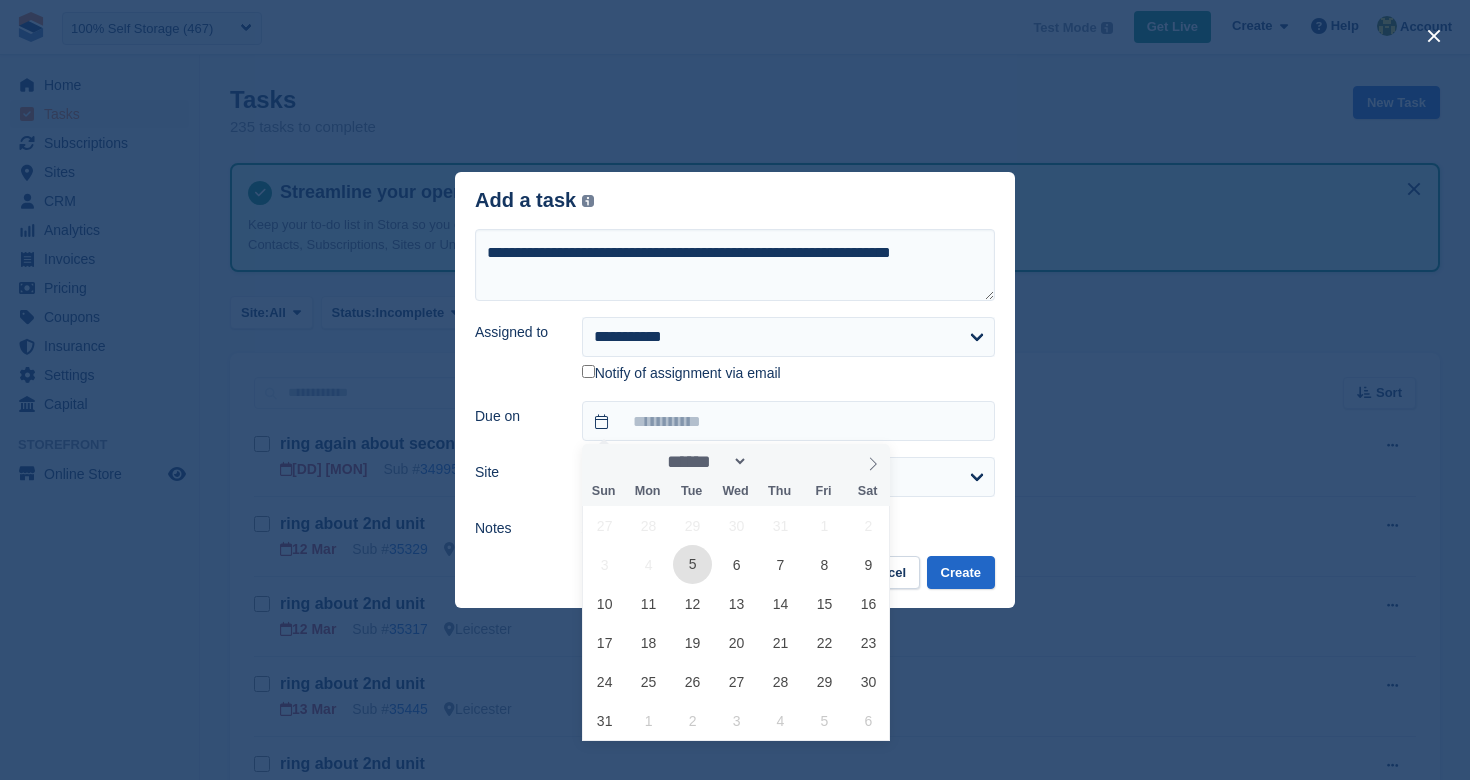 click on "5" at bounding box center [692, 564] 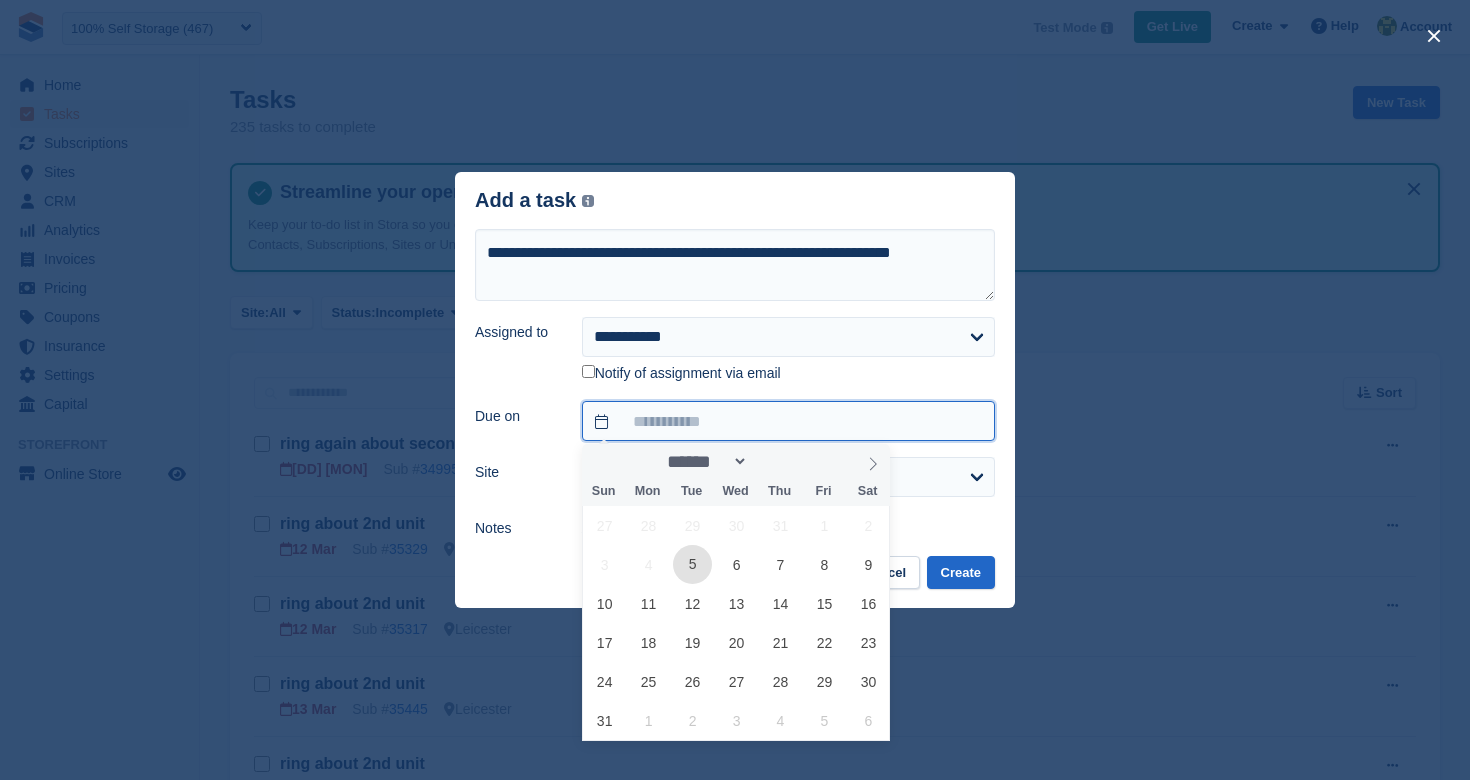 type on "**********" 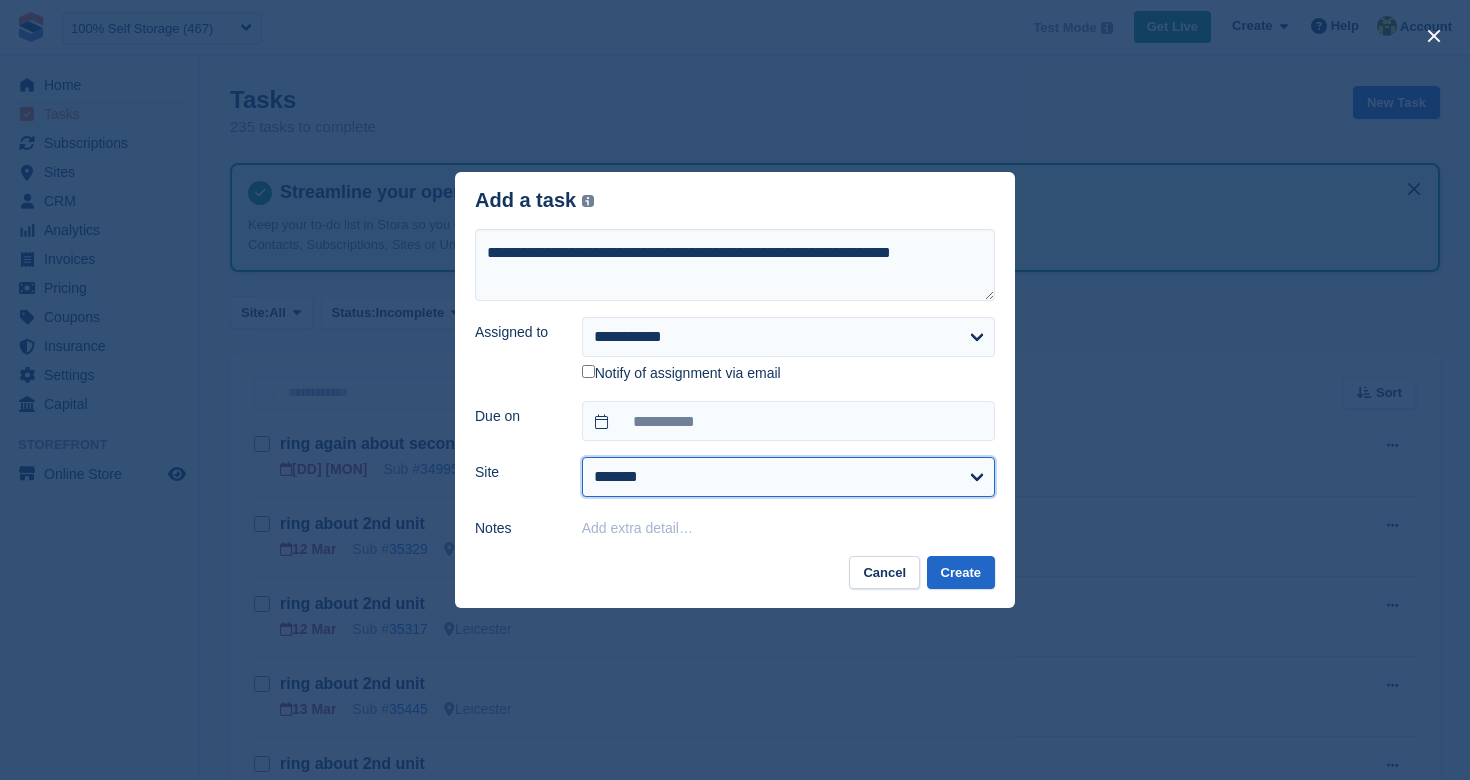 click on "**********" at bounding box center (788, 477) 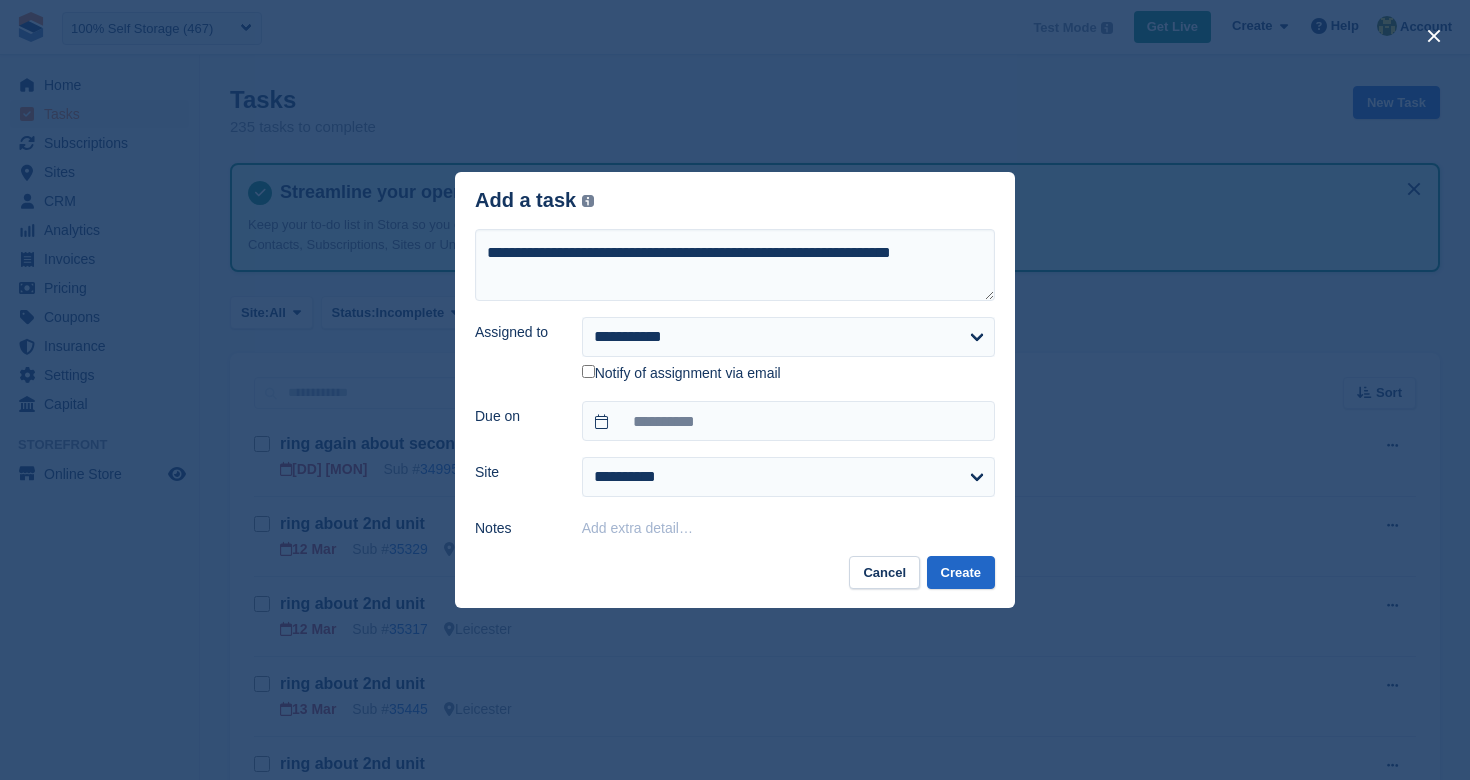 click on "Add extra detail…" at bounding box center (637, 528) 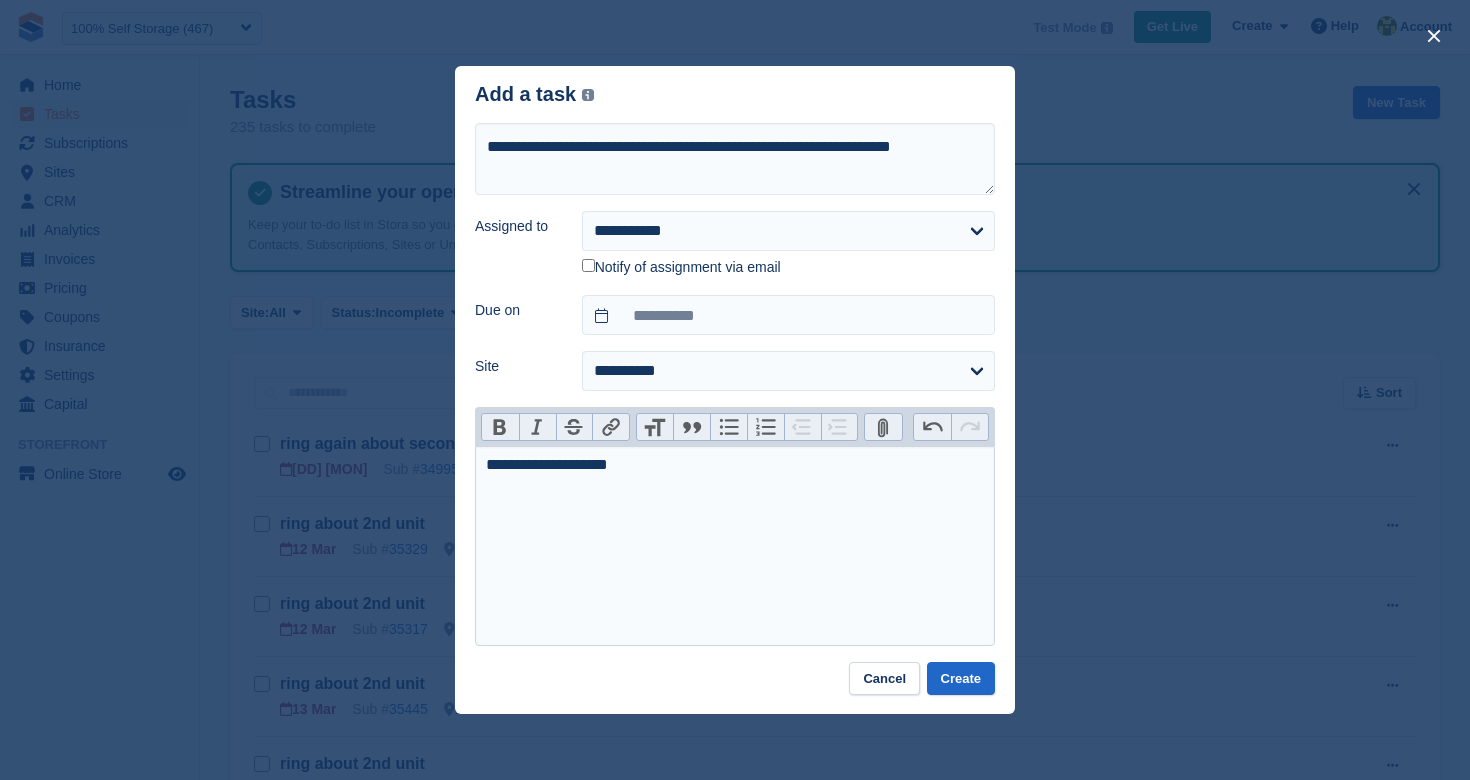 type on "**********" 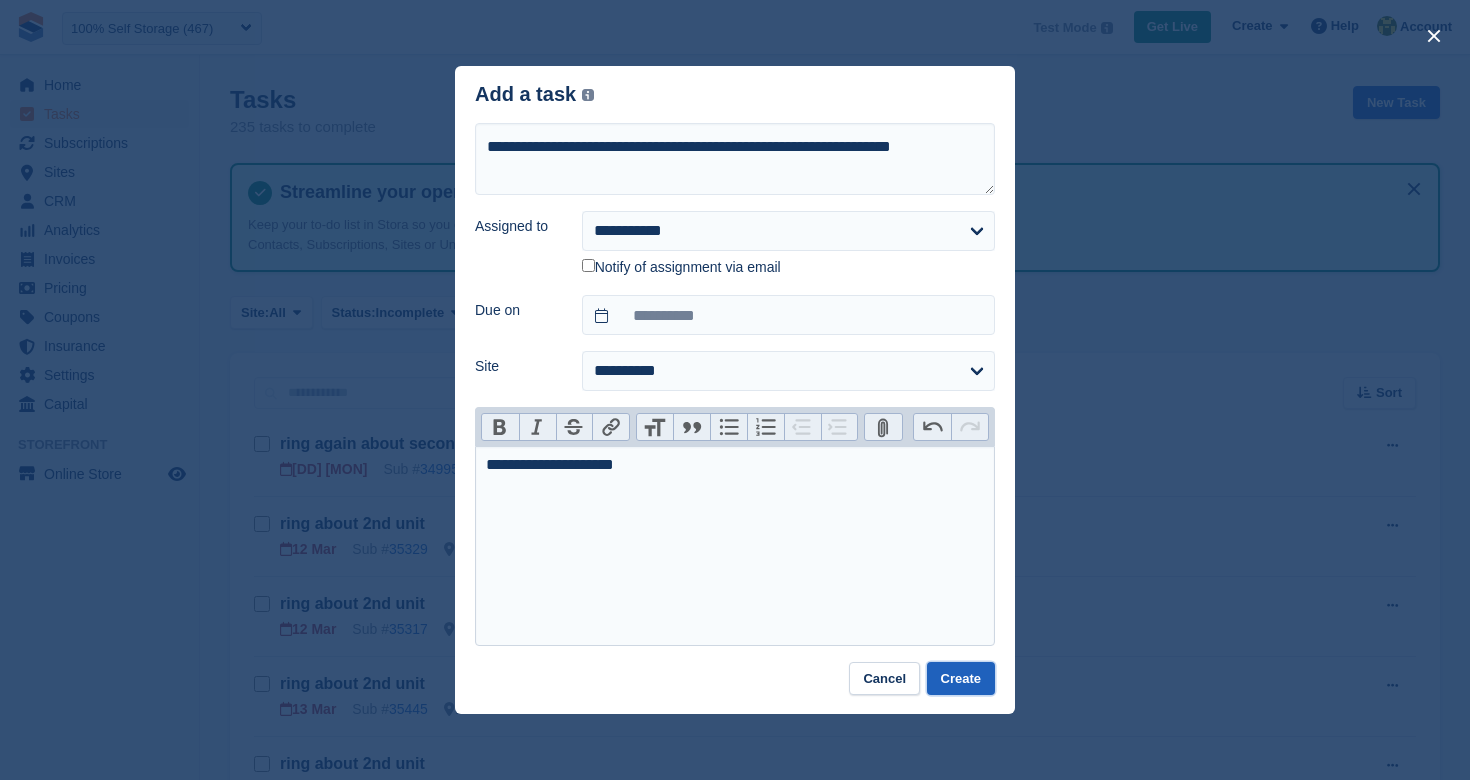 click on "Create" at bounding box center [961, 678] 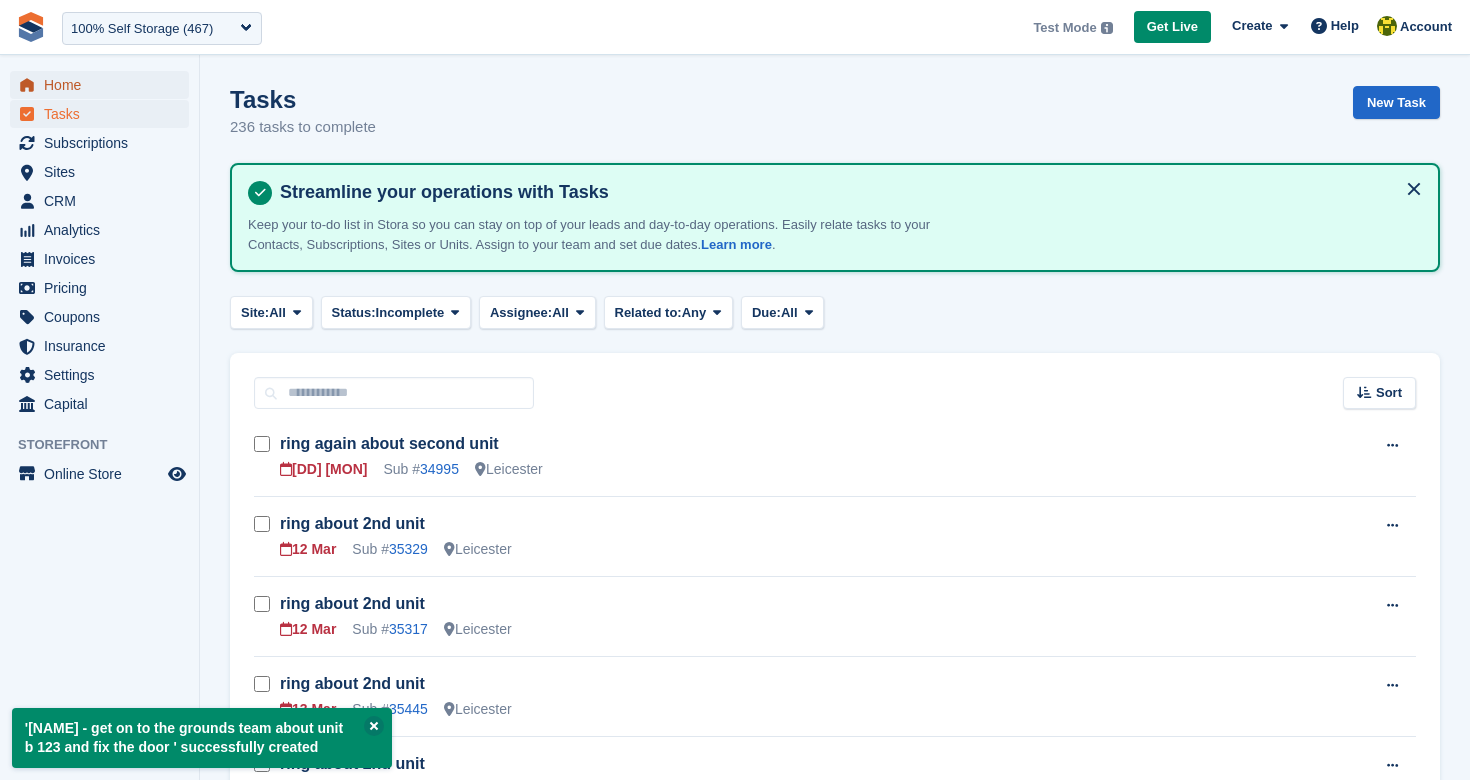 click on "Home" at bounding box center (104, 85) 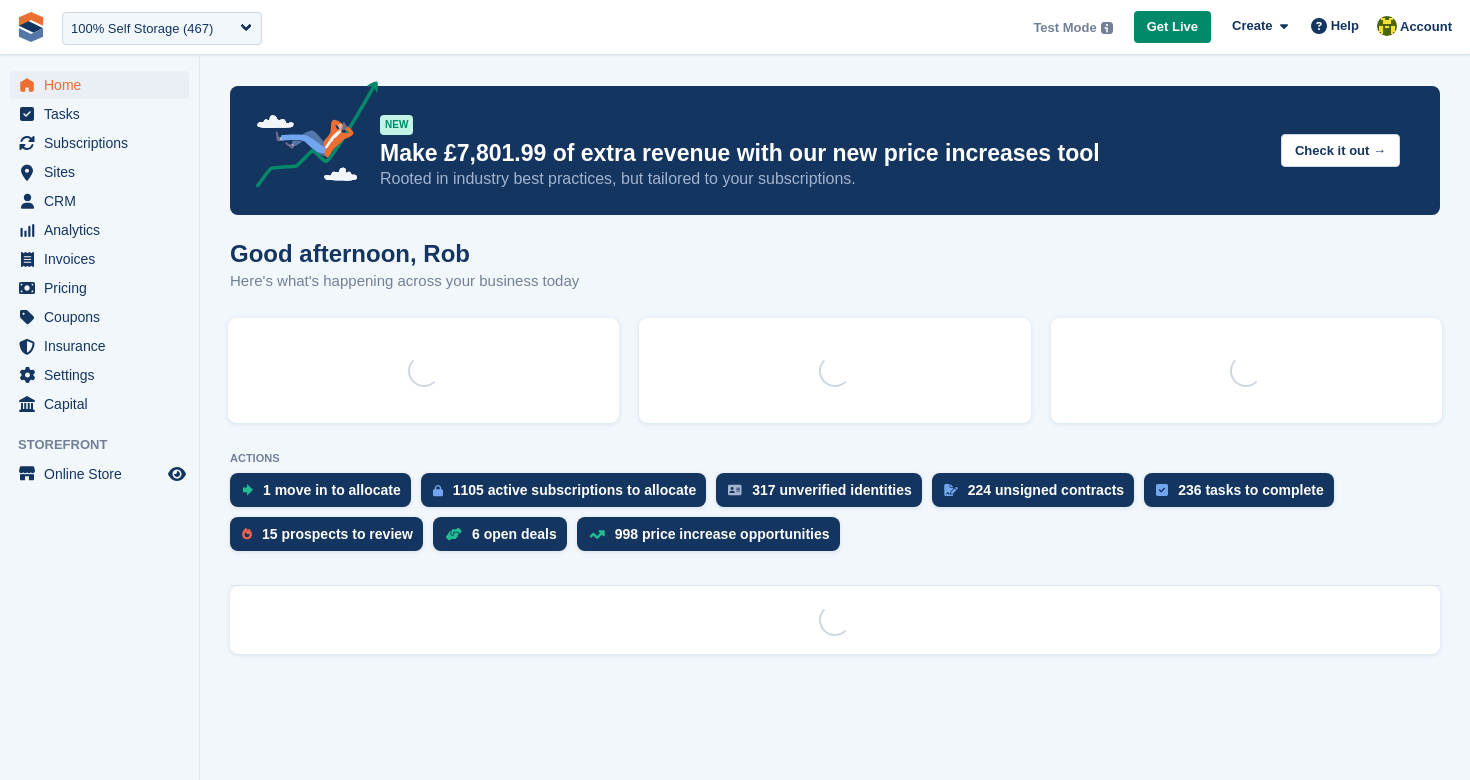 scroll, scrollTop: 0, scrollLeft: 0, axis: both 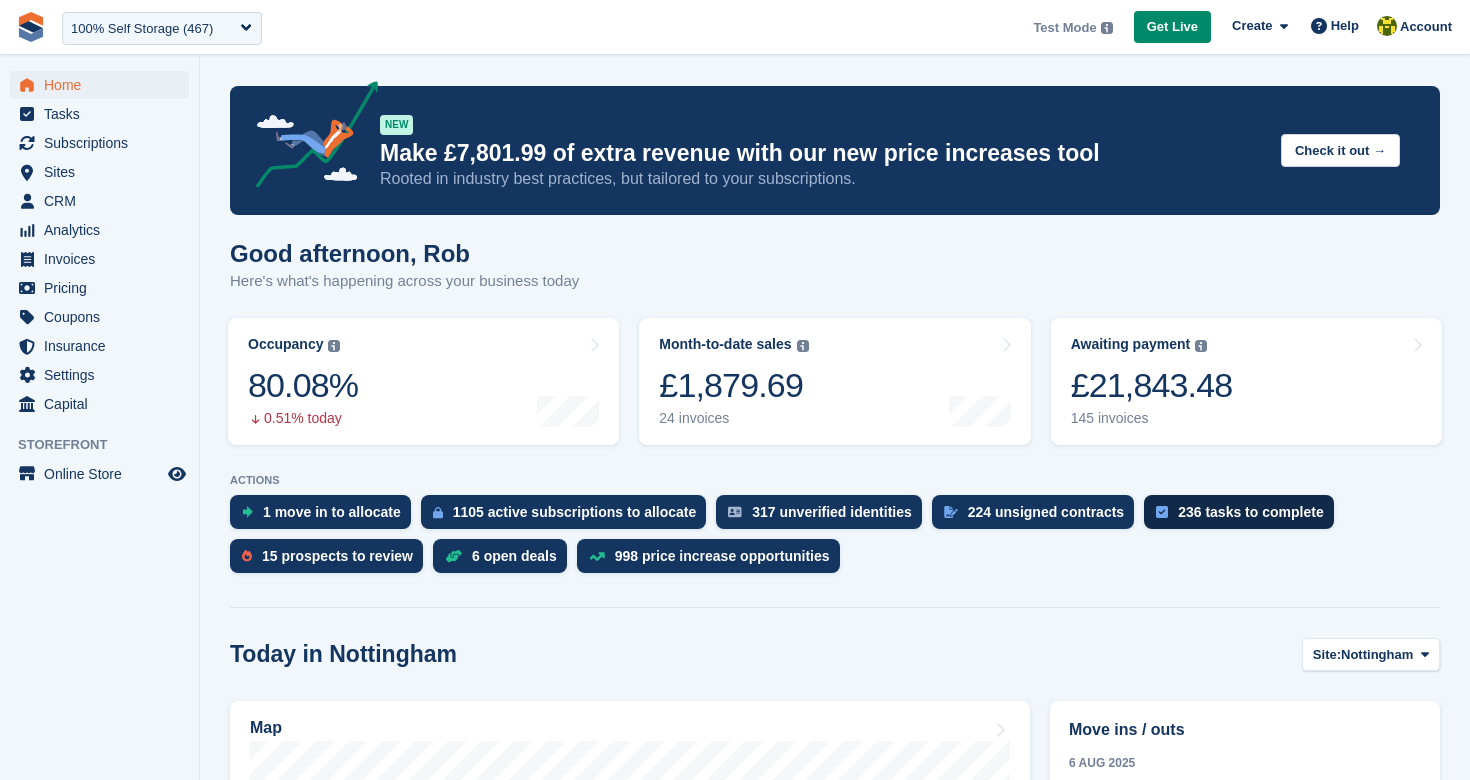 click on "236
tasks to complete" at bounding box center [1239, 512] 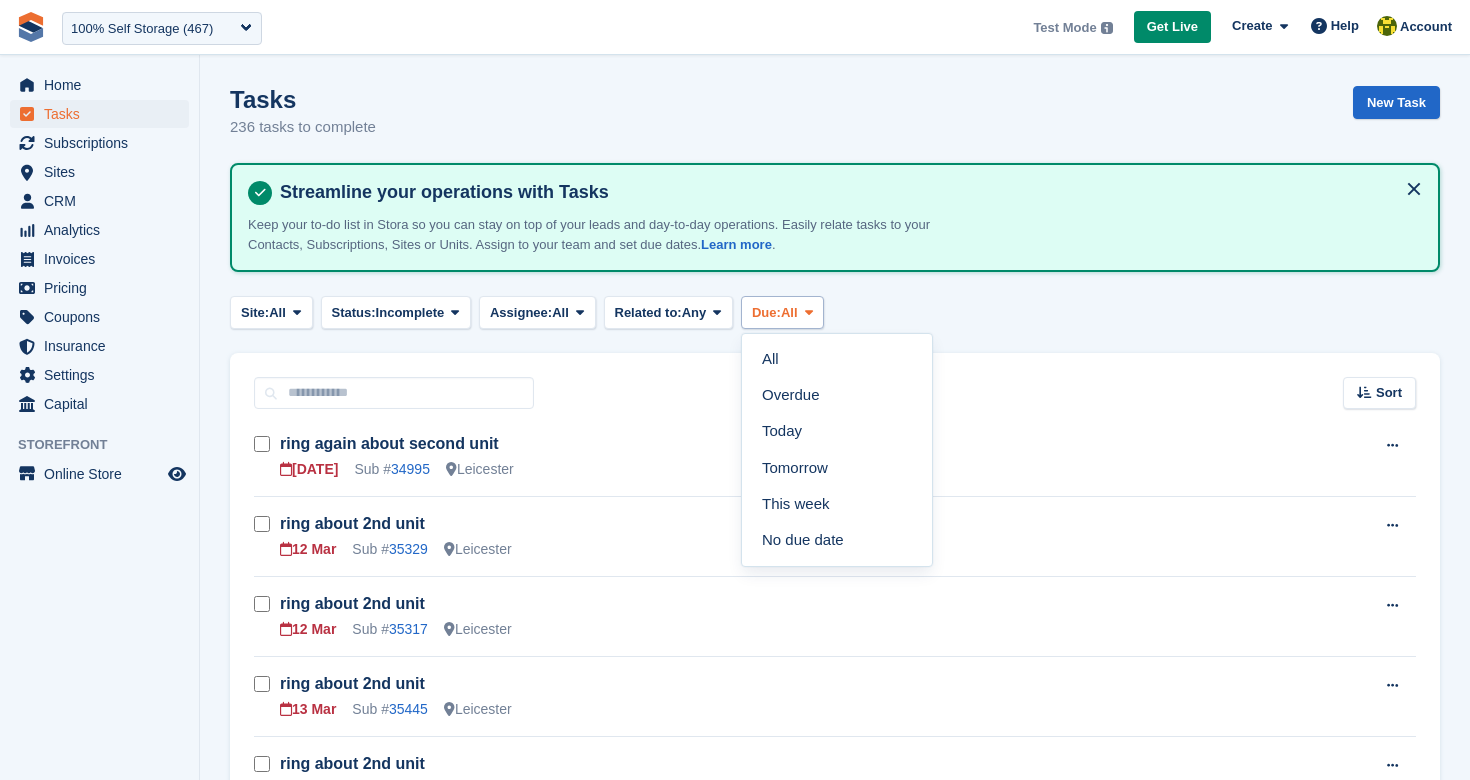 scroll, scrollTop: 0, scrollLeft: 0, axis: both 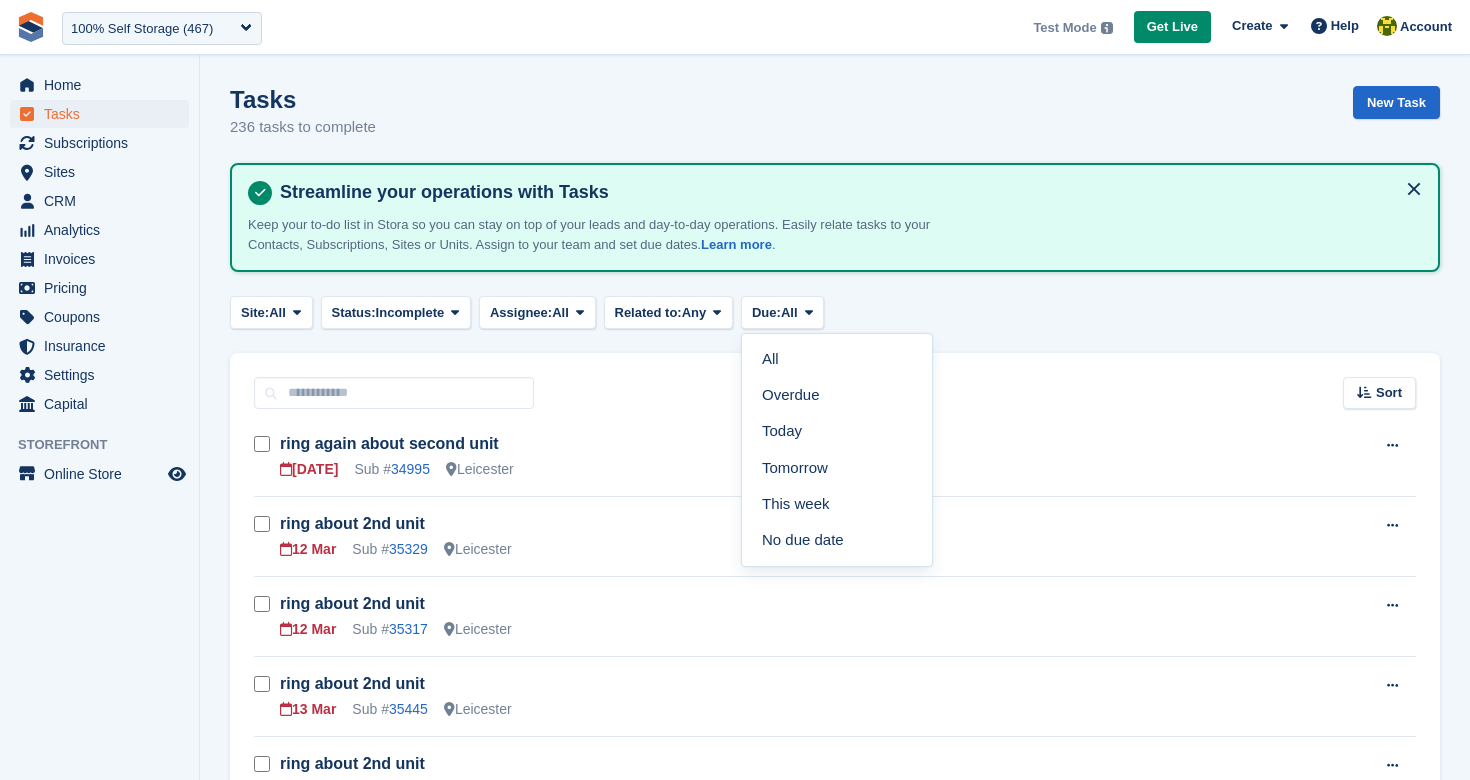 drag, startPoint x: 831, startPoint y: 430, endPoint x: 791, endPoint y: 428, distance: 40.04997 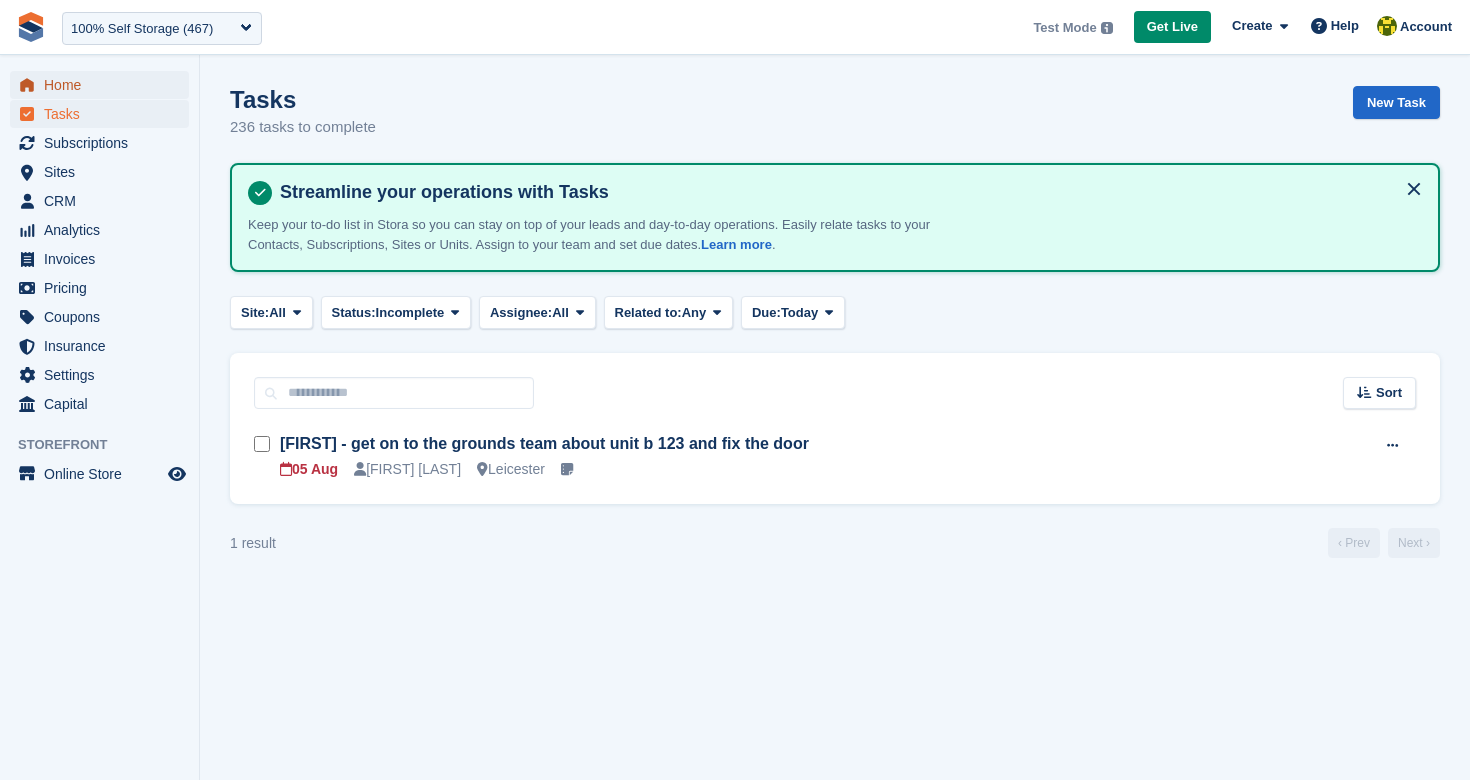 click on "Home" at bounding box center [104, 85] 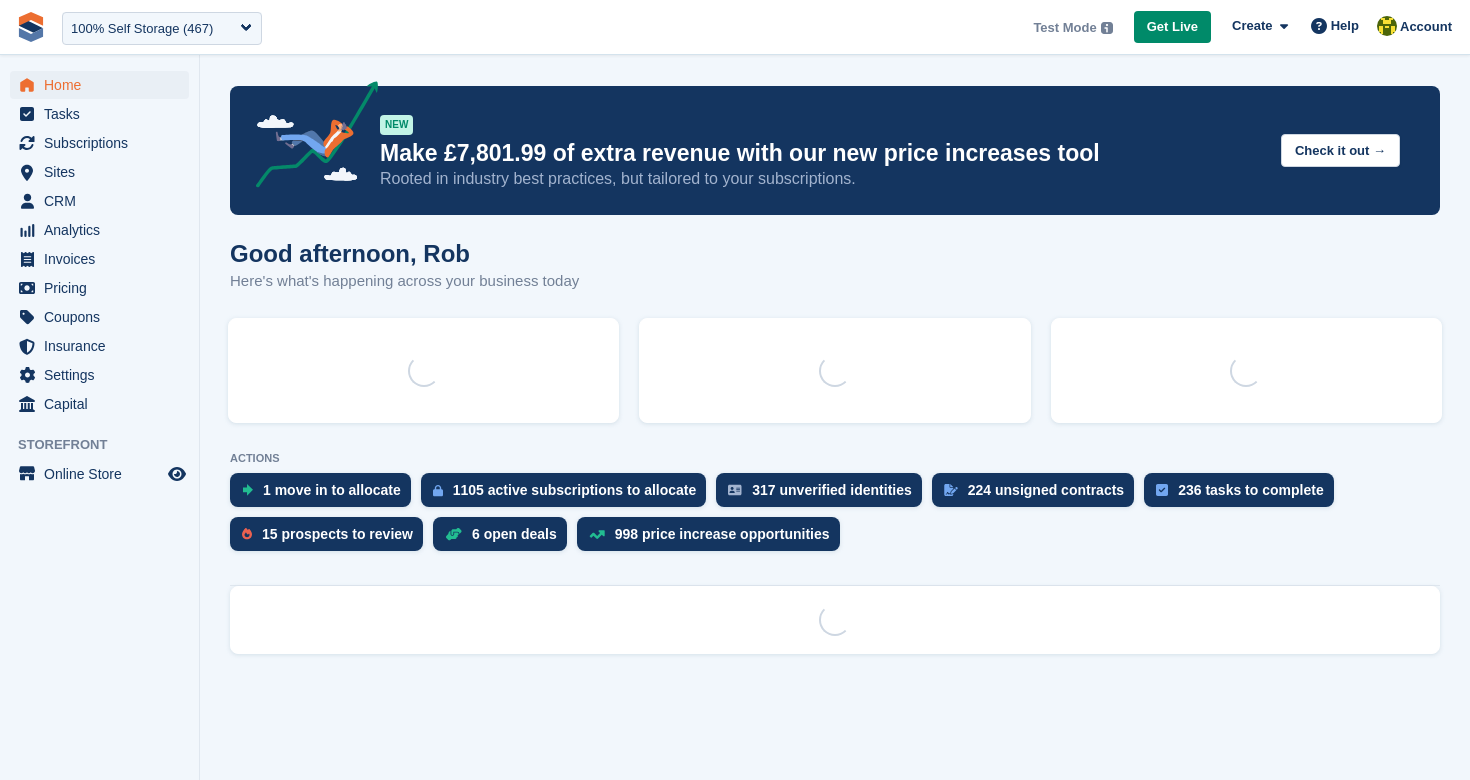 scroll, scrollTop: 0, scrollLeft: 0, axis: both 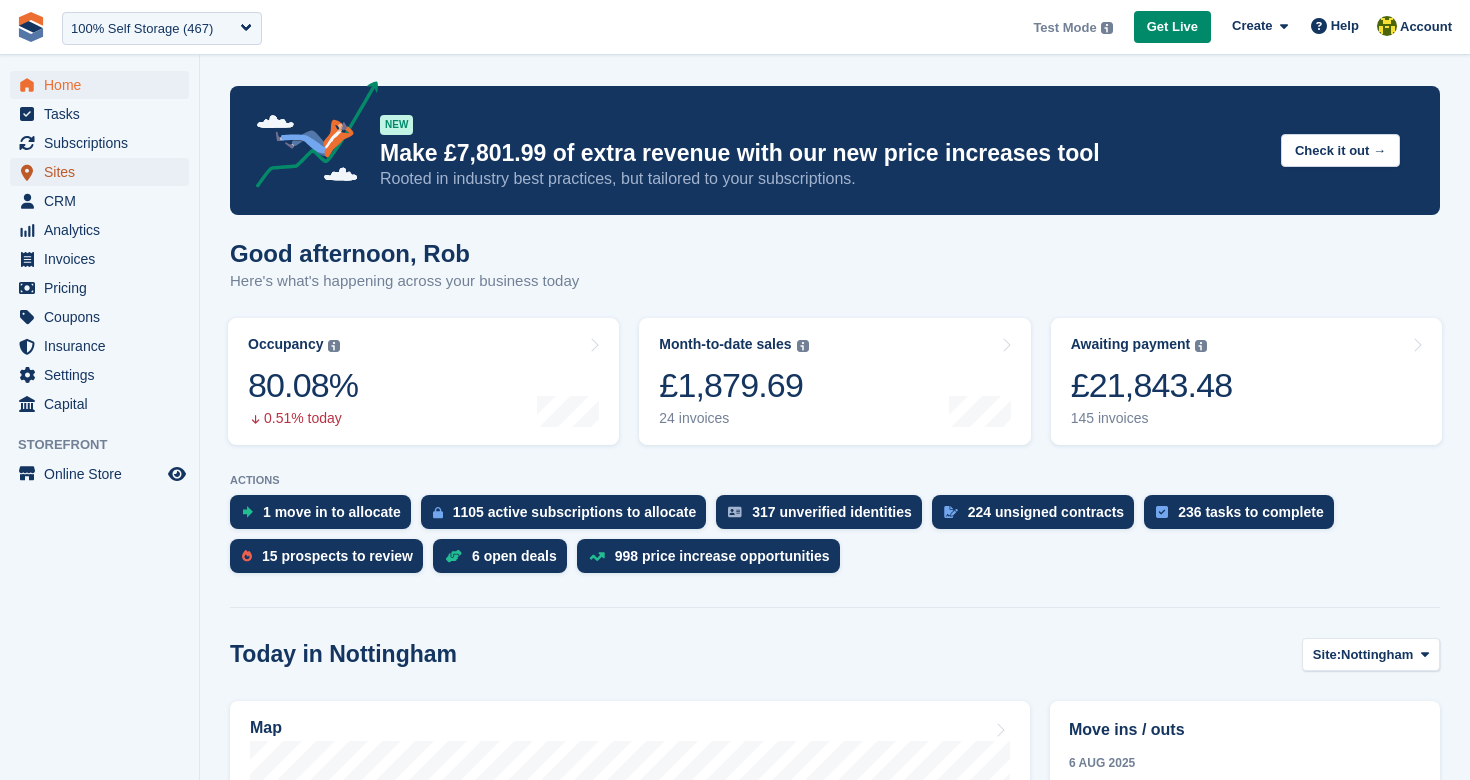 click on "Sites" at bounding box center (104, 172) 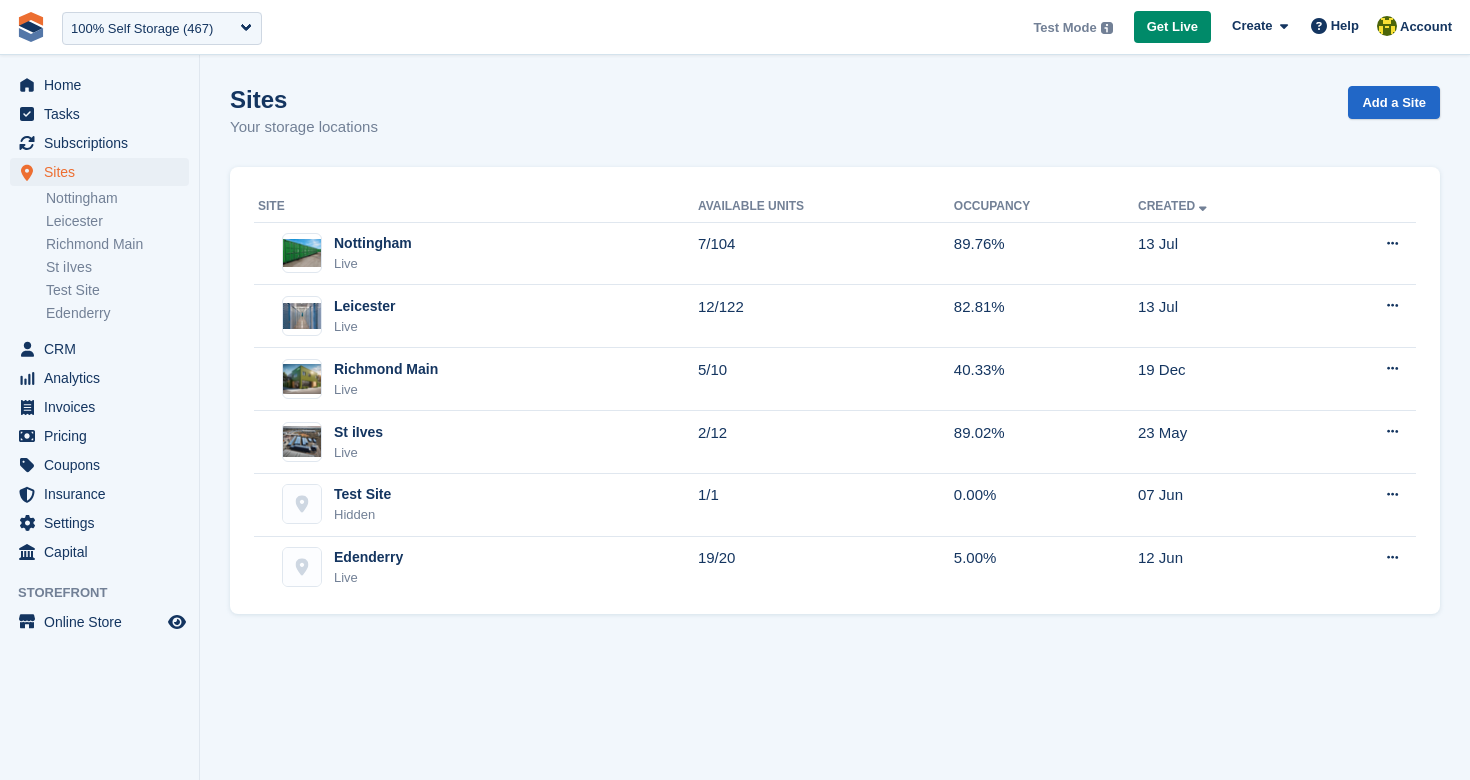 scroll, scrollTop: 0, scrollLeft: 0, axis: both 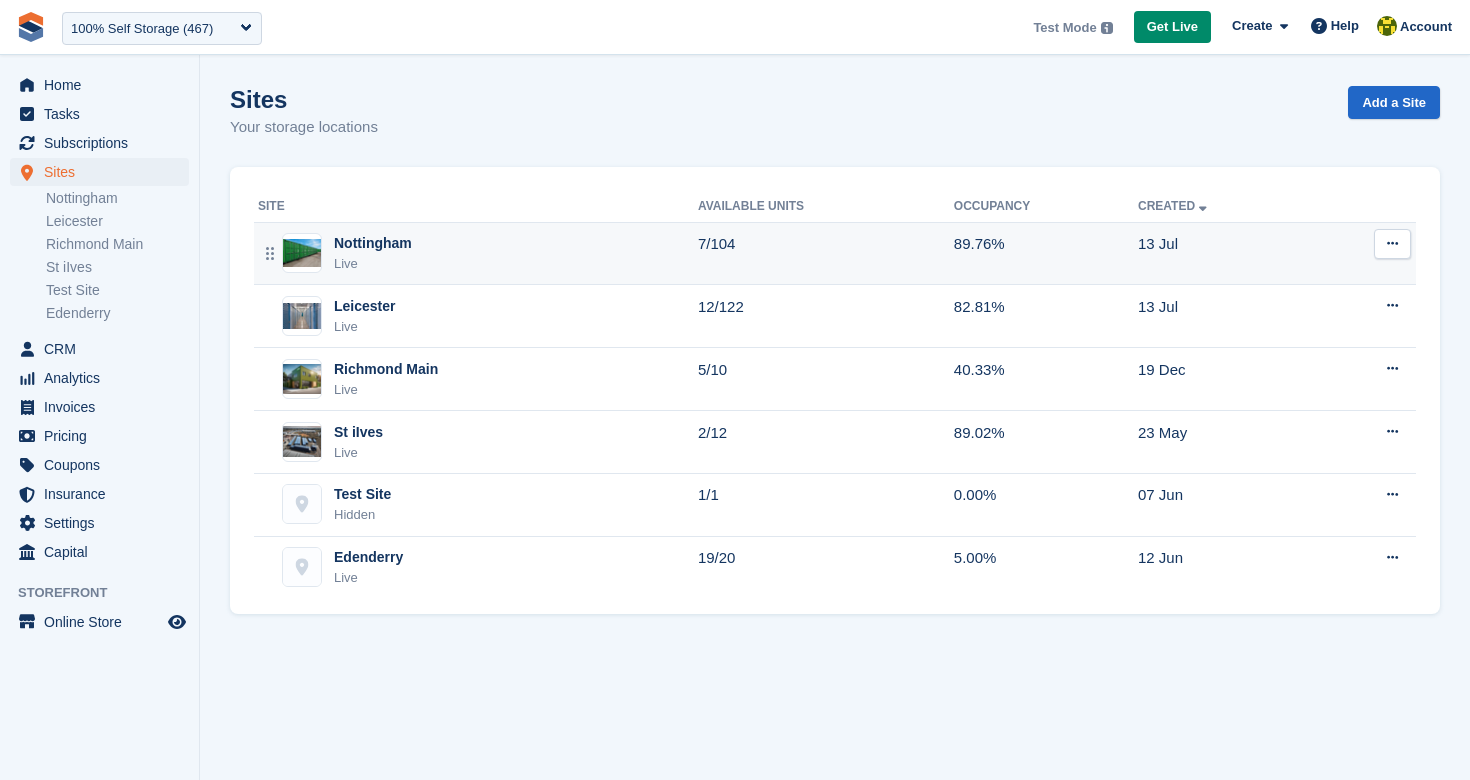 click on "Nottingham" at bounding box center [373, 243] 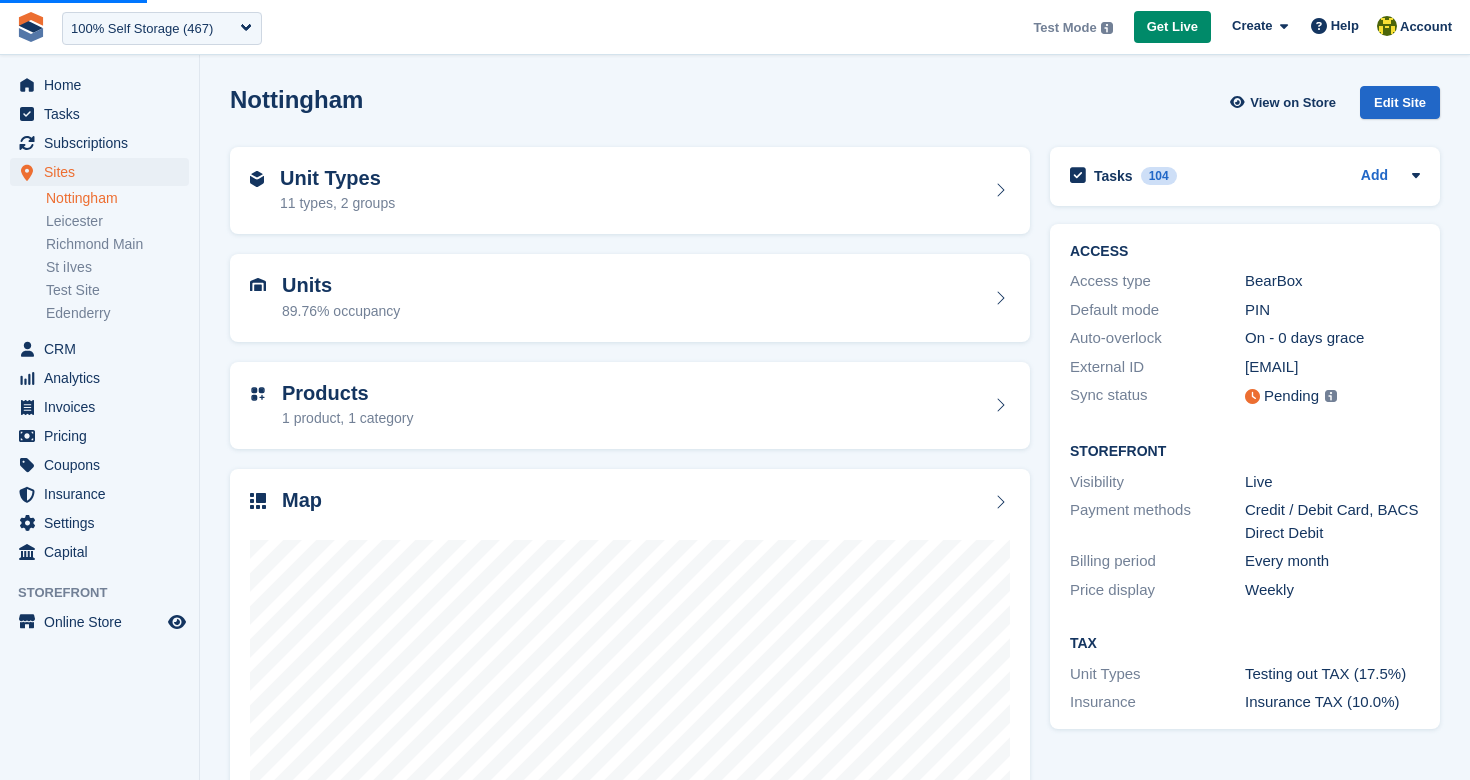 scroll, scrollTop: 0, scrollLeft: 0, axis: both 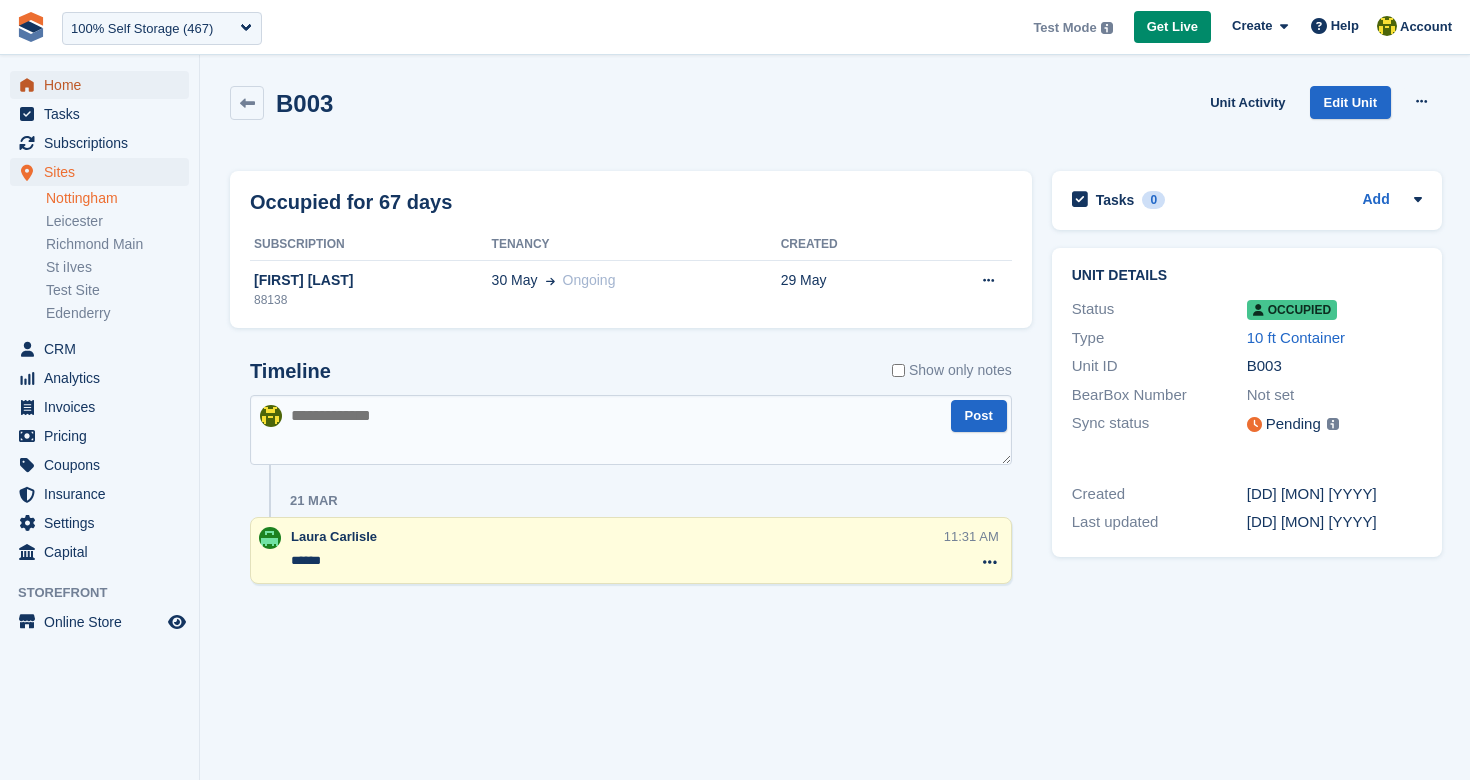 click on "Home" at bounding box center (104, 85) 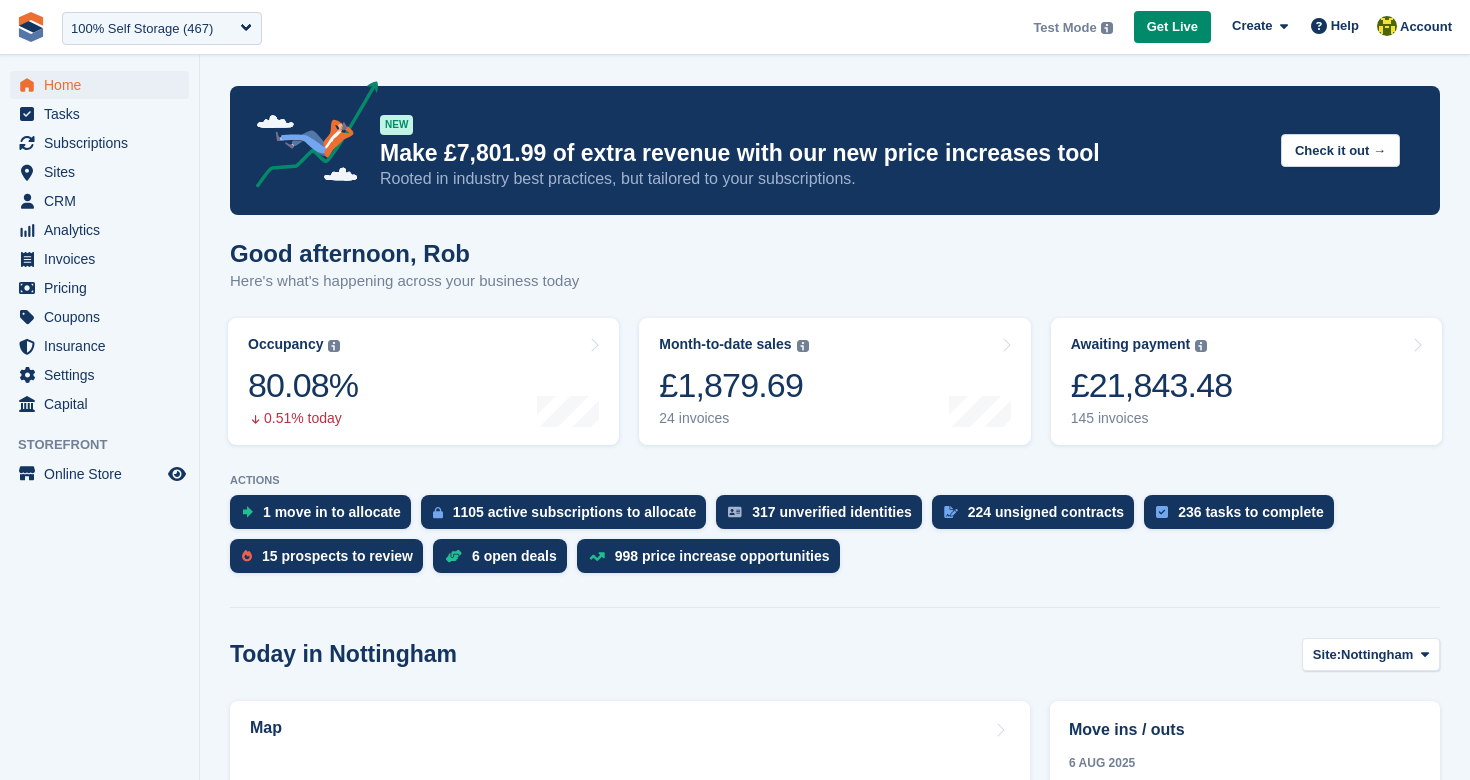 scroll, scrollTop: 0, scrollLeft: 0, axis: both 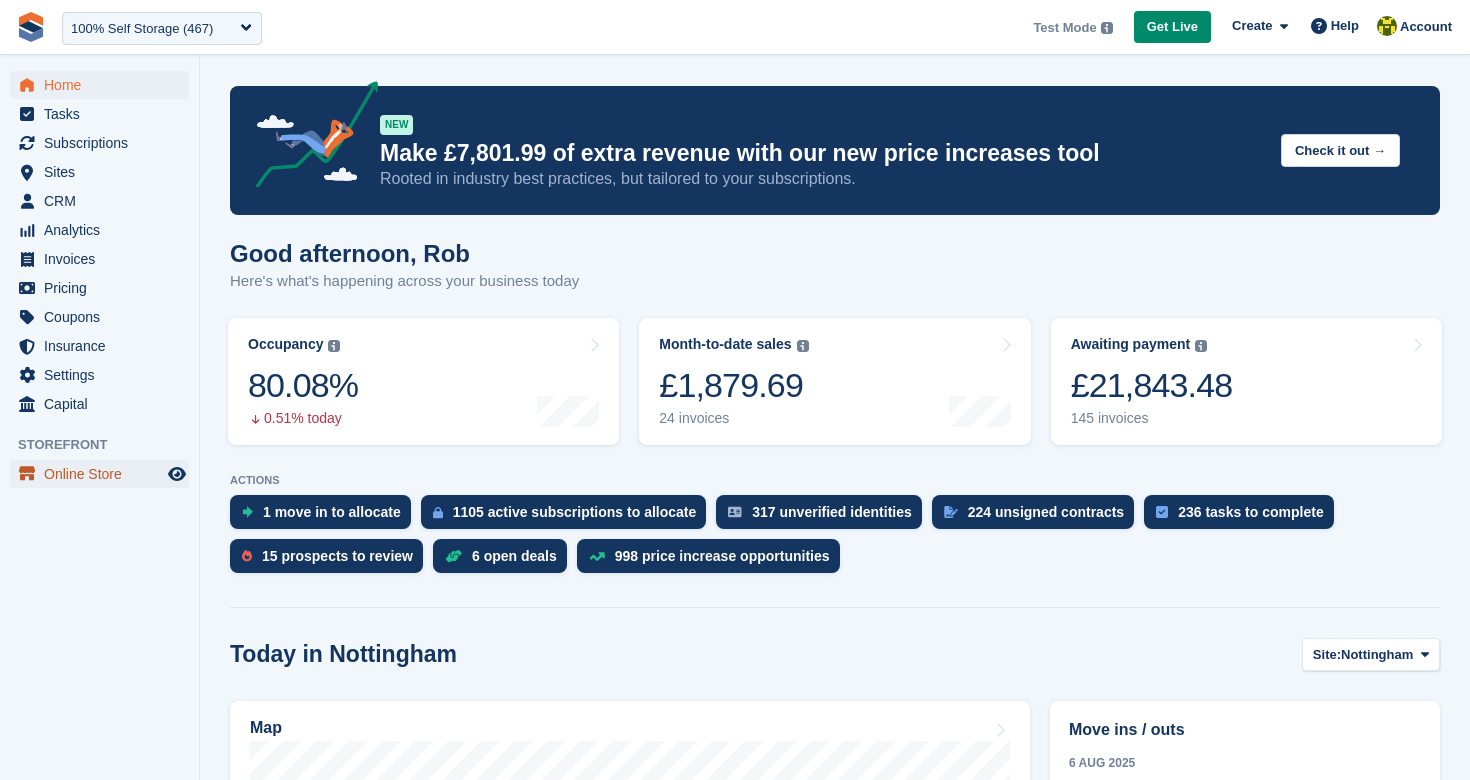 click on "Online Store" at bounding box center (104, 474) 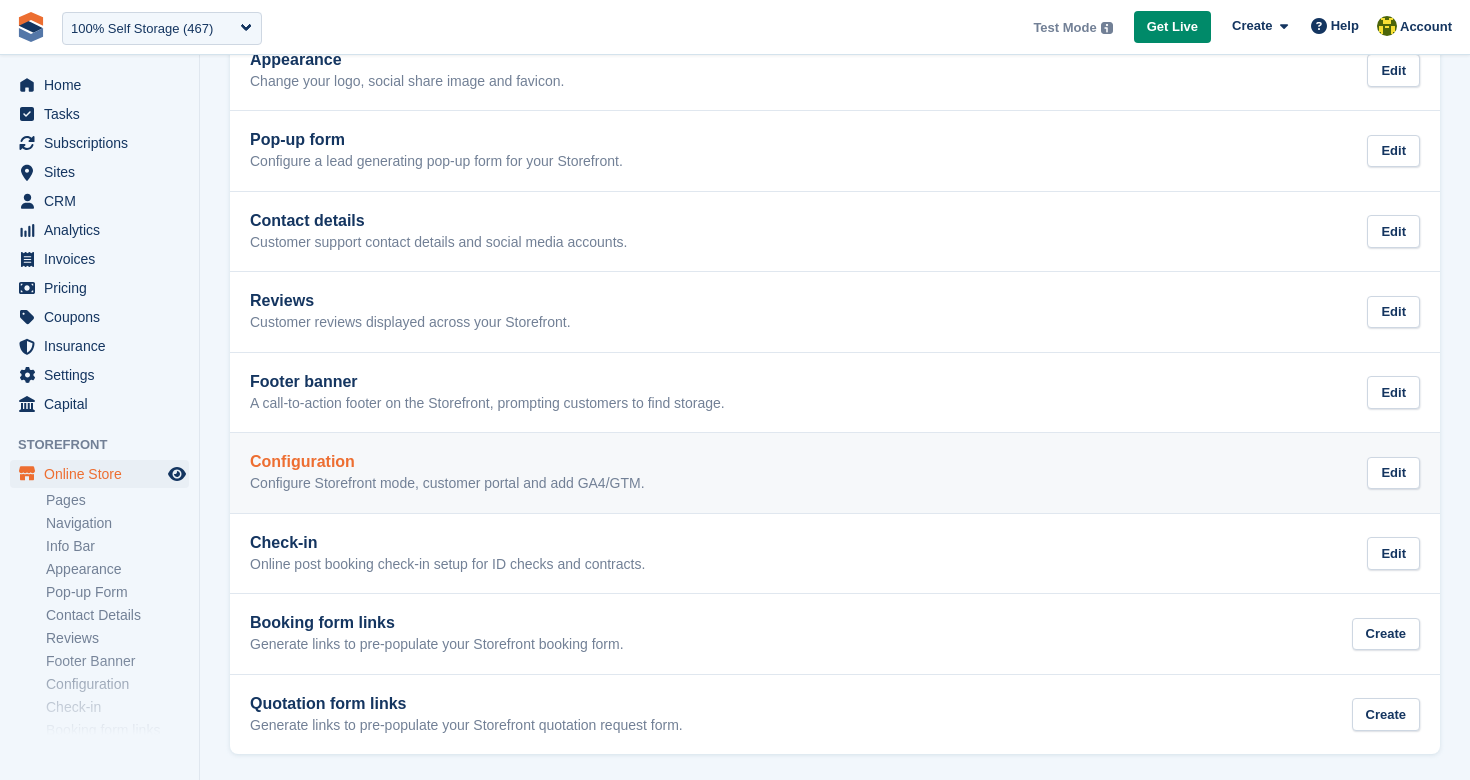 scroll, scrollTop: 477, scrollLeft: 0, axis: vertical 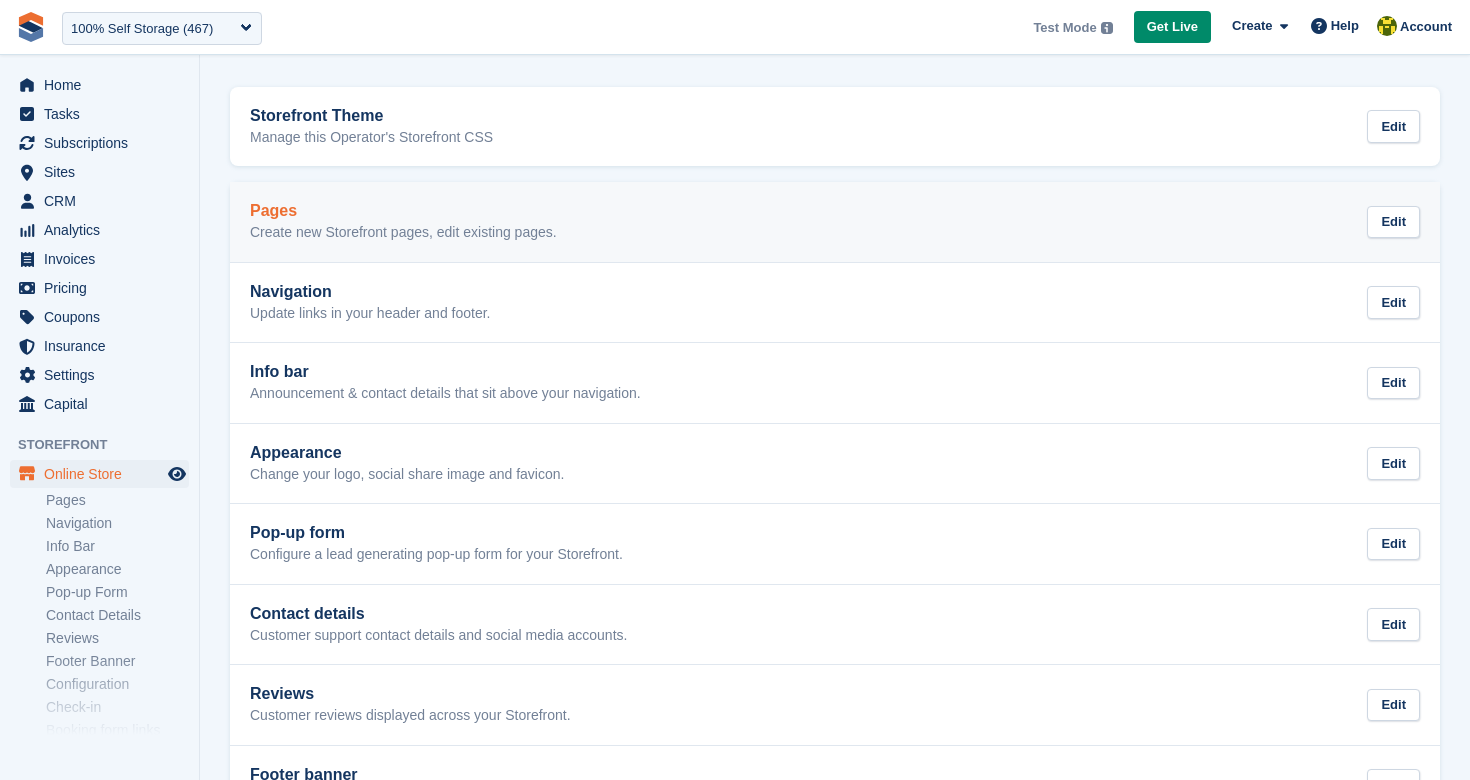 click on "Create new Storefront pages, edit existing pages." at bounding box center [403, 233] 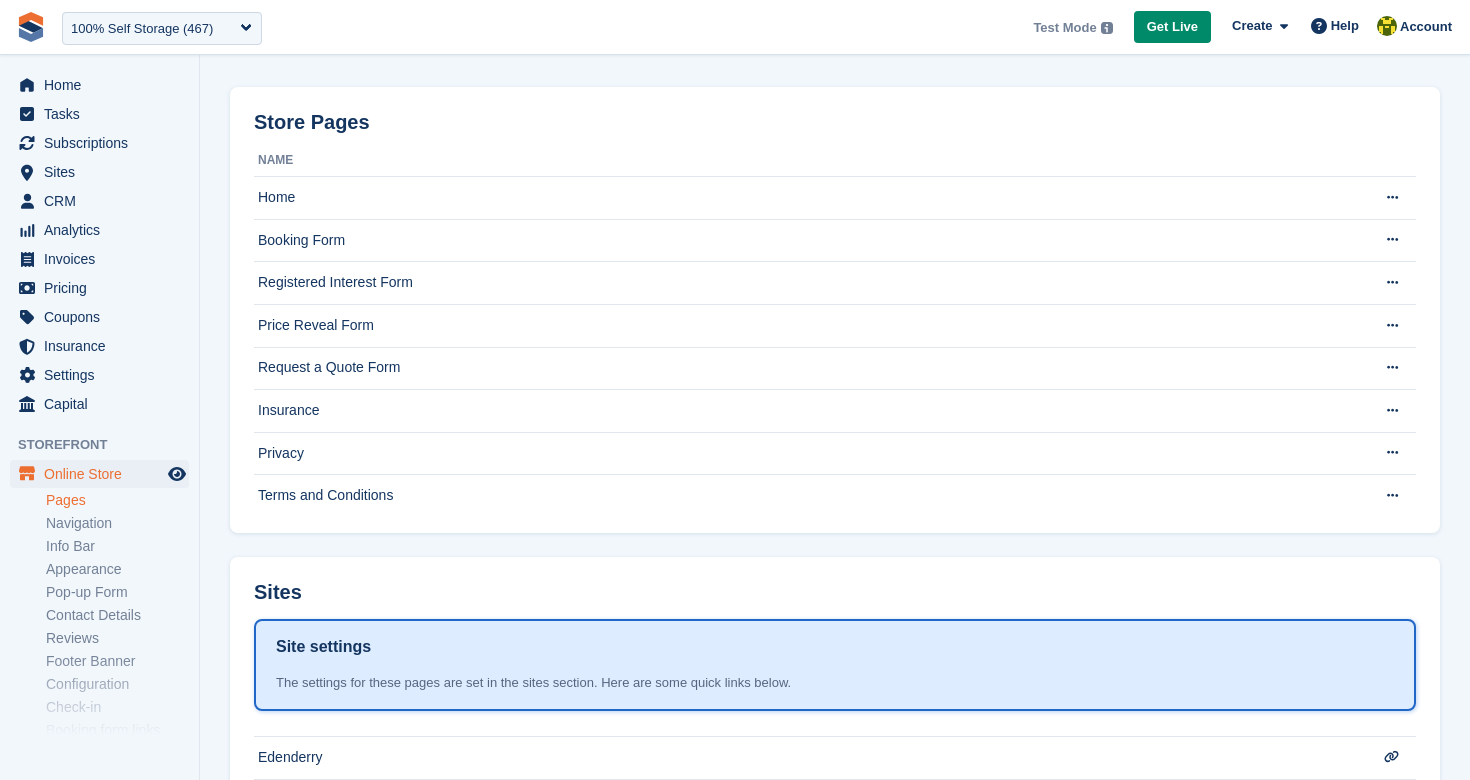 scroll, scrollTop: 0, scrollLeft: 0, axis: both 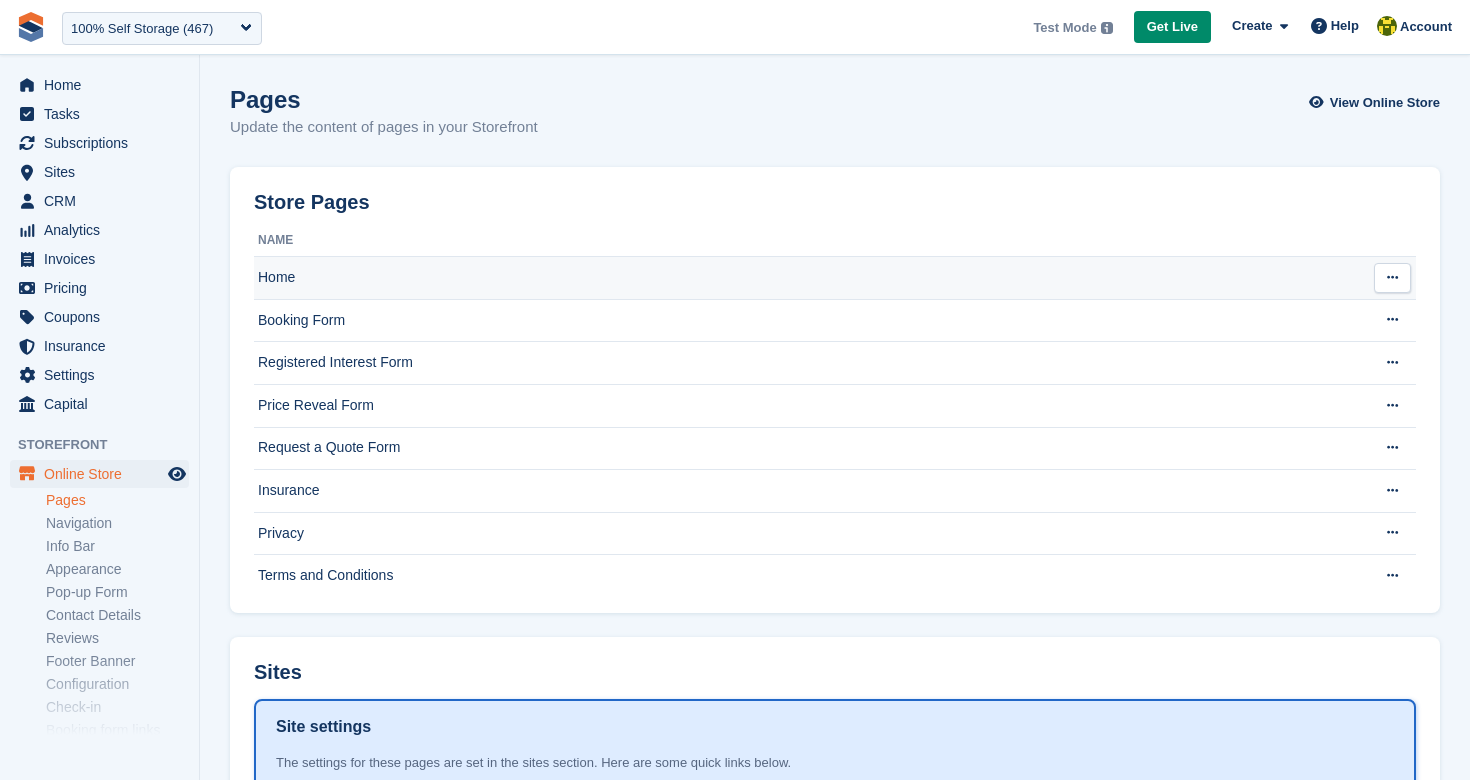 click on "Home" at bounding box center [806, 278] 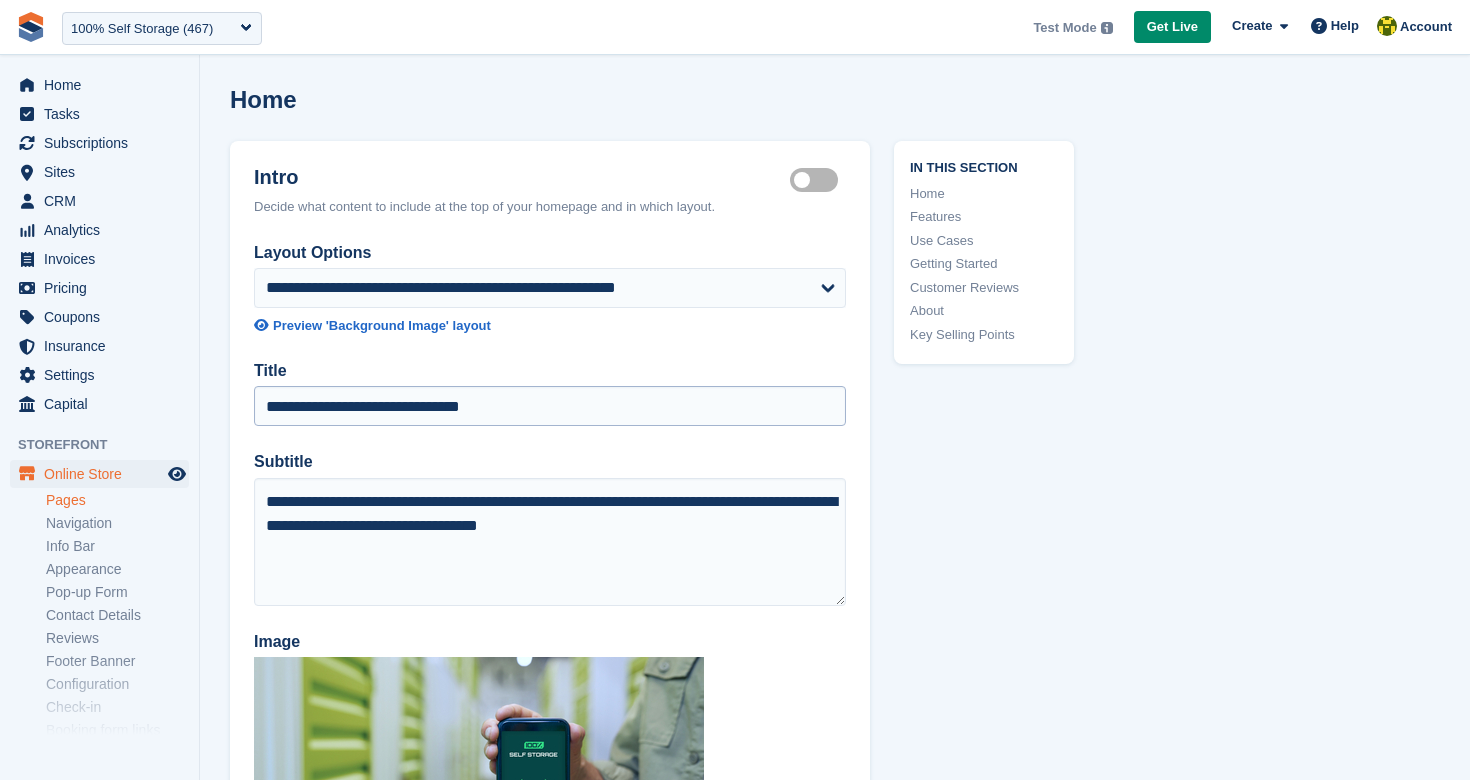 scroll, scrollTop: 0, scrollLeft: 0, axis: both 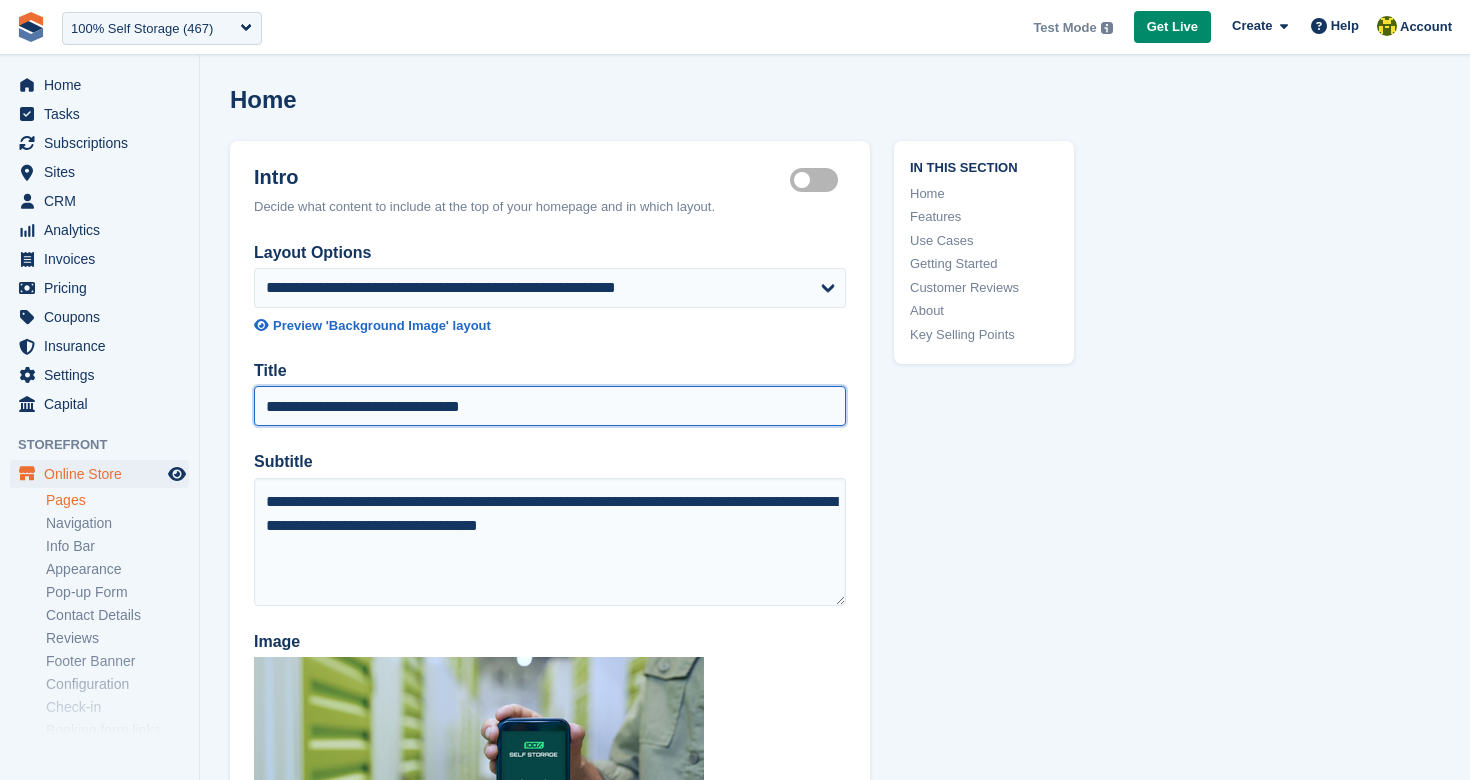 drag, startPoint x: 531, startPoint y: 404, endPoint x: 255, endPoint y: 400, distance: 276.029 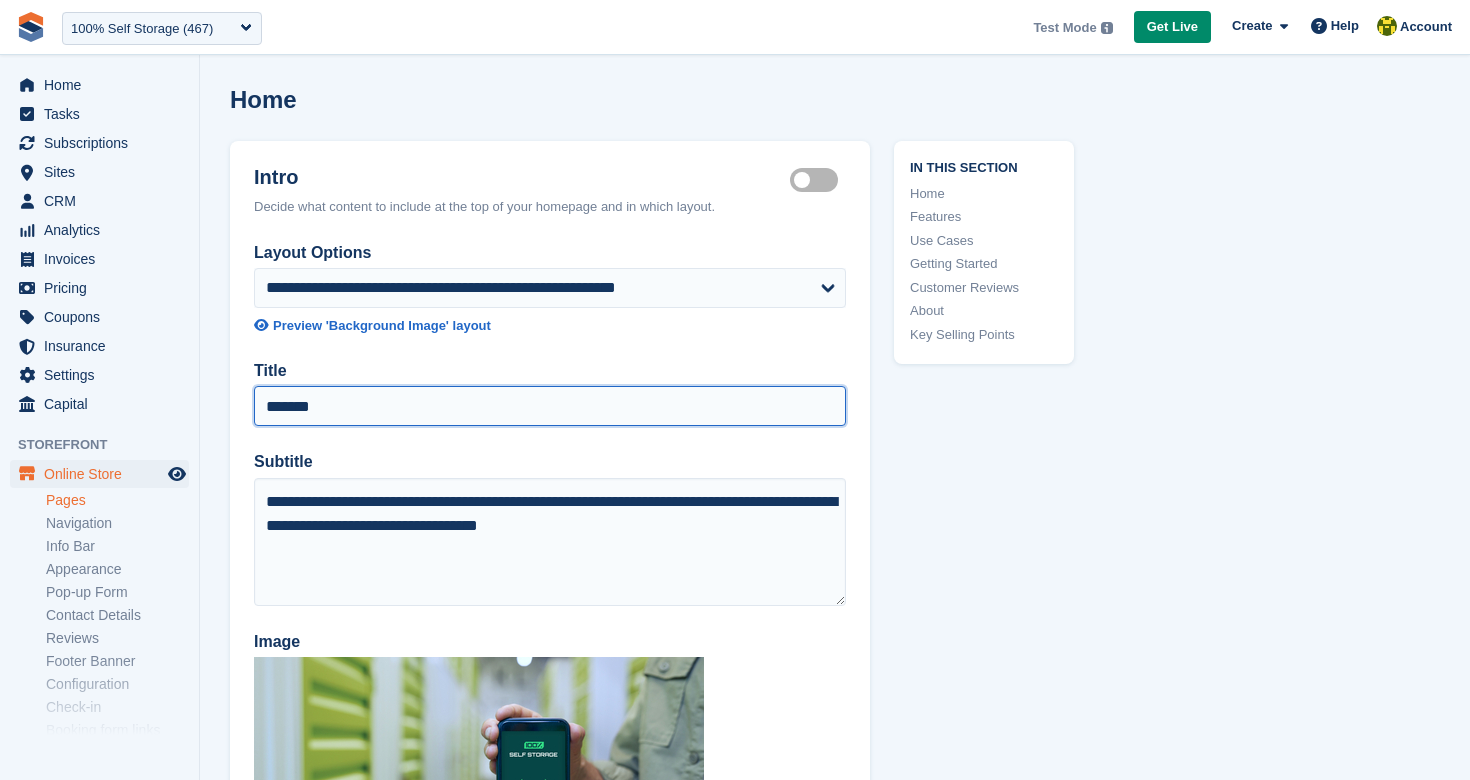 type on "*******" 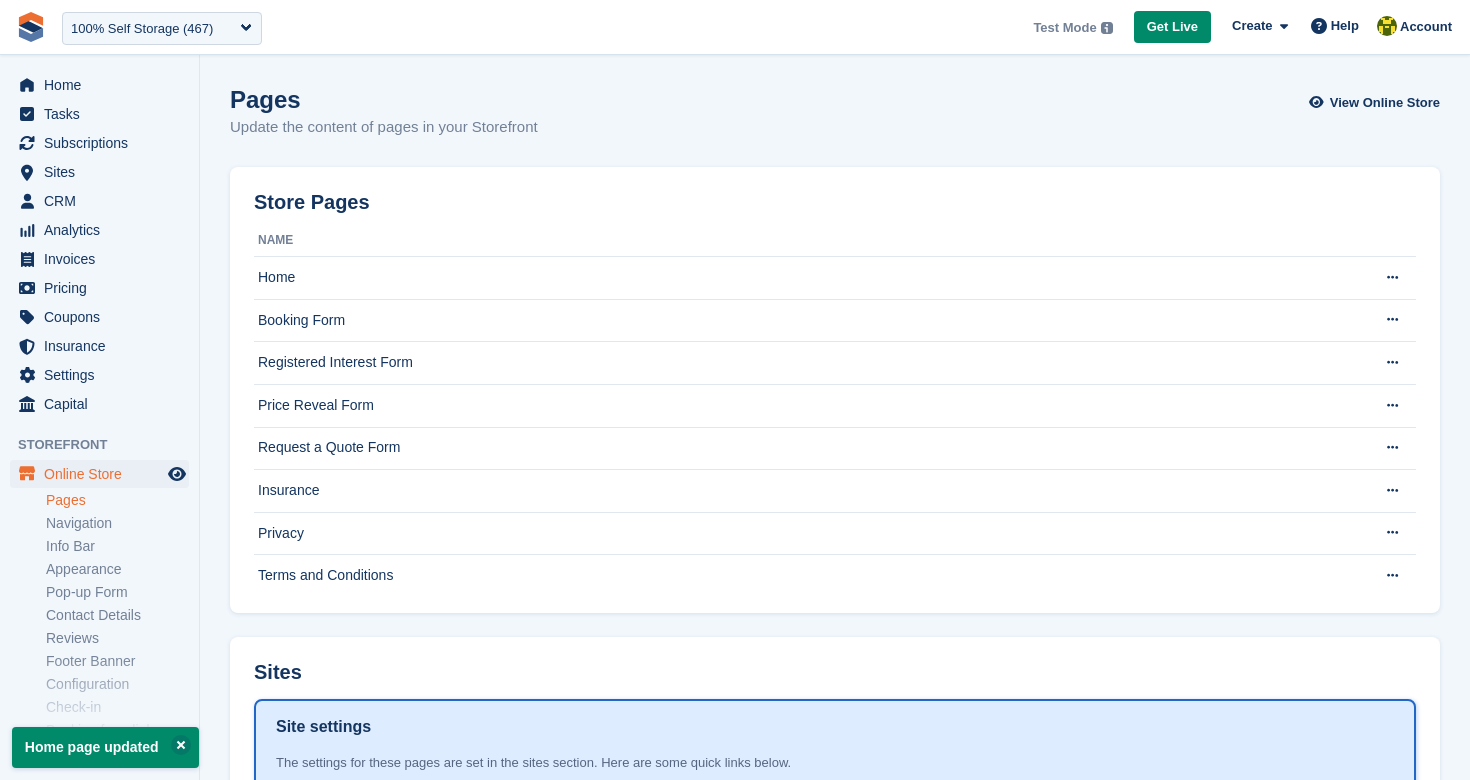 scroll, scrollTop: 0, scrollLeft: 0, axis: both 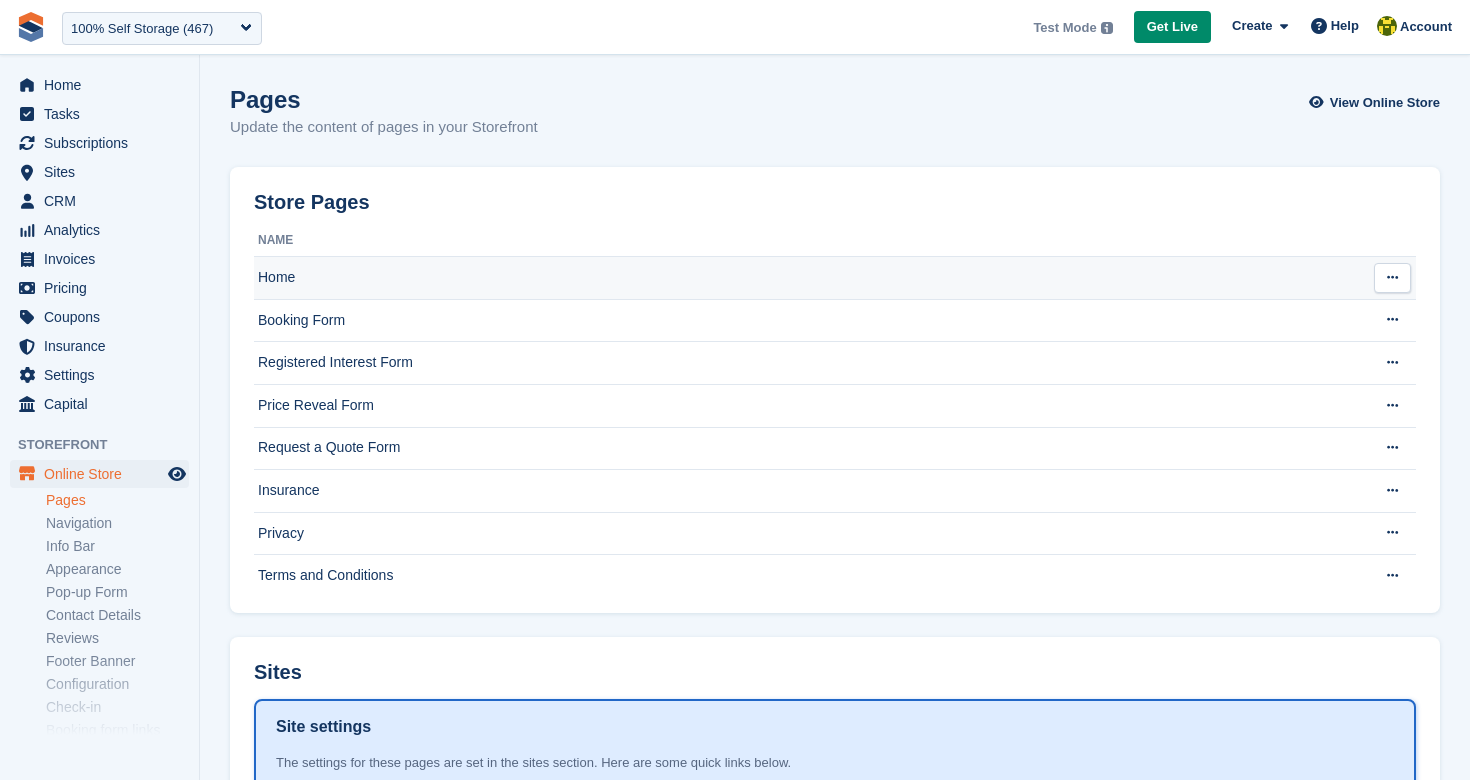 click on "Home" at bounding box center [806, 278] 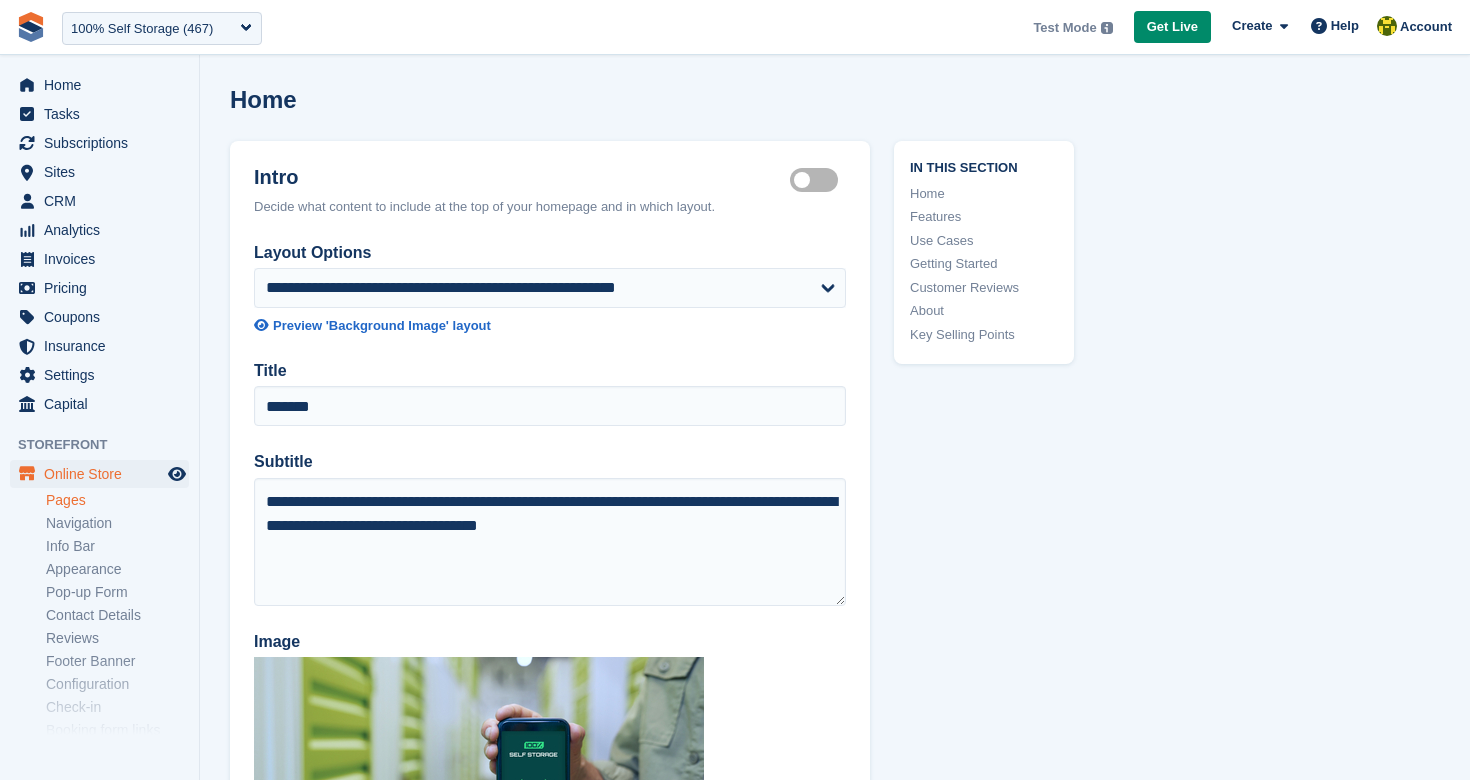 scroll, scrollTop: 0, scrollLeft: 0, axis: both 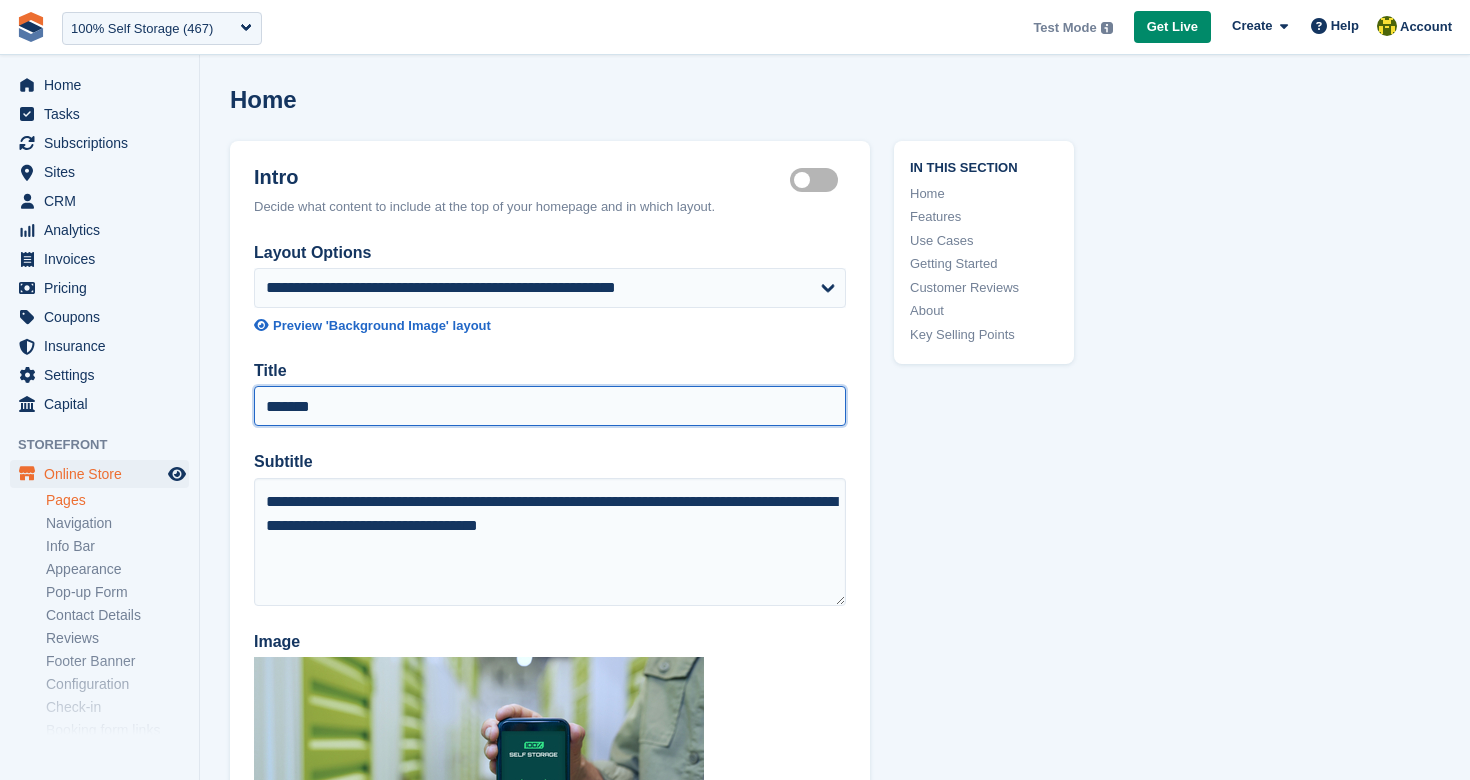 click on "*******" at bounding box center (550, 406) 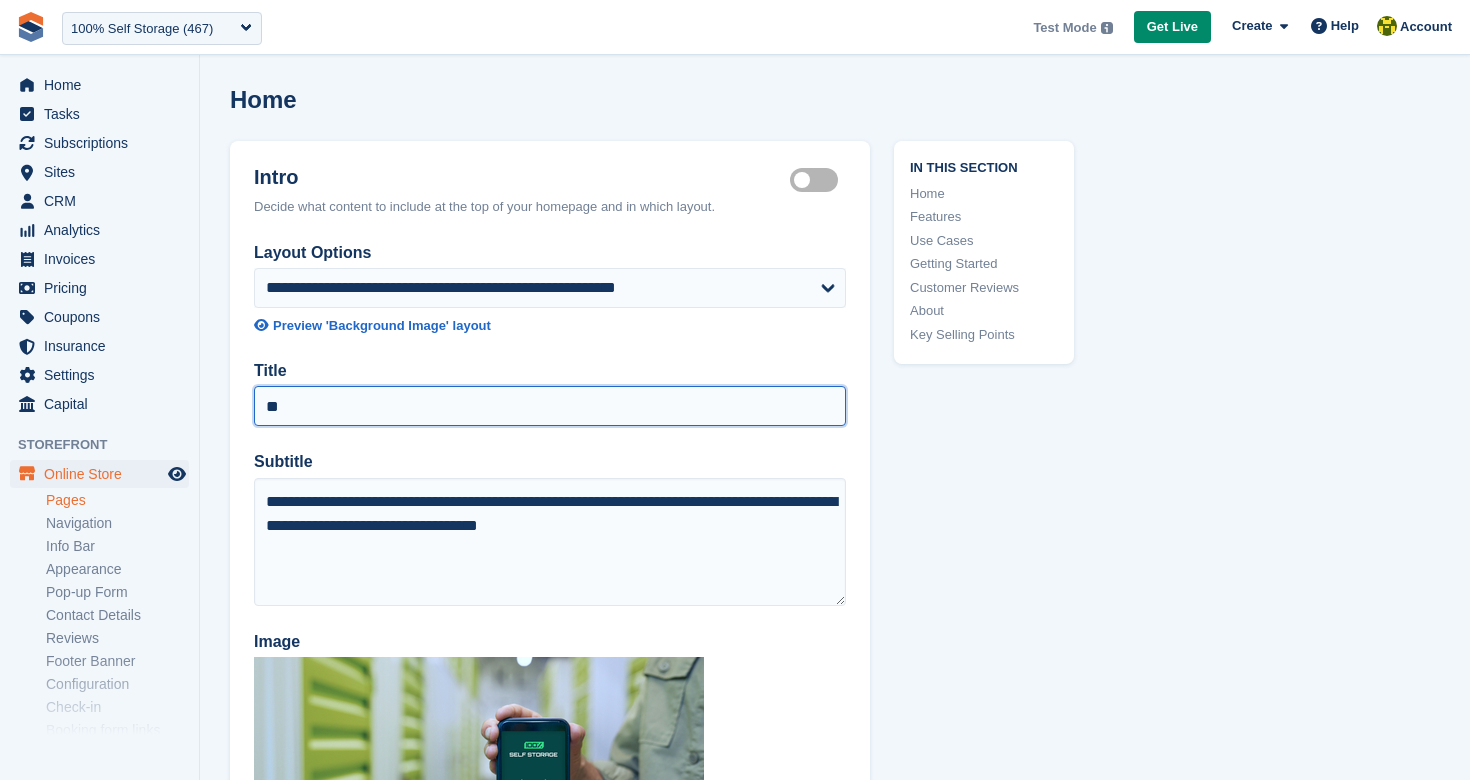 type on "*" 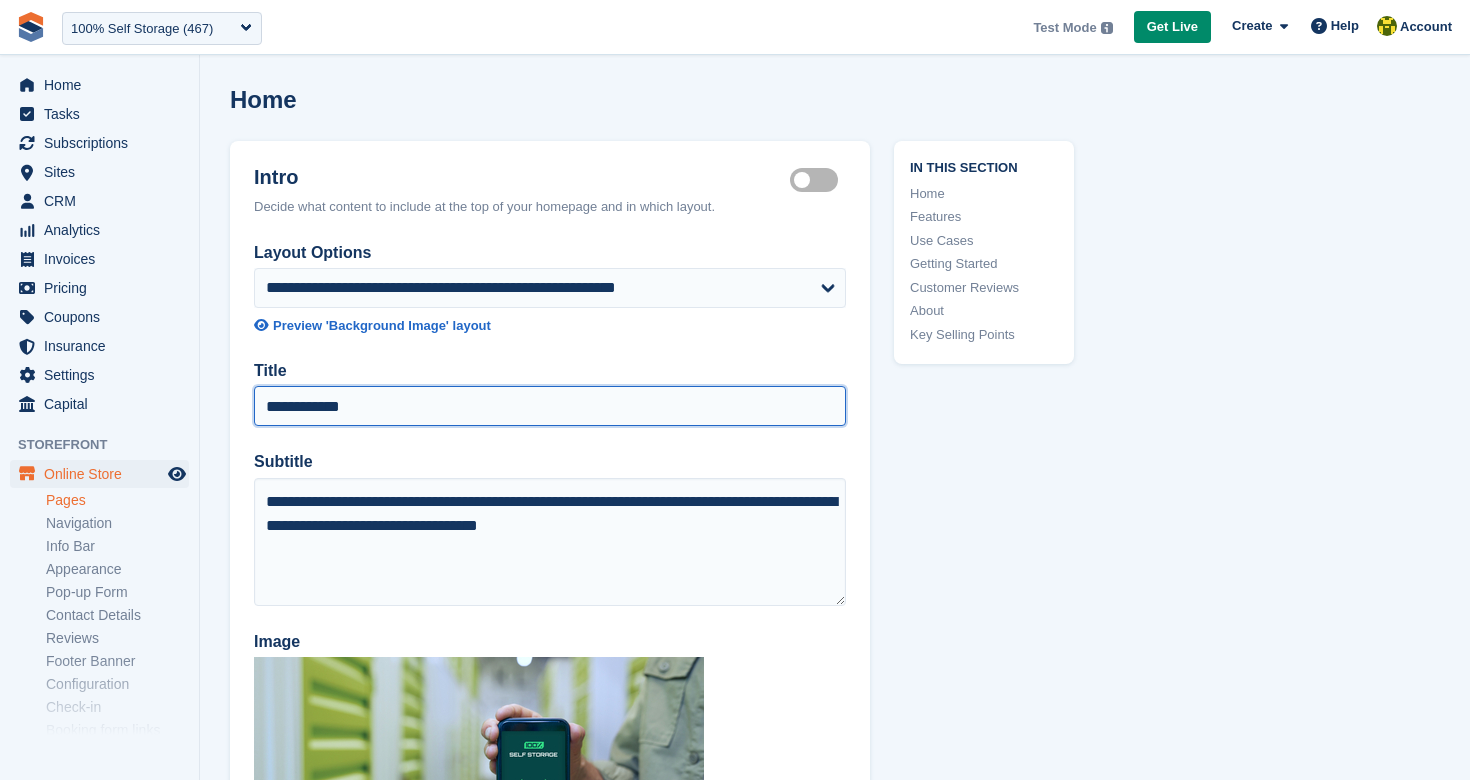 type on "**********" 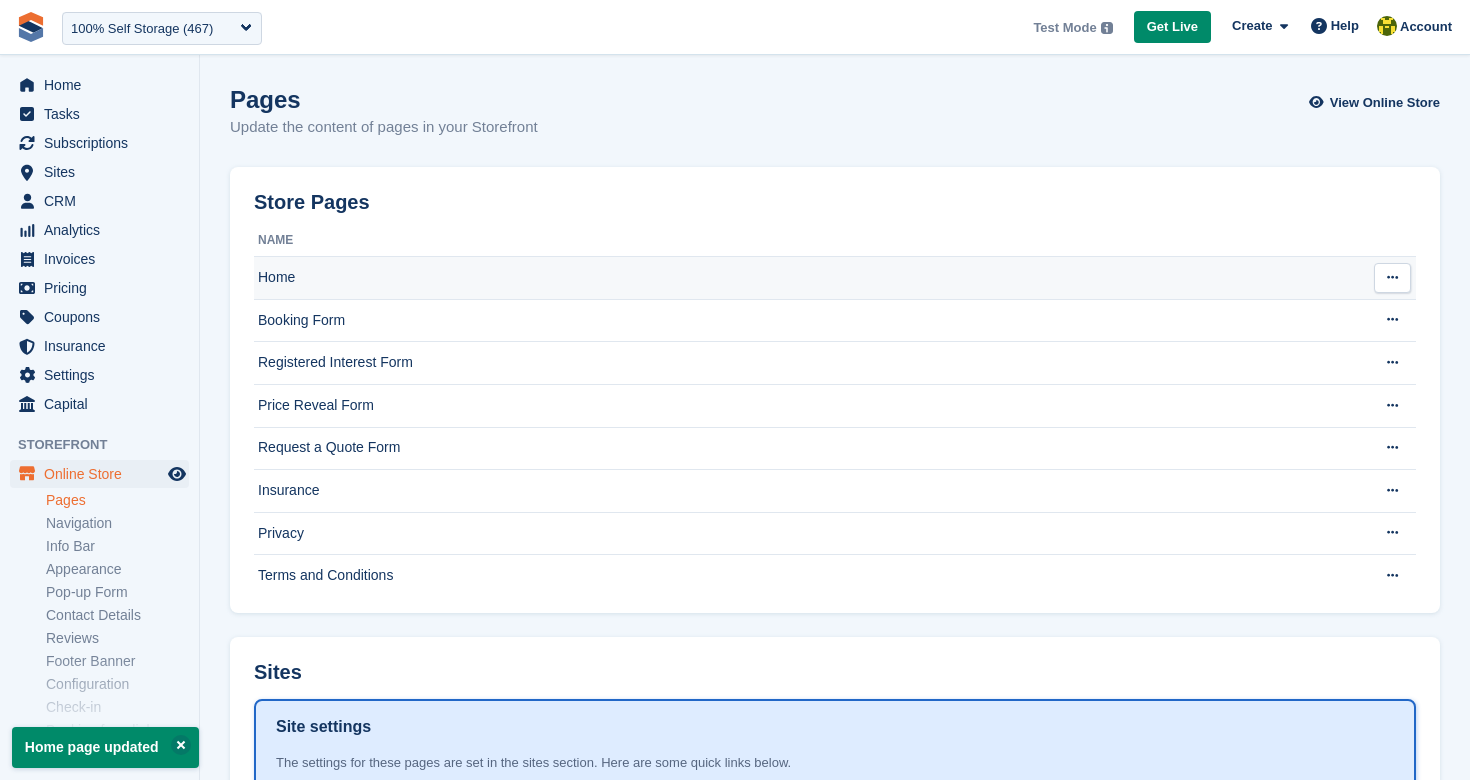 click on "Home" at bounding box center [806, 278] 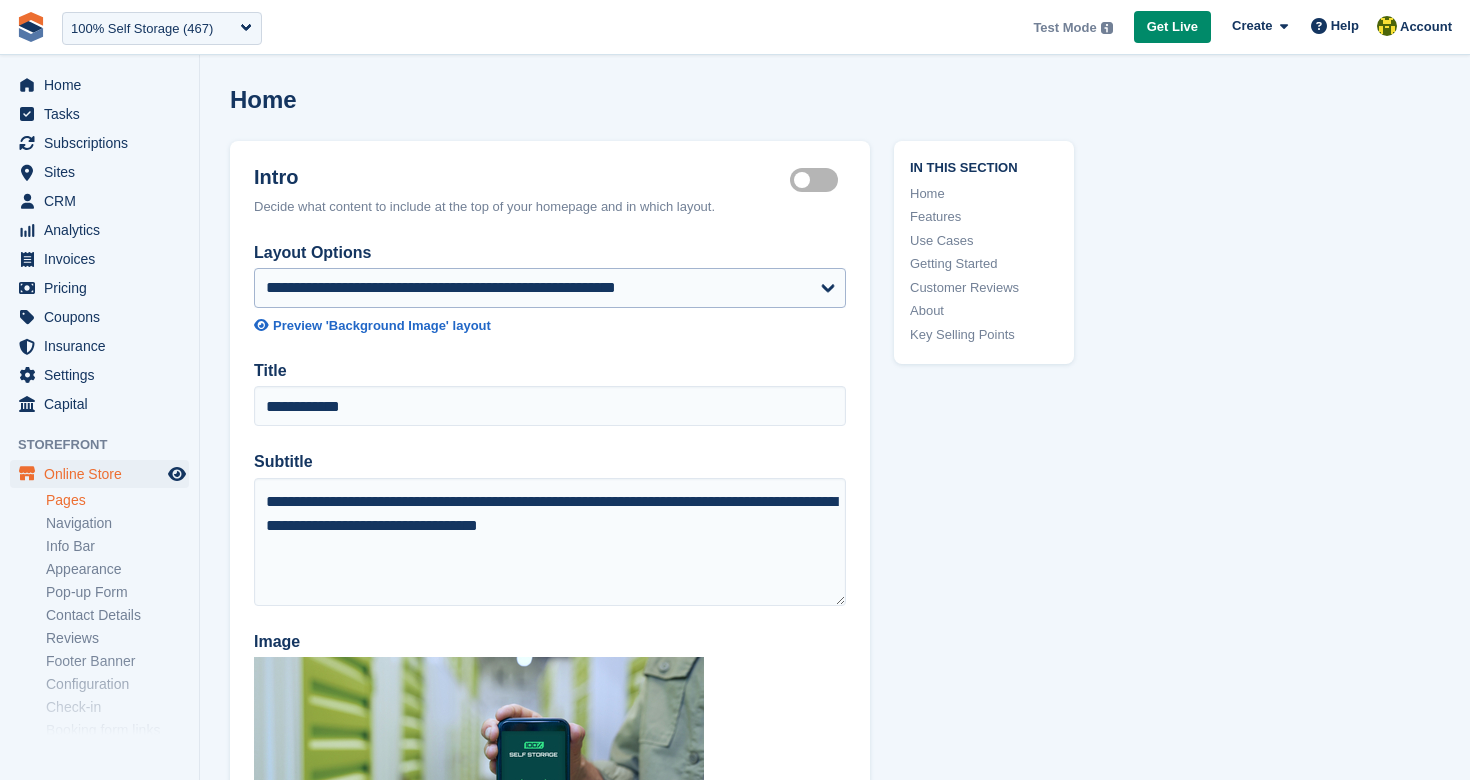 scroll, scrollTop: 0, scrollLeft: 0, axis: both 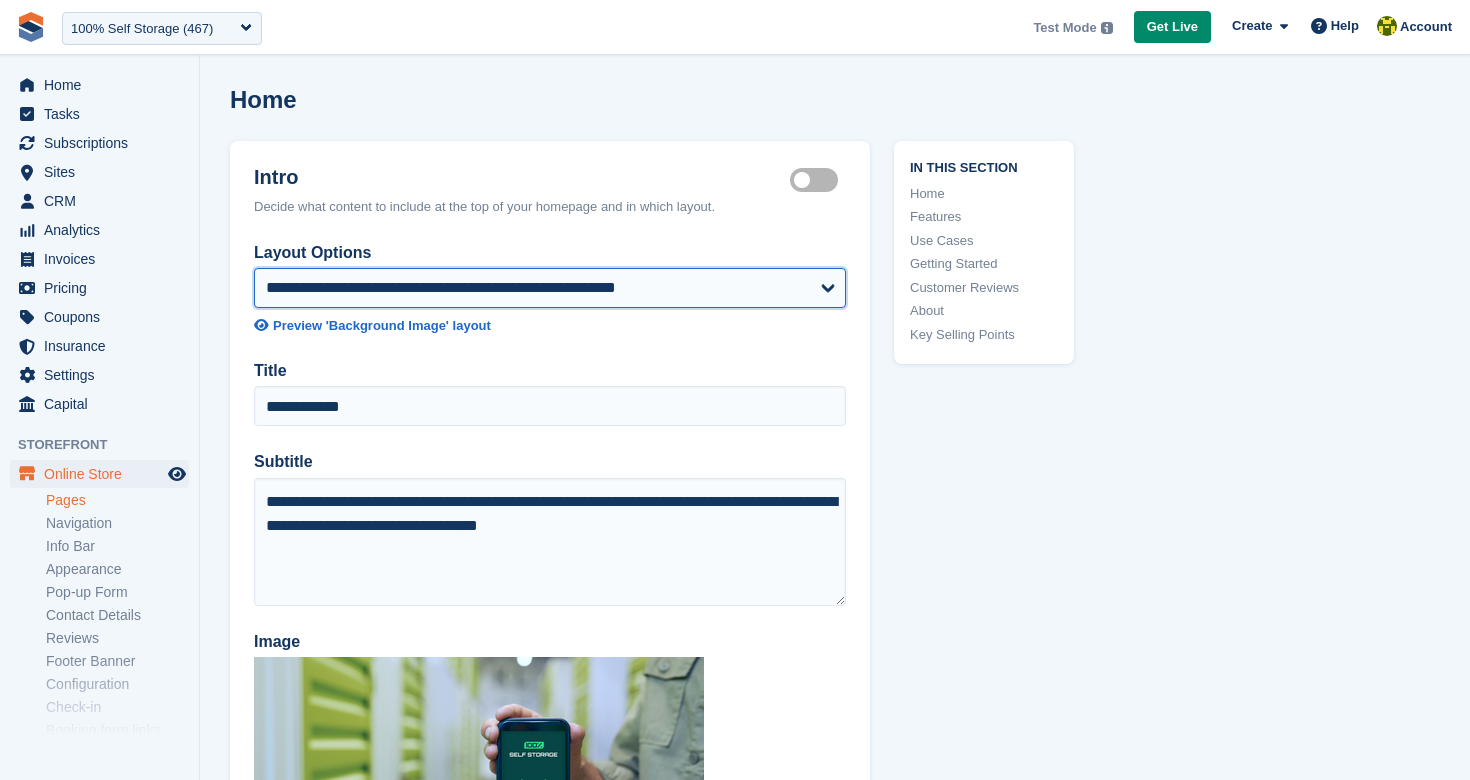 click on "**********" at bounding box center [550, 288] 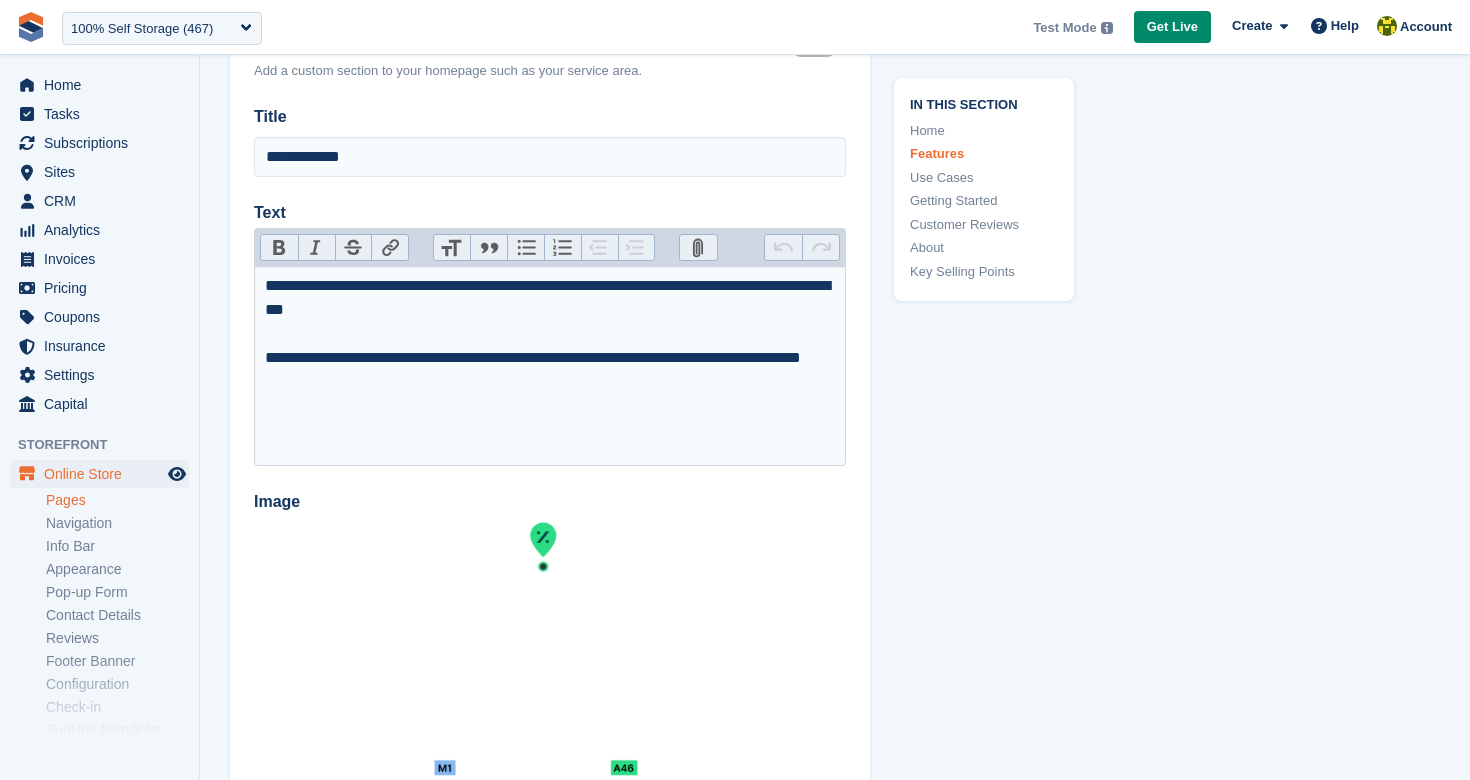 scroll, scrollTop: 2132, scrollLeft: 0, axis: vertical 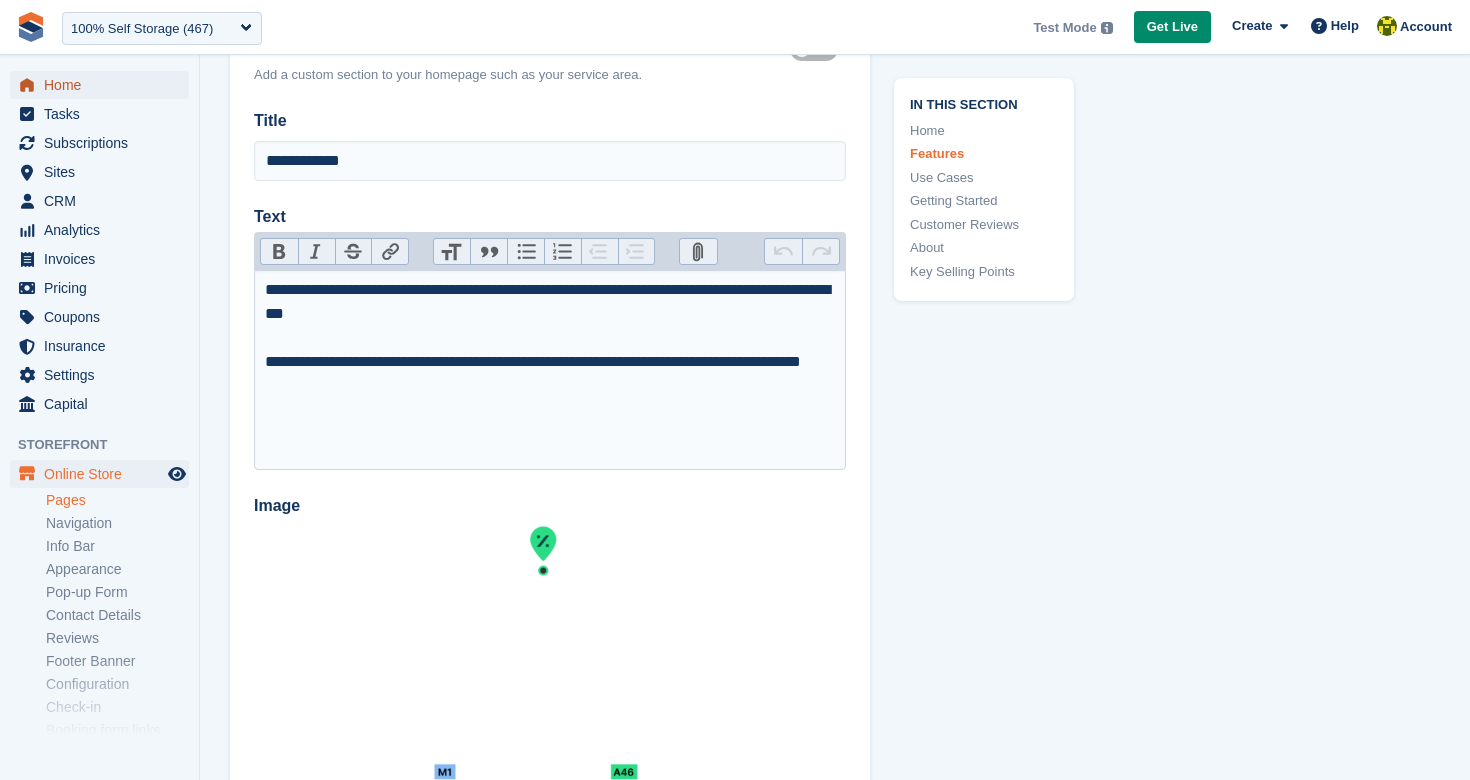 click on "Home" at bounding box center [104, 85] 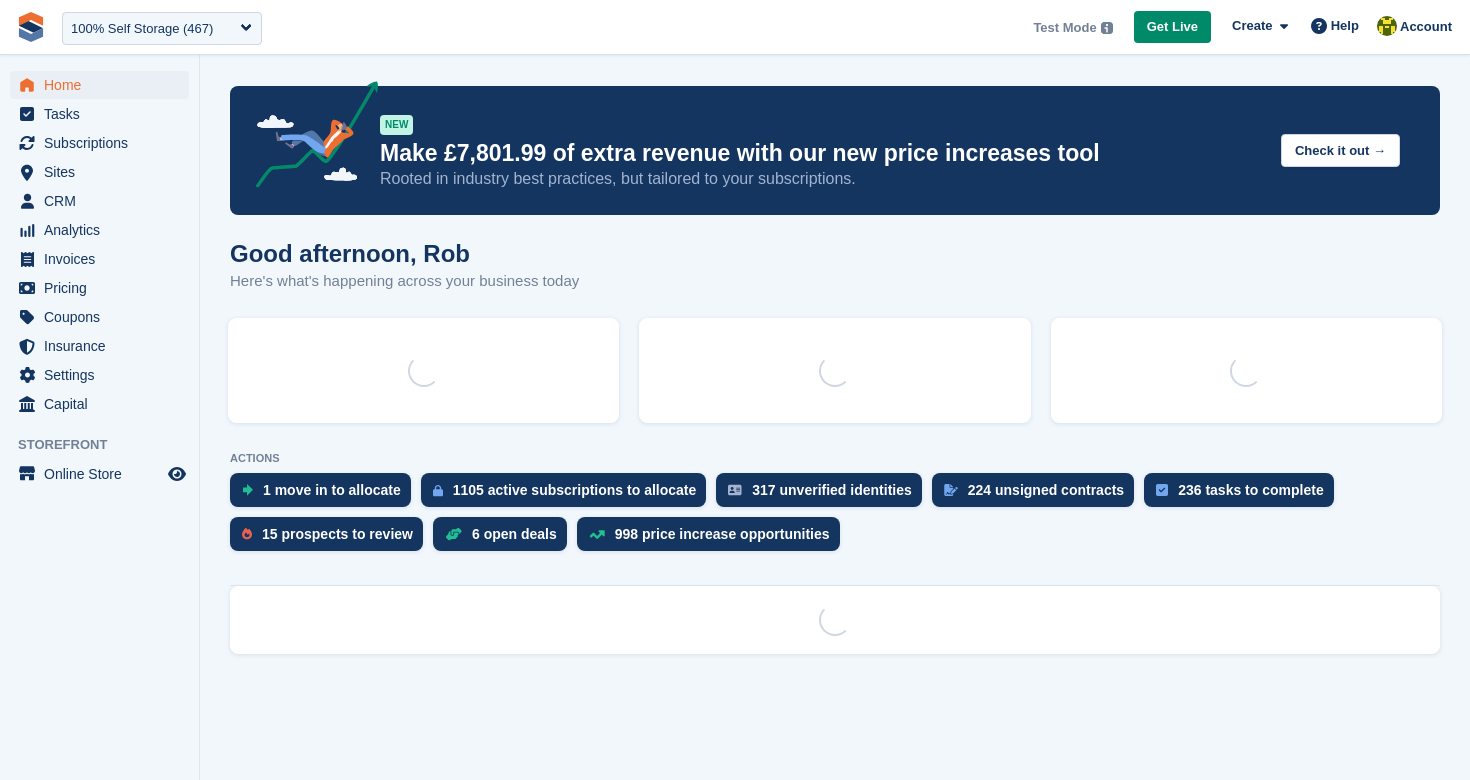 scroll, scrollTop: 0, scrollLeft: 0, axis: both 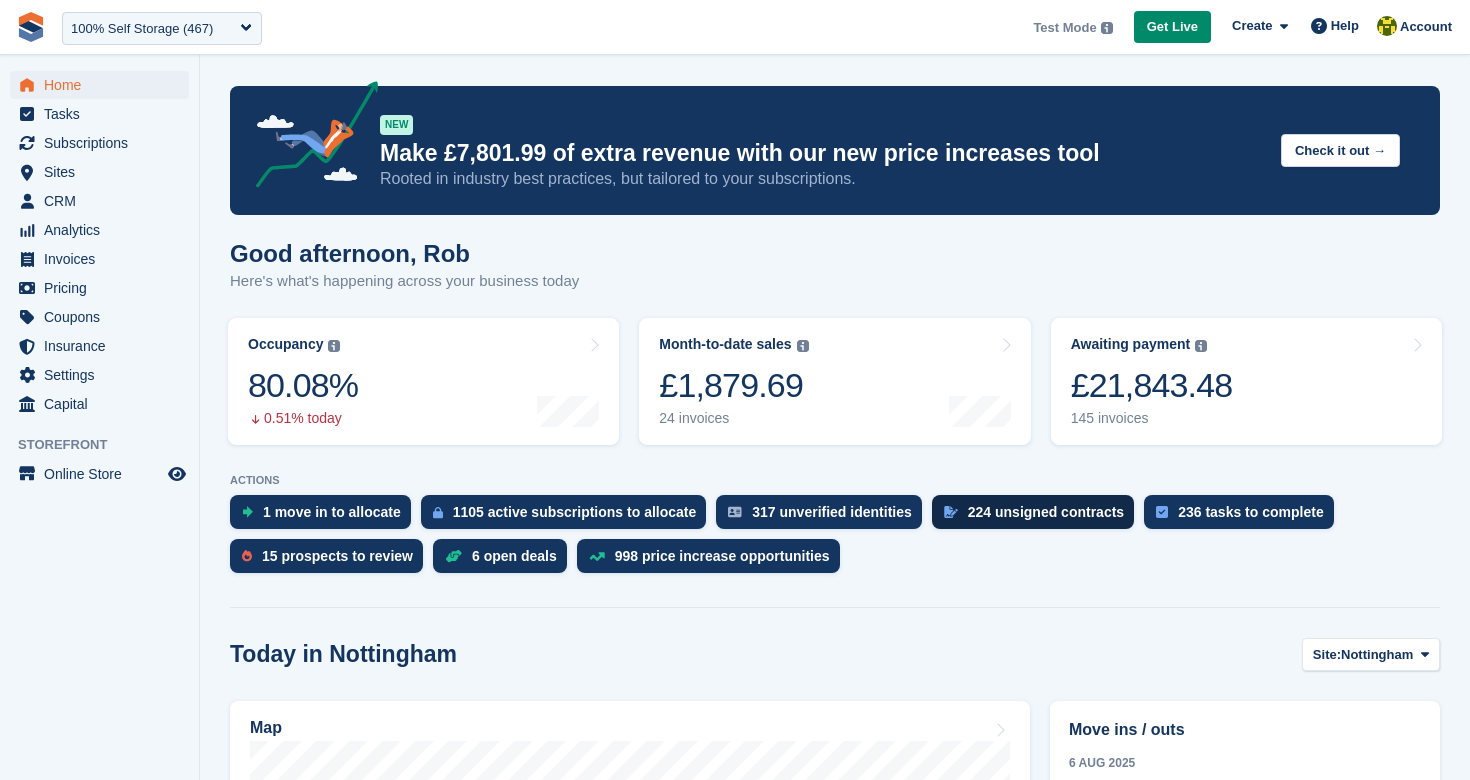 click on "224
unsigned contracts" at bounding box center (1046, 512) 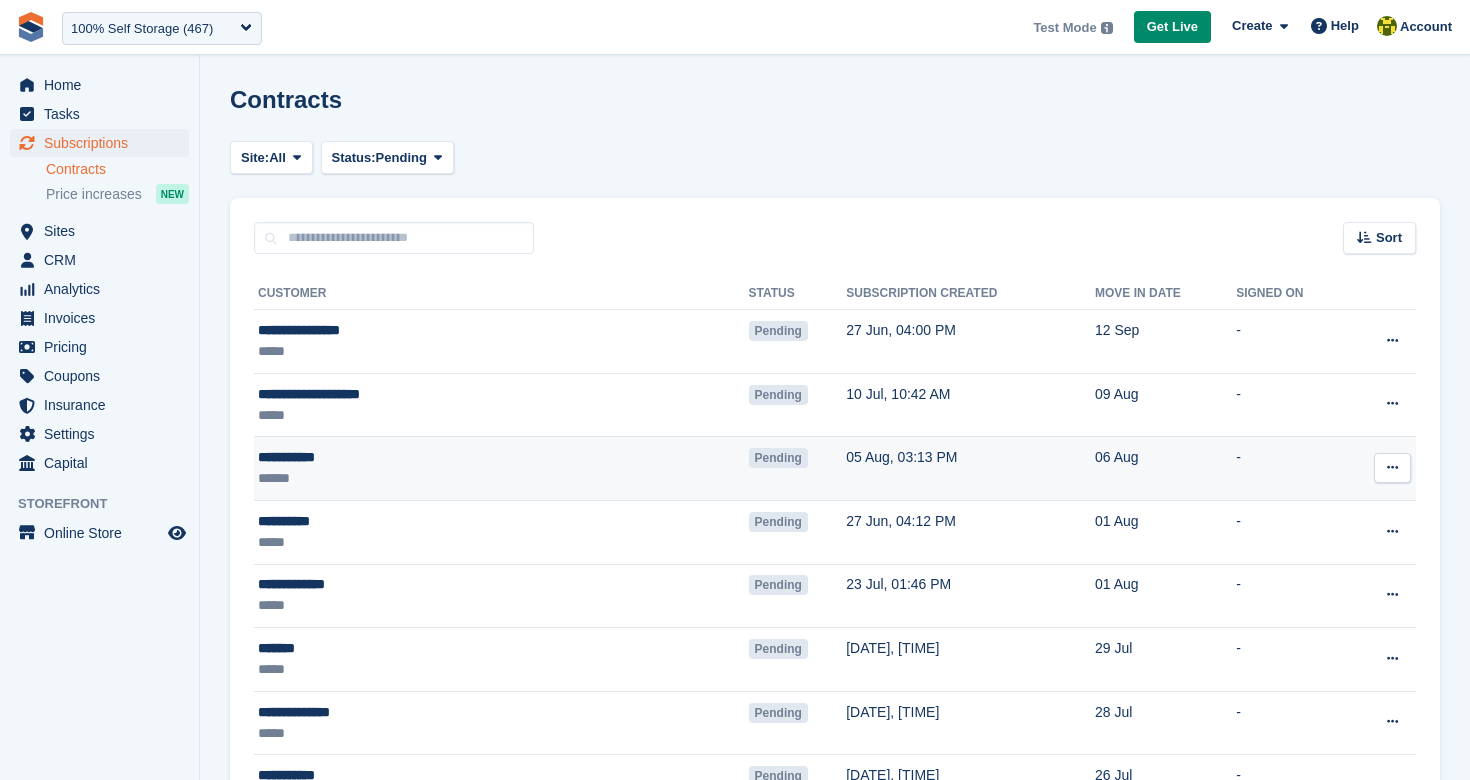 scroll, scrollTop: 0, scrollLeft: 0, axis: both 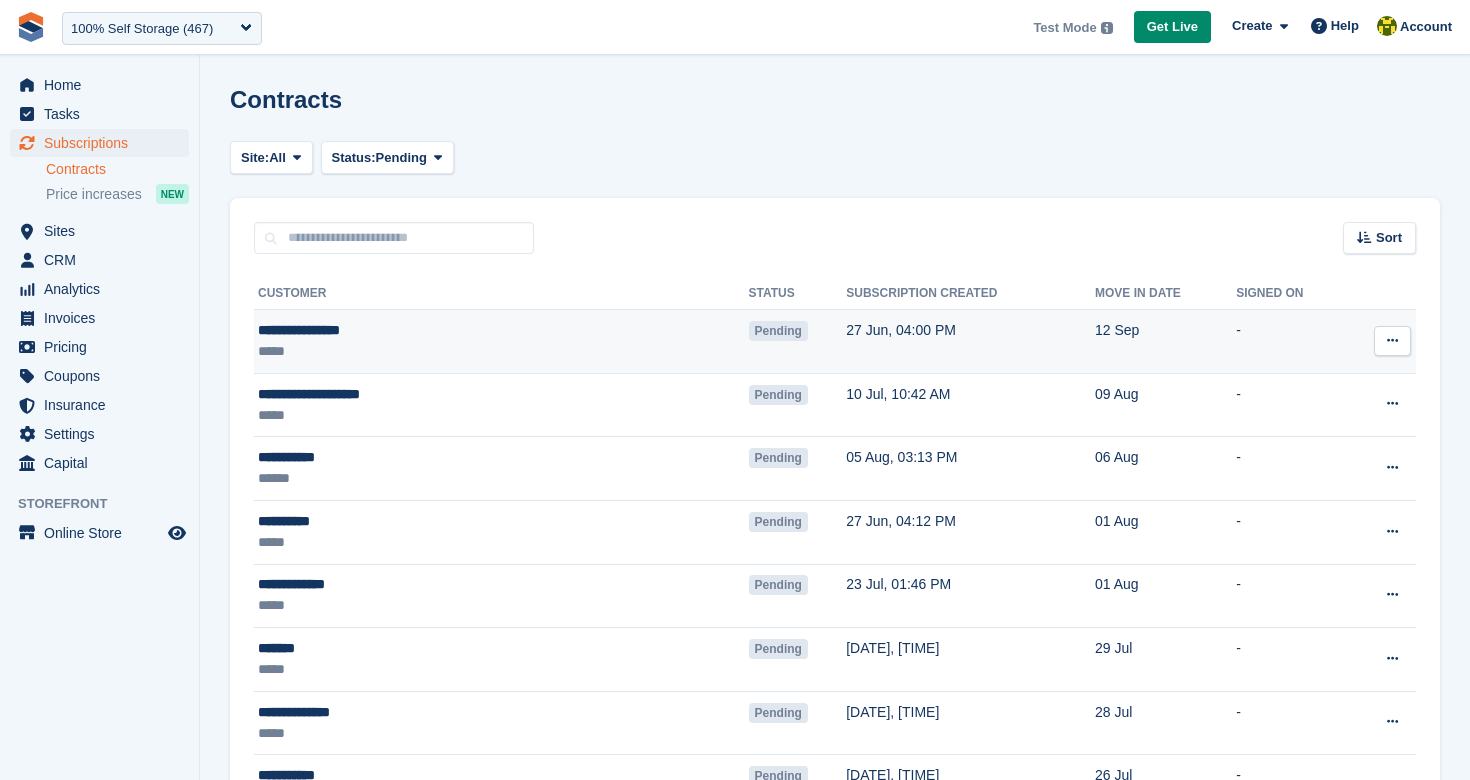 click on "27 Jun, 04:00 PM" at bounding box center [970, 342] 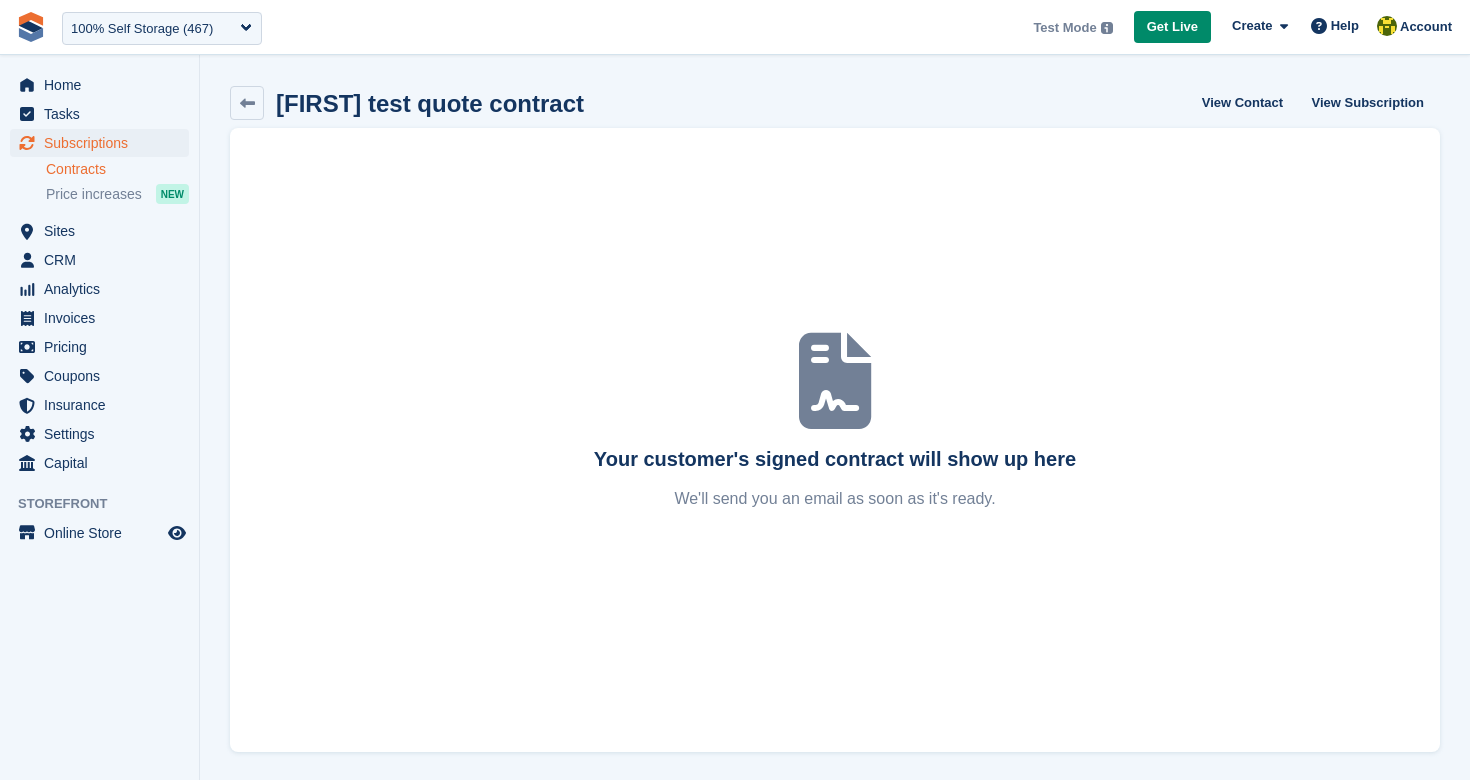 scroll, scrollTop: 0, scrollLeft: 0, axis: both 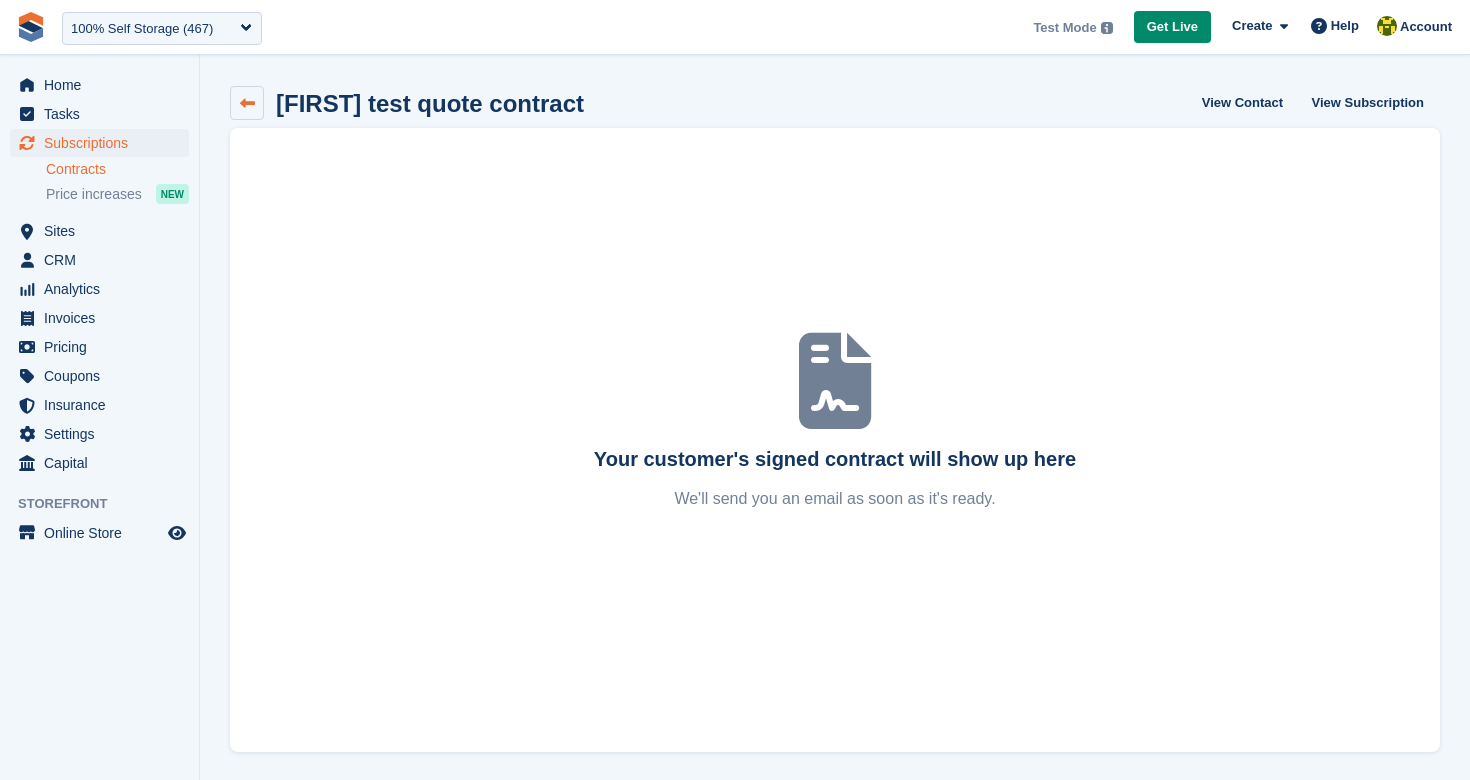 click at bounding box center (247, 103) 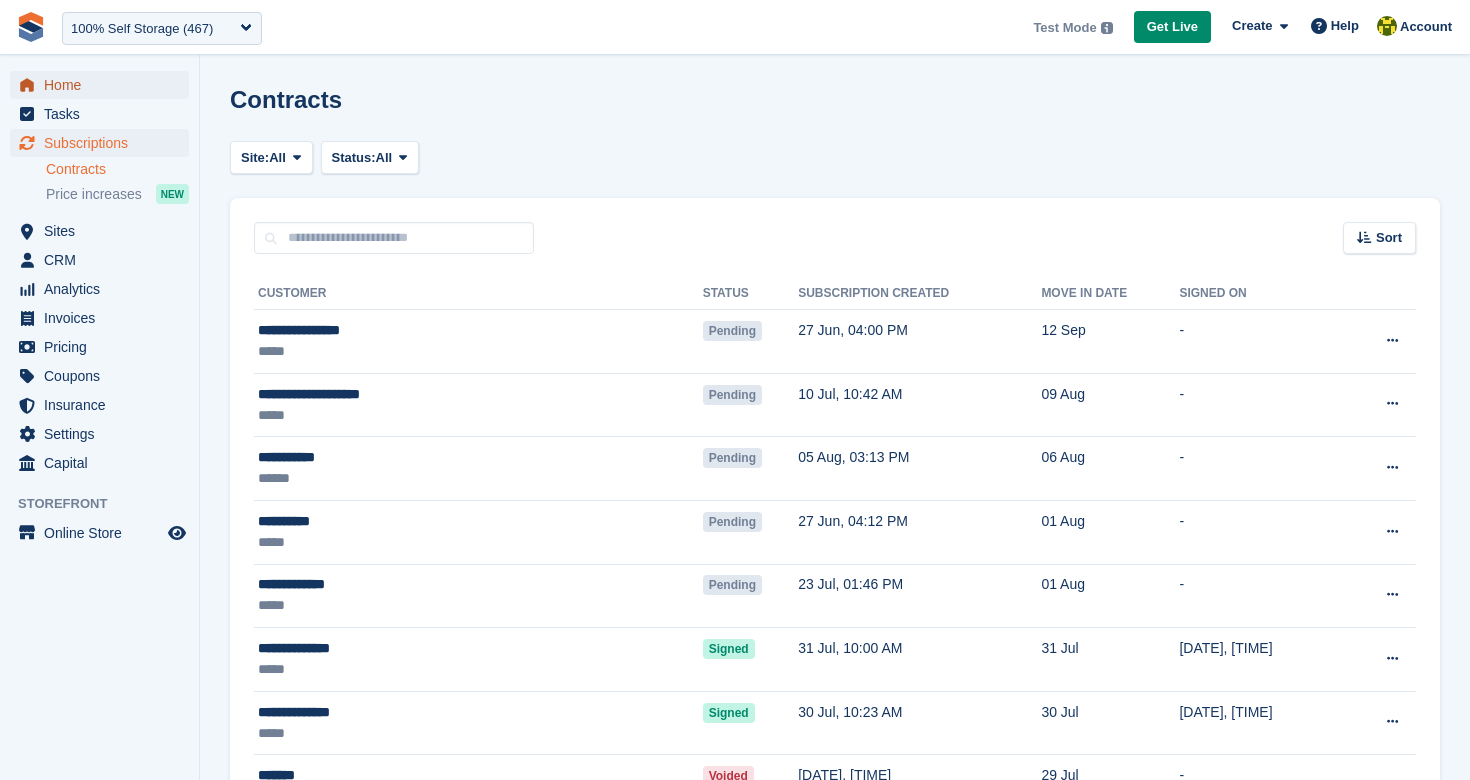 click on "Home" at bounding box center [104, 85] 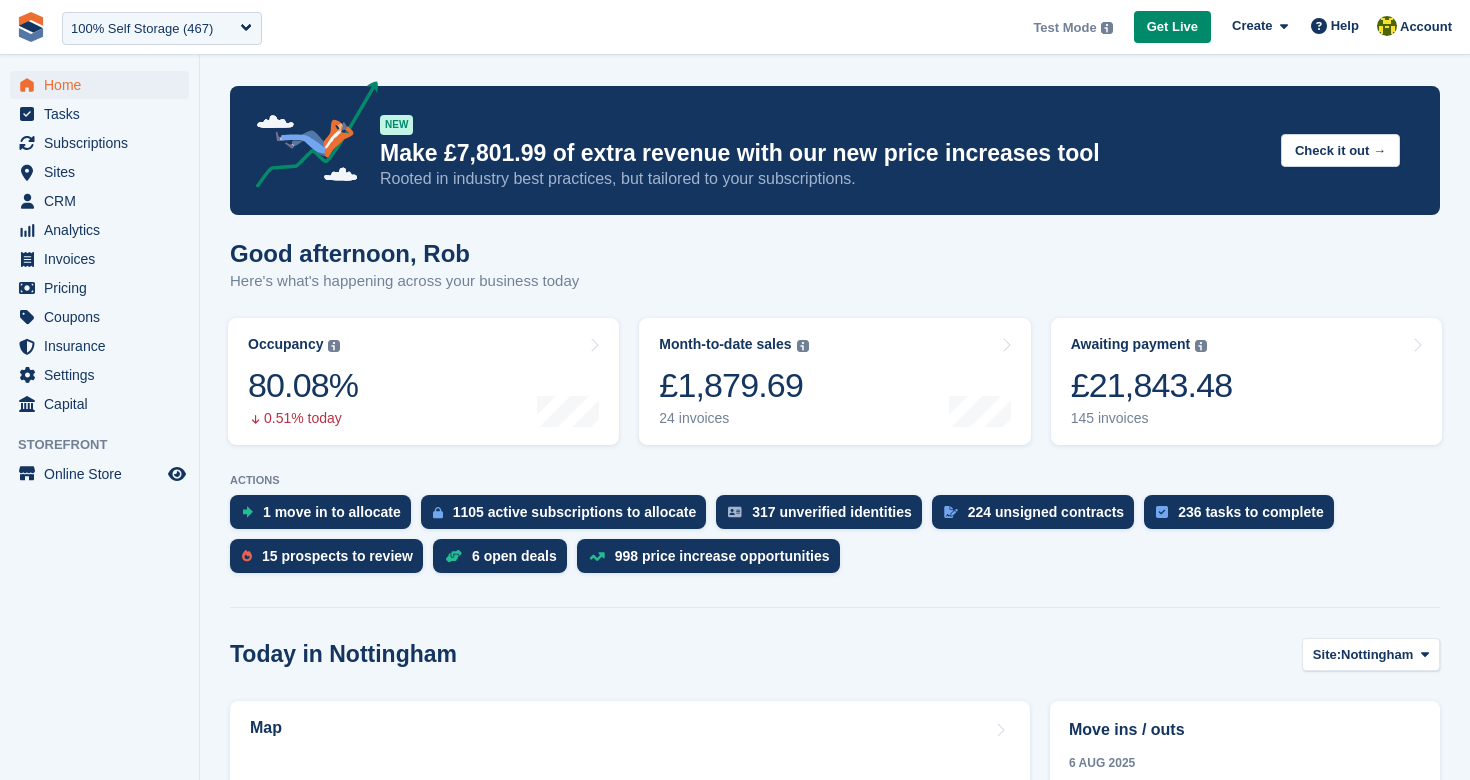 scroll, scrollTop: 0, scrollLeft: 0, axis: both 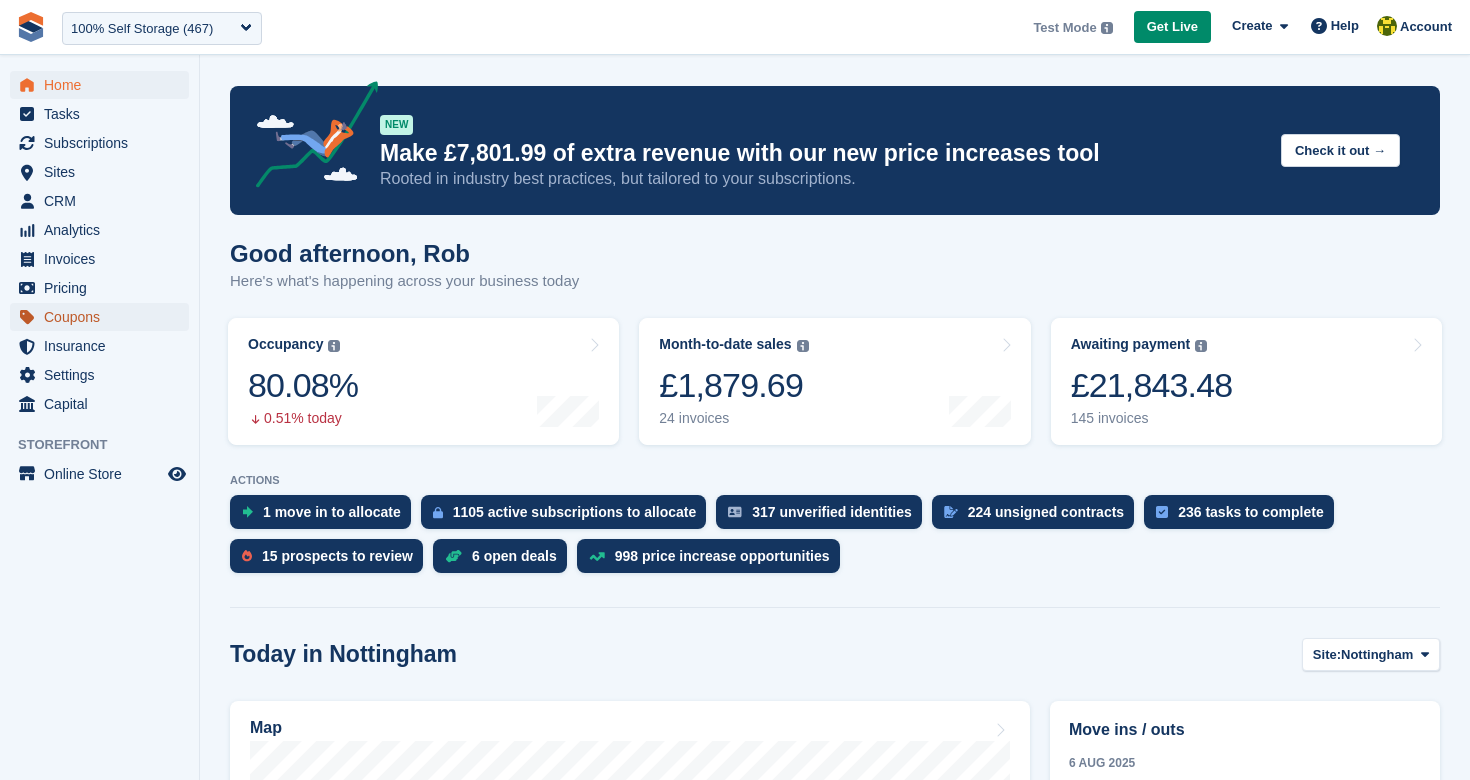 click on "Coupons" at bounding box center [104, 317] 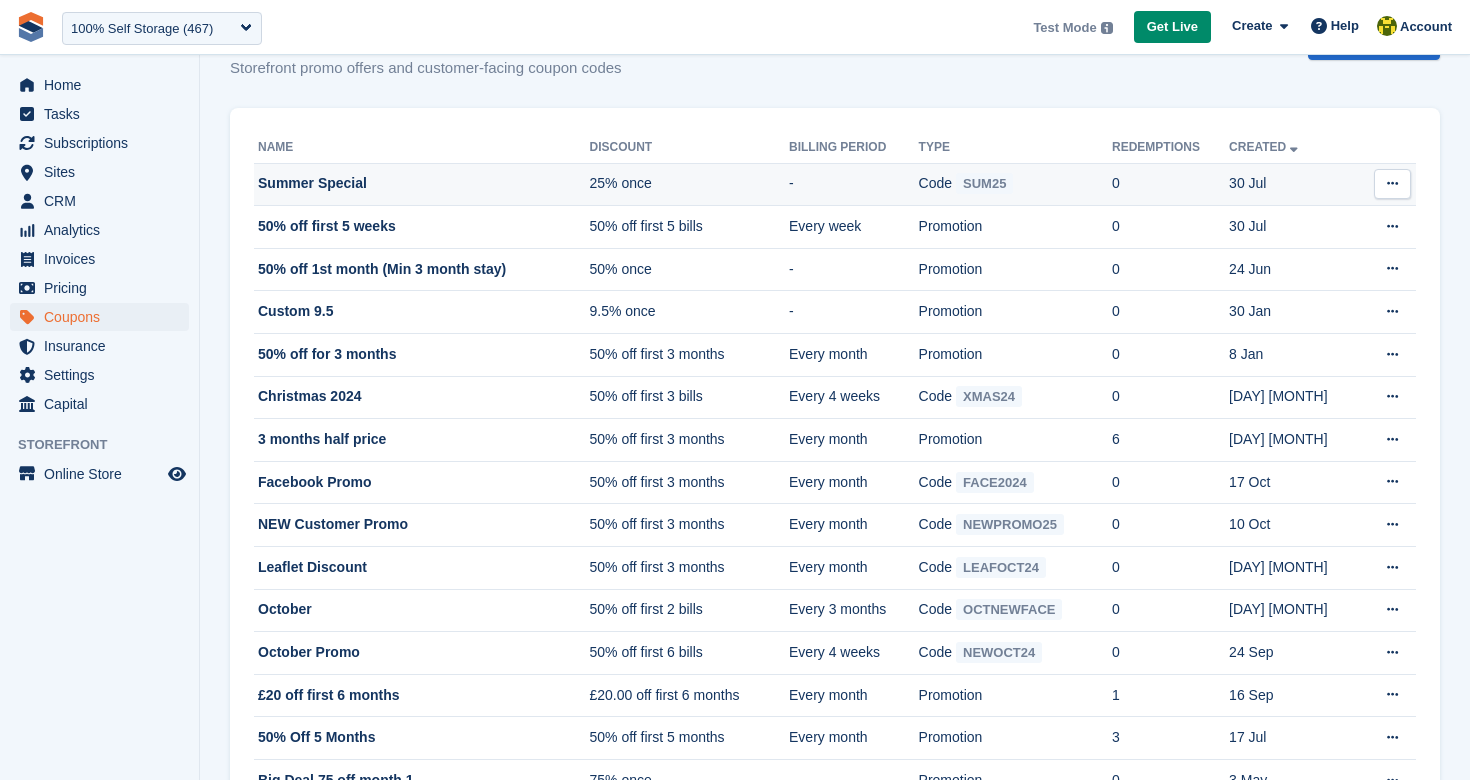 scroll, scrollTop: 0, scrollLeft: 0, axis: both 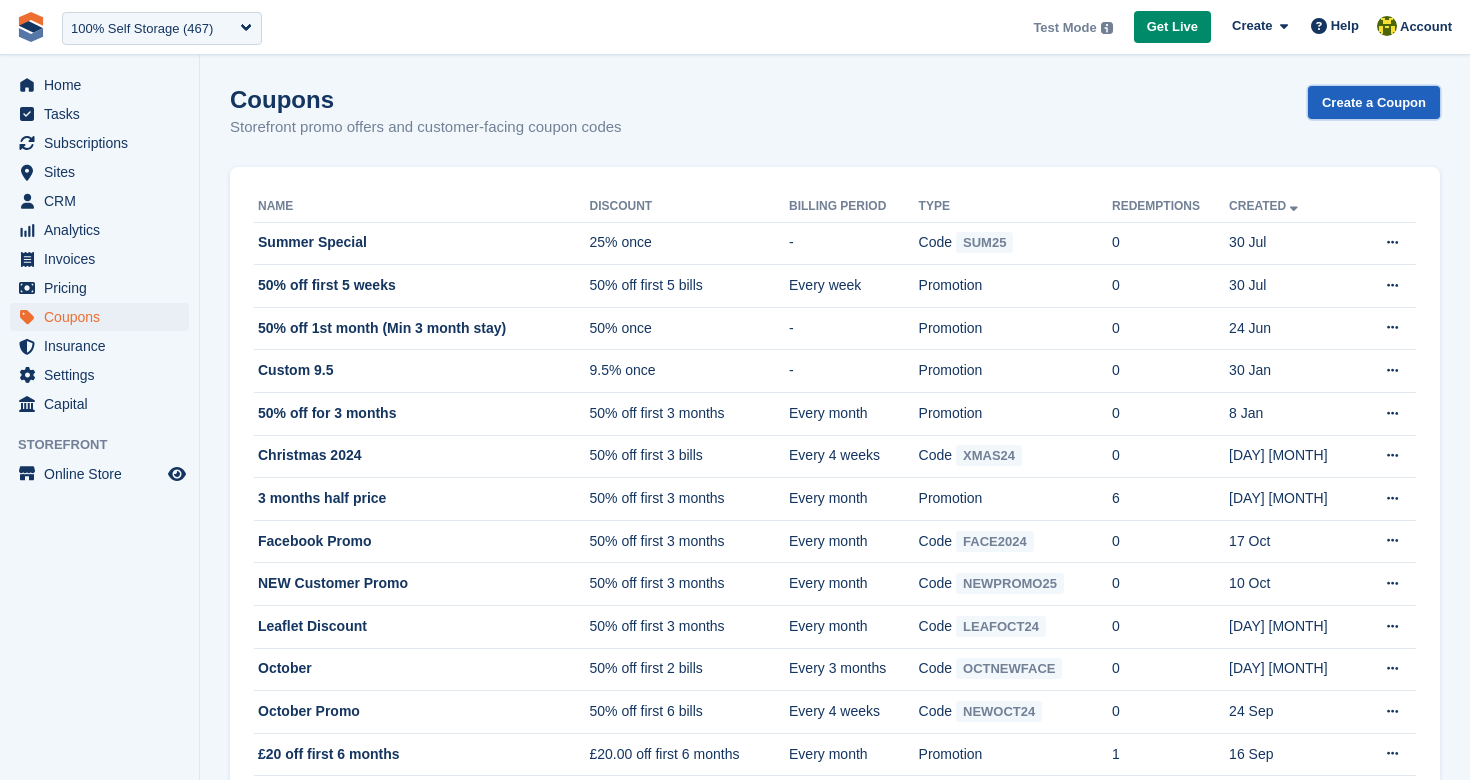 click on "Create a Coupon" at bounding box center [1374, 102] 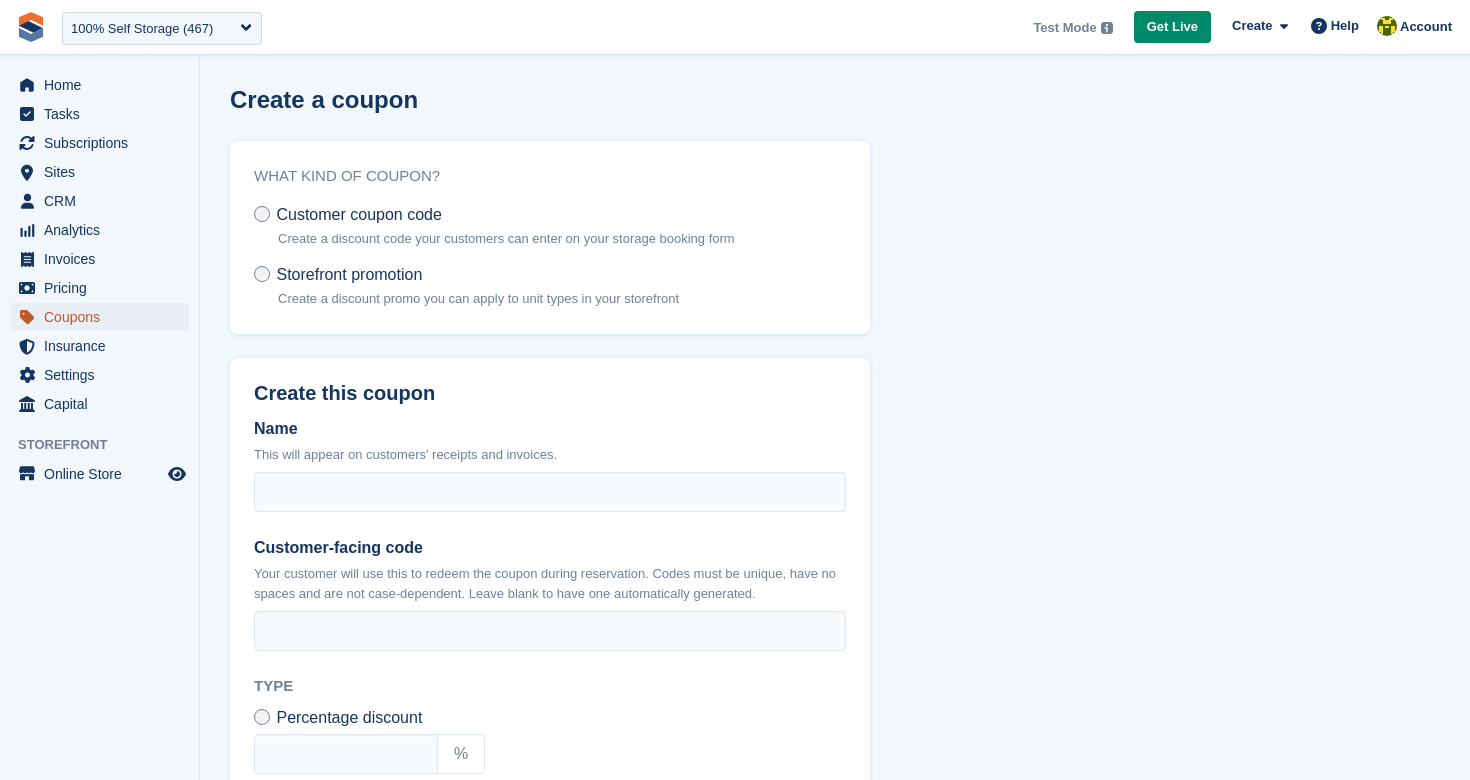 click on "Coupons" at bounding box center [104, 317] 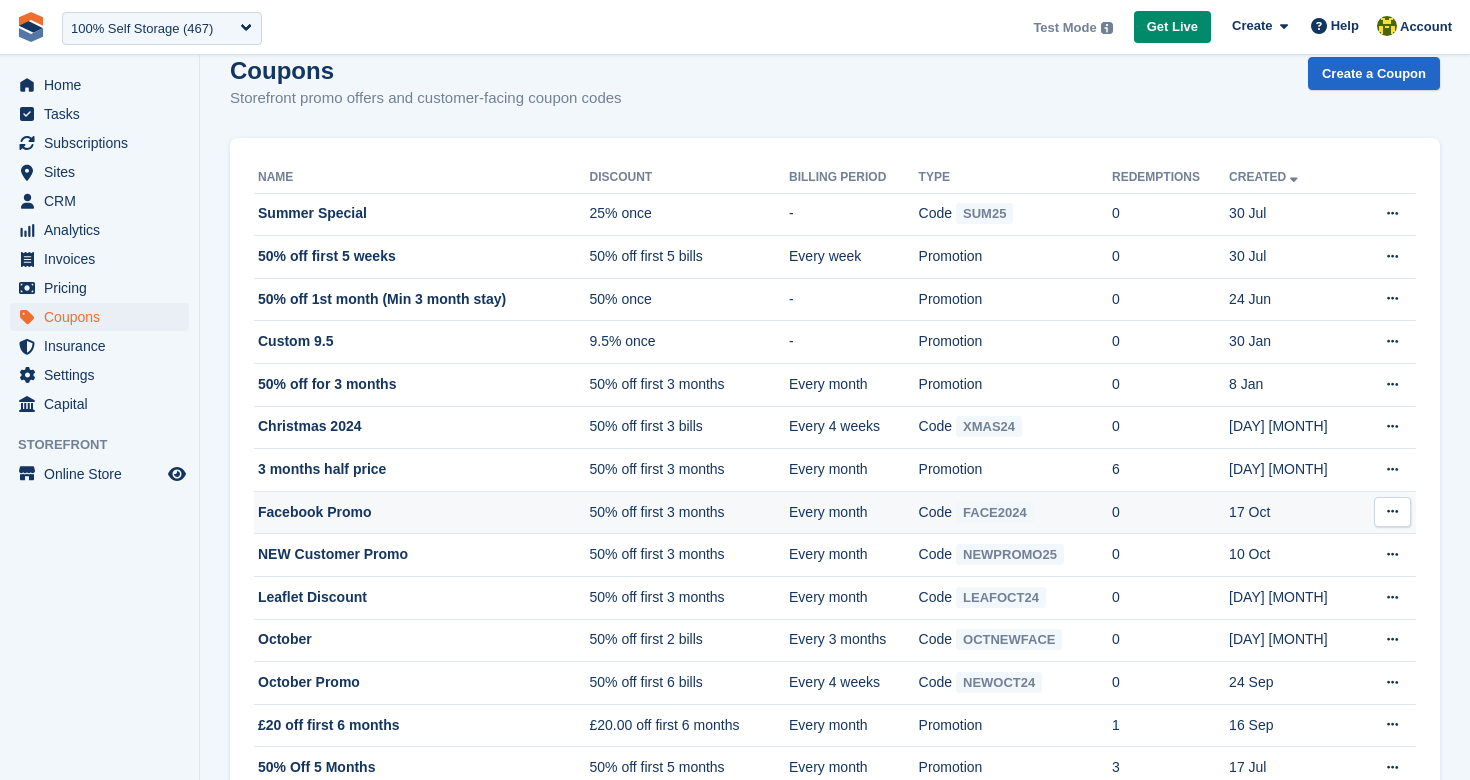 scroll, scrollTop: 0, scrollLeft: 0, axis: both 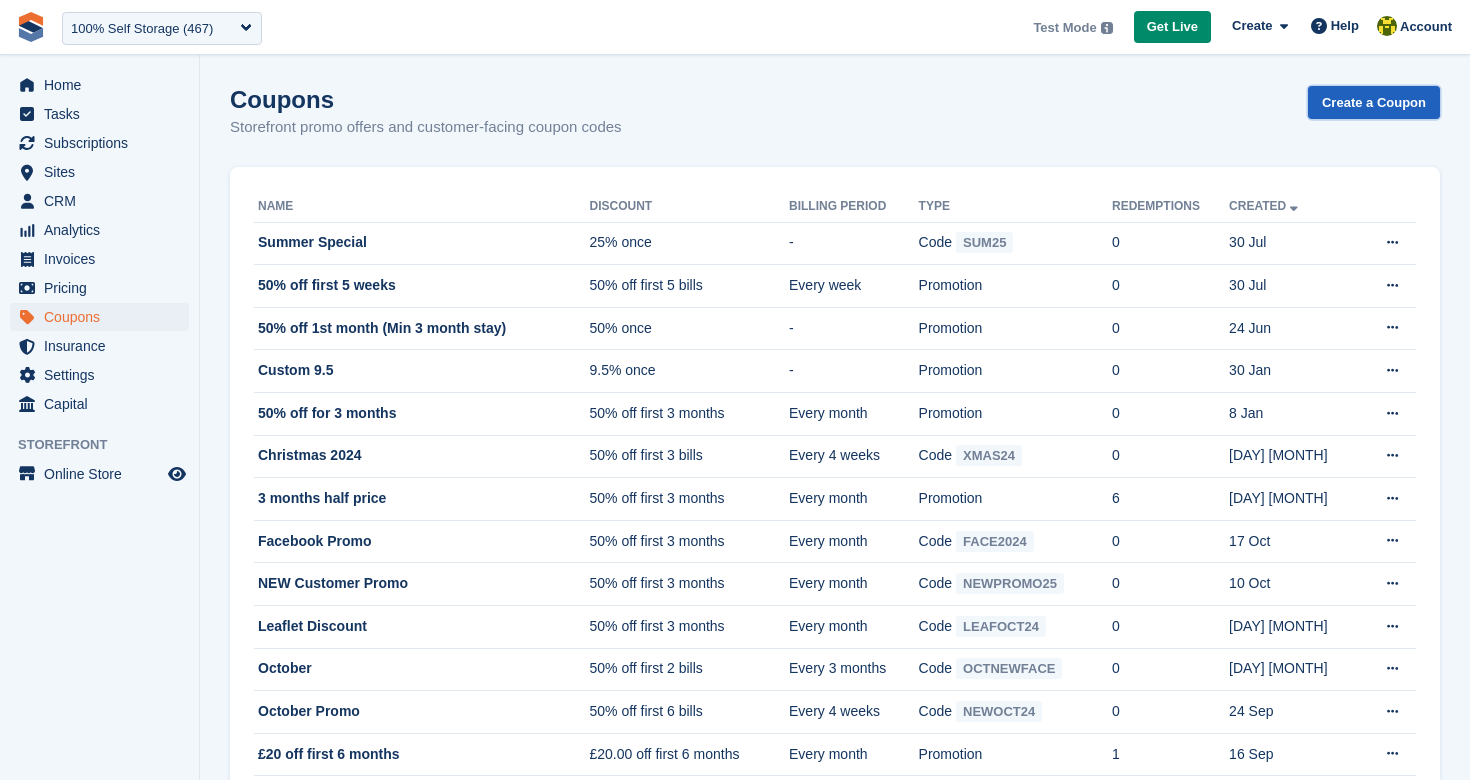 click on "Create a Coupon" at bounding box center (1374, 102) 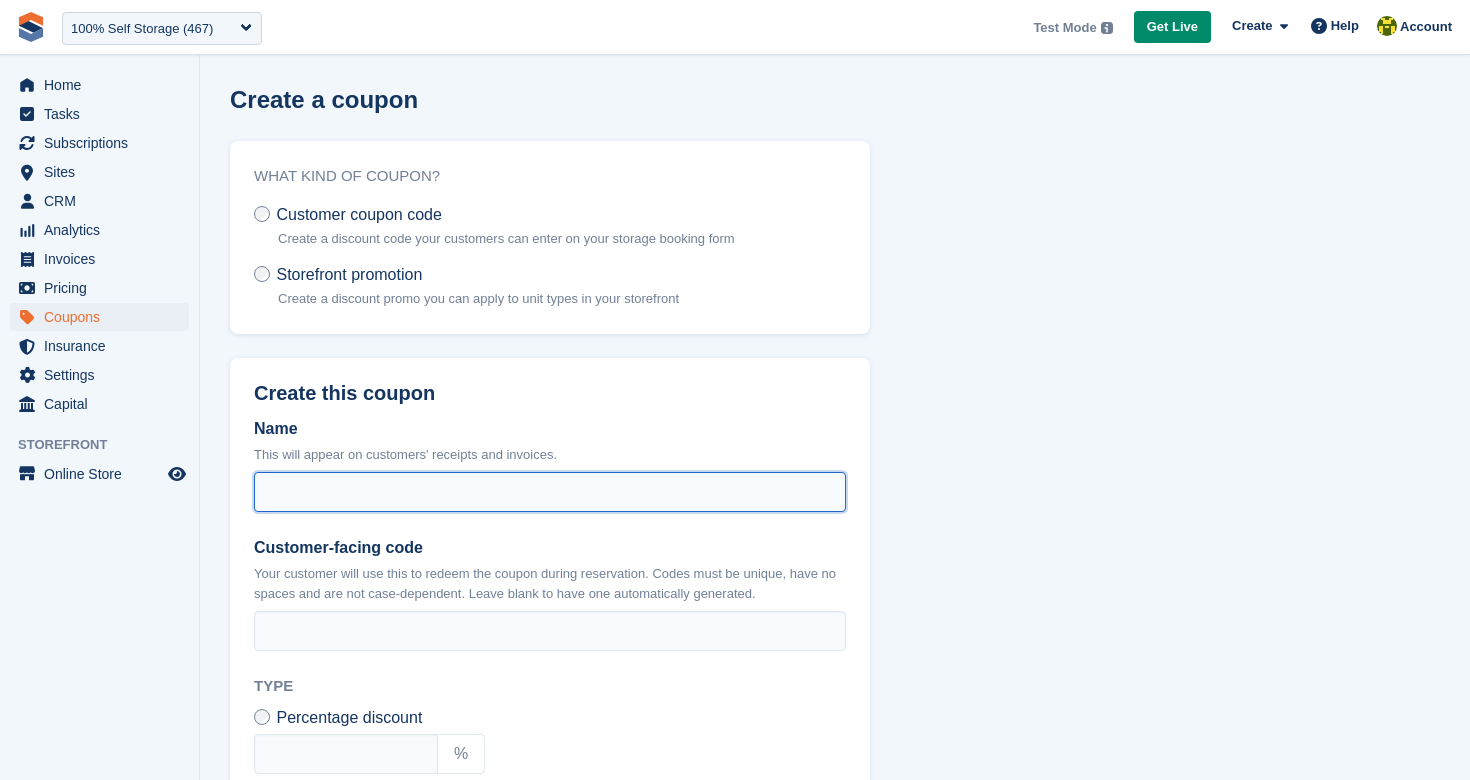click on "Name" at bounding box center [550, 492] 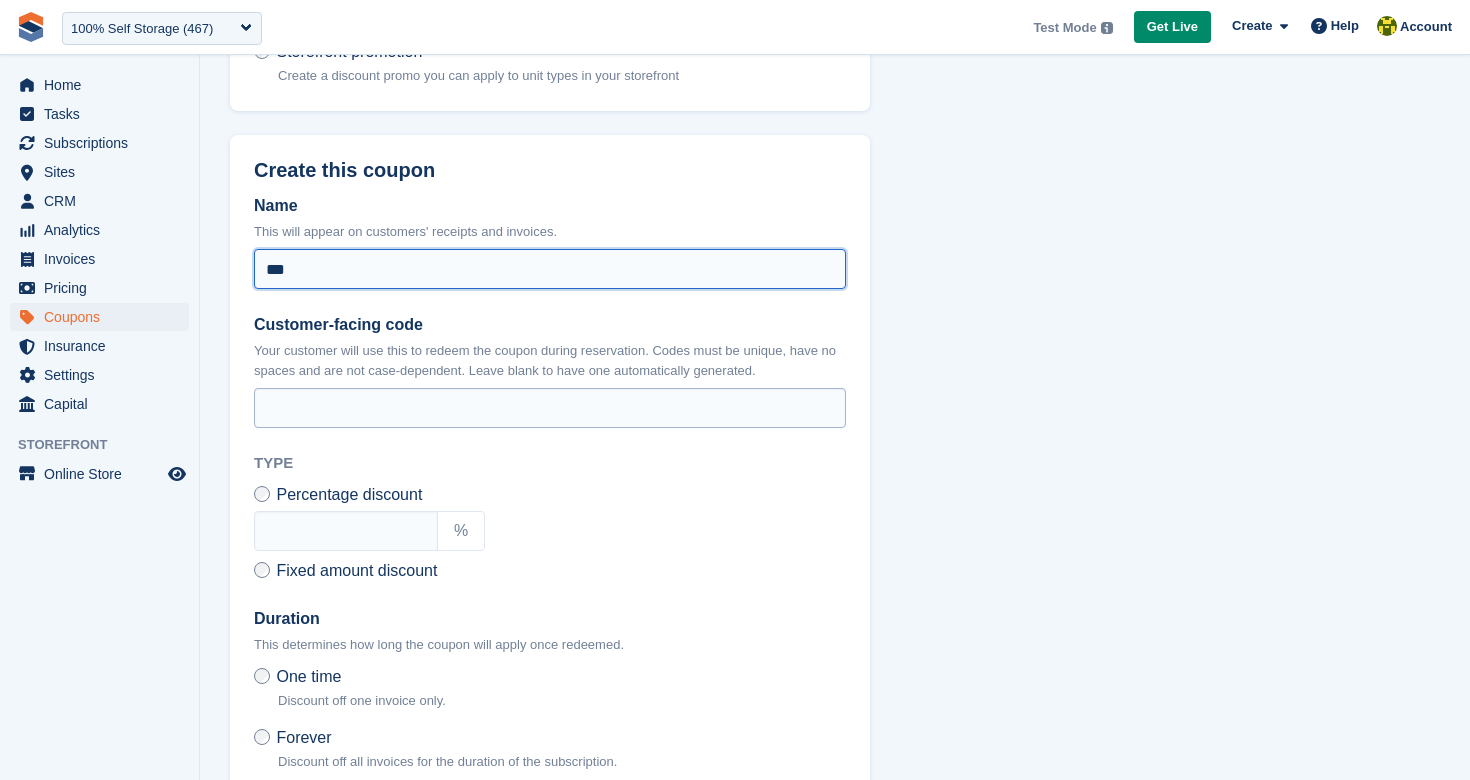 scroll, scrollTop: 224, scrollLeft: 0, axis: vertical 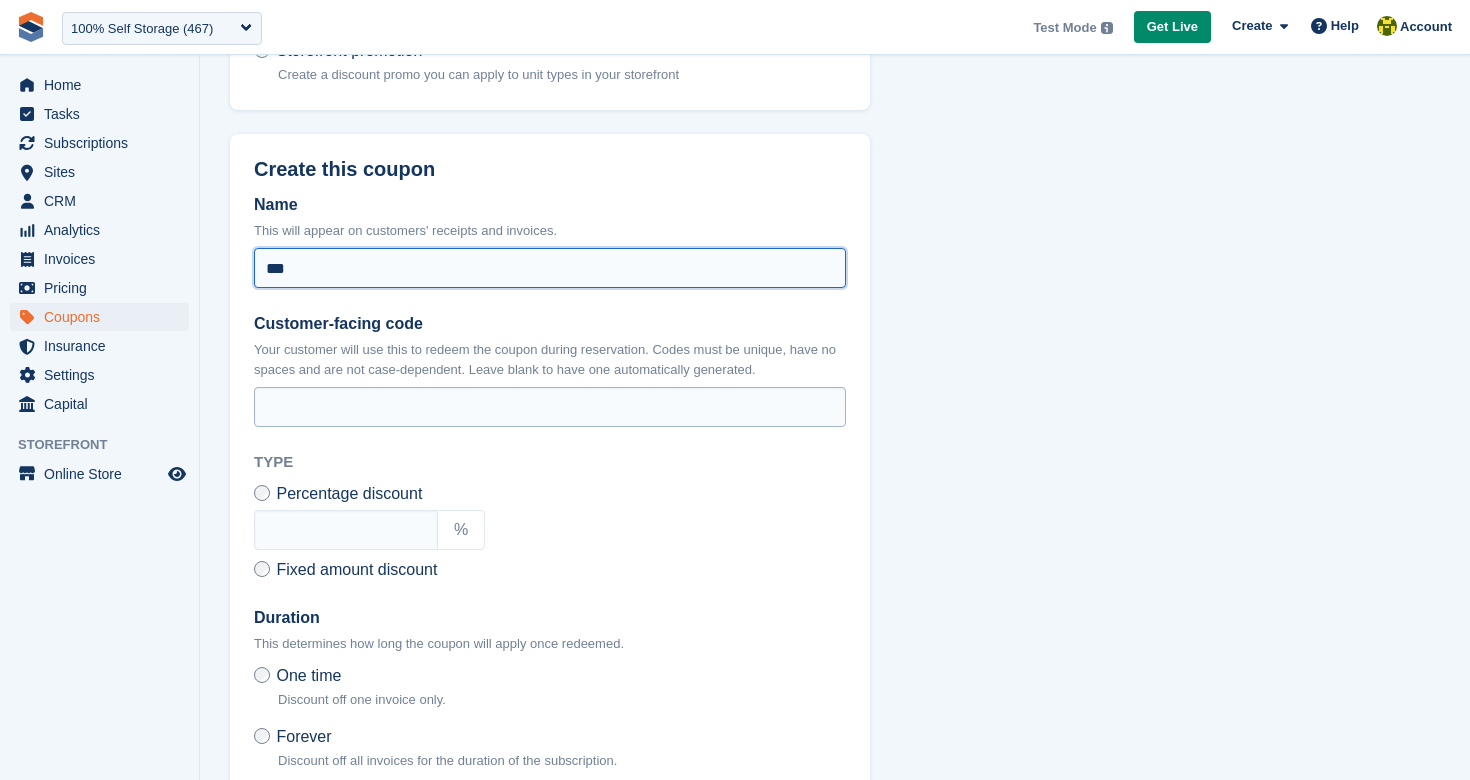 type on "***" 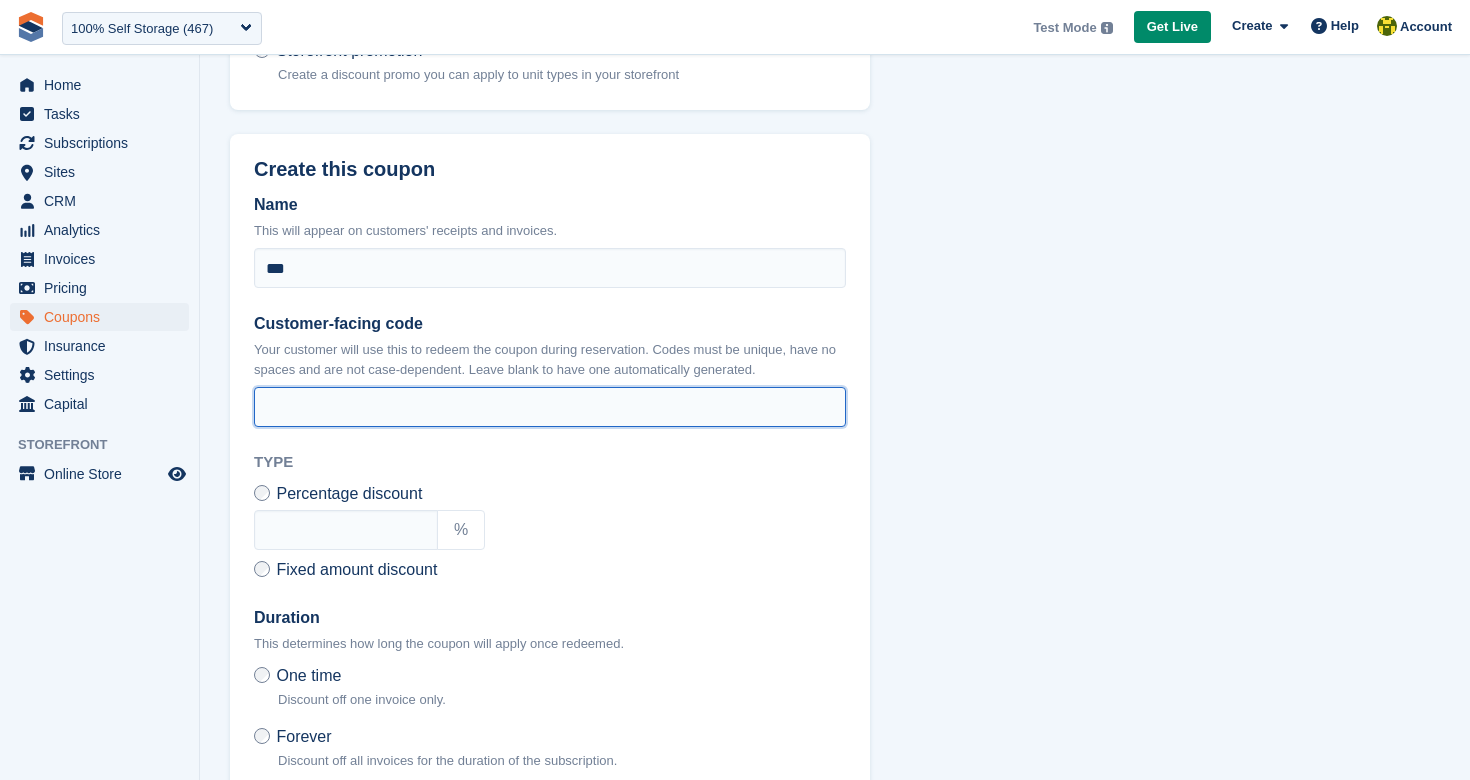 click on "Customer-facing code" at bounding box center [550, 407] 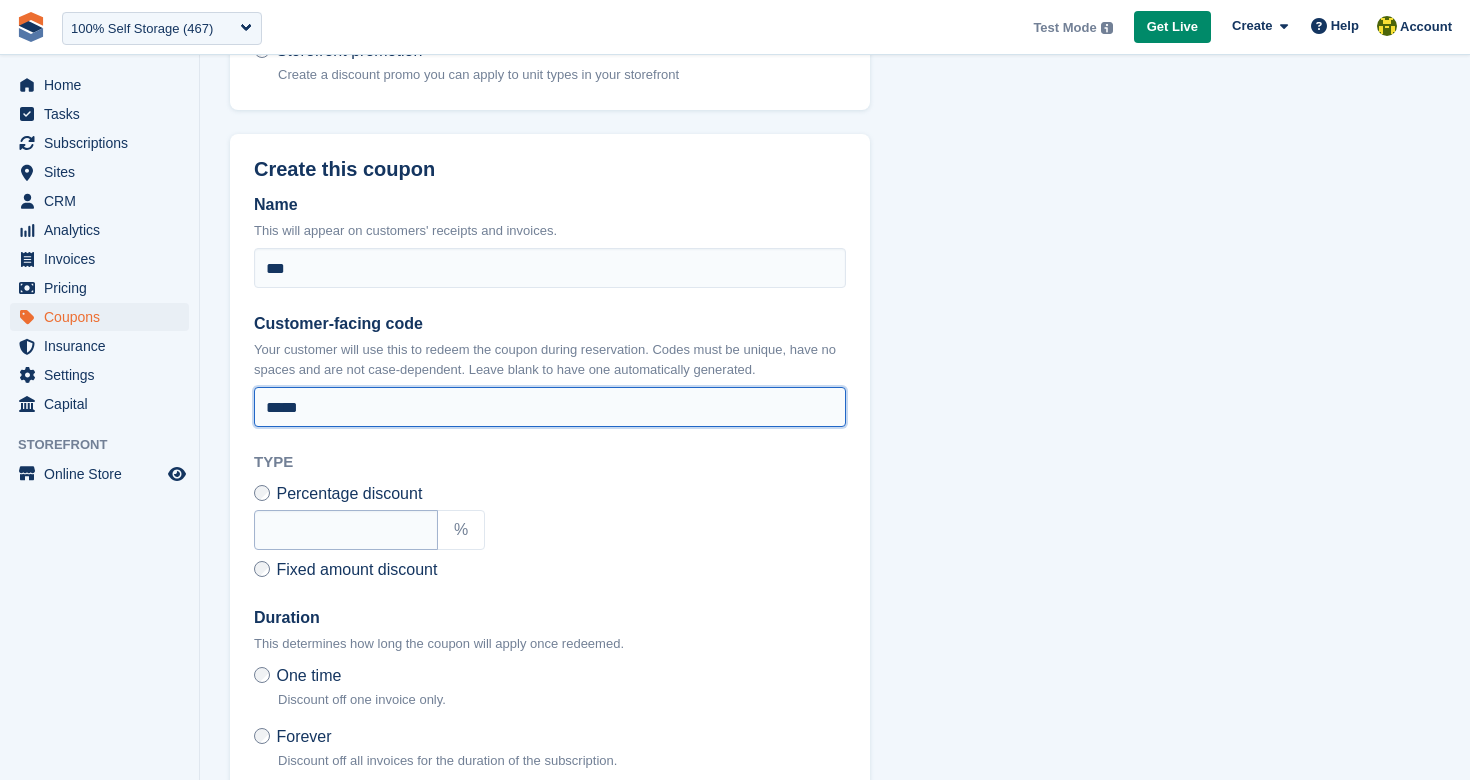 type on "*****" 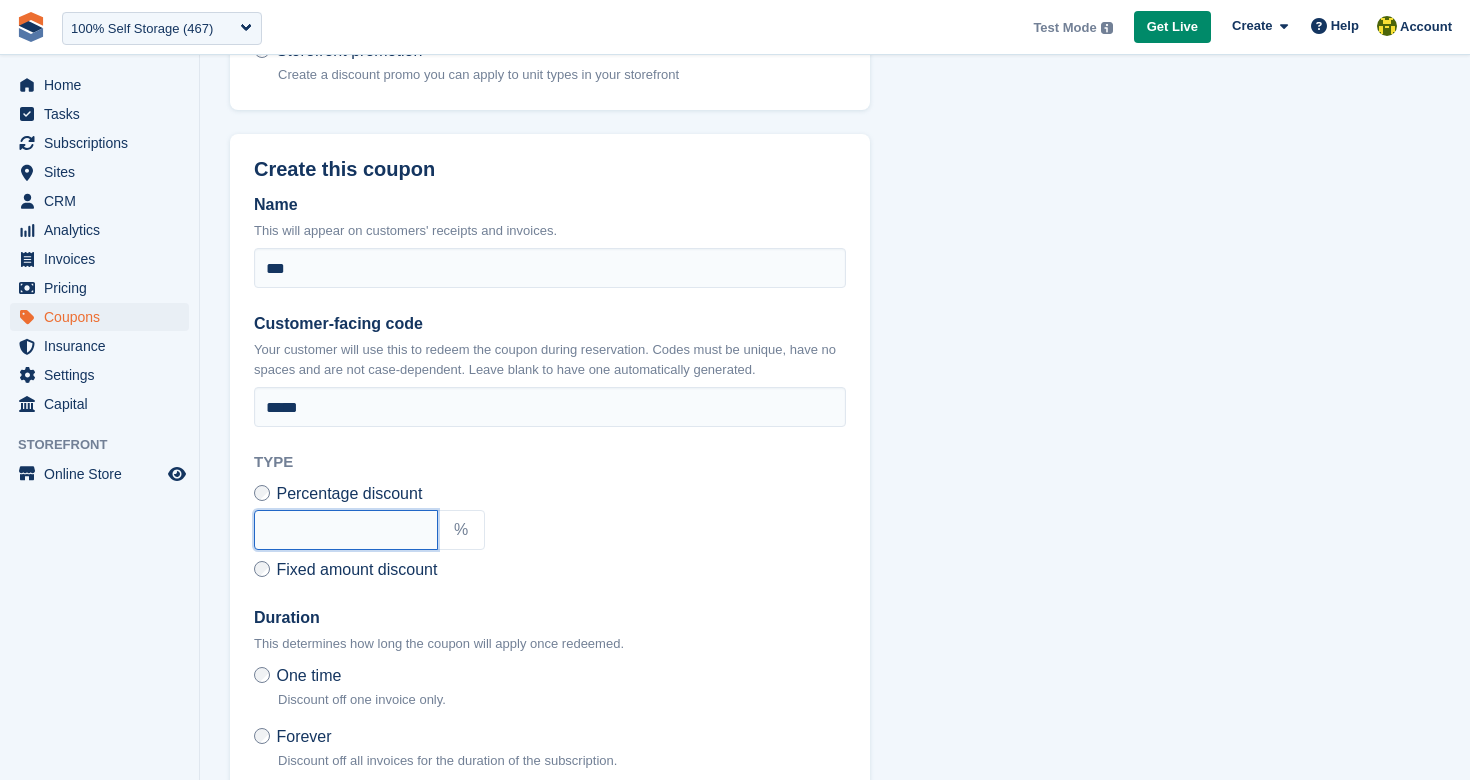 click at bounding box center (346, 530) 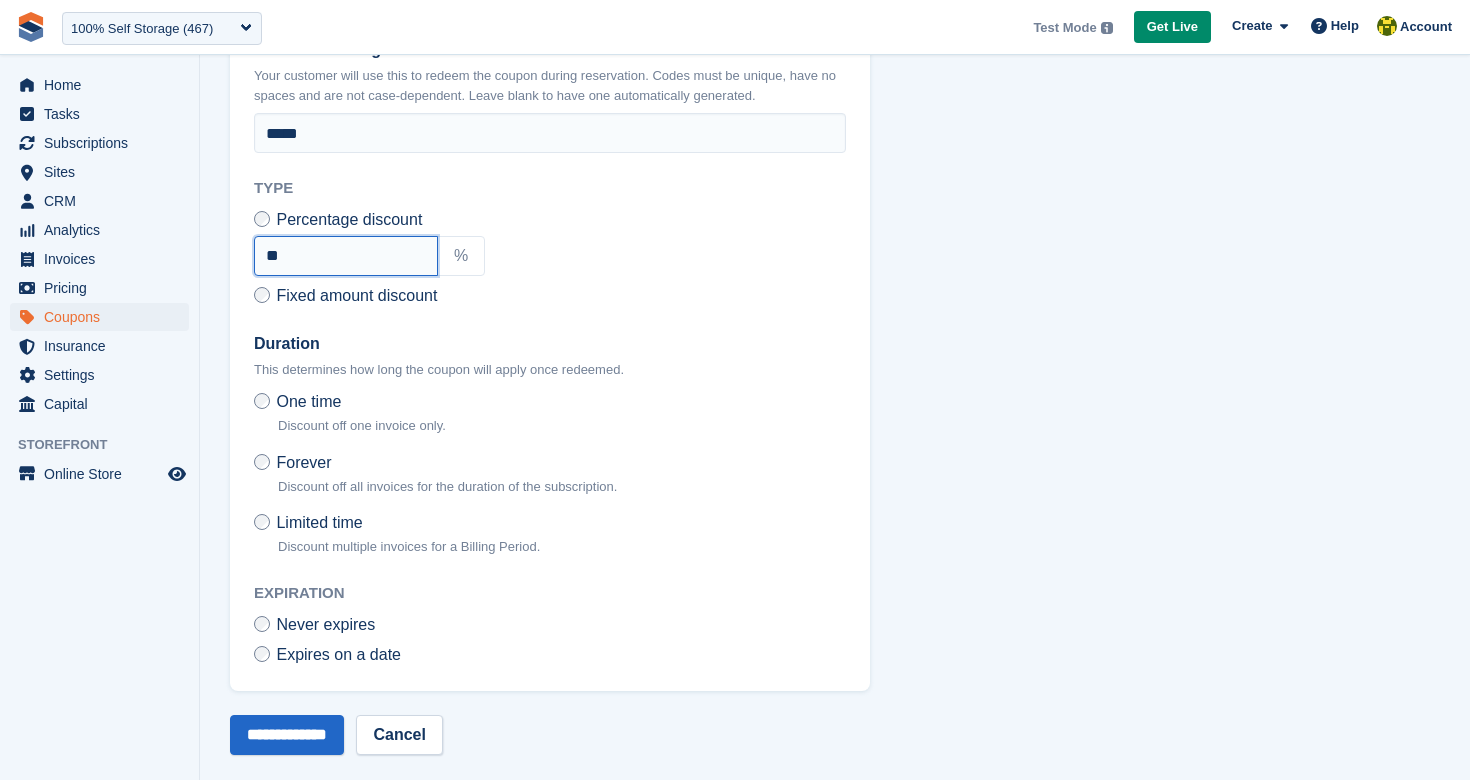 scroll, scrollTop: 512, scrollLeft: 0, axis: vertical 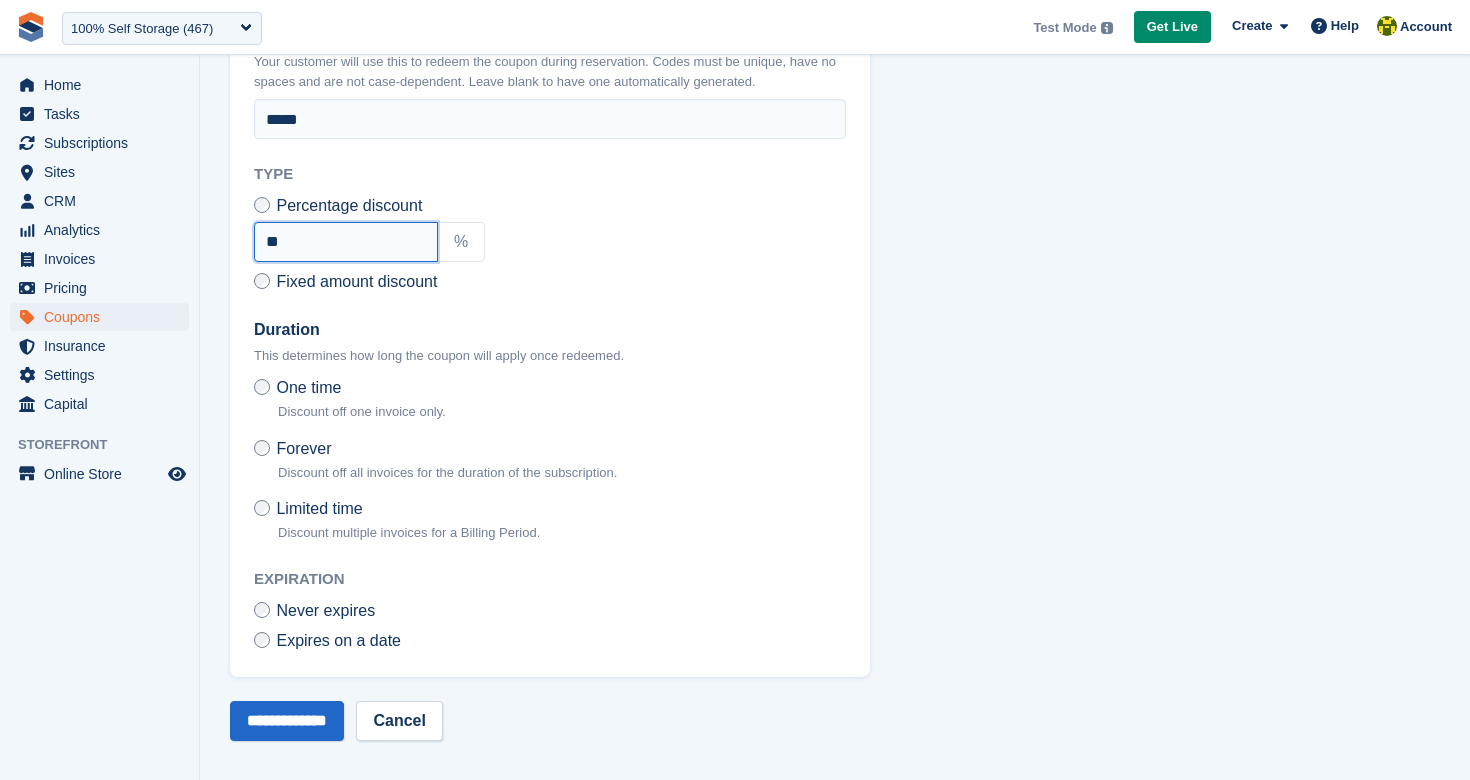 type on "**" 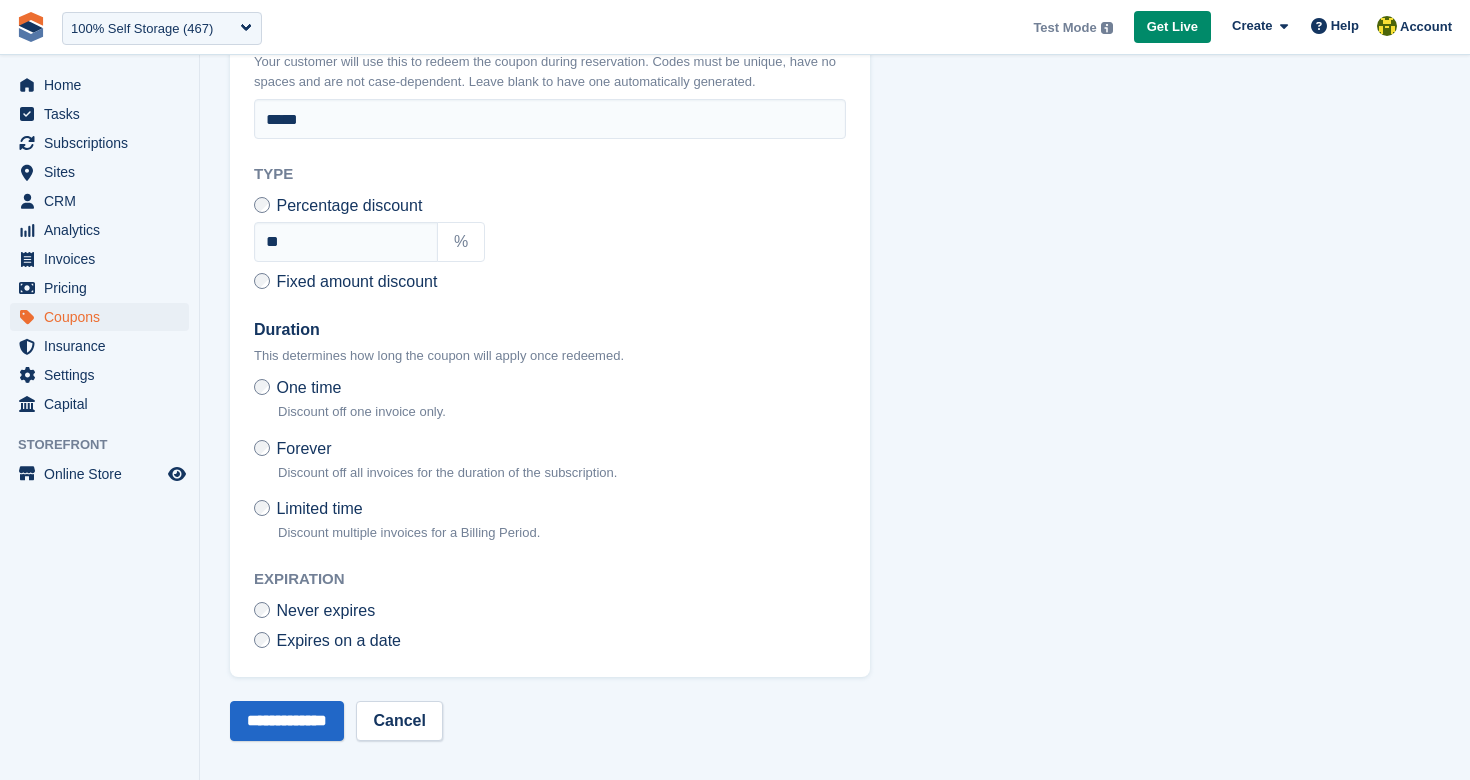 click on "Forever
Discount off all invoices for the duration of the subscription." at bounding box center (435, 464) 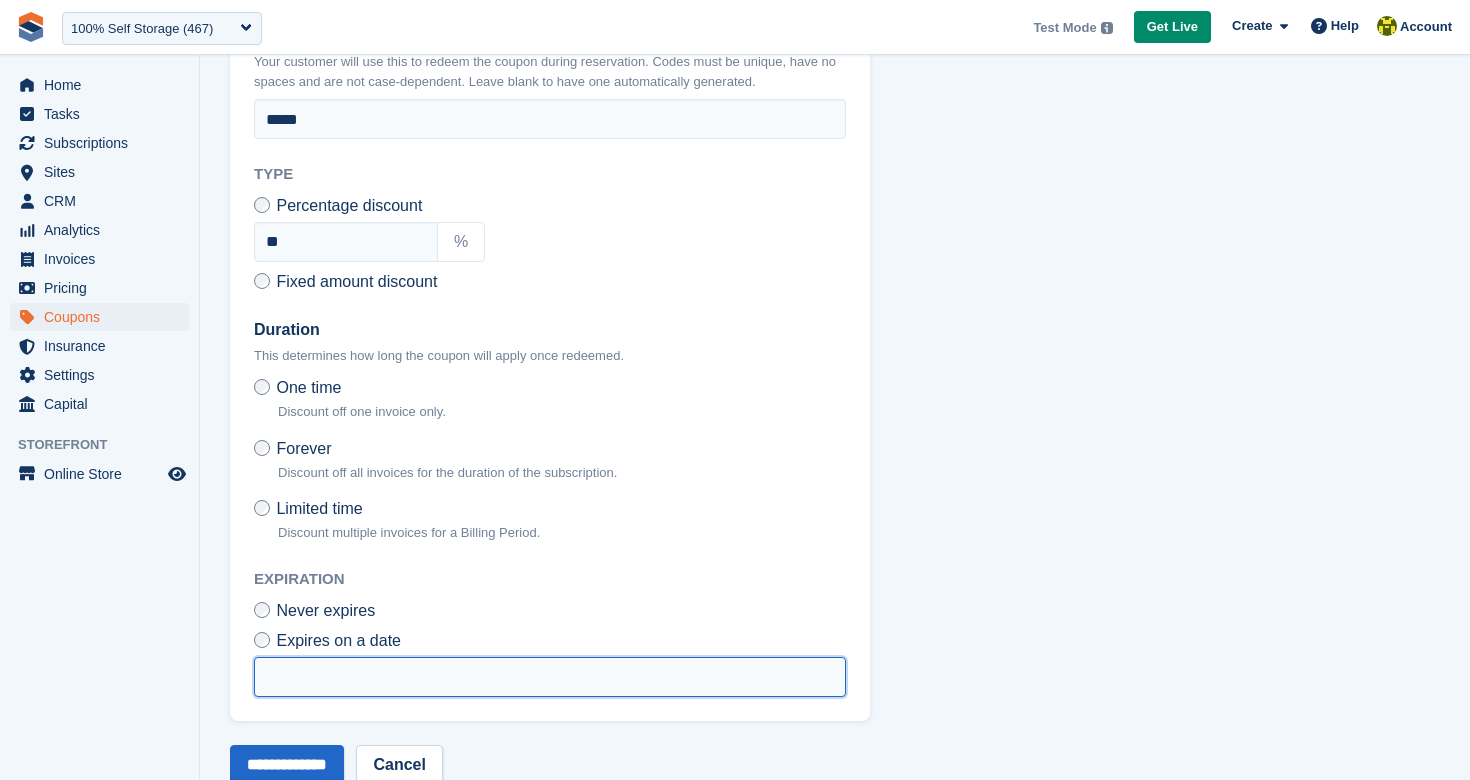 click at bounding box center [550, 677] 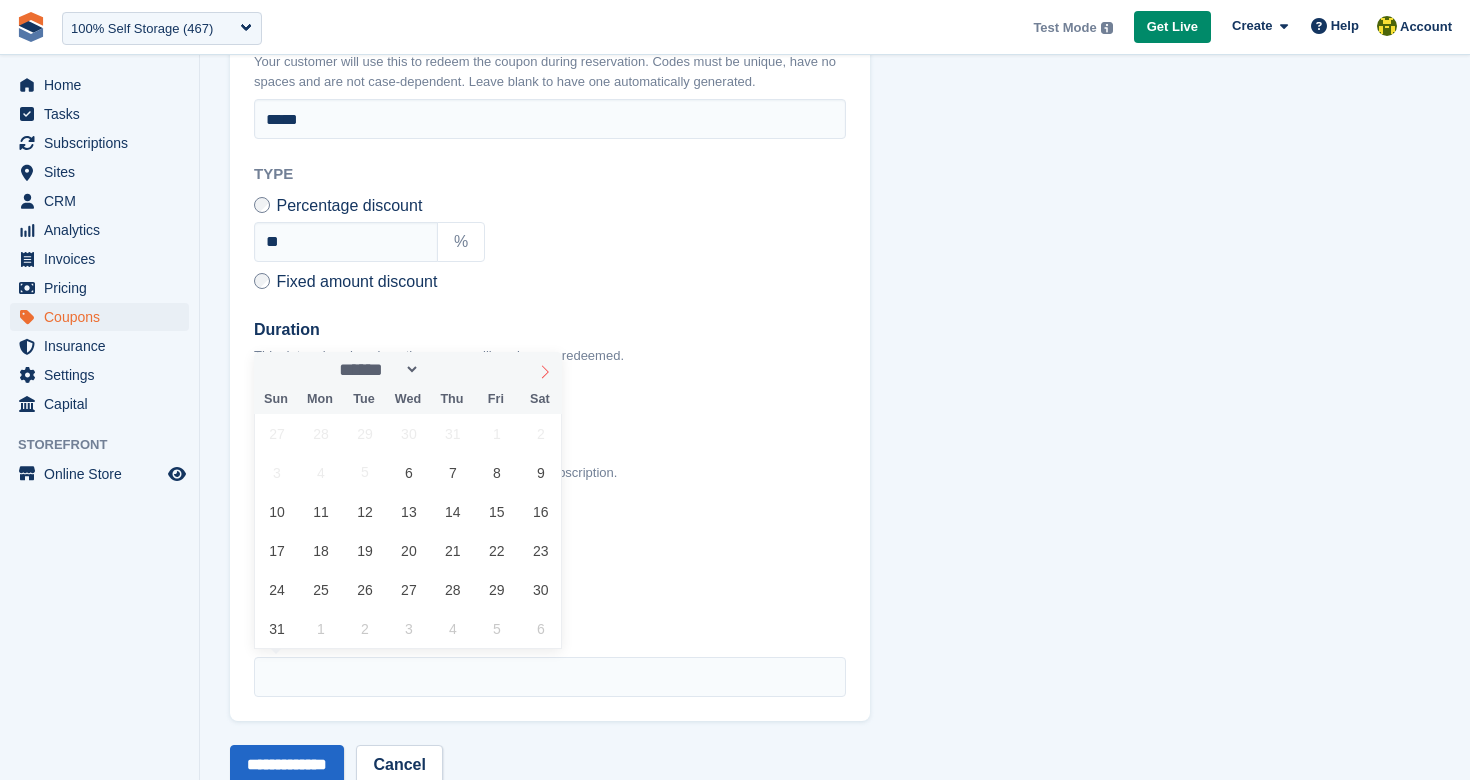 click 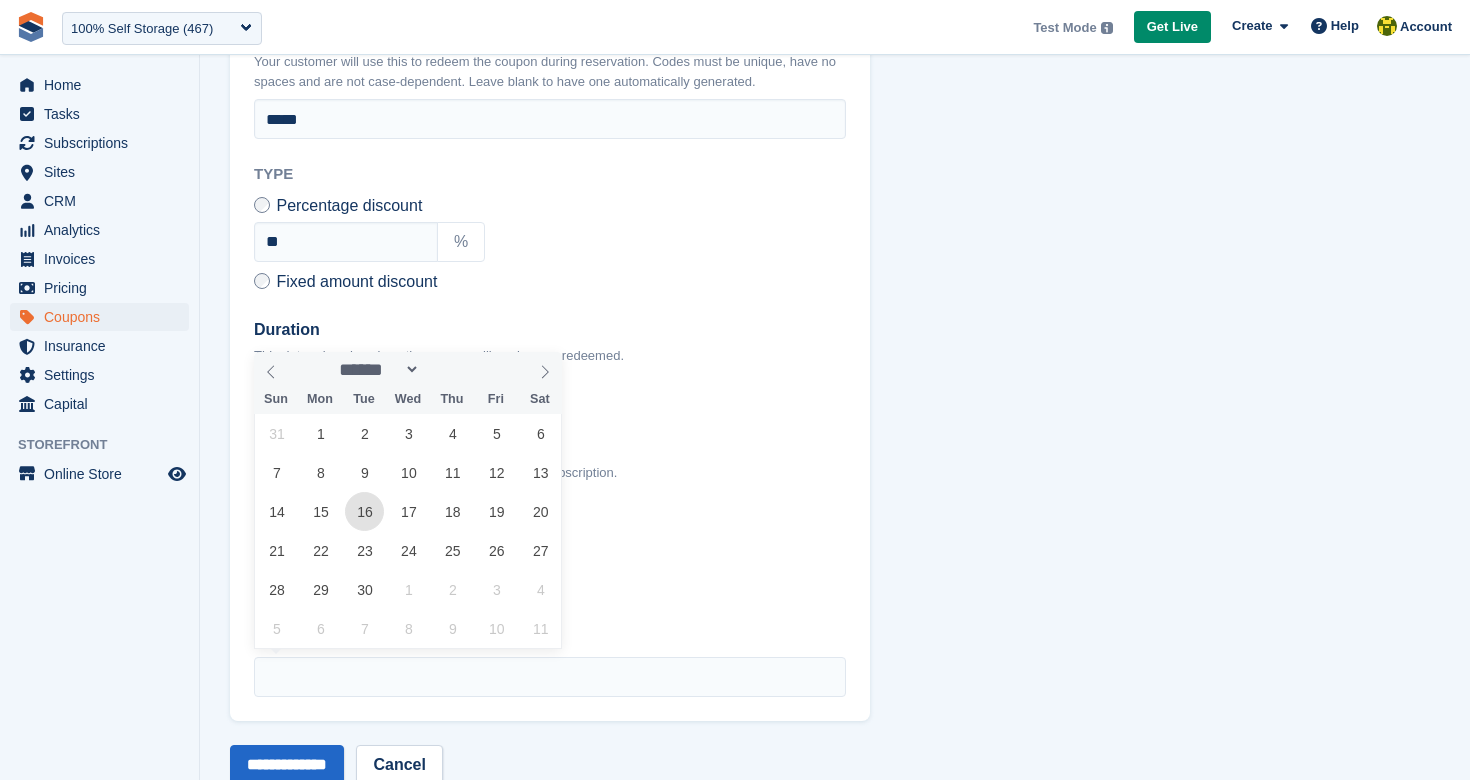 click on "16" at bounding box center [364, 511] 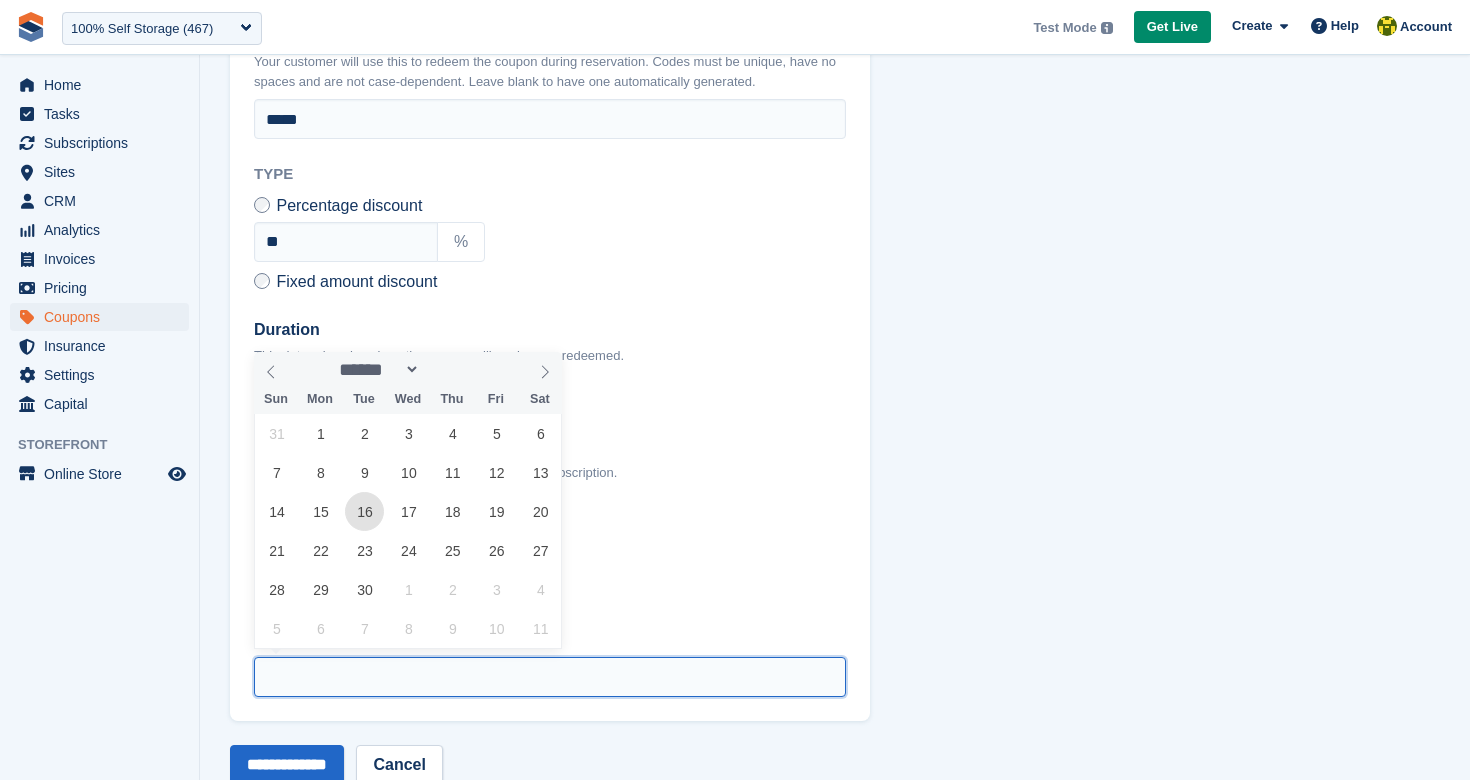 type on "**********" 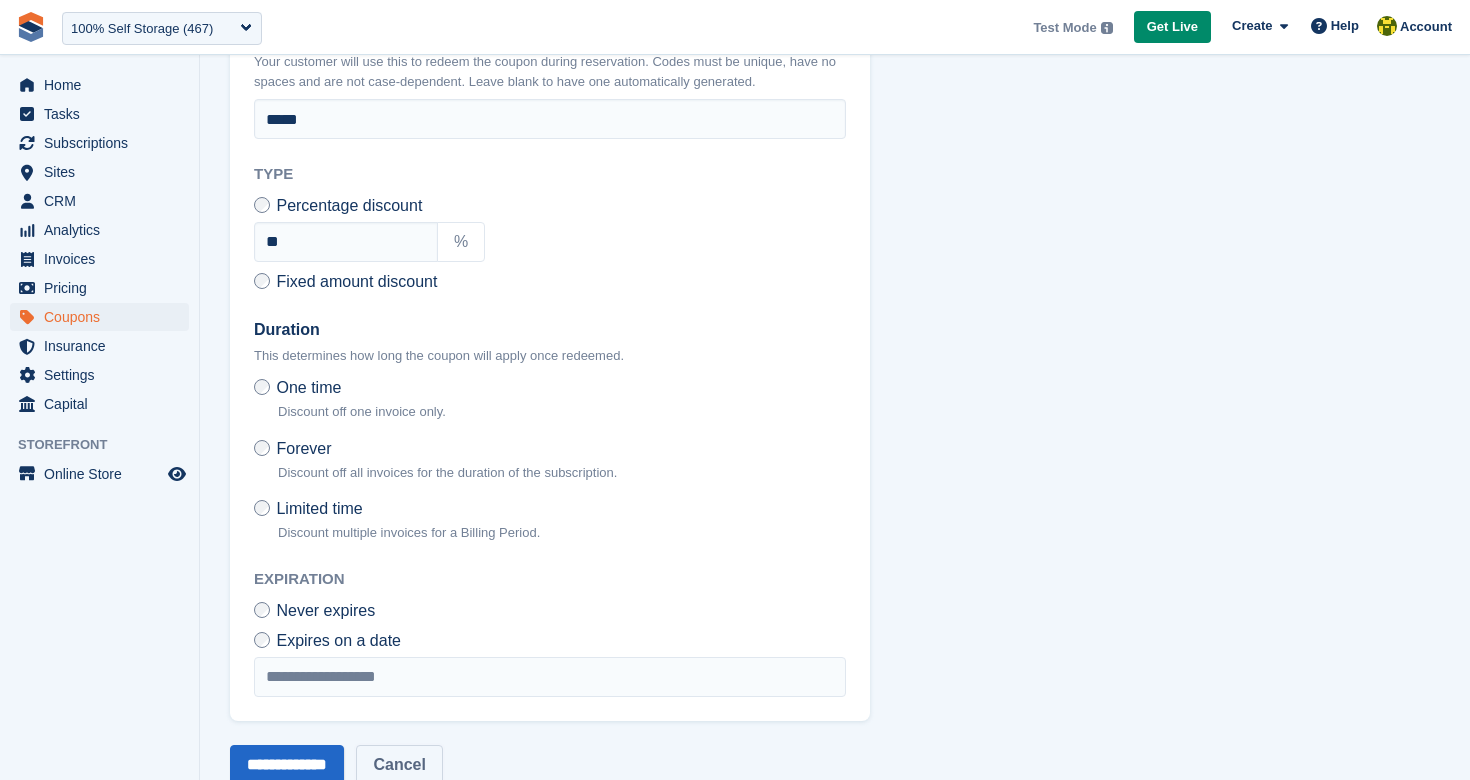 click on "Cancel" at bounding box center (399, 765) 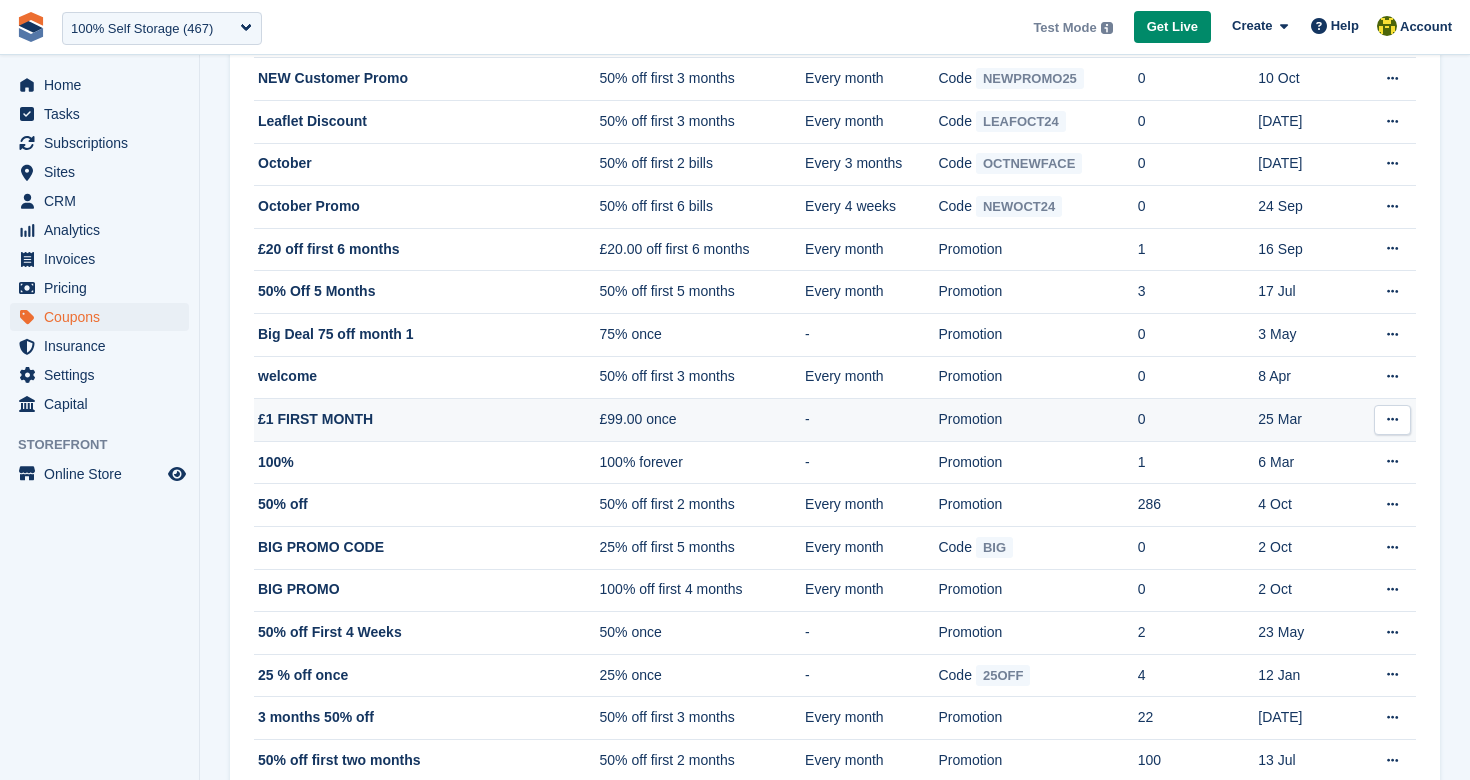 scroll, scrollTop: 502, scrollLeft: 0, axis: vertical 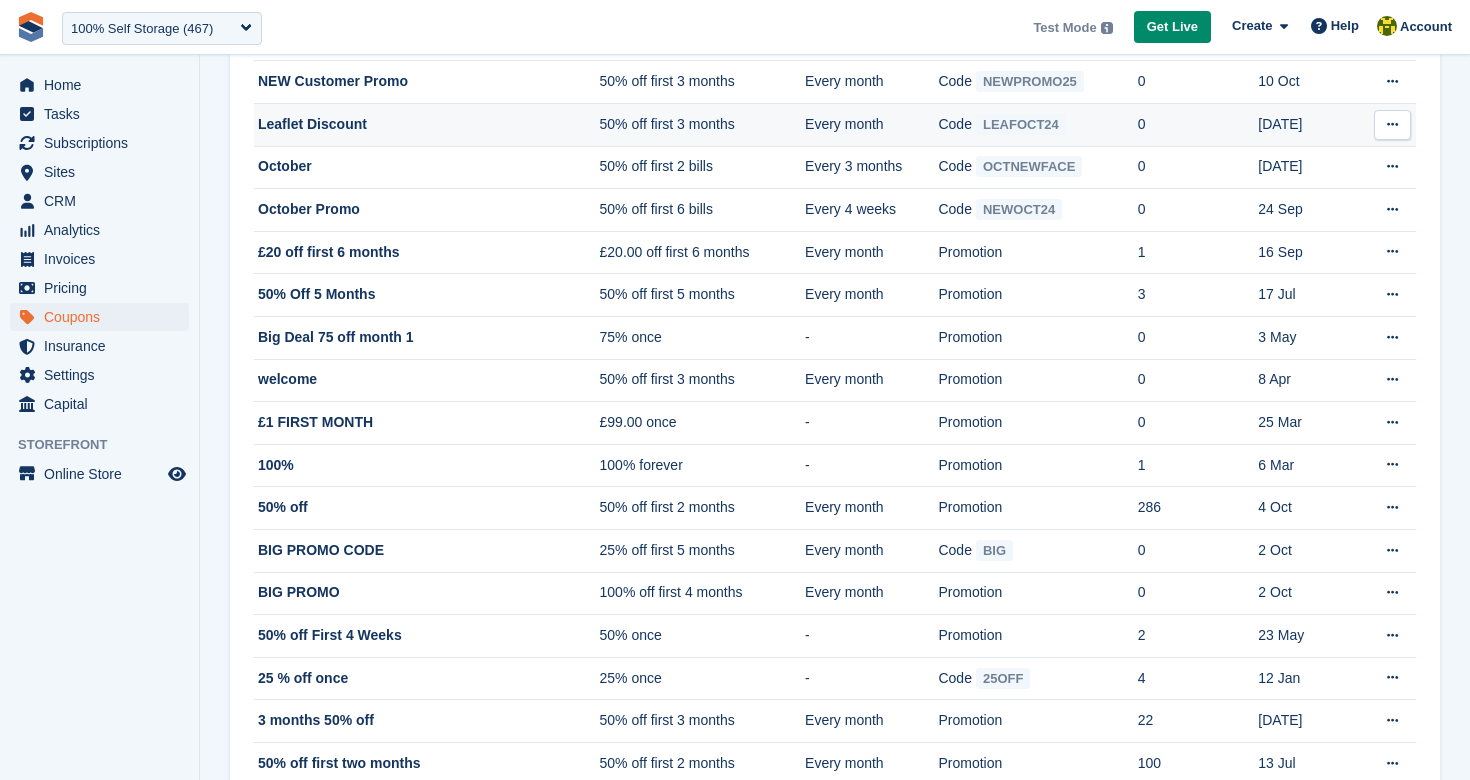 click at bounding box center (1392, 125) 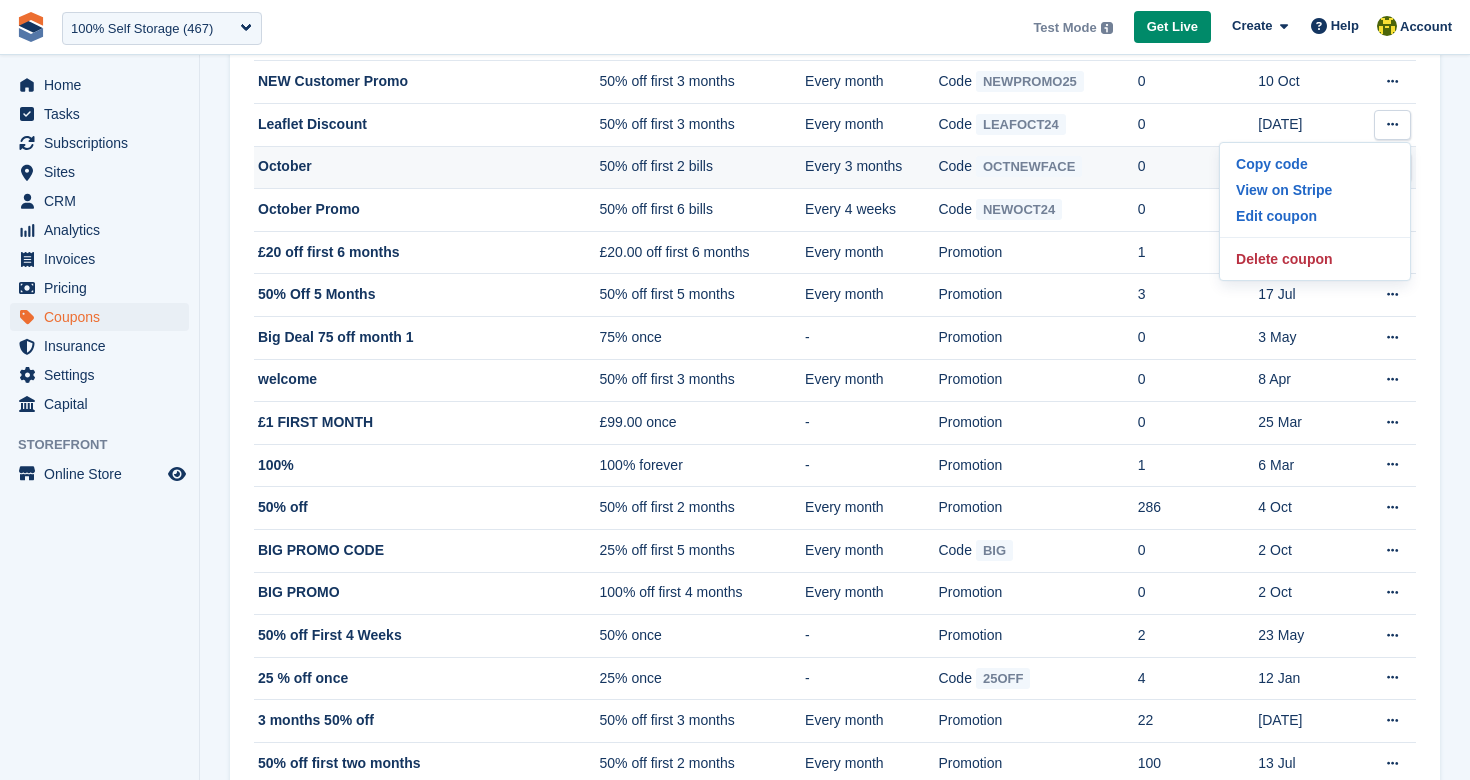 click on "October" at bounding box center [427, 167] 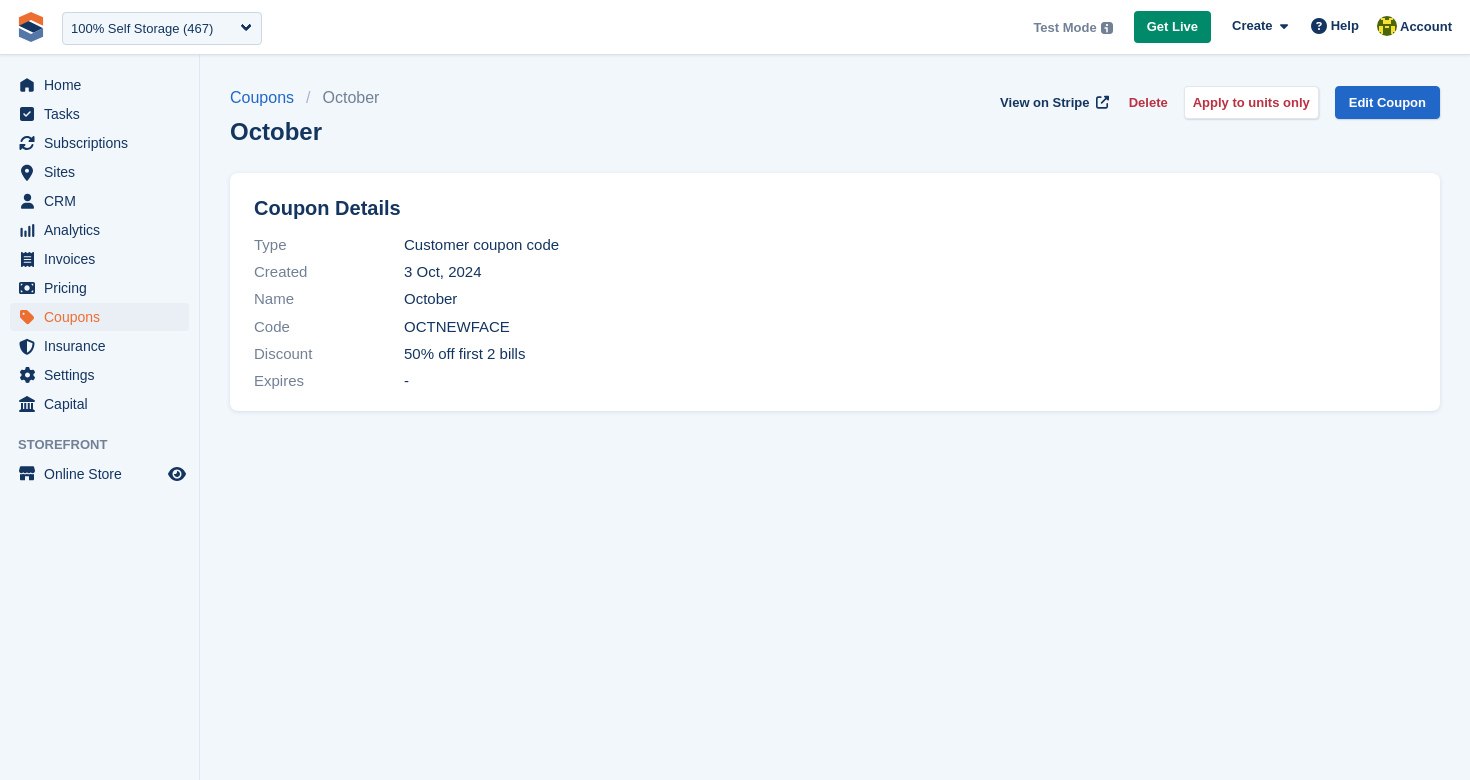 scroll, scrollTop: 0, scrollLeft: 0, axis: both 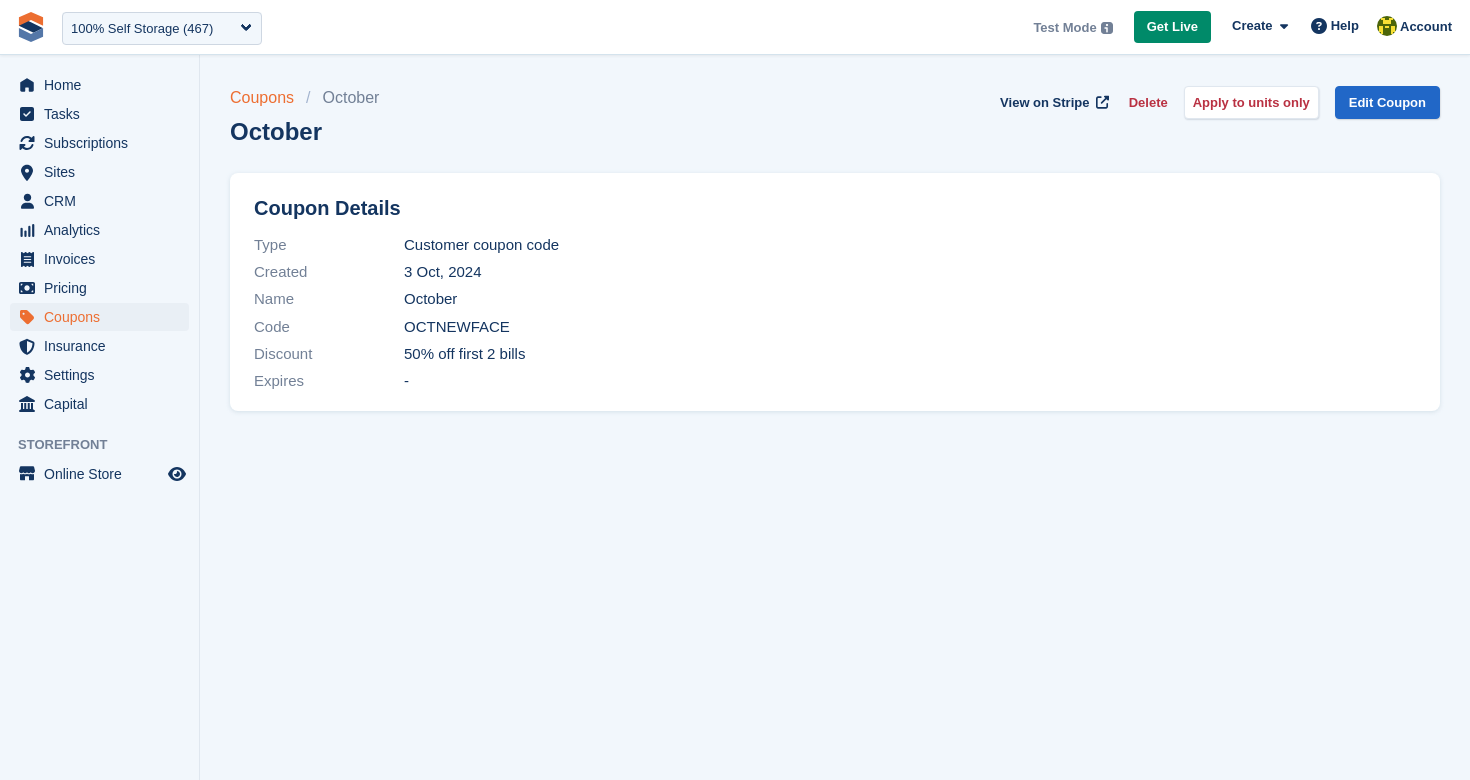 click on "Coupons" at bounding box center [268, 98] 